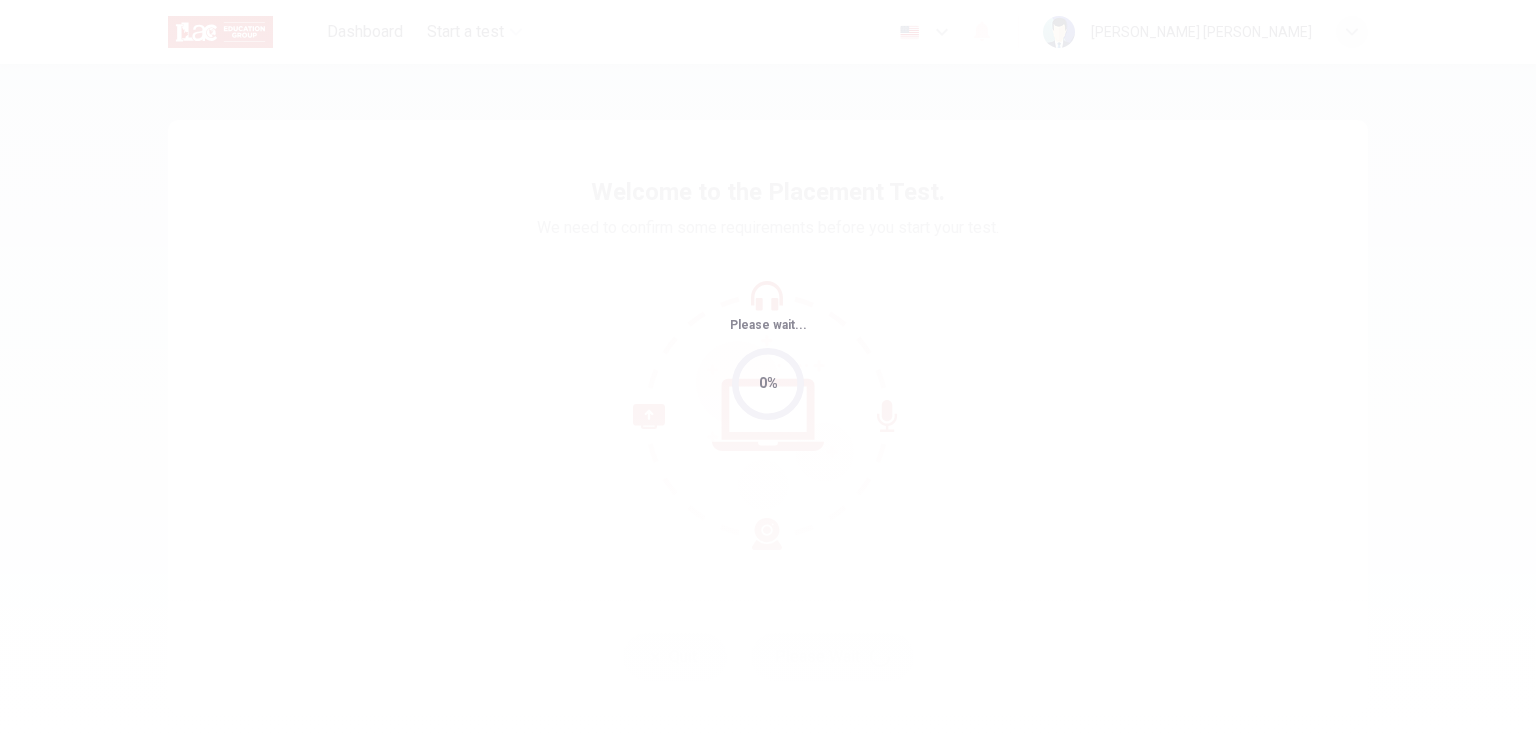 scroll, scrollTop: 0, scrollLeft: 0, axis: both 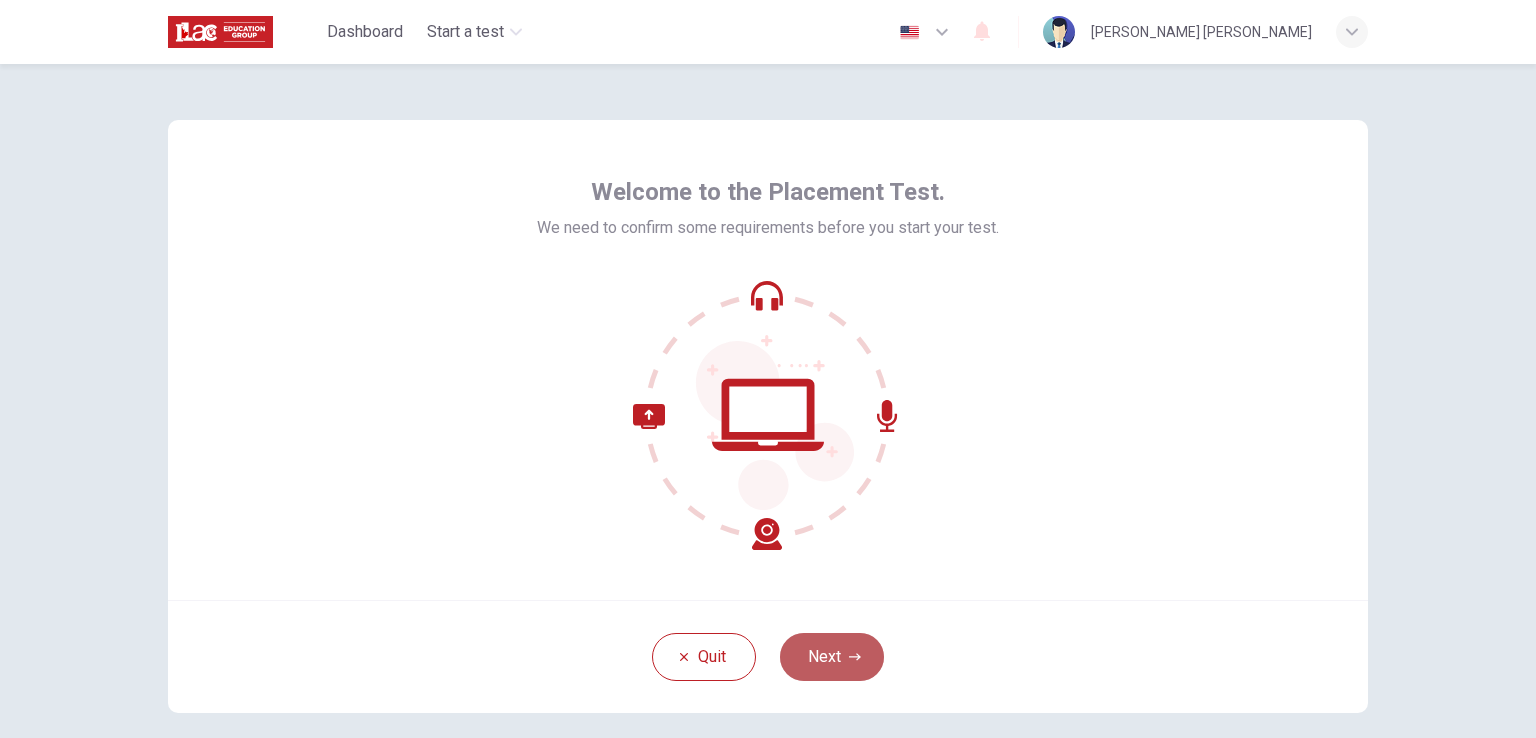 click on "Next" at bounding box center (832, 657) 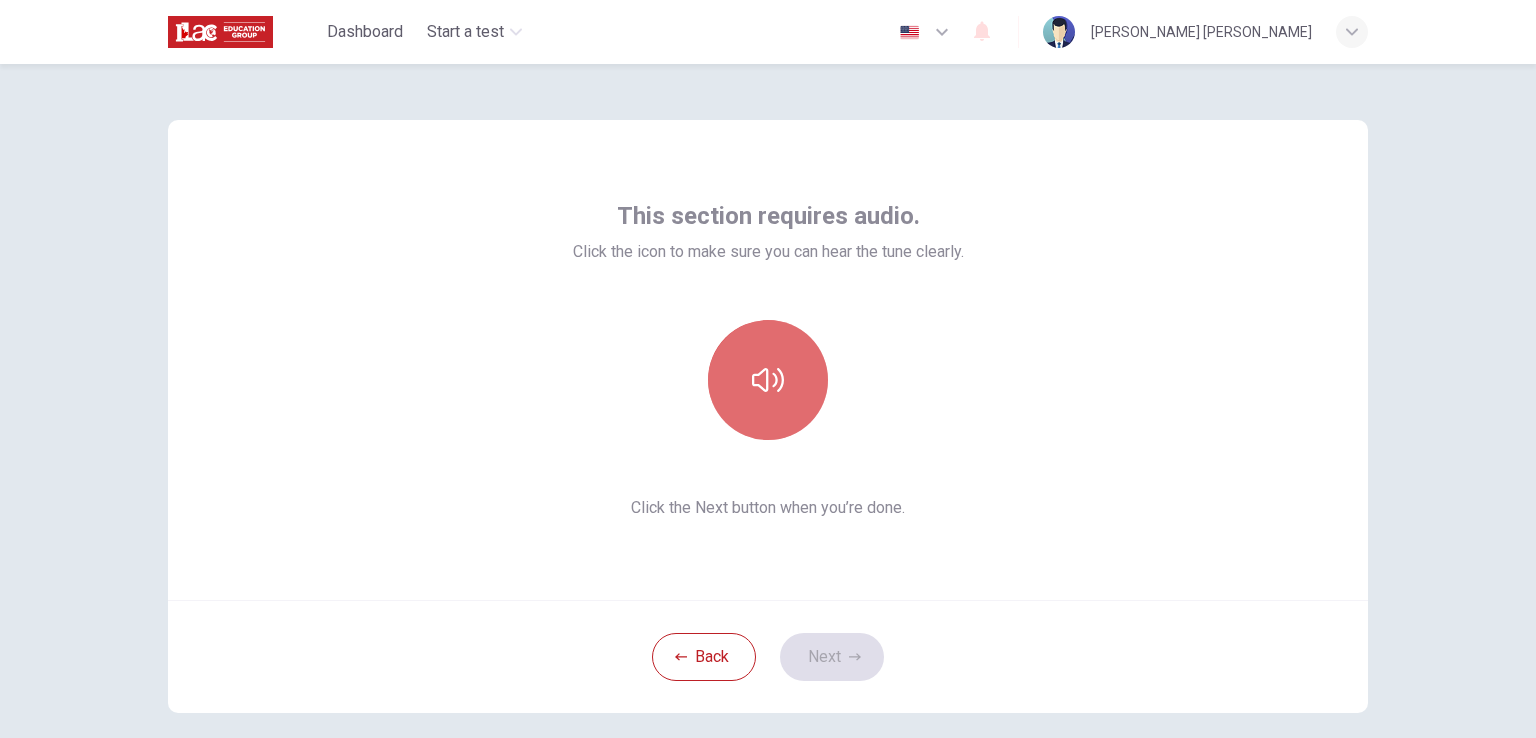 click 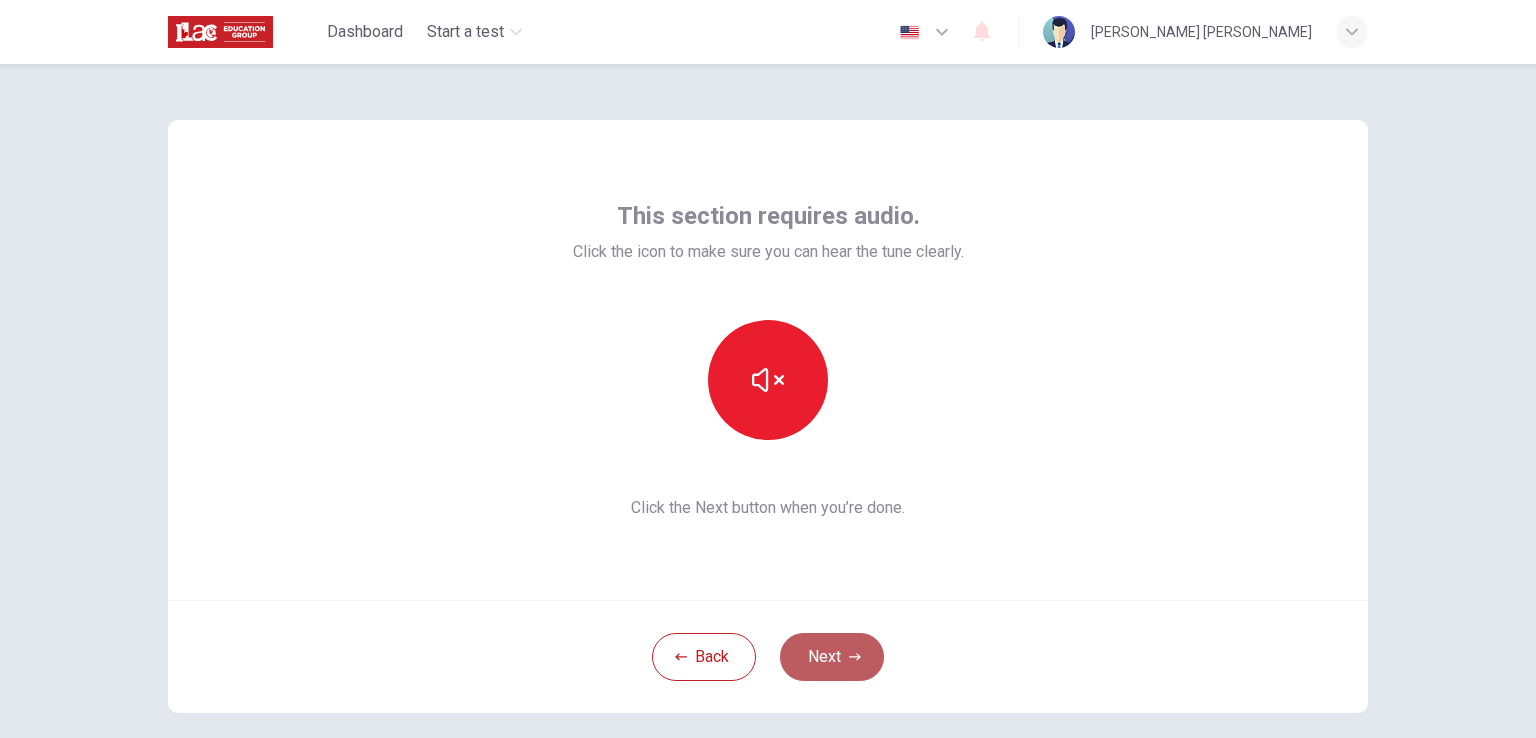 click on "Next" at bounding box center [832, 657] 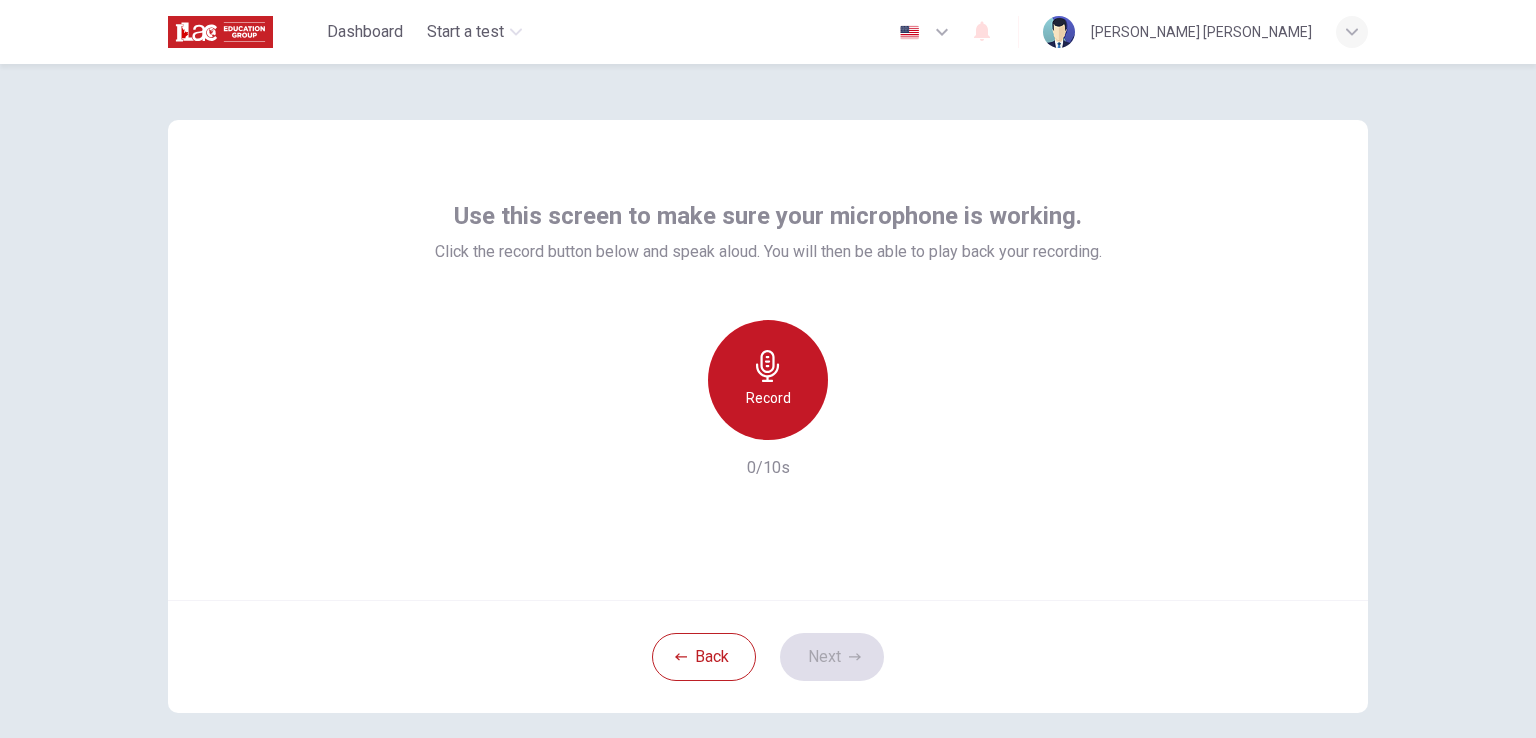 click on "Record" at bounding box center [768, 398] 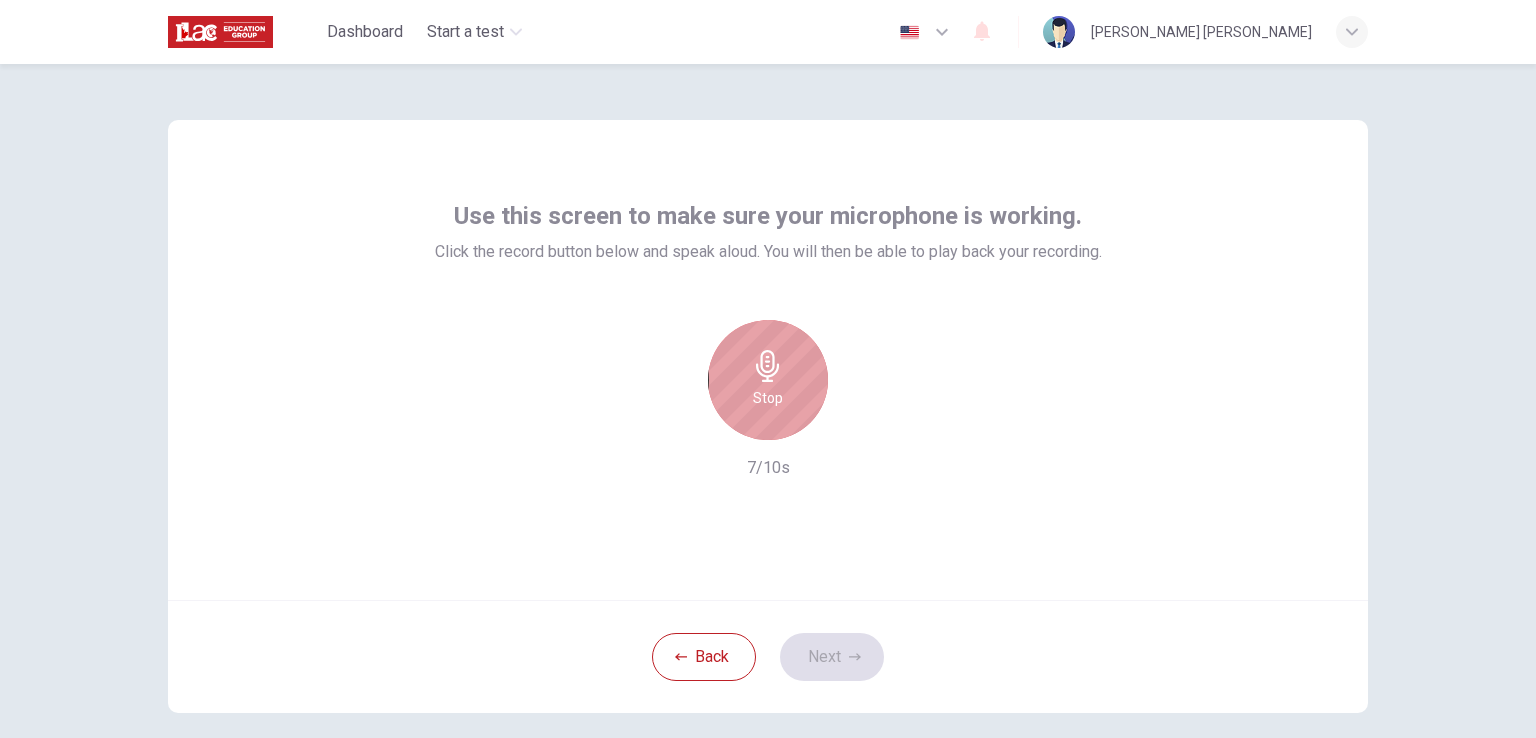 click on "Stop" at bounding box center (768, 398) 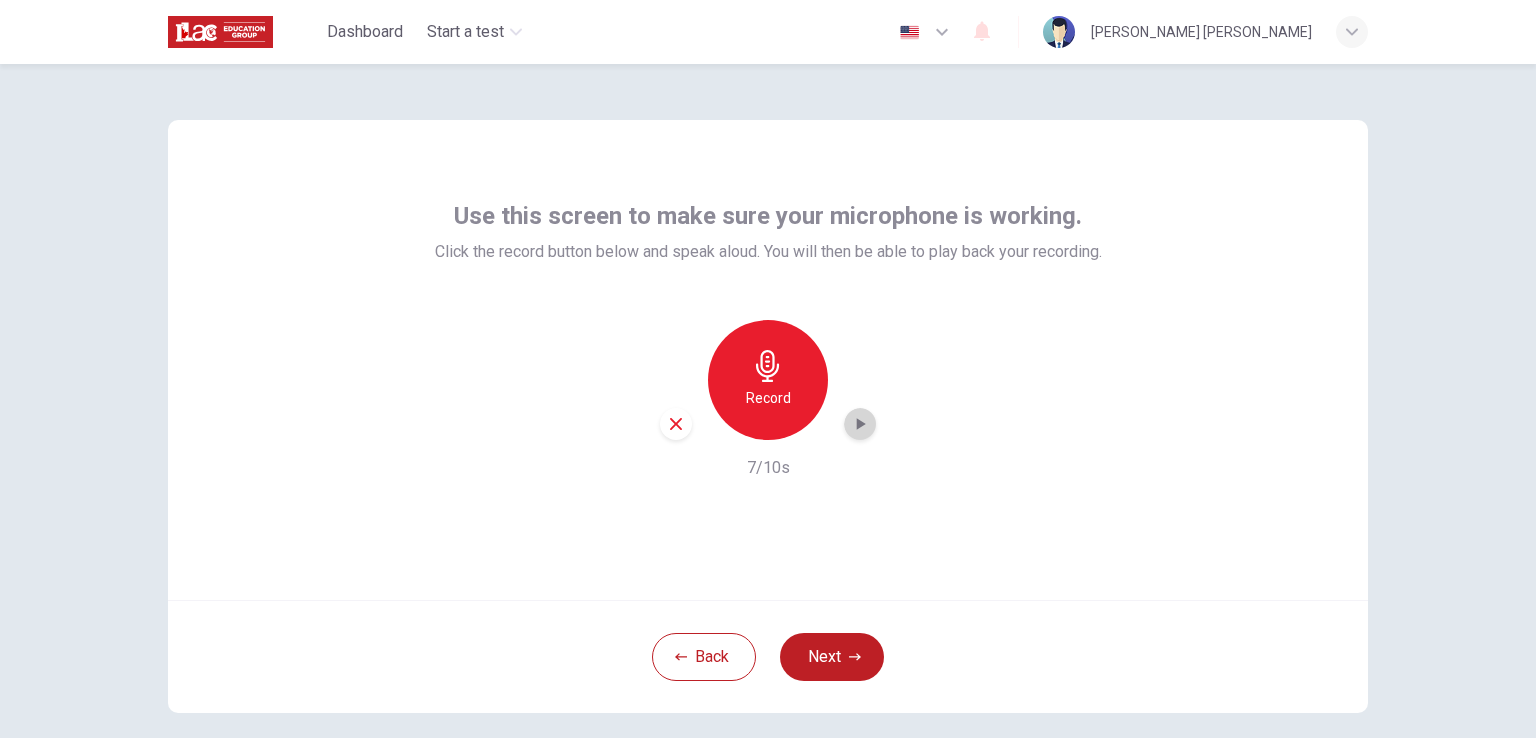 click 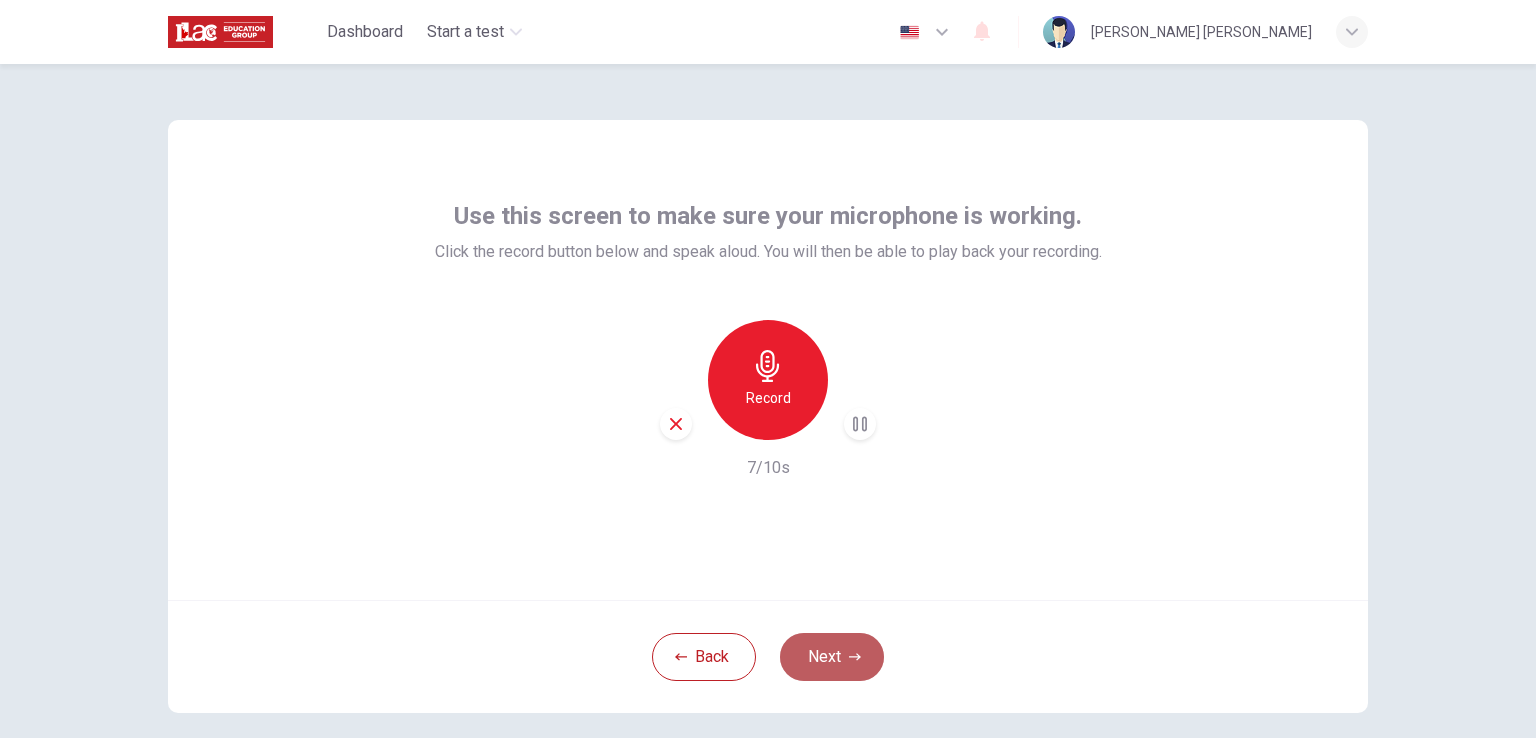 click on "Next" at bounding box center (832, 657) 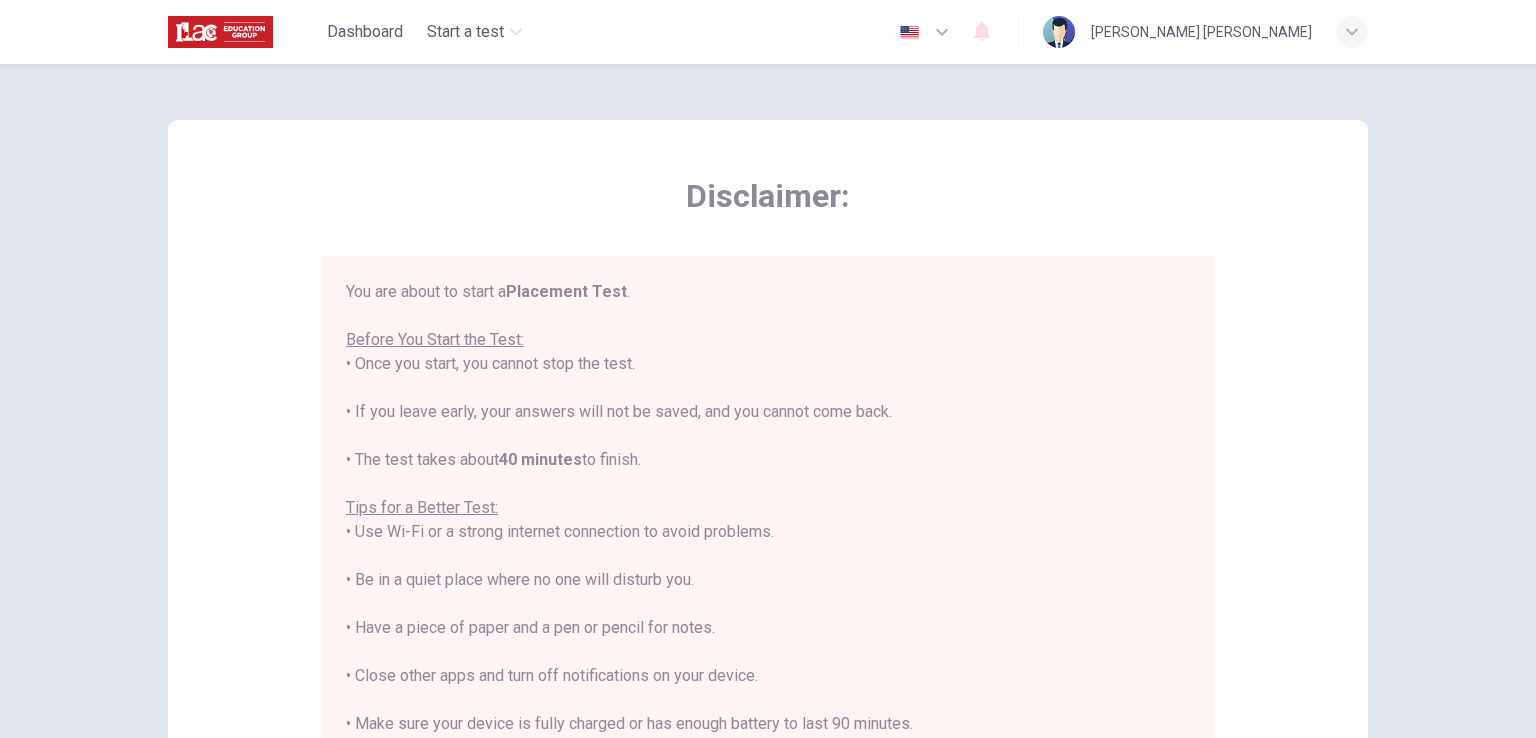 click on "You are about to start a  Placement Test .
Before You Start the Test:
• Once you start, you cannot stop the test.
• If you leave early, your answers will not be saved, and you cannot come back.
• The test takes about  40 minutes  to finish.
Tips for a Better Test:
• Use Wi-Fi or a strong internet connection to avoid problems.
• Be in a quiet place where no one will disturb you.
• Have a piece of paper and a pen or pencil for notes.
• Close other apps and turn off notifications on your device.
• Make sure your device is fully charged or has enough battery to last 90 minutes.
By clicking the button below, you agree to follow these instructions.
Good luck!" at bounding box center (768, 556) 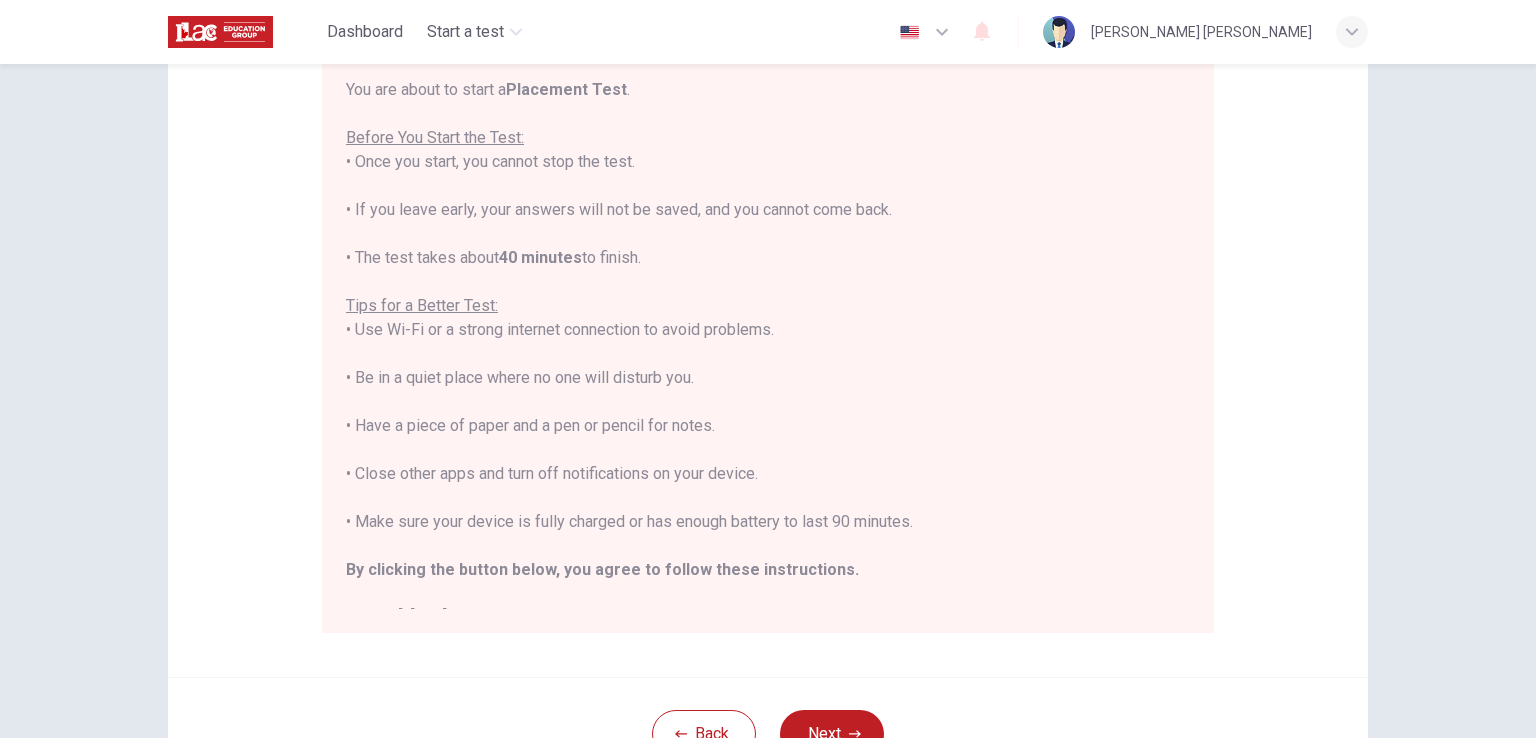 scroll, scrollTop: 204, scrollLeft: 0, axis: vertical 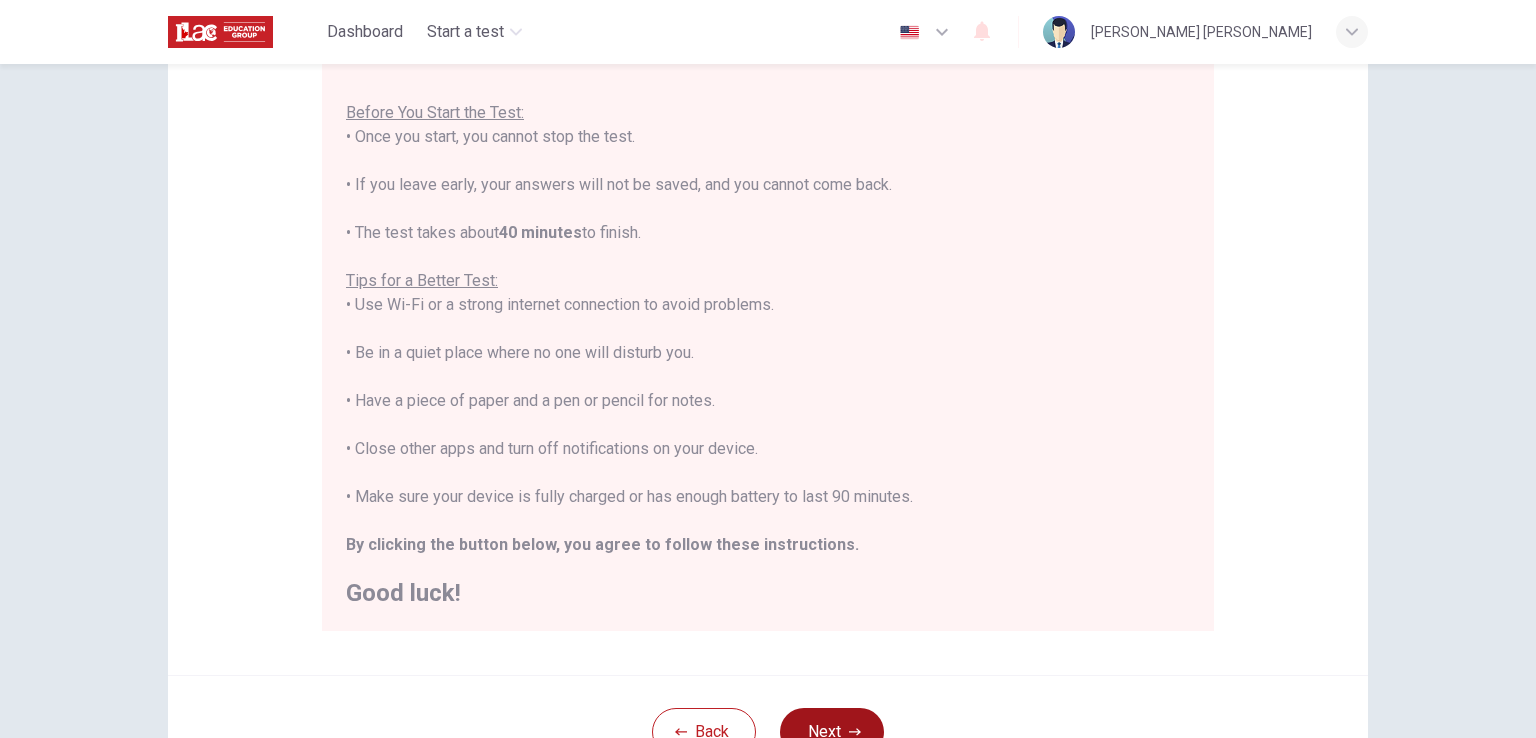 click on "Next" at bounding box center (832, 732) 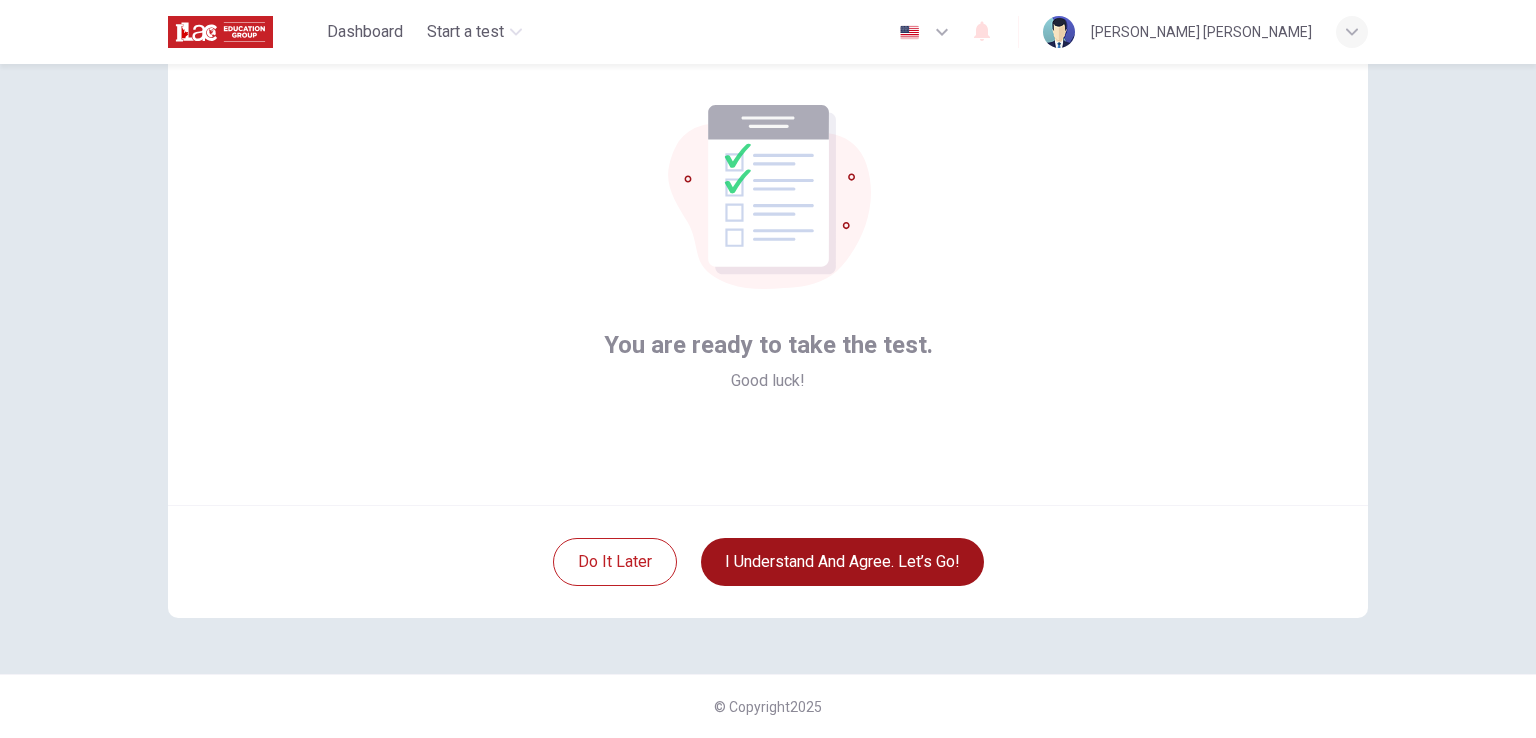 scroll, scrollTop: 95, scrollLeft: 0, axis: vertical 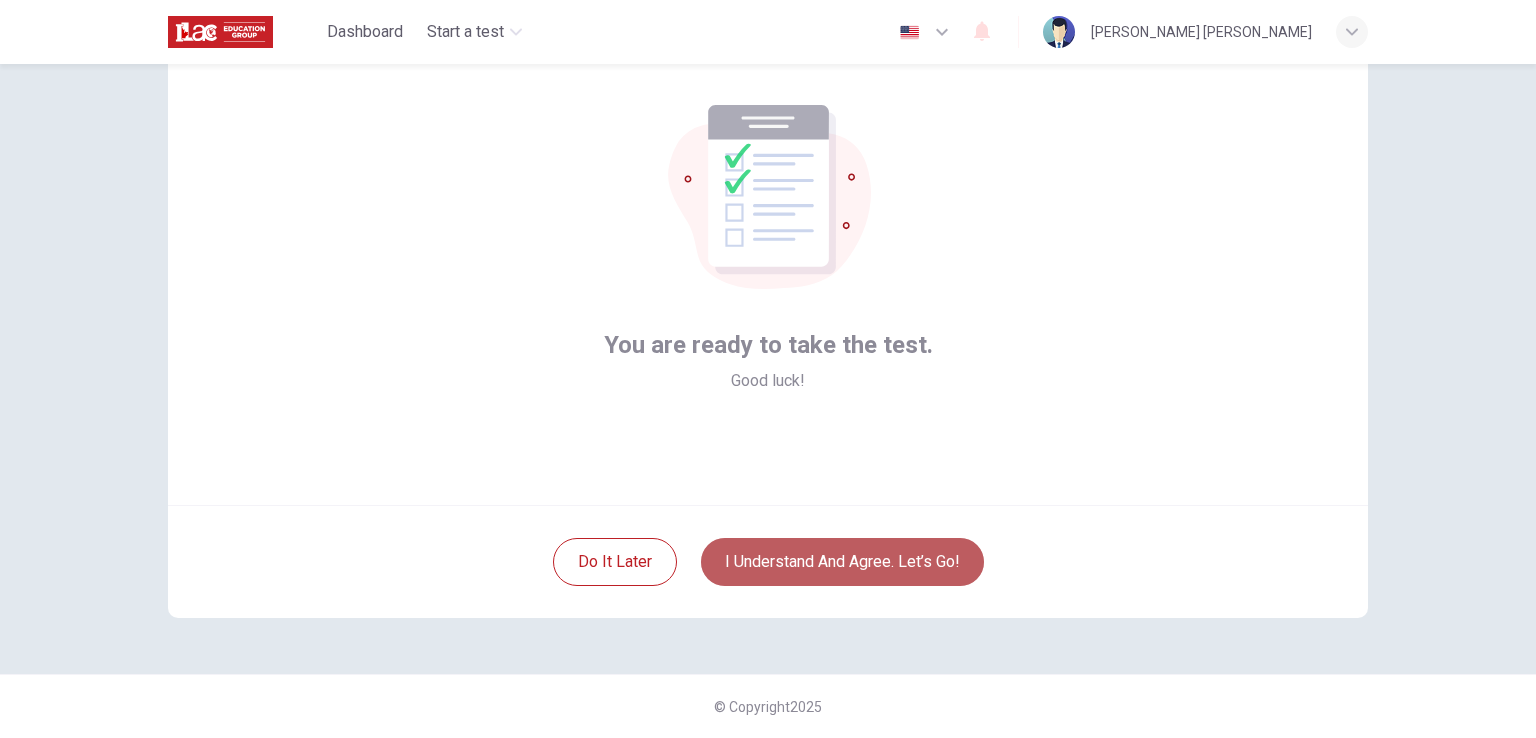 click on "I understand and agree. Let’s go!" at bounding box center [842, 562] 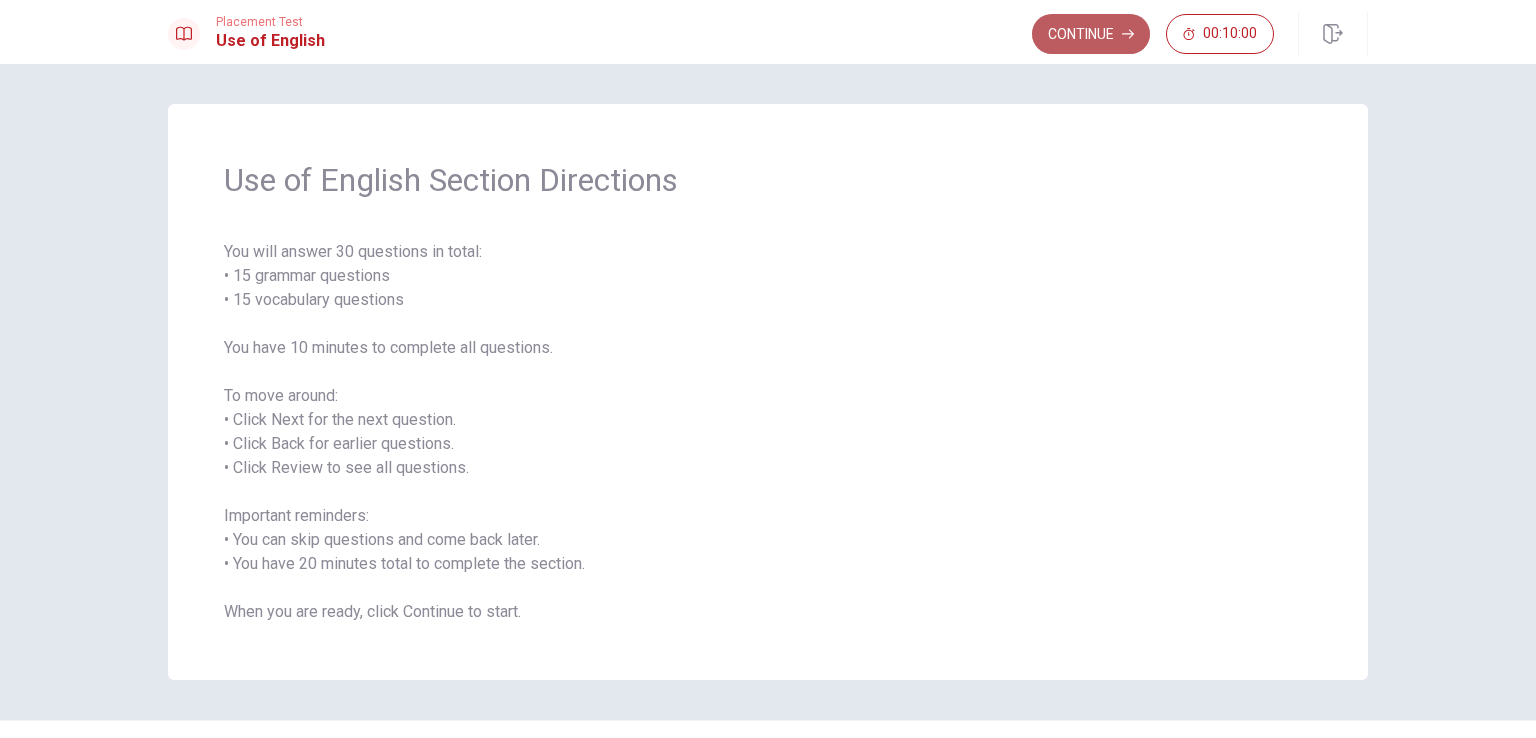 click on "Continue" at bounding box center (1091, 34) 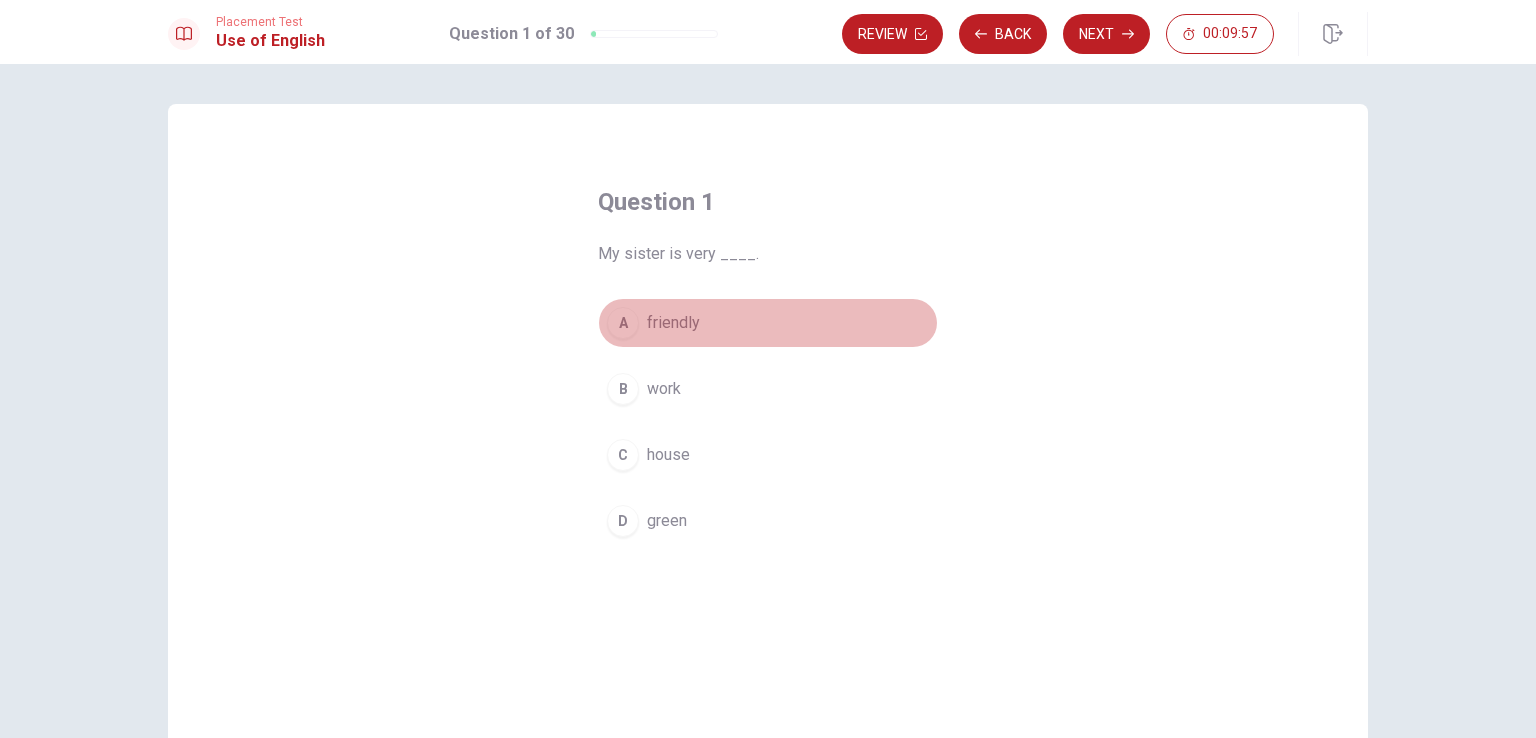 click on "A" at bounding box center [623, 323] 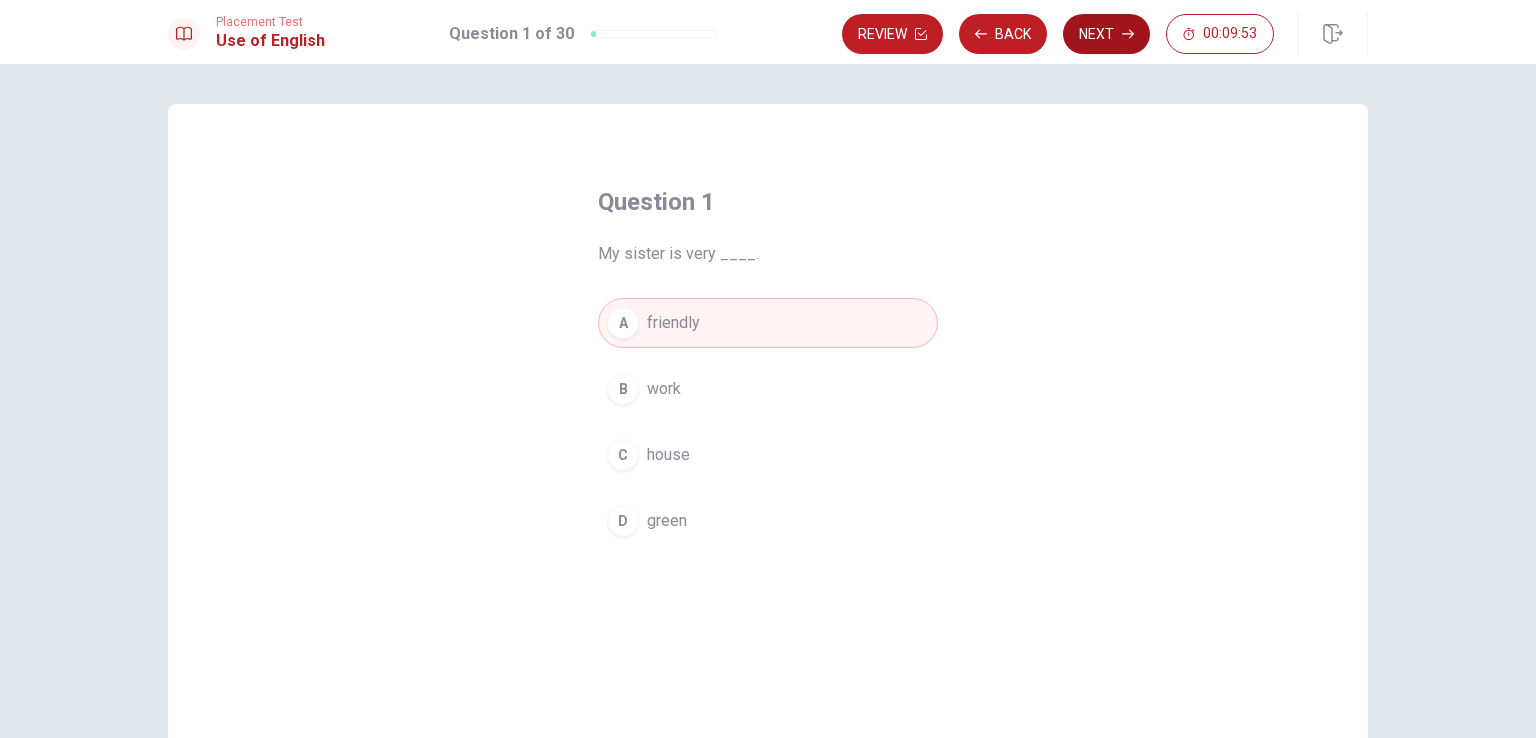 click on "Next" at bounding box center [1106, 34] 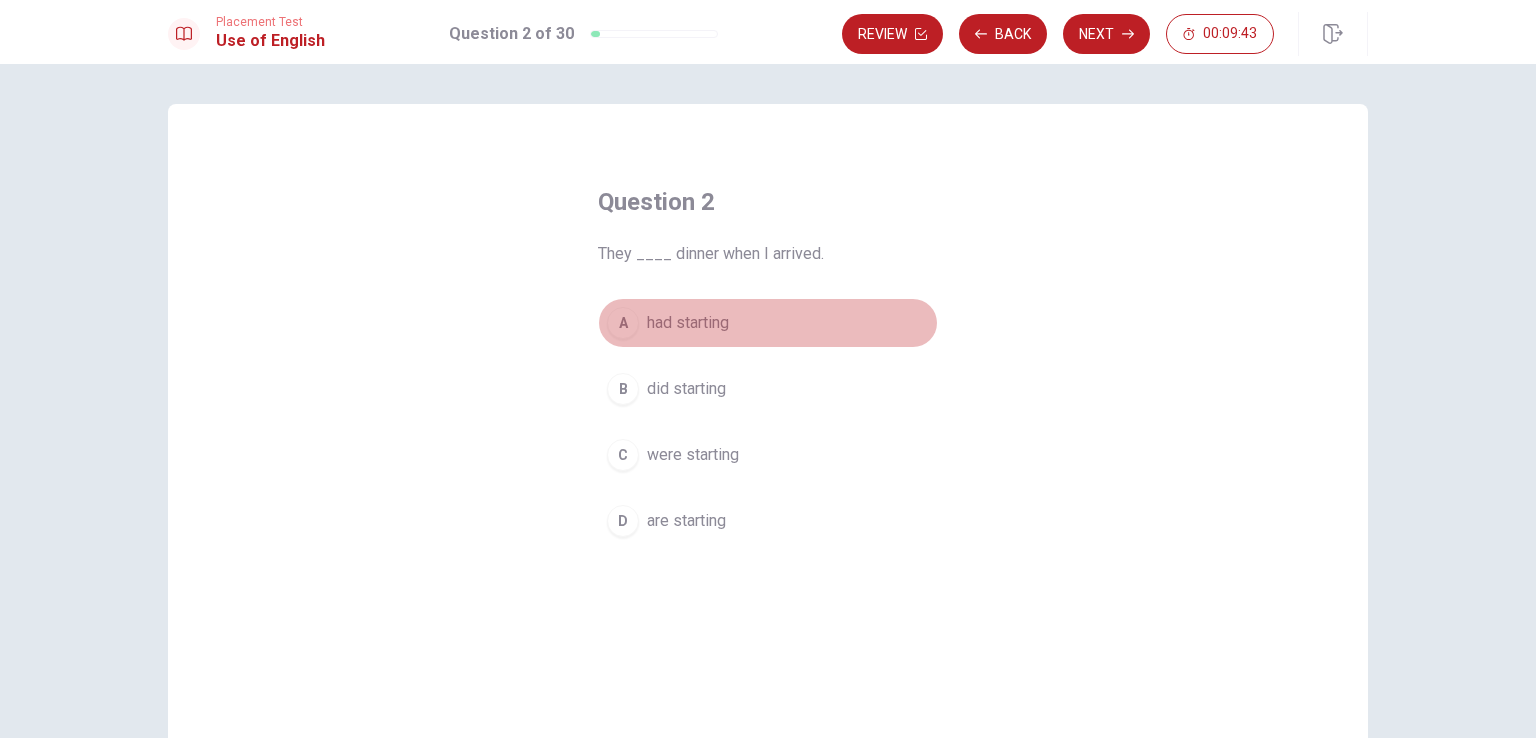 click on "had starting" at bounding box center [688, 323] 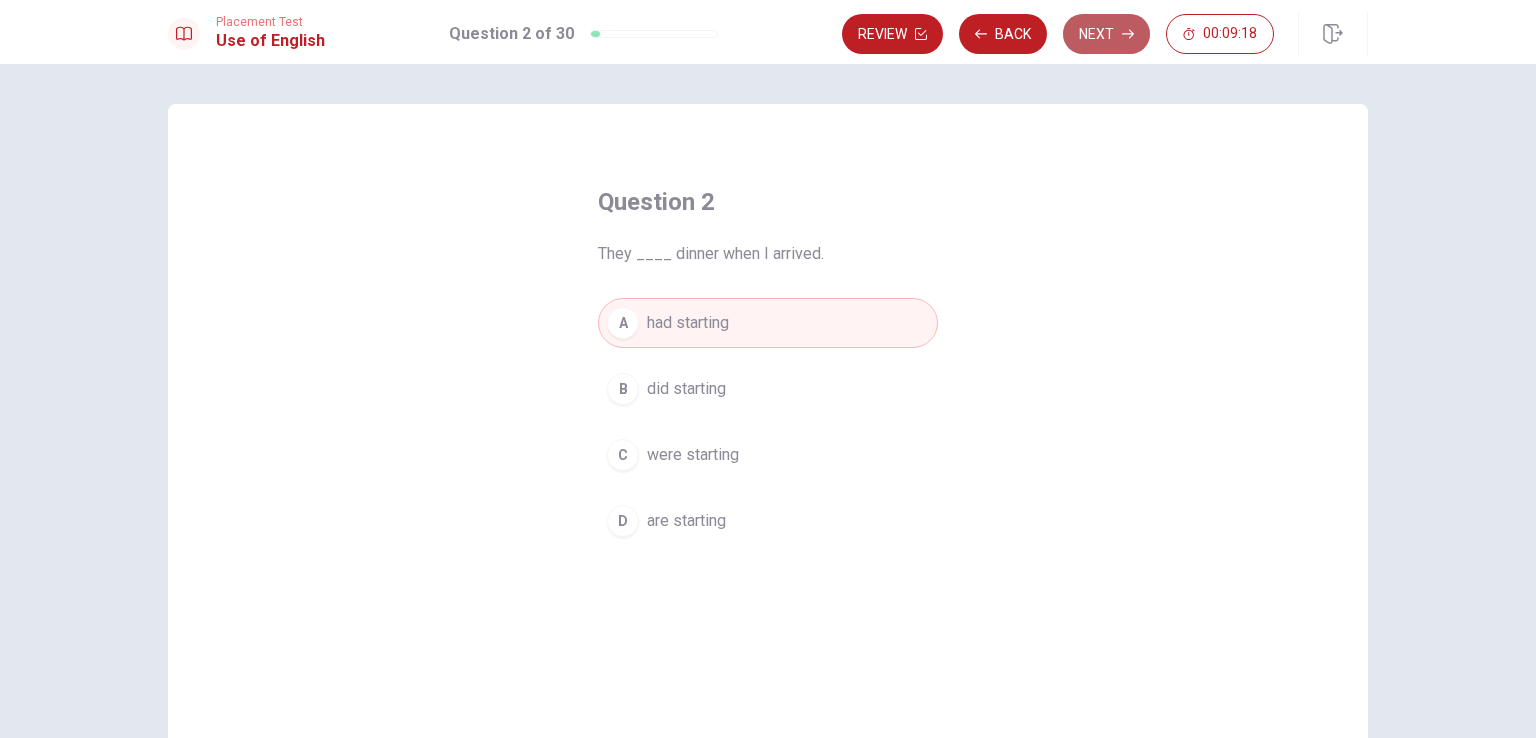 click on "Next" at bounding box center [1106, 34] 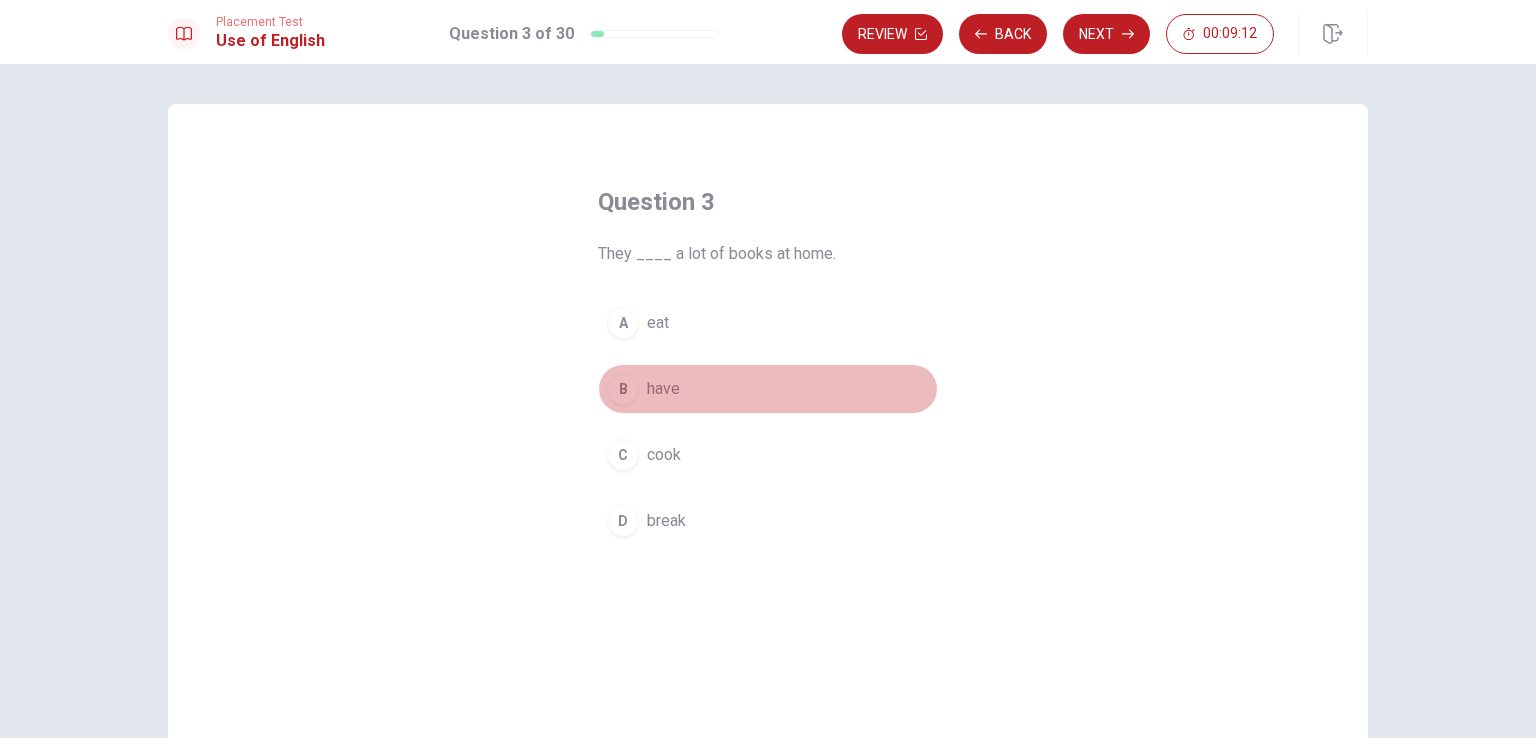 click on "B" at bounding box center [623, 389] 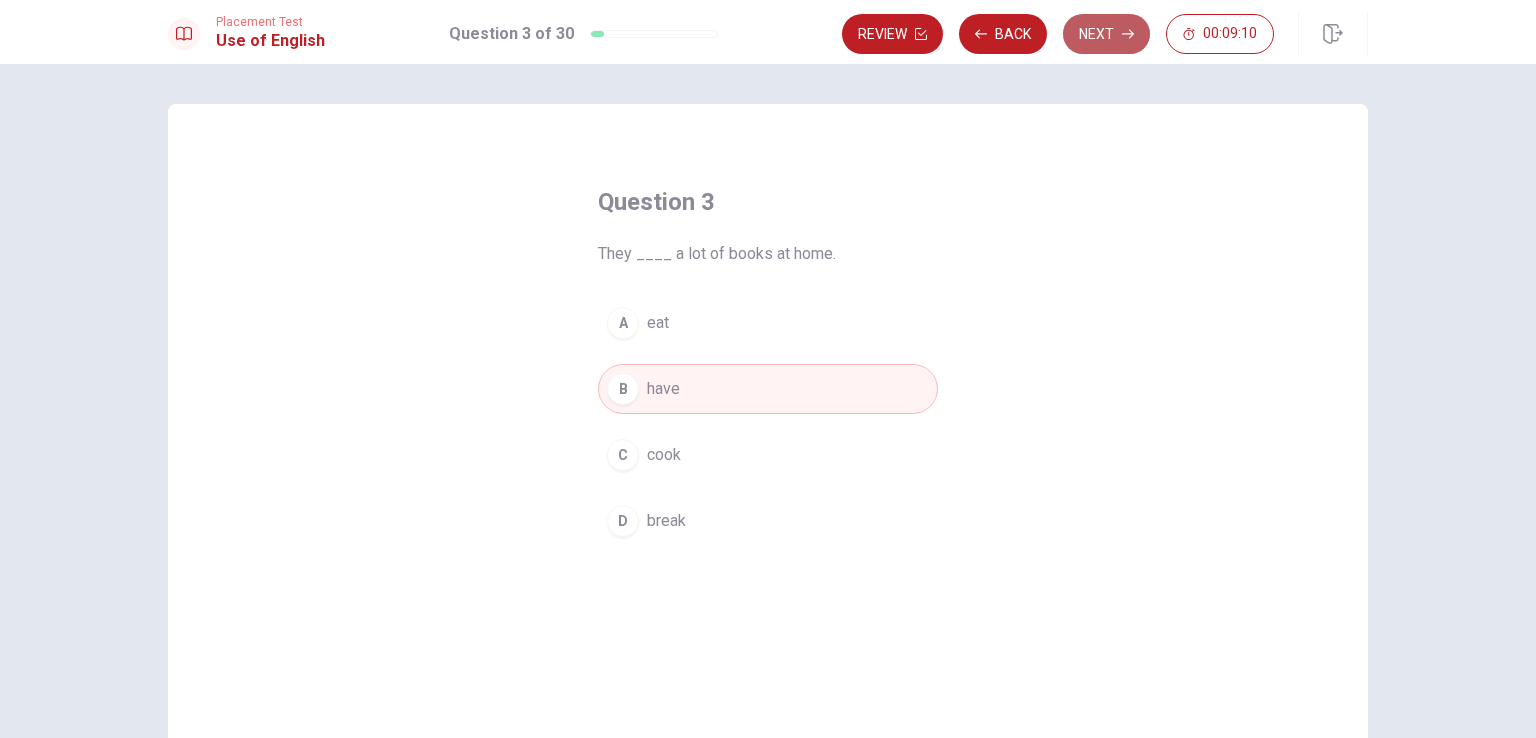 click on "Next" at bounding box center (1106, 34) 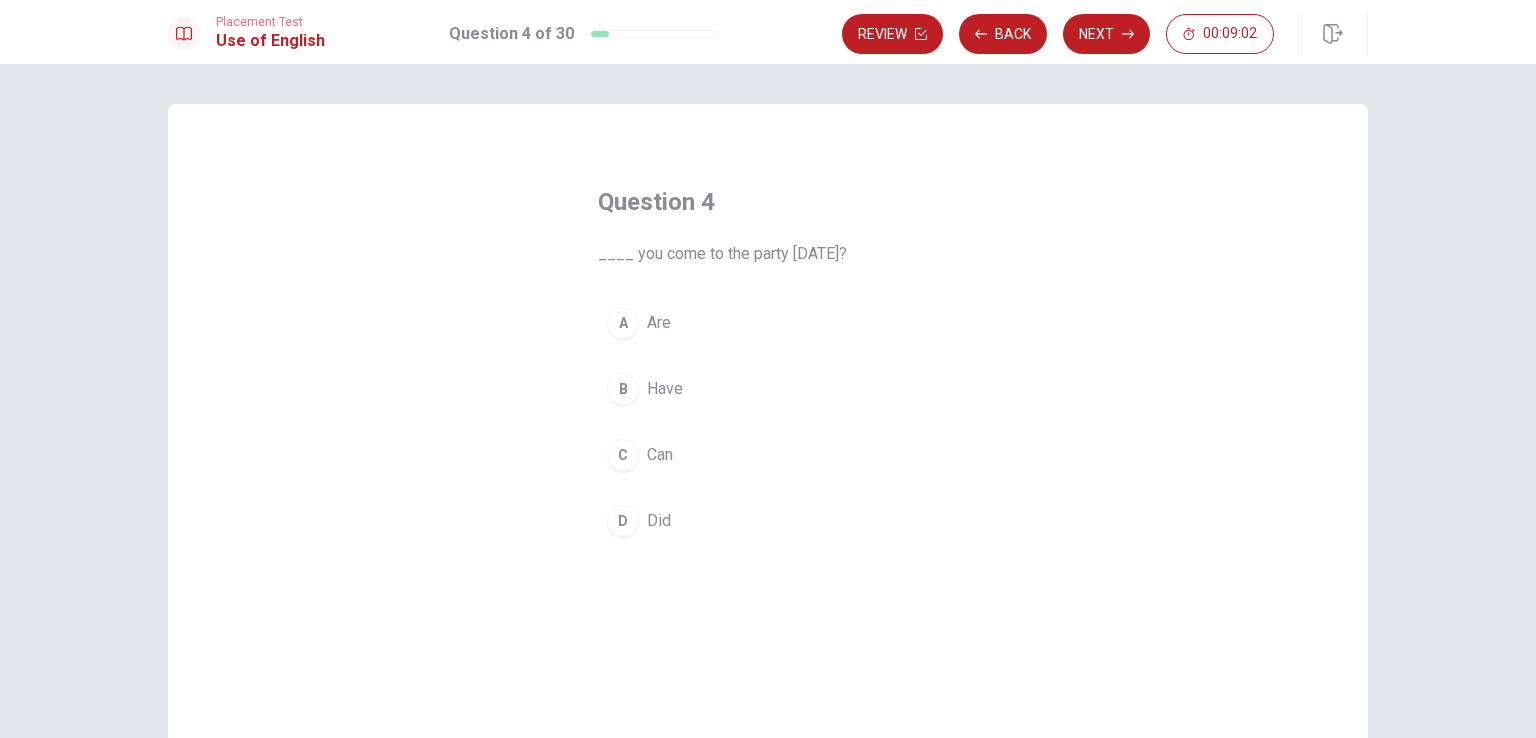 click on "A" at bounding box center [623, 323] 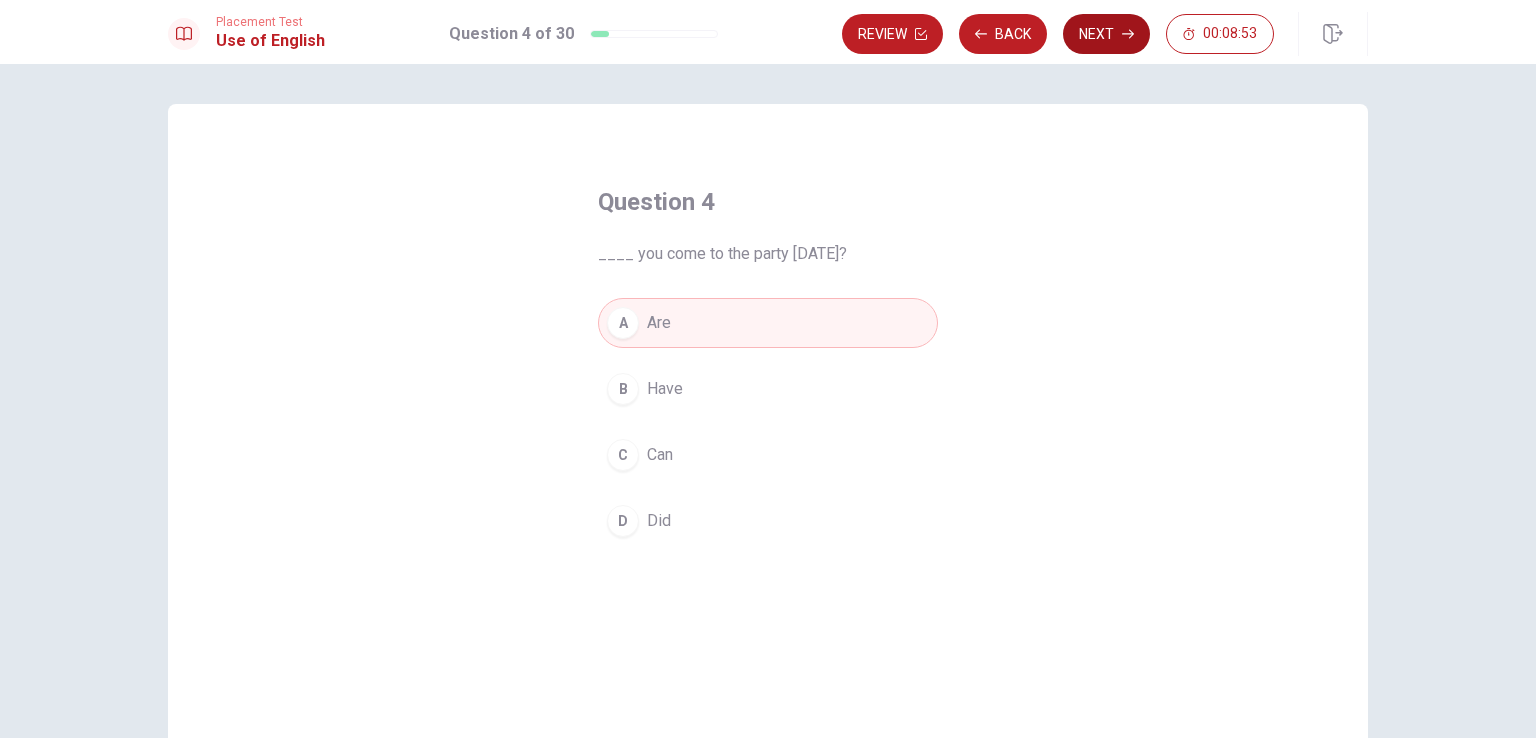 click on "Next" at bounding box center (1106, 34) 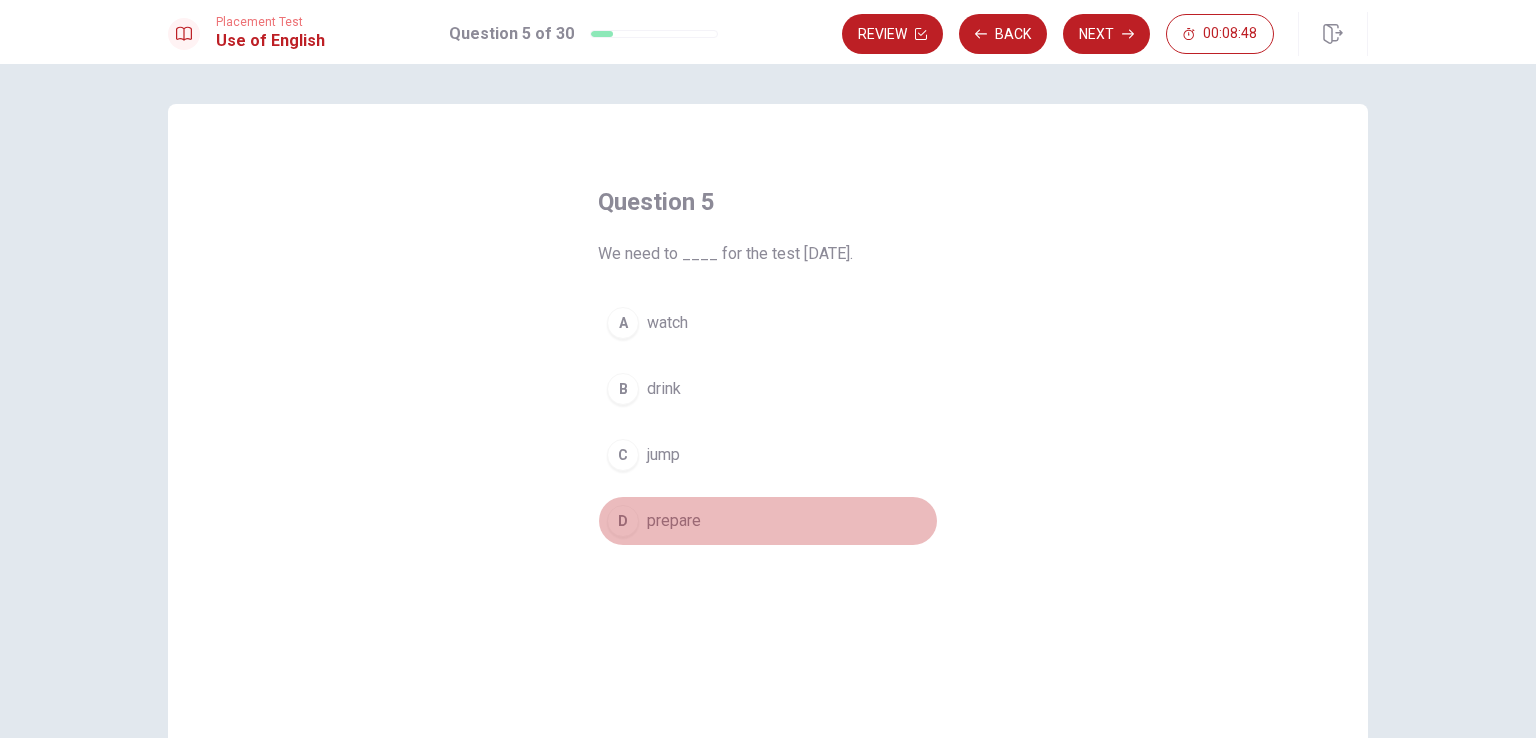 click on "D" at bounding box center (623, 521) 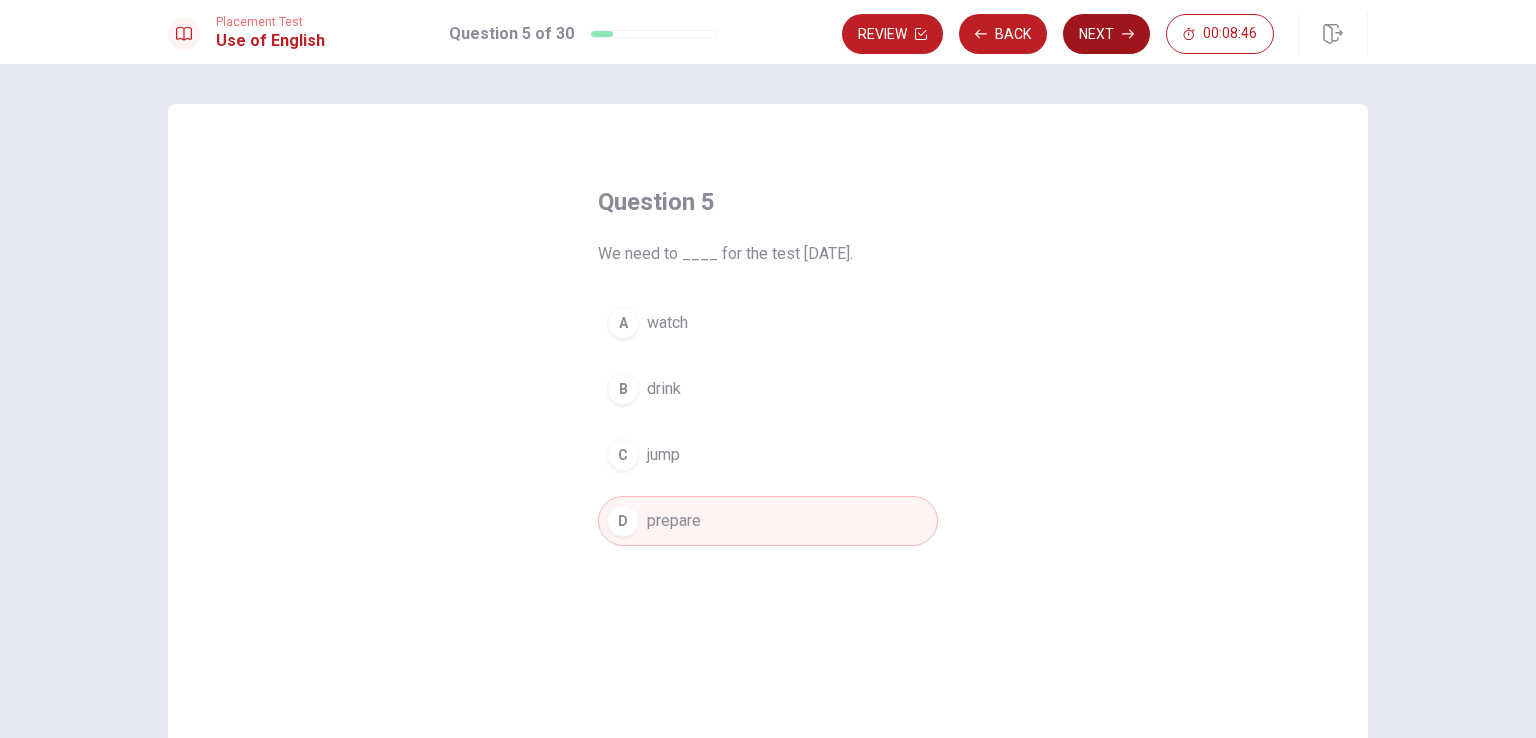 click on "Next" at bounding box center [1106, 34] 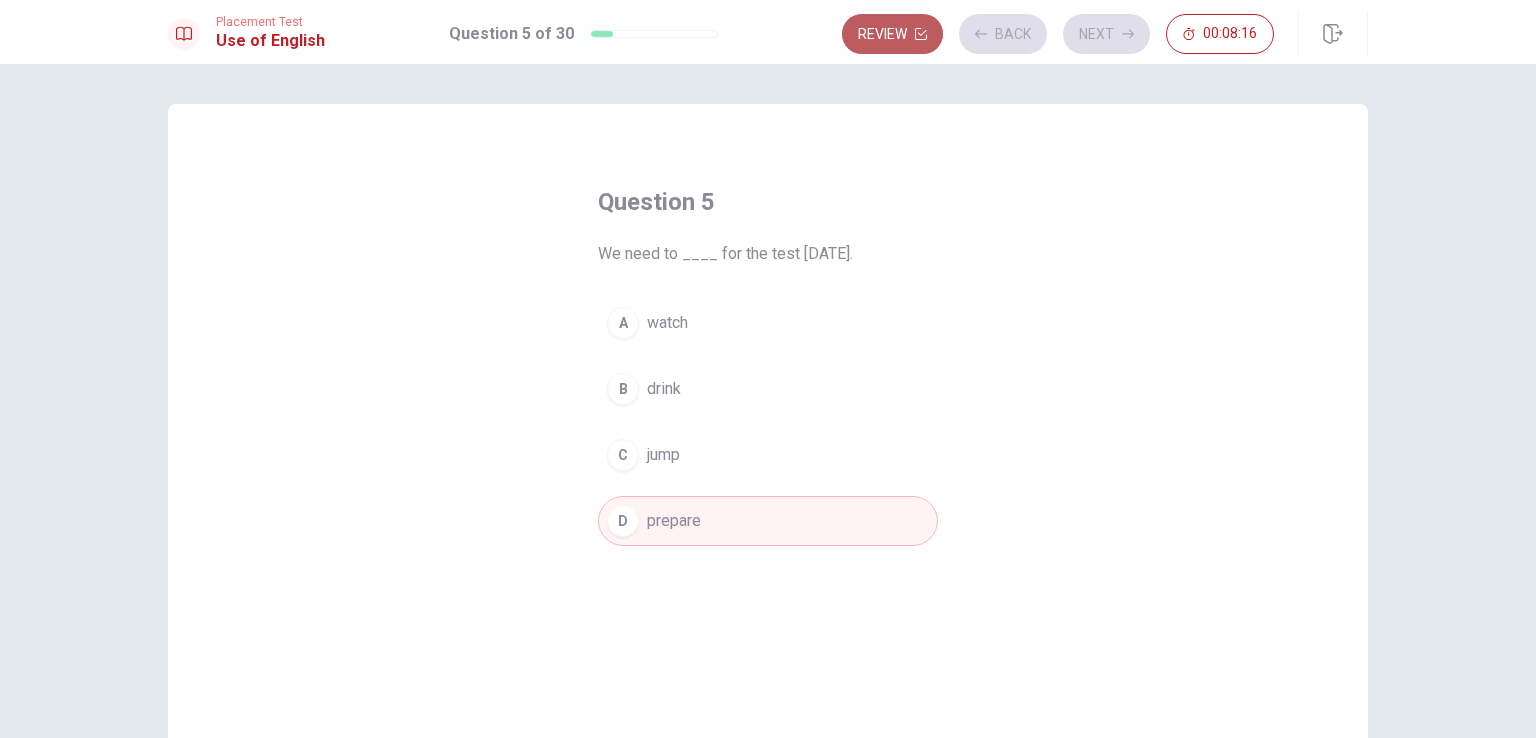 click on "Review" at bounding box center (892, 34) 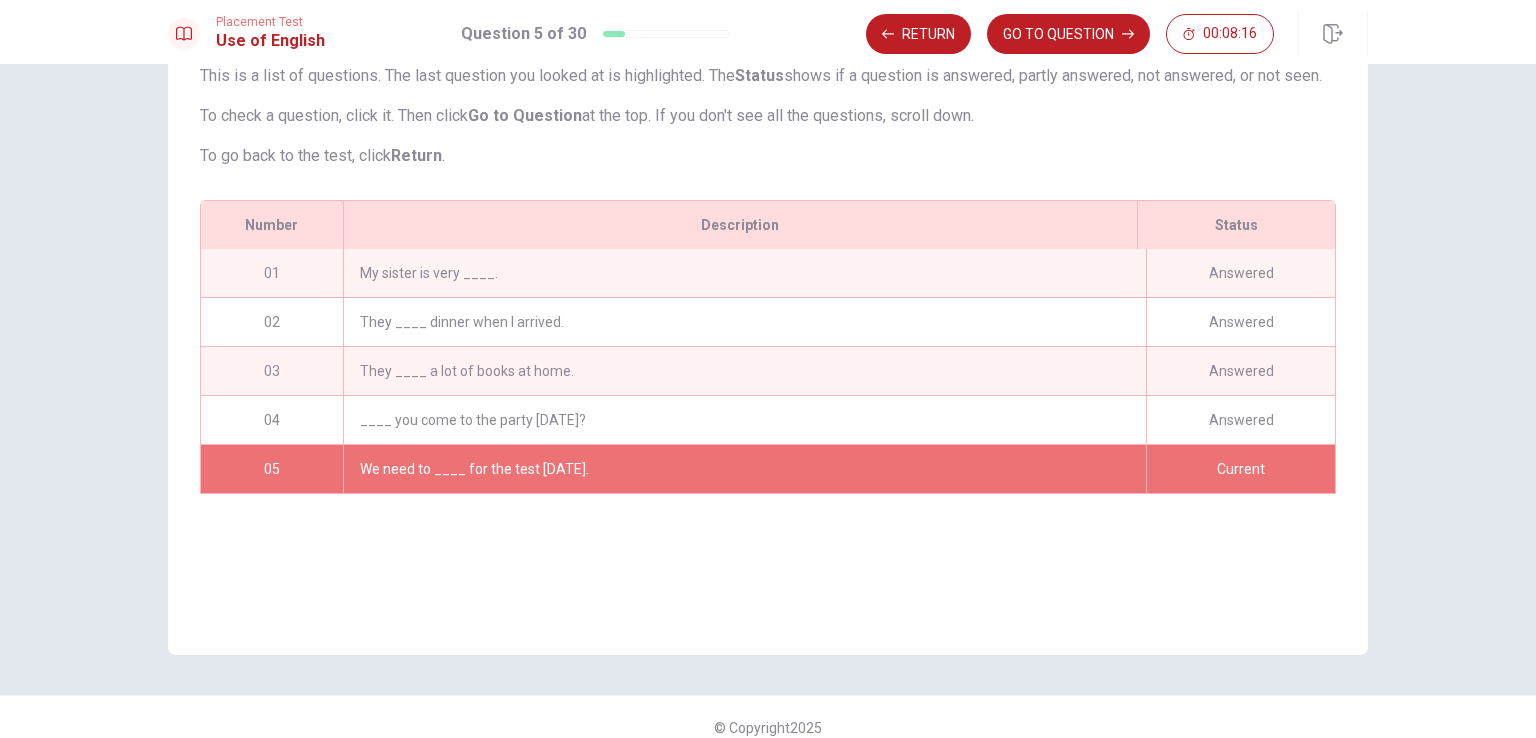 scroll, scrollTop: 165, scrollLeft: 0, axis: vertical 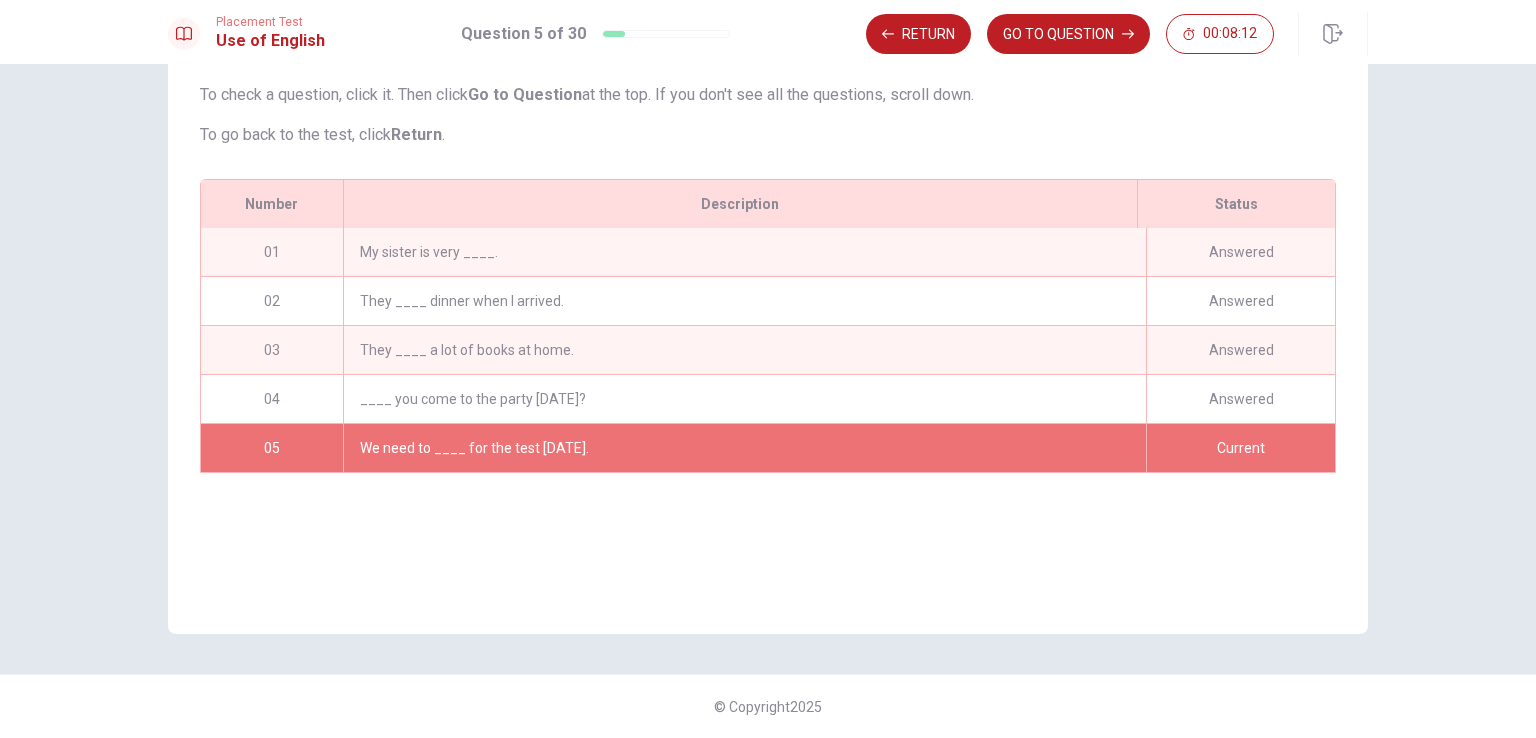 click on "We need to ____ for the test [DATE]." at bounding box center [744, 448] 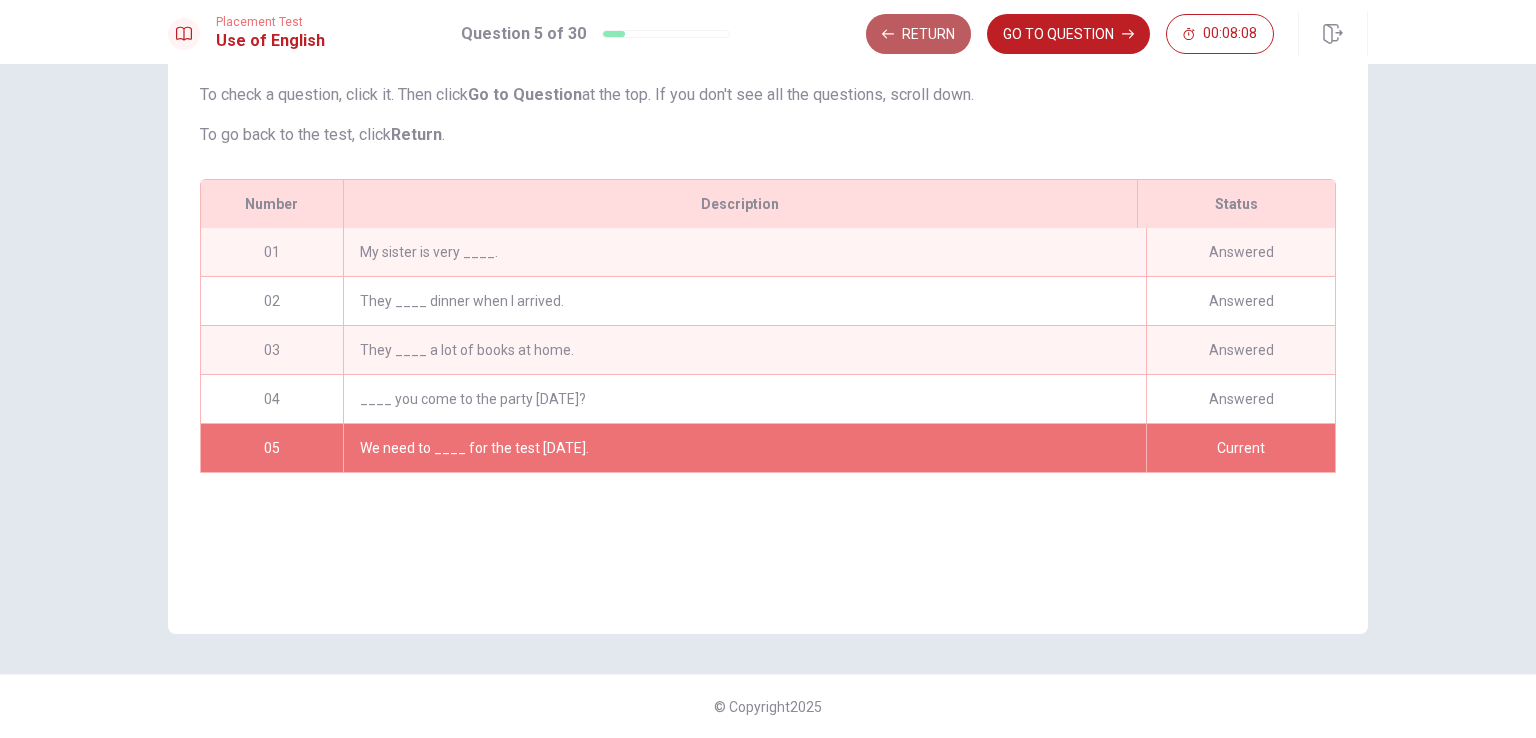 click on "Return" at bounding box center [918, 34] 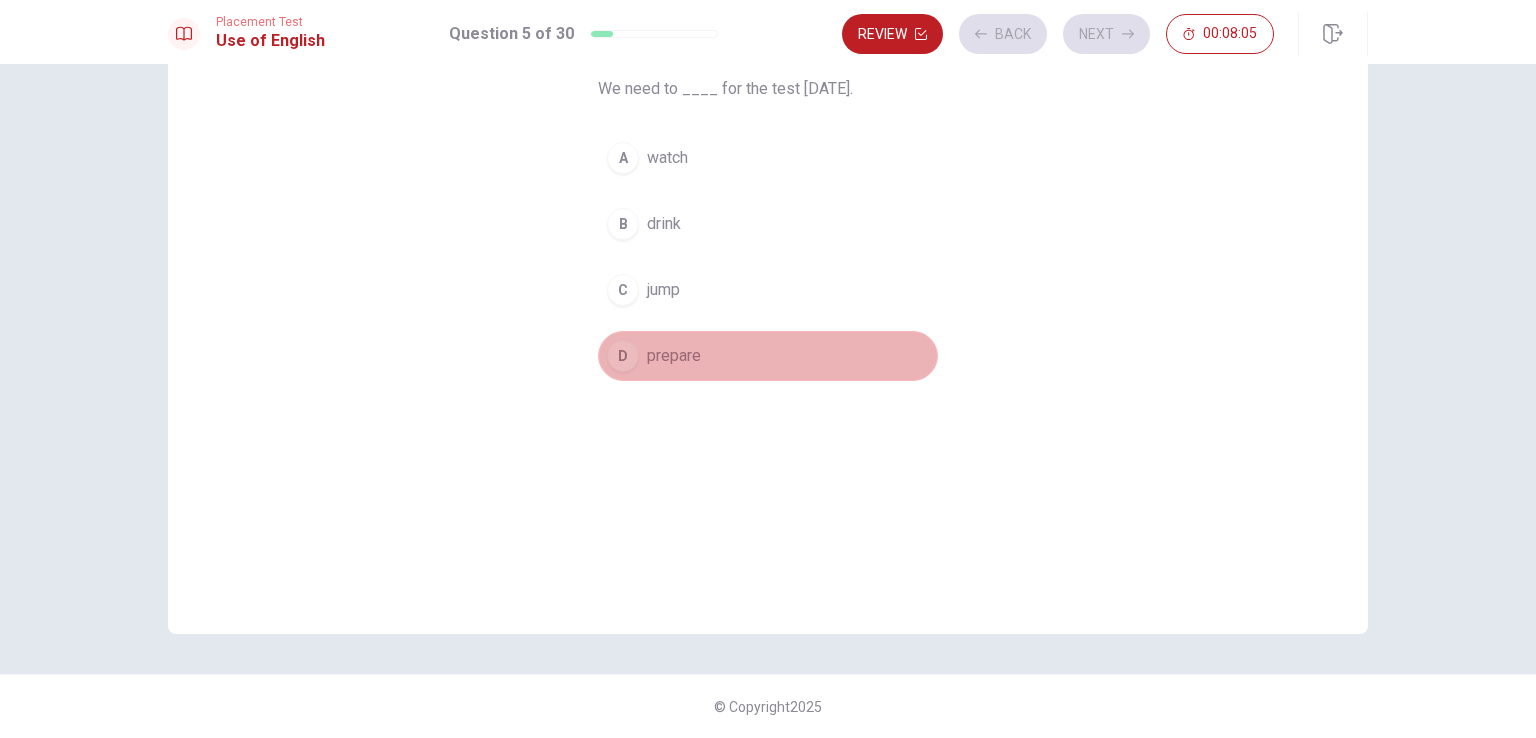 click on "prepare" at bounding box center [674, 356] 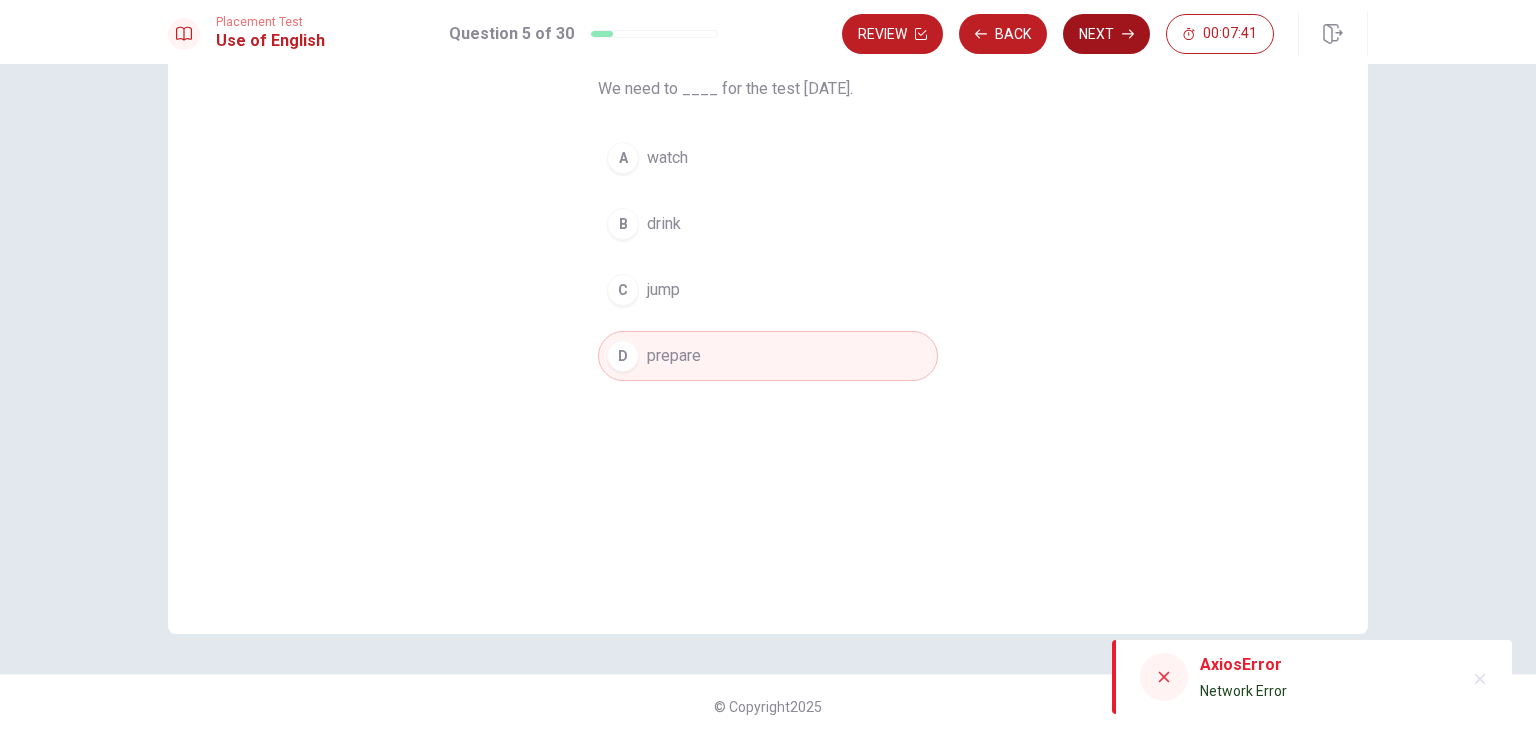 click on "Next" at bounding box center (1106, 34) 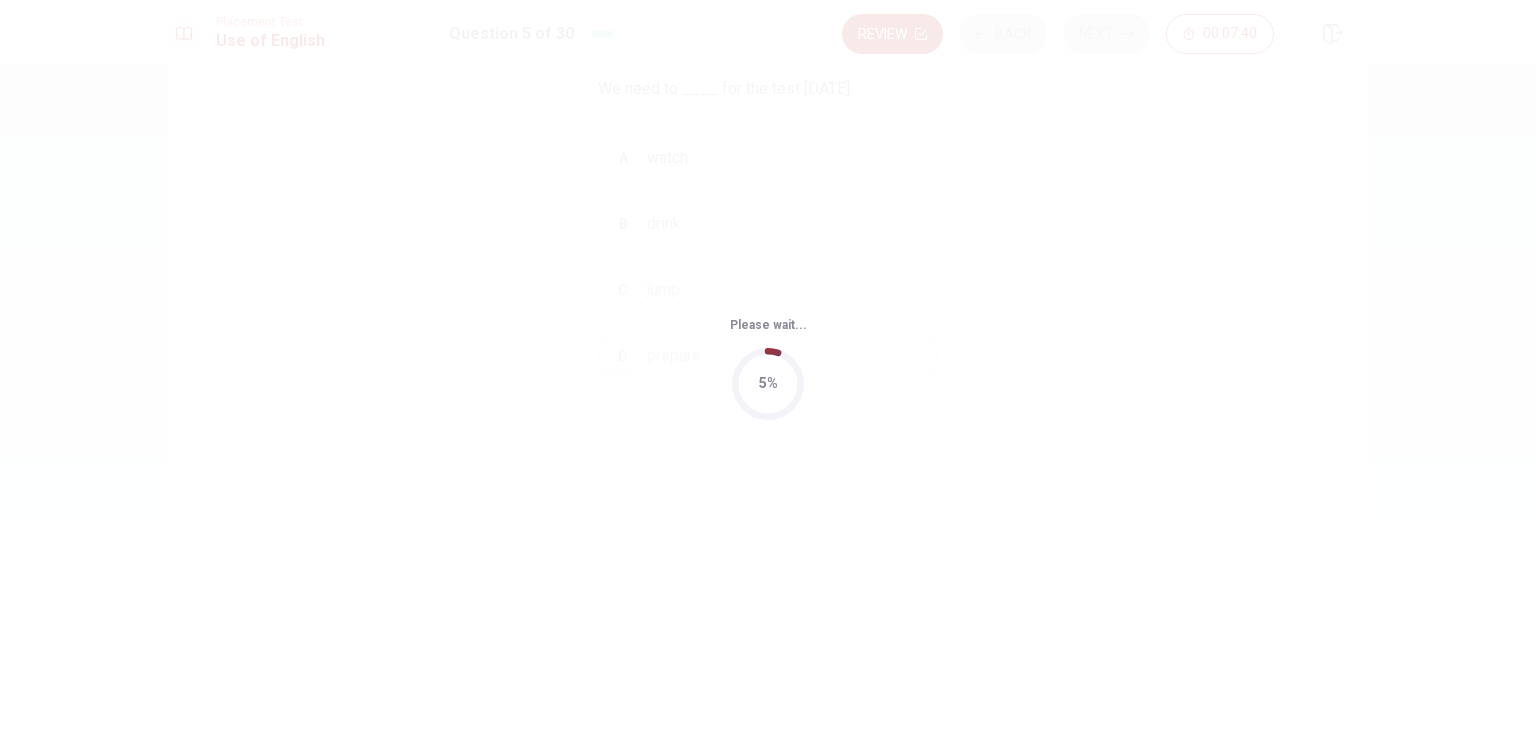 scroll, scrollTop: 0, scrollLeft: 0, axis: both 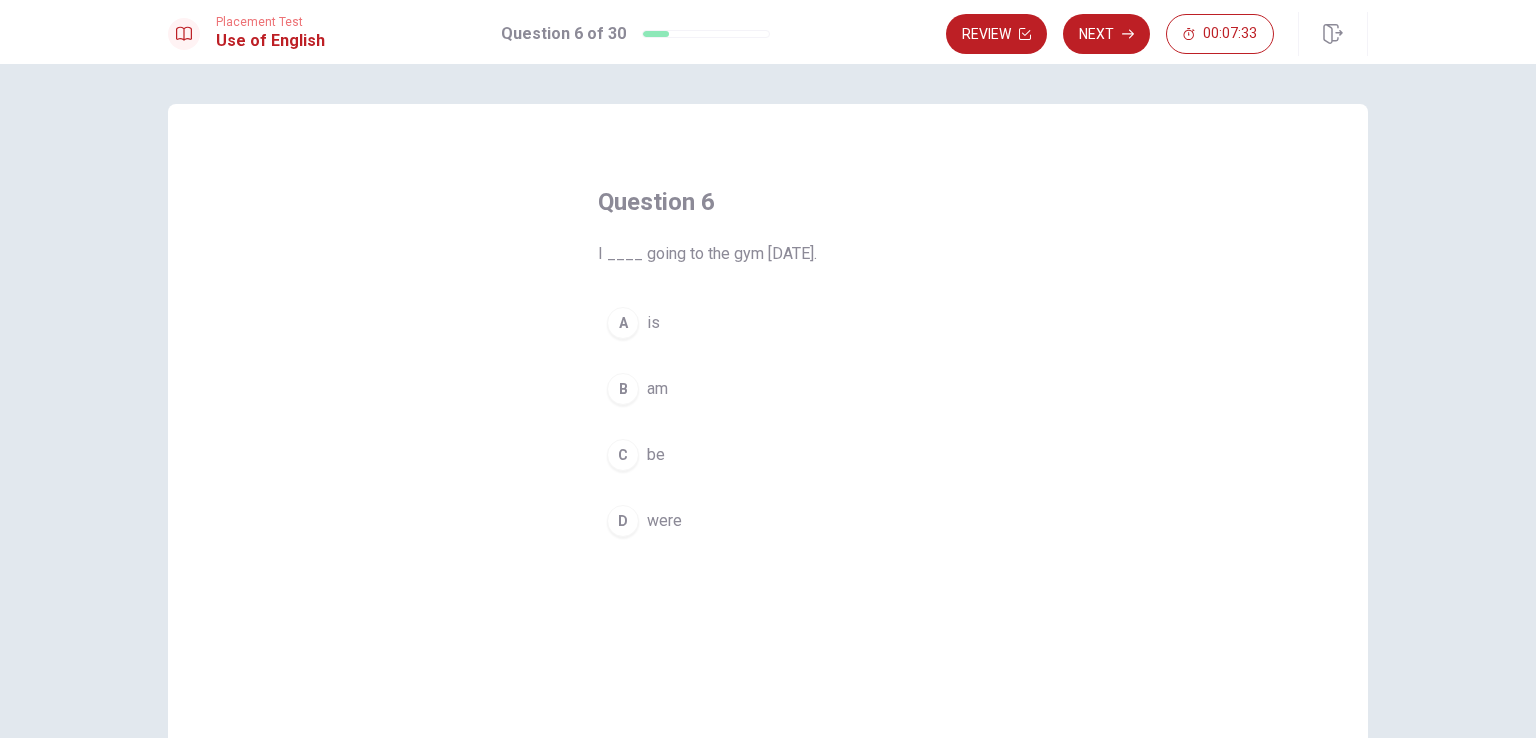 click on "am" at bounding box center [657, 389] 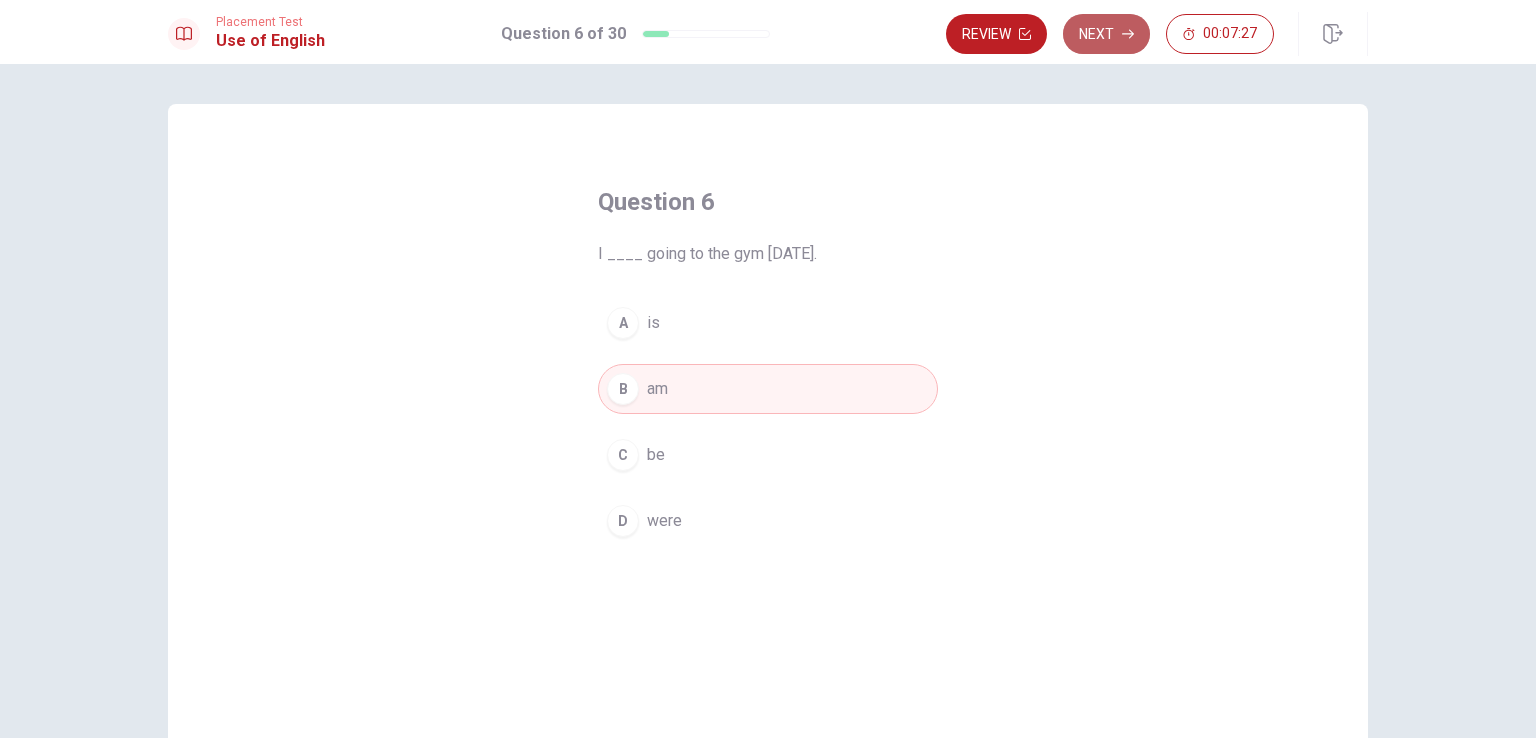 click on "Next" at bounding box center (1106, 34) 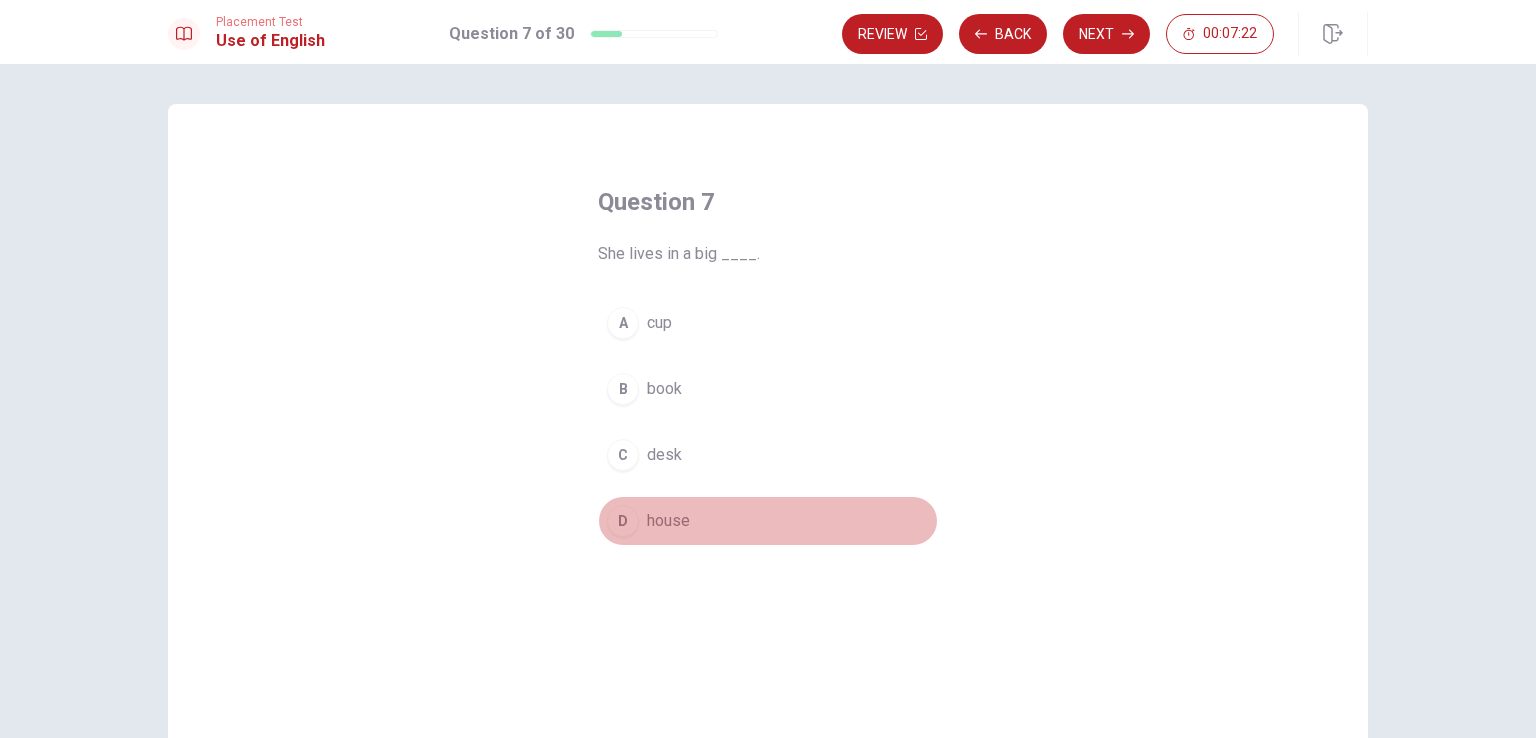 click on "D" at bounding box center [623, 521] 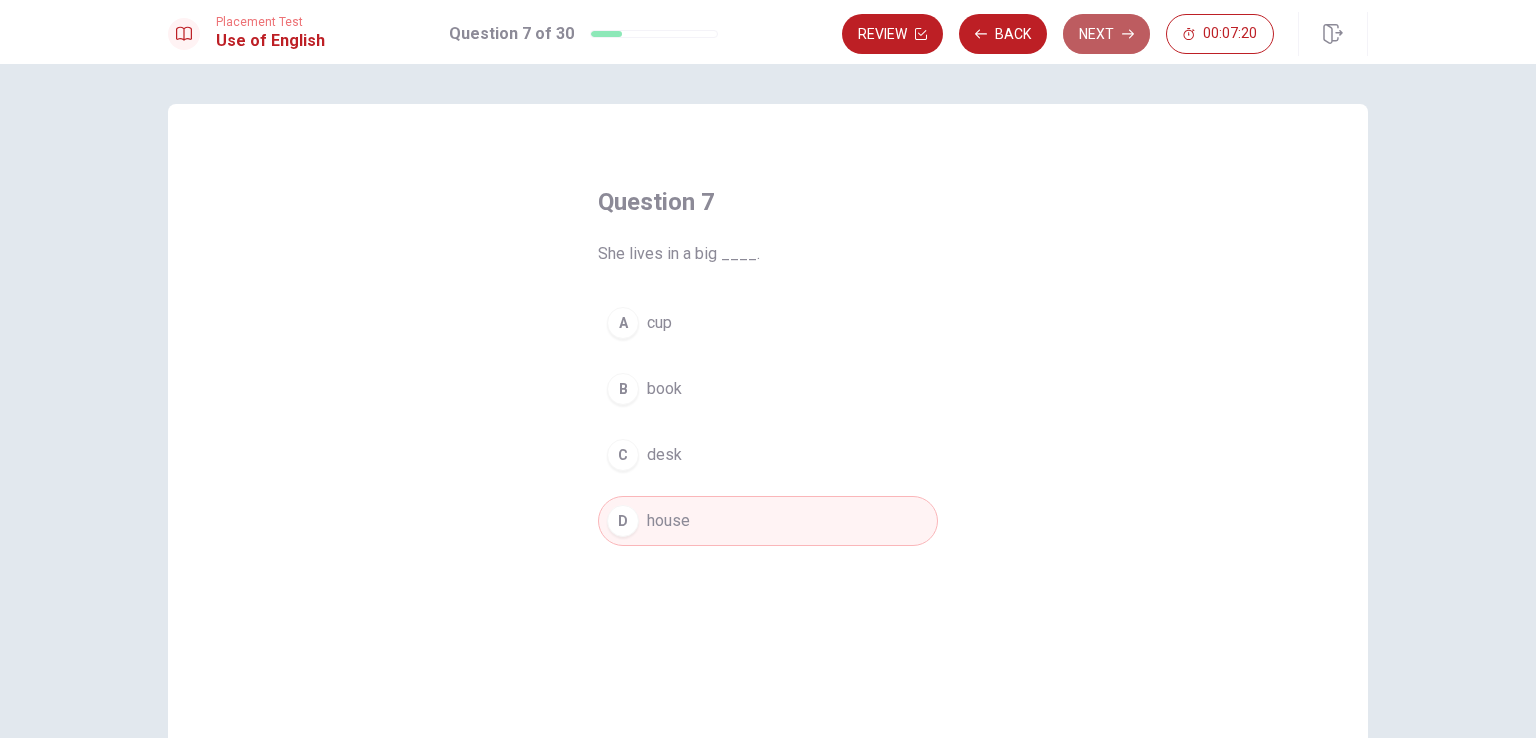 click on "Next" at bounding box center (1106, 34) 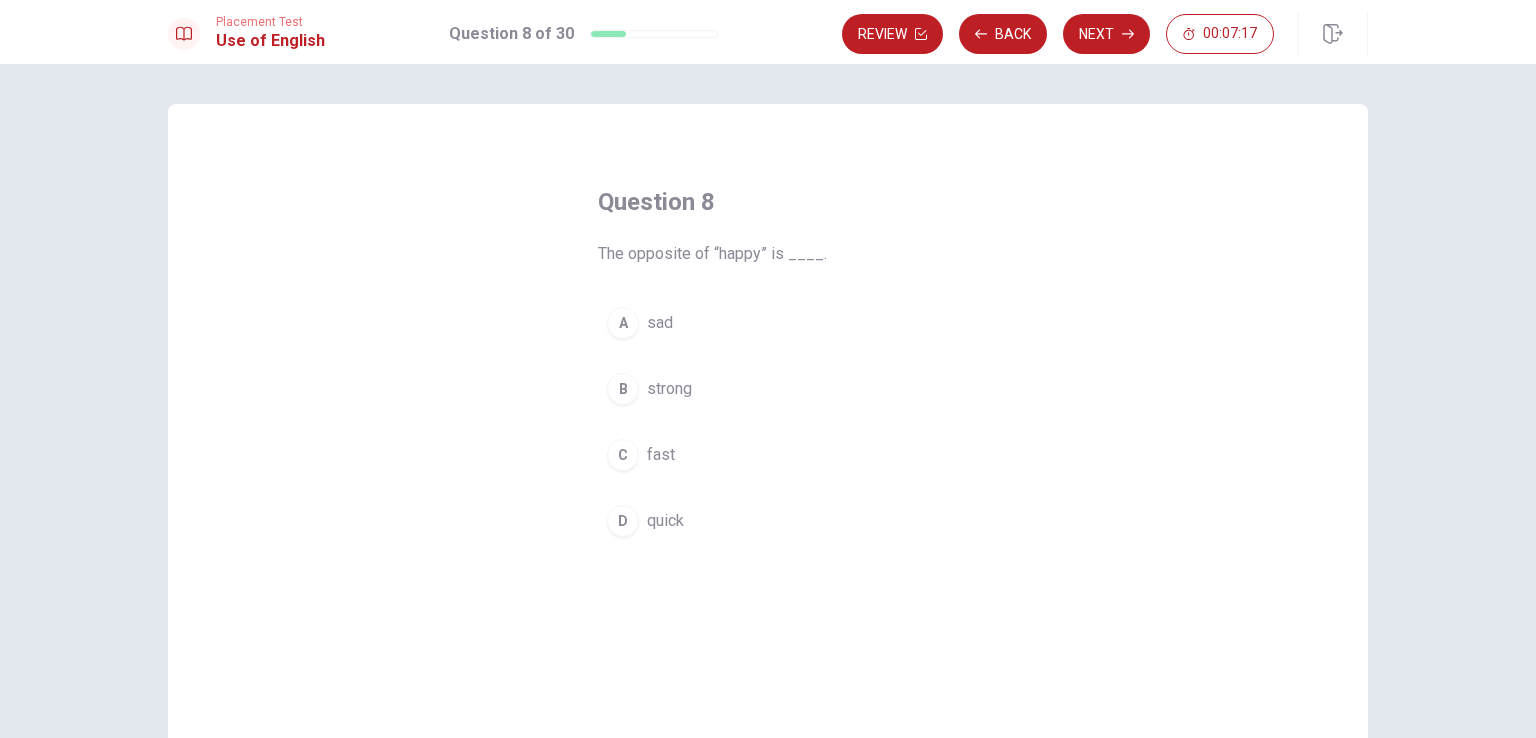 click on "sad" at bounding box center [660, 323] 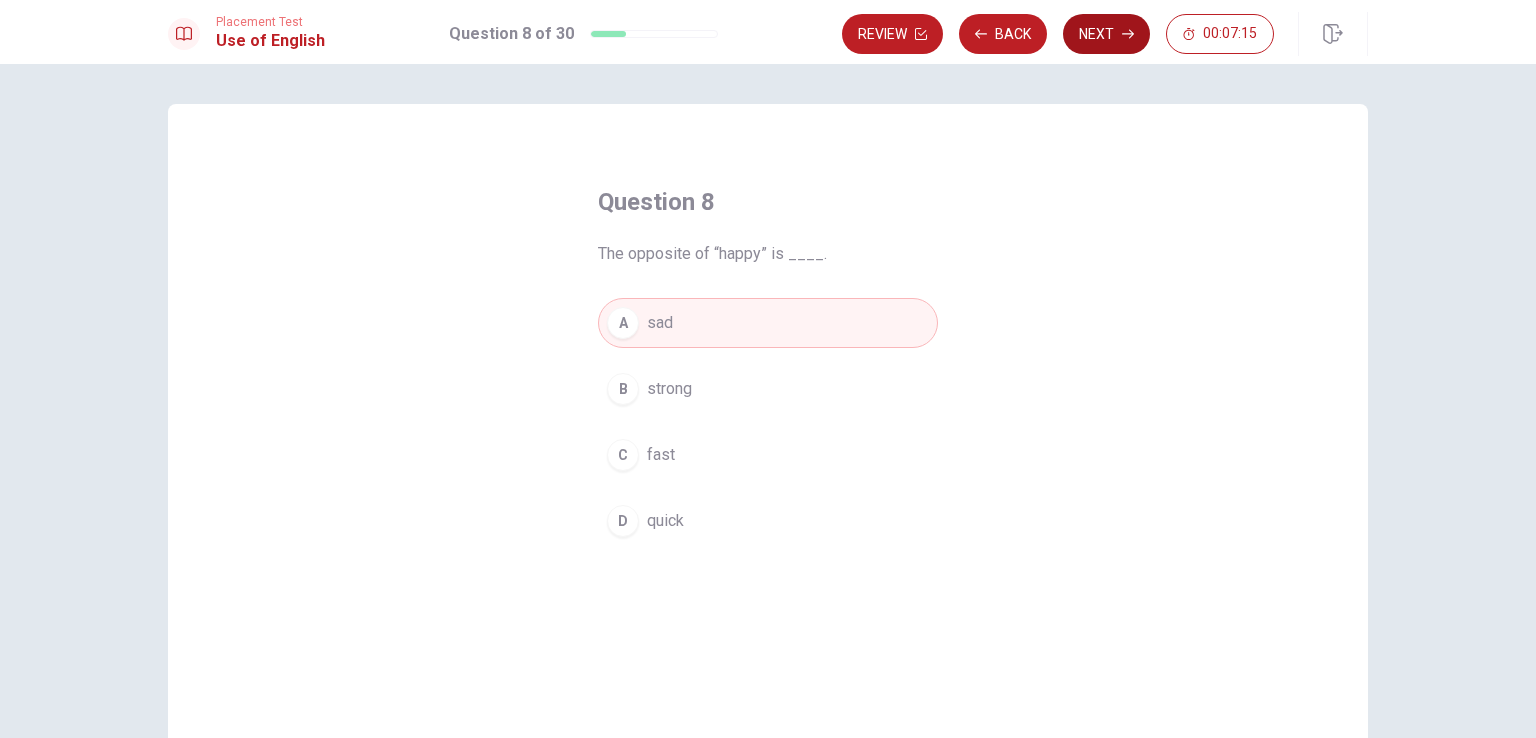 click on "Next" at bounding box center (1106, 34) 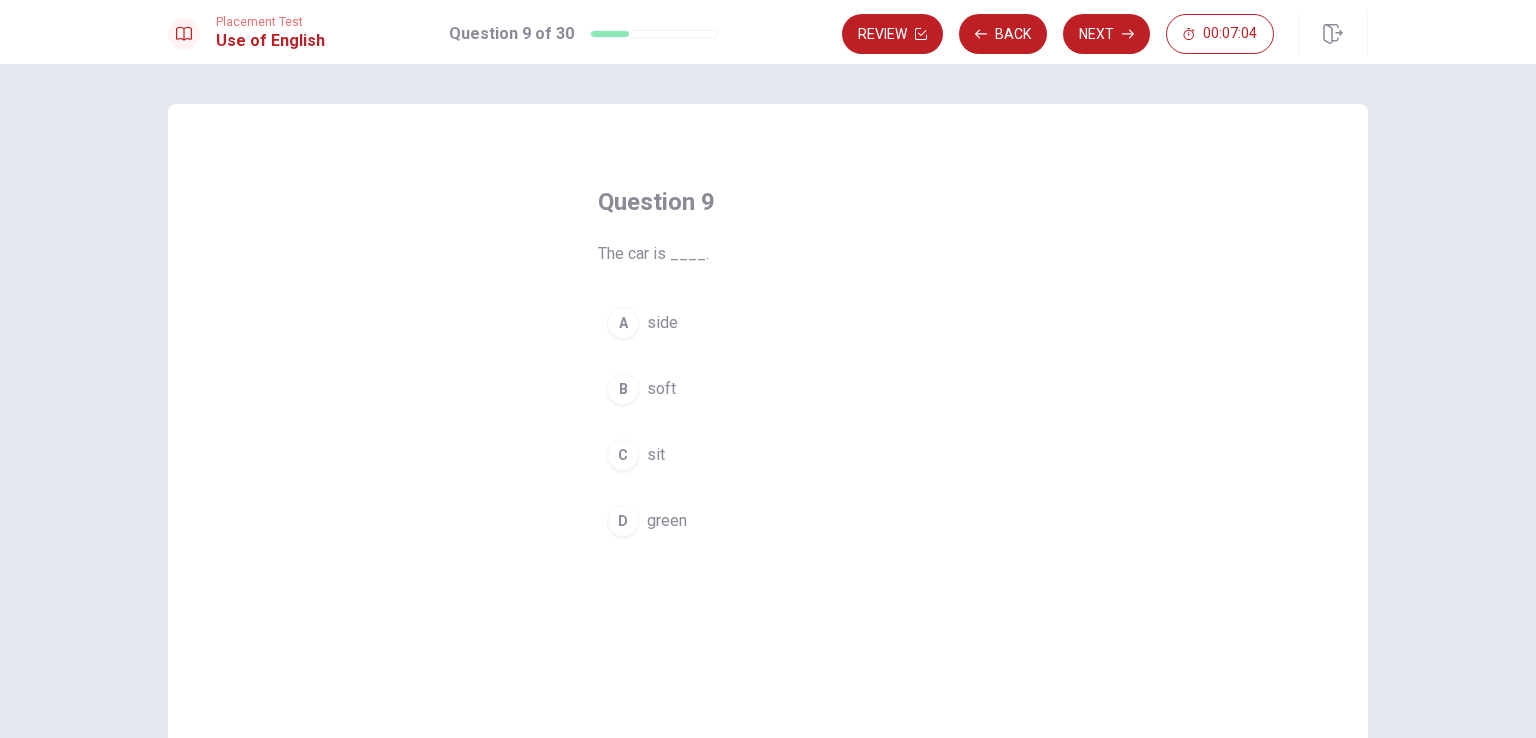 click on "green" at bounding box center [667, 521] 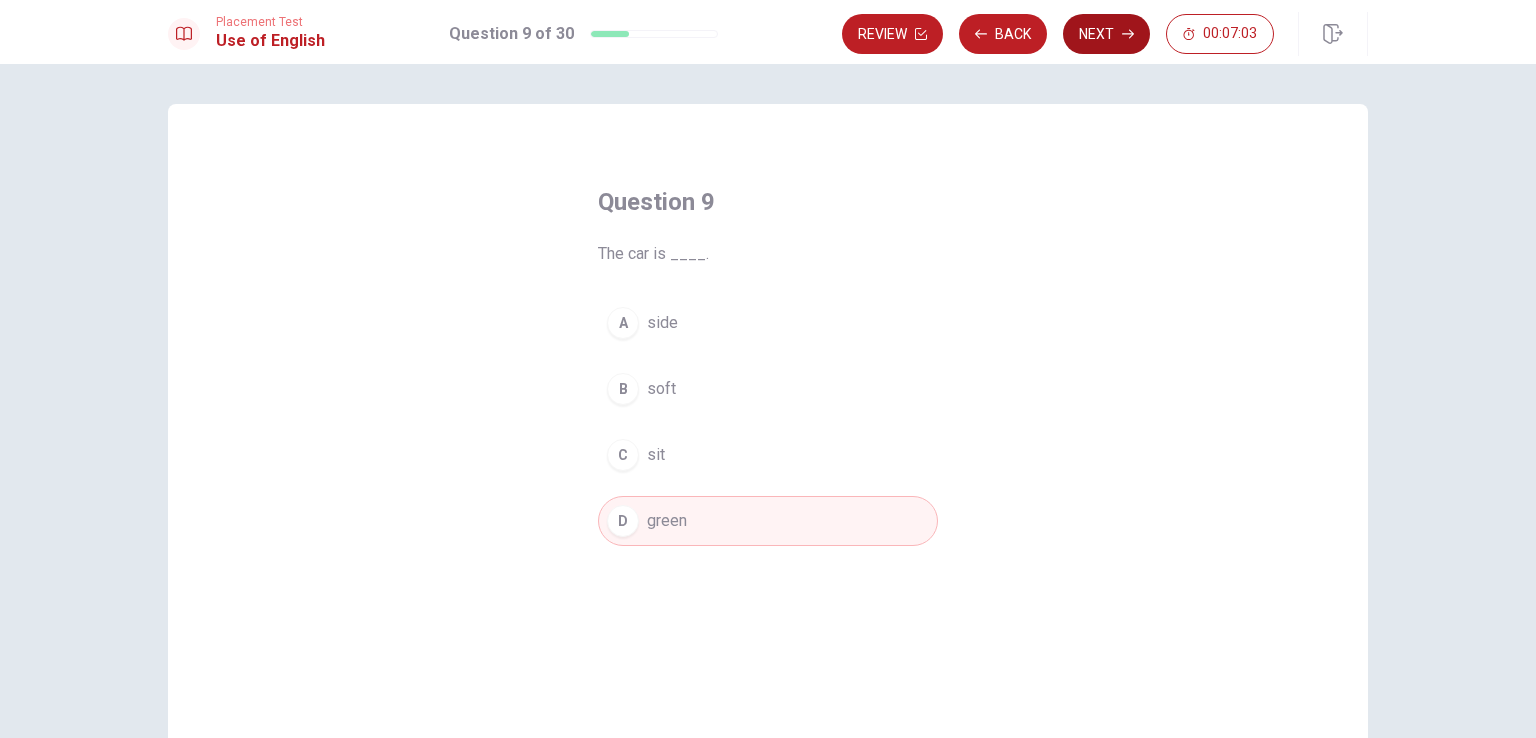 click on "Next" at bounding box center [1106, 34] 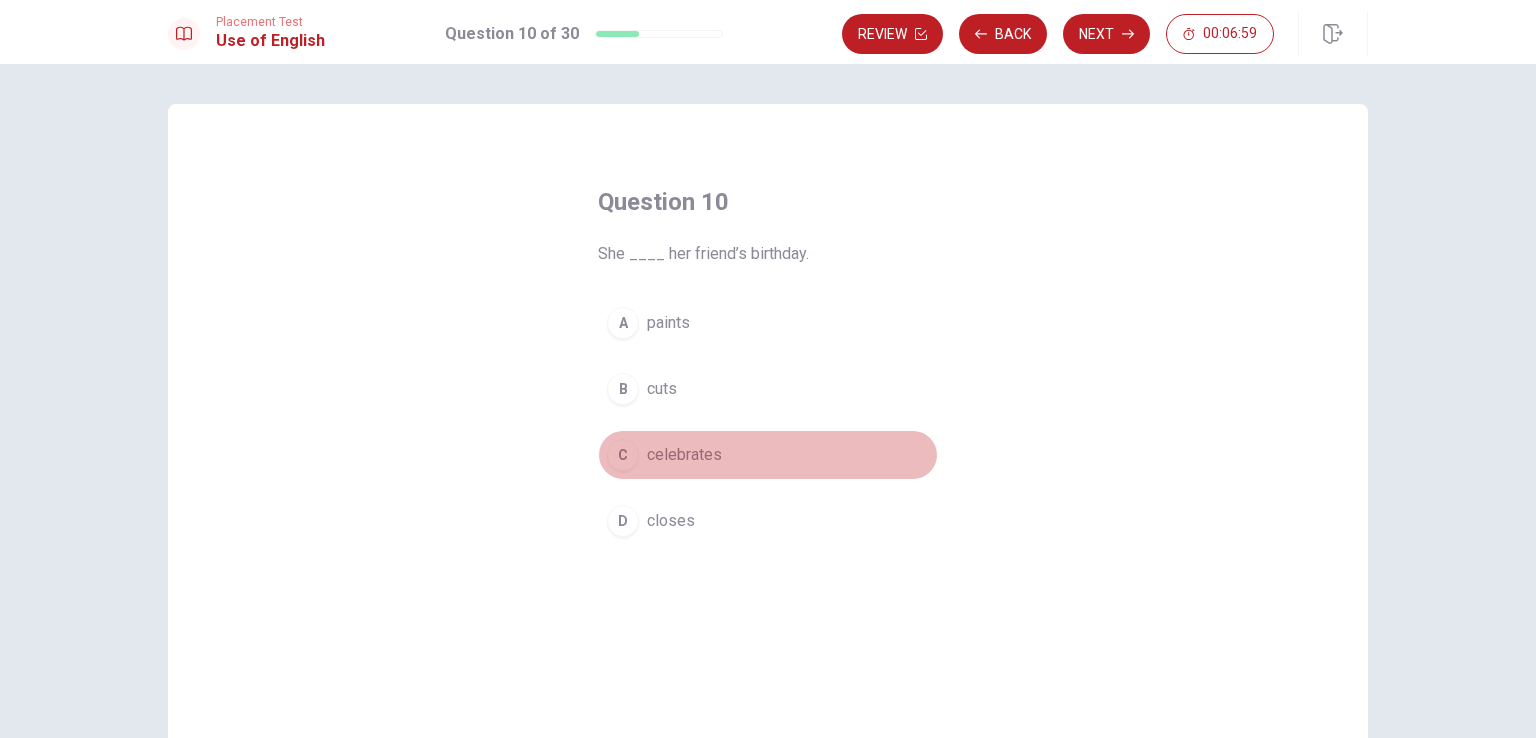 click on "celebrates" at bounding box center [684, 455] 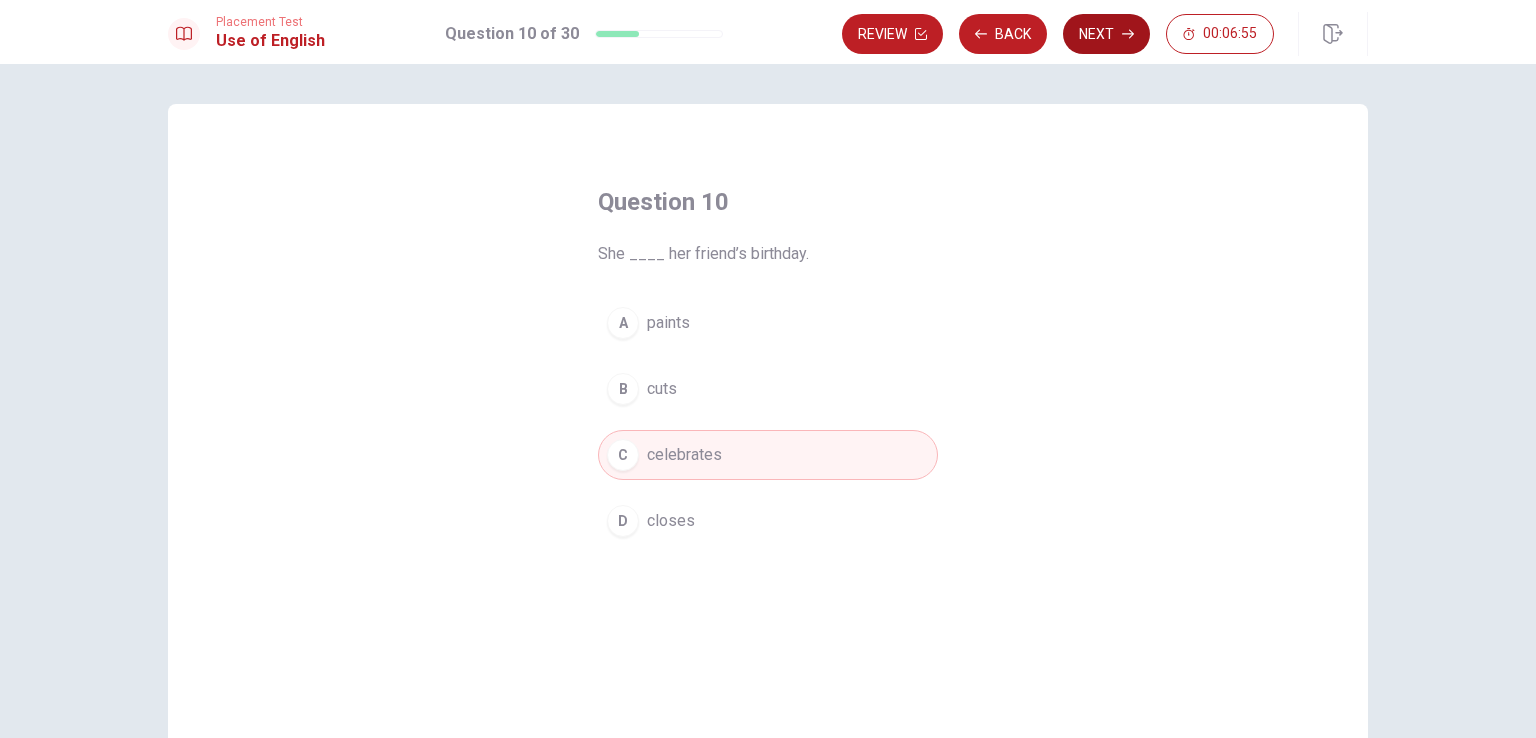 click on "Next" at bounding box center (1106, 34) 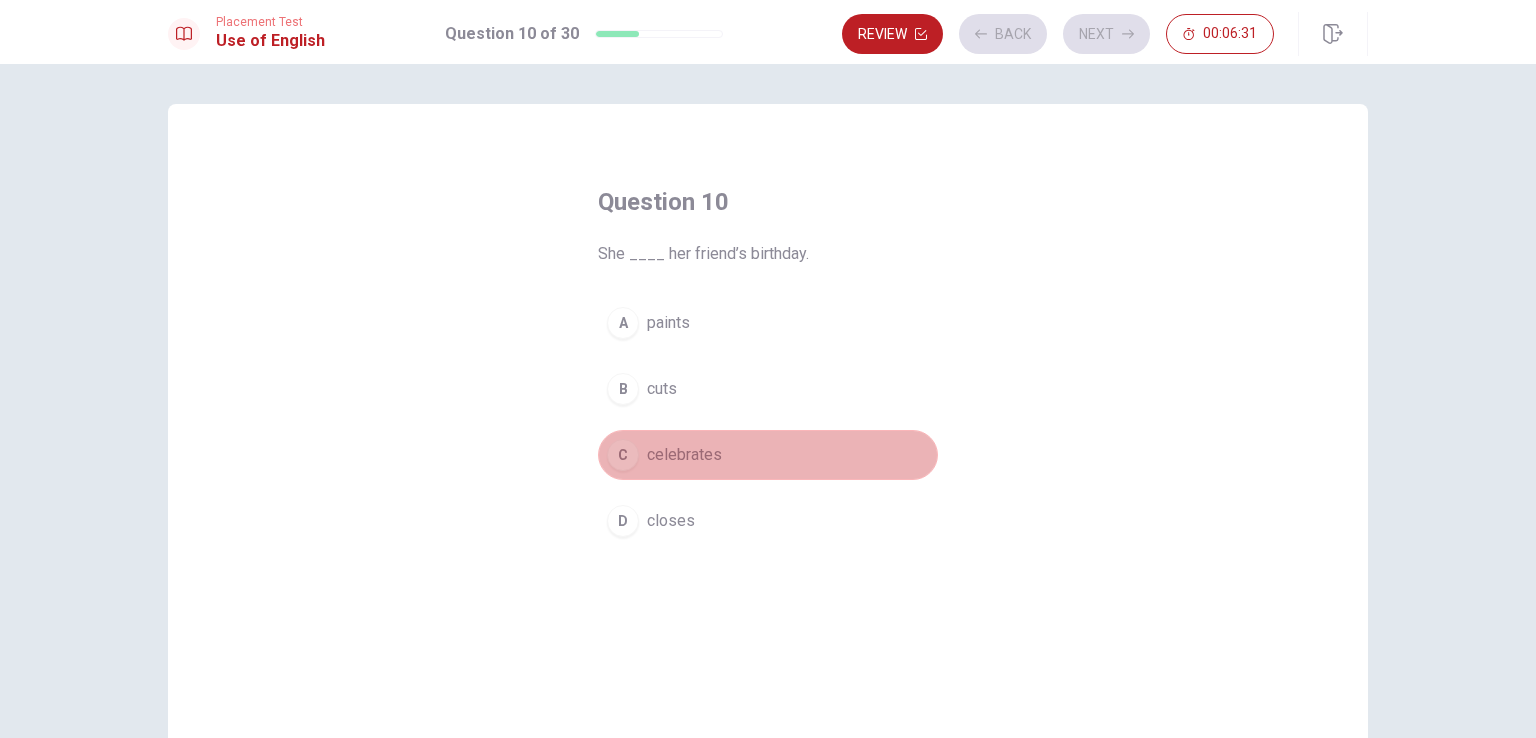 click on "C celebrates" at bounding box center (768, 455) 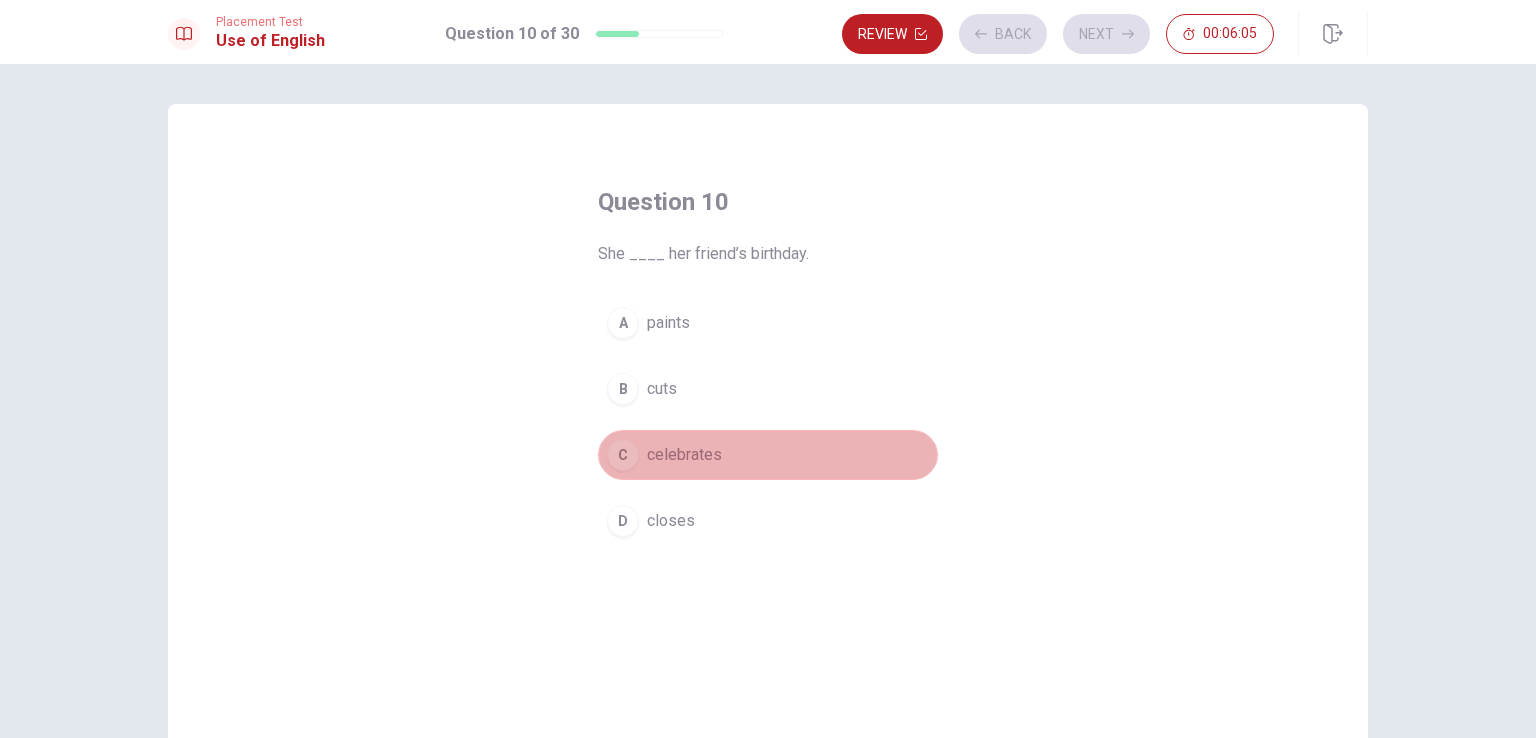 click on "celebrates" at bounding box center (684, 455) 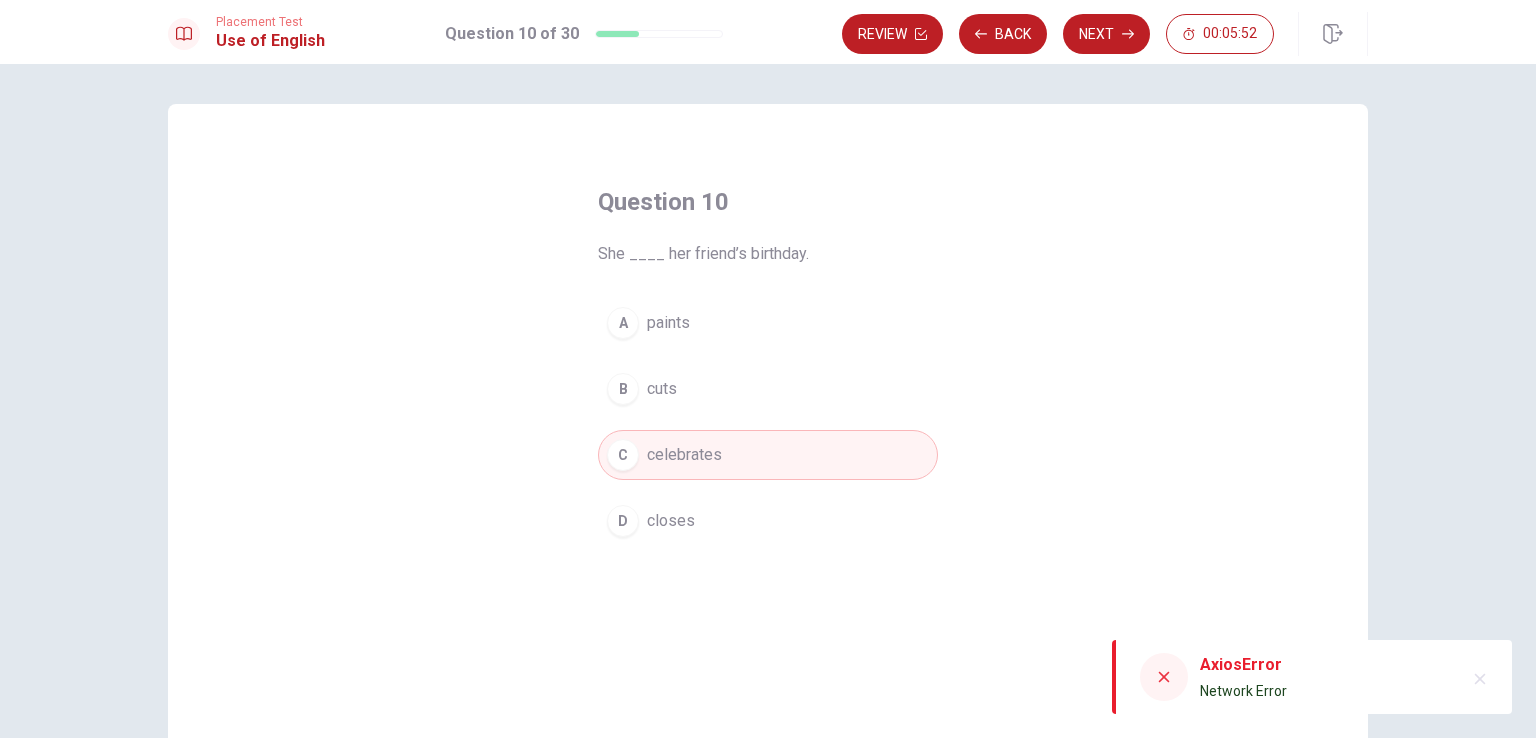 click on "Next" at bounding box center [1106, 34] 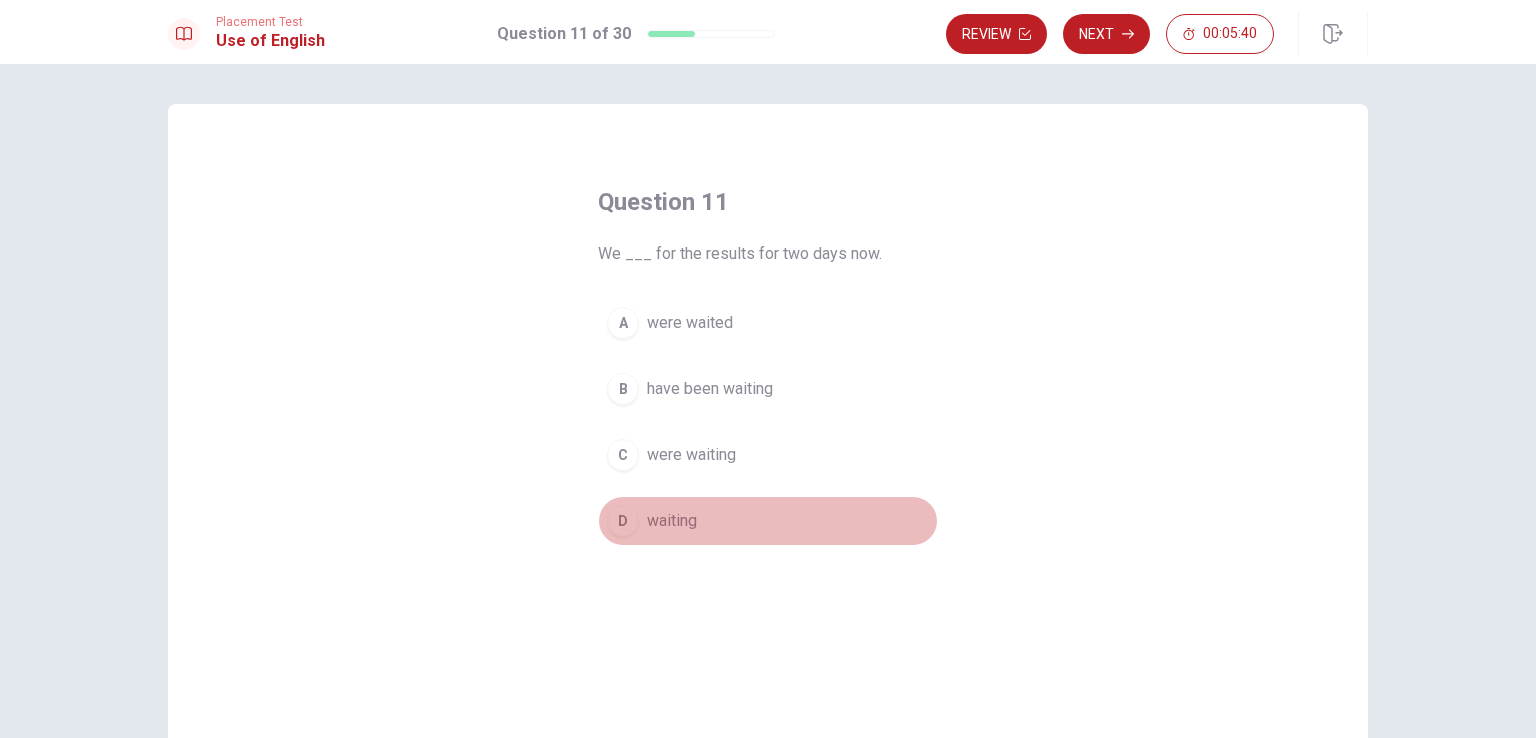 click on "waiting" at bounding box center (672, 521) 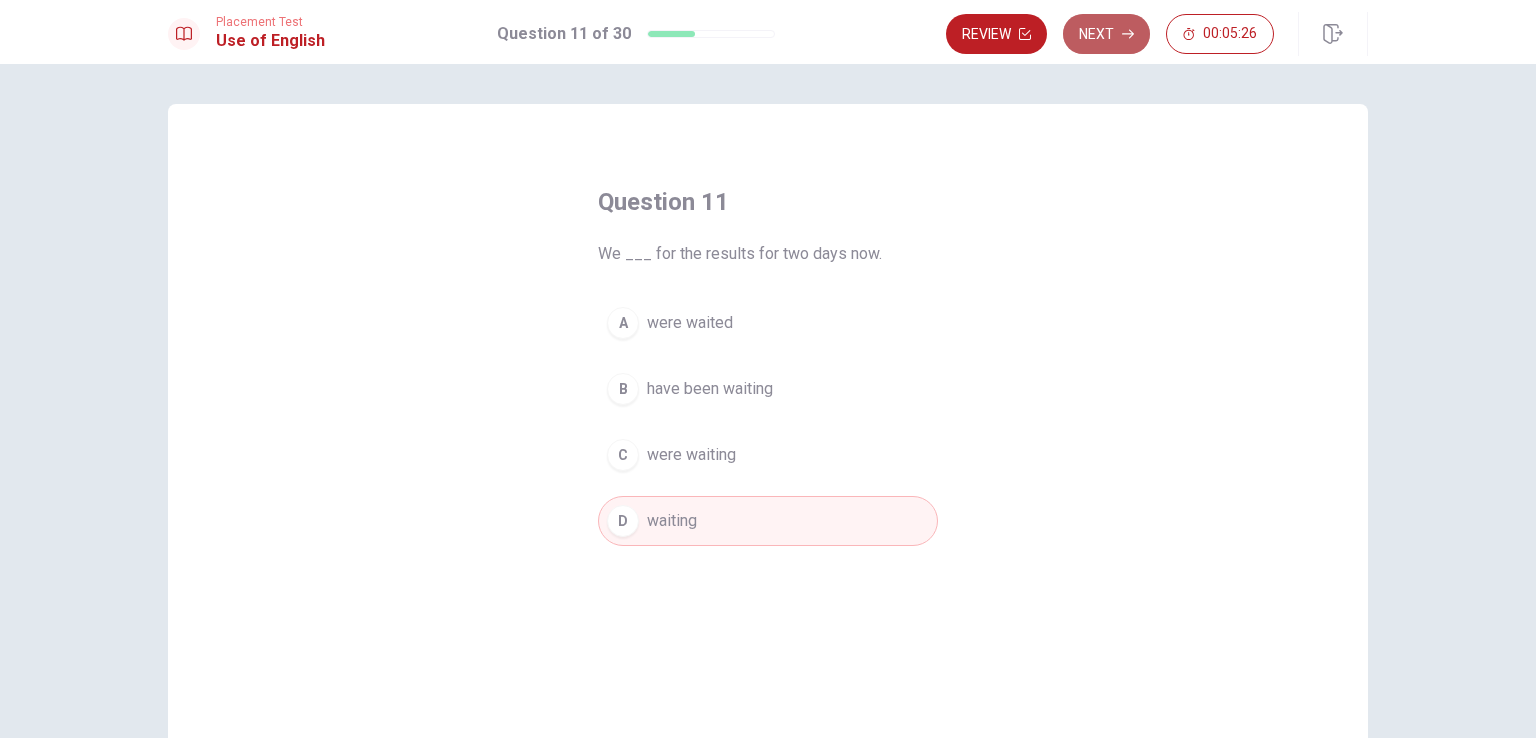 click 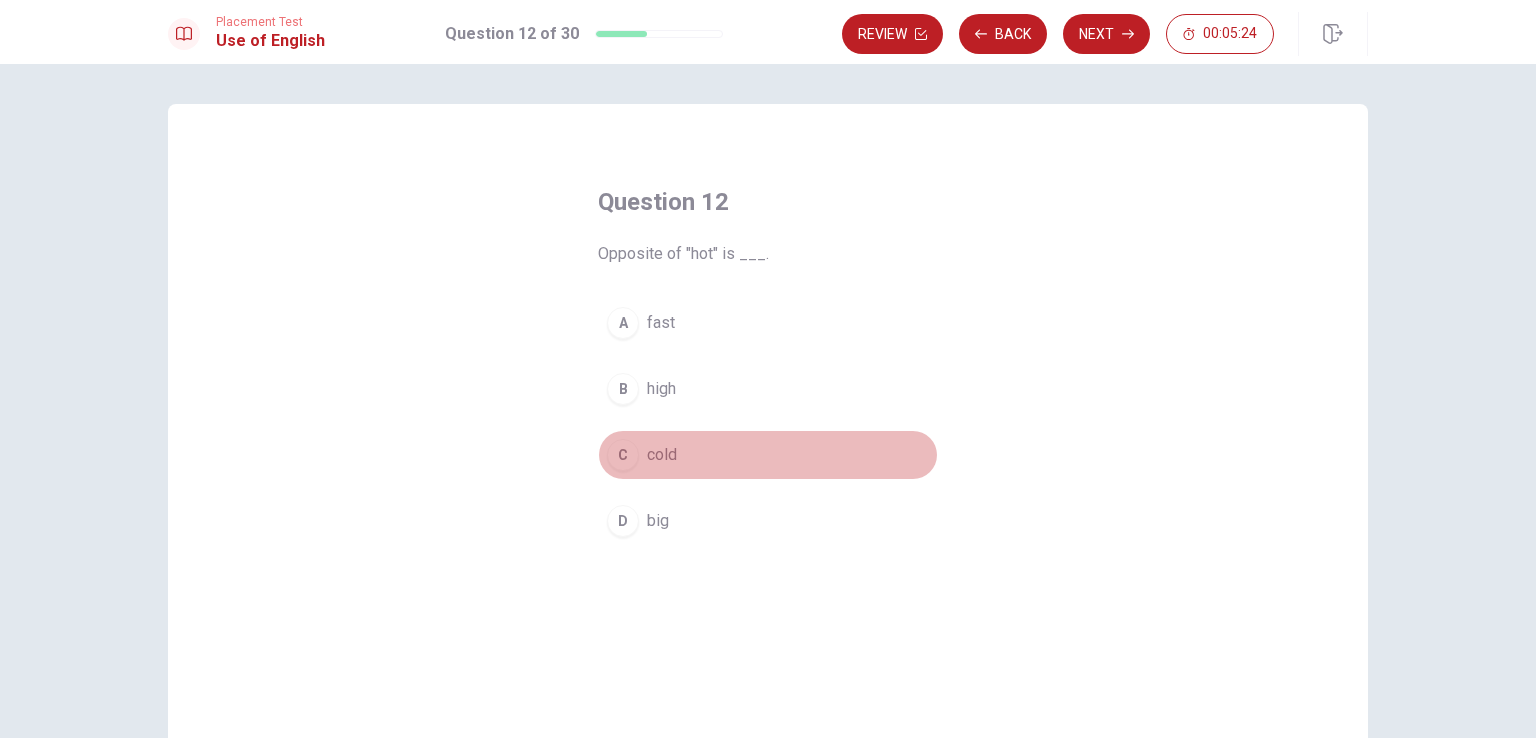 click on "C" at bounding box center (623, 455) 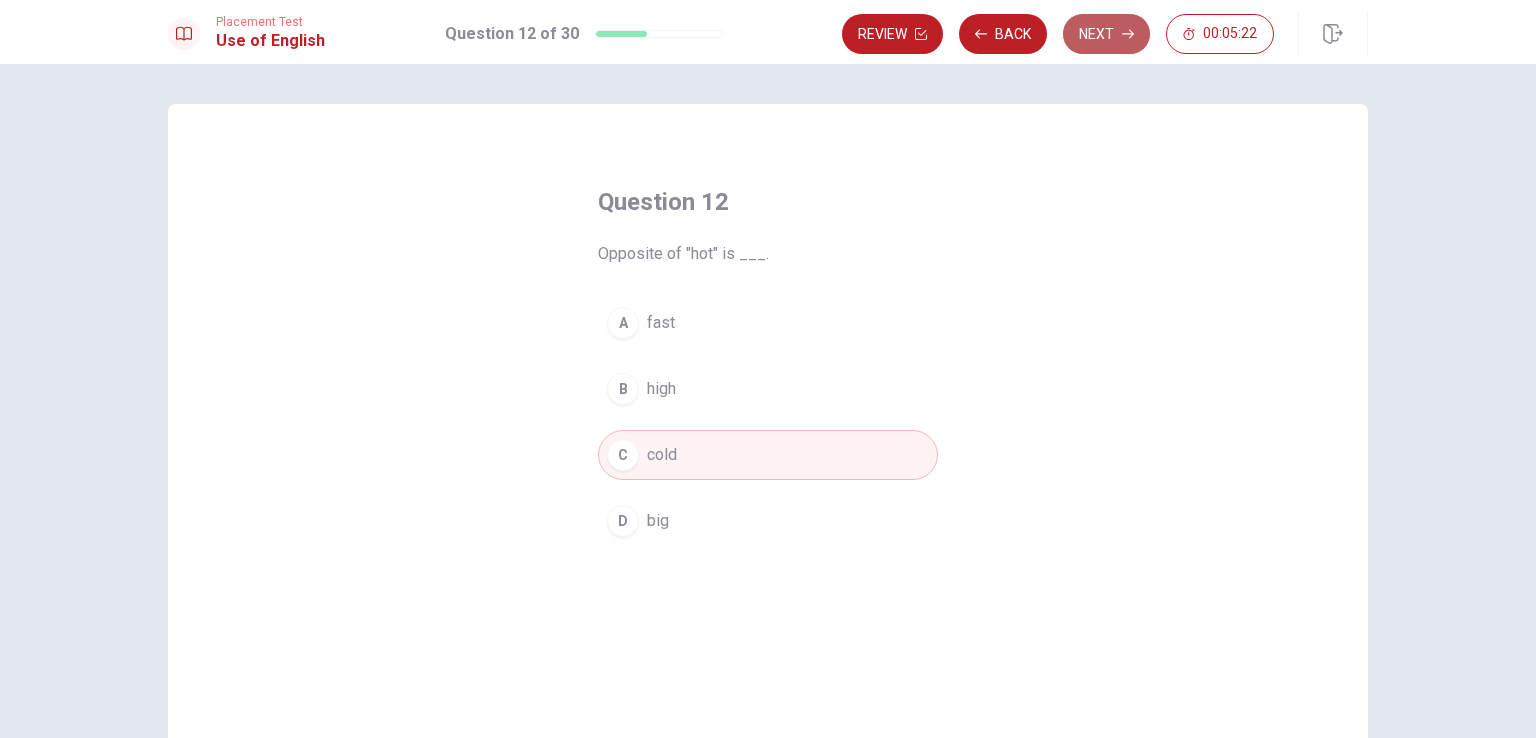 click on "Next" at bounding box center (1106, 34) 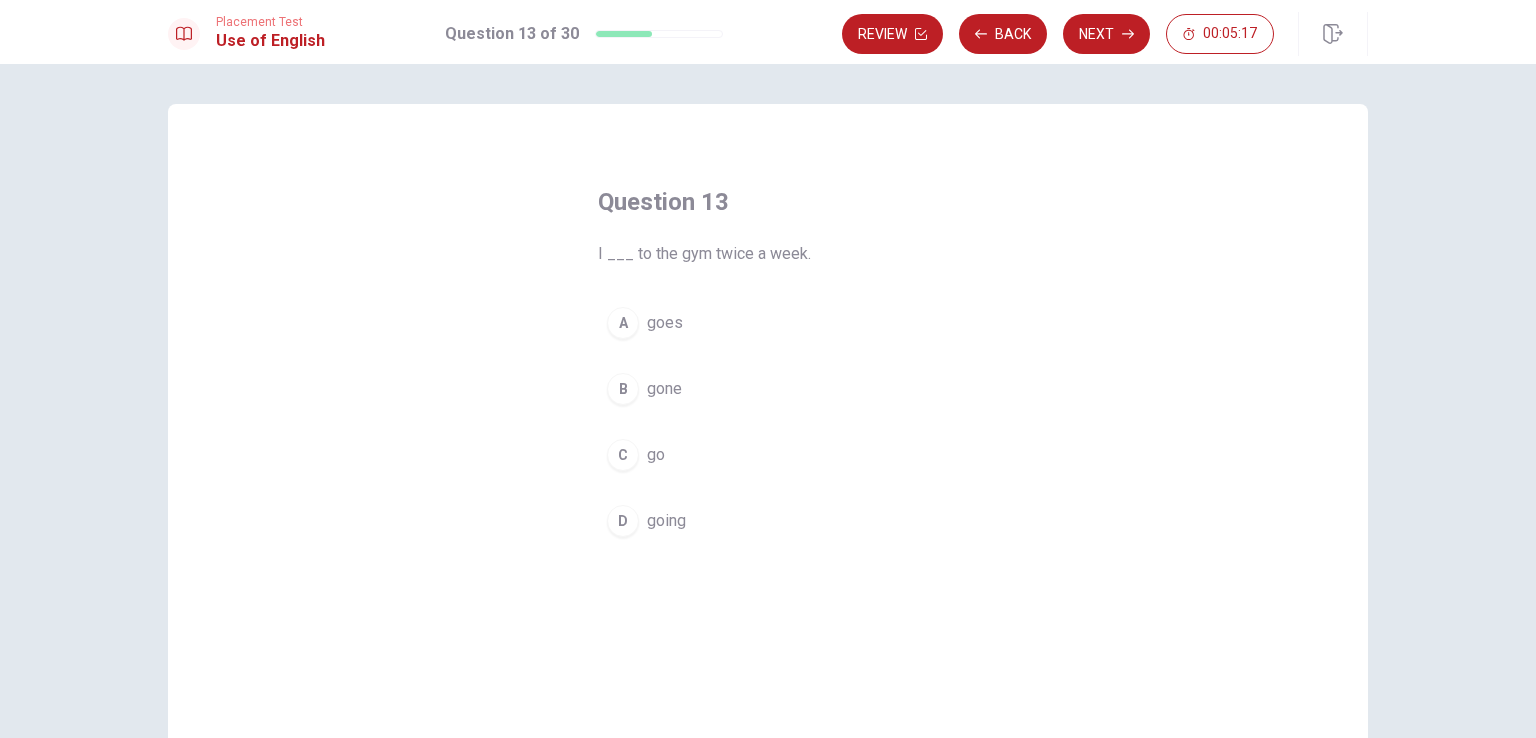 click on "go" at bounding box center [656, 455] 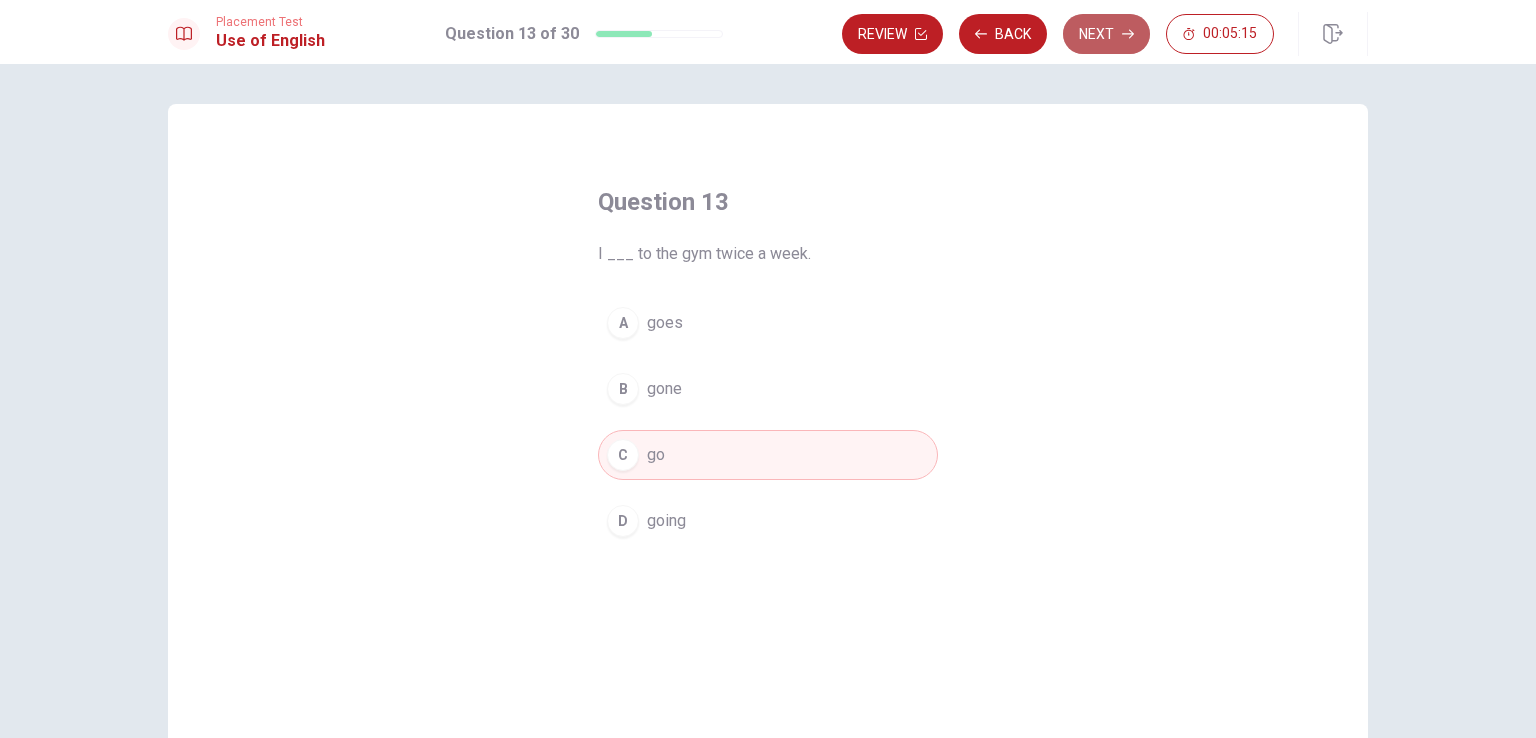 click on "Next" at bounding box center [1106, 34] 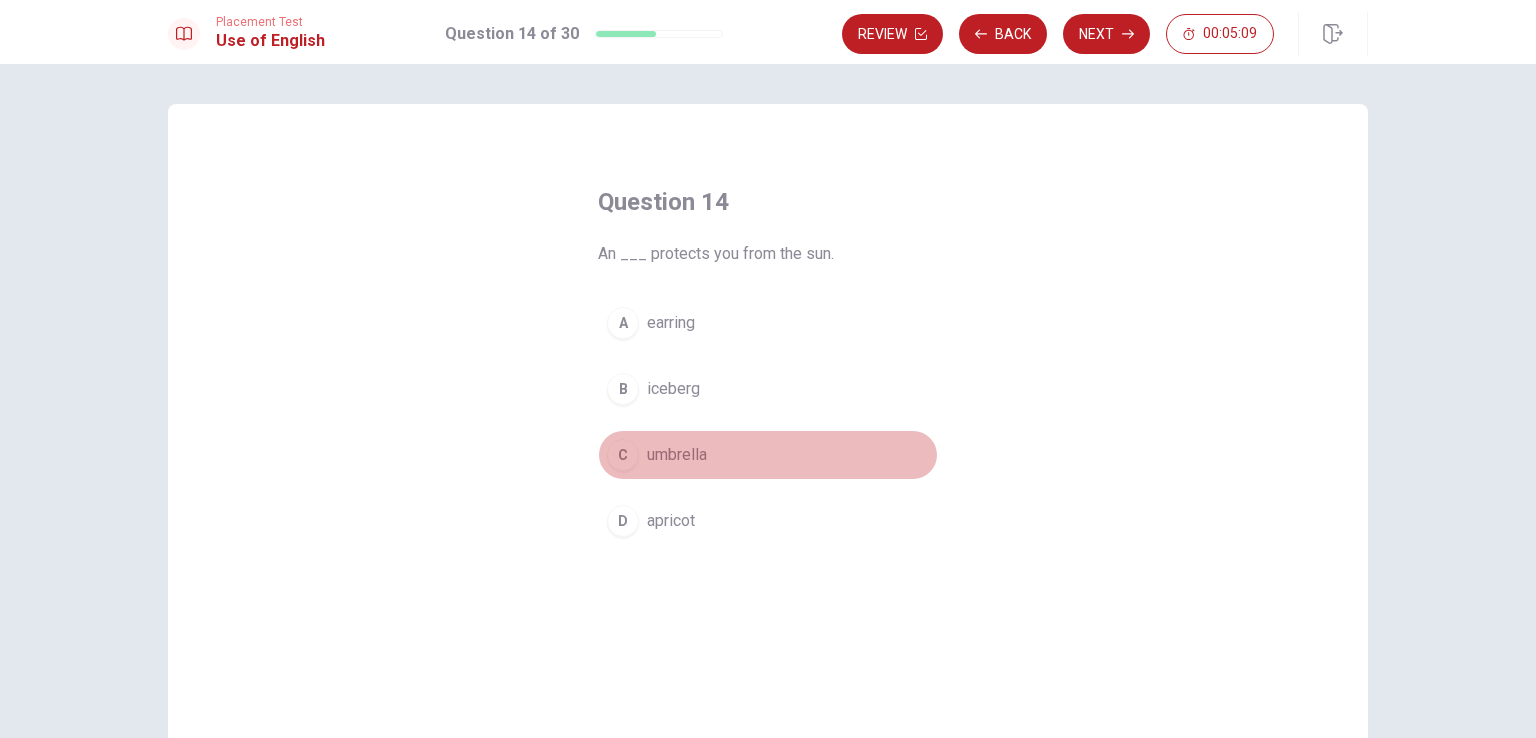 click on "umbrella" at bounding box center [677, 455] 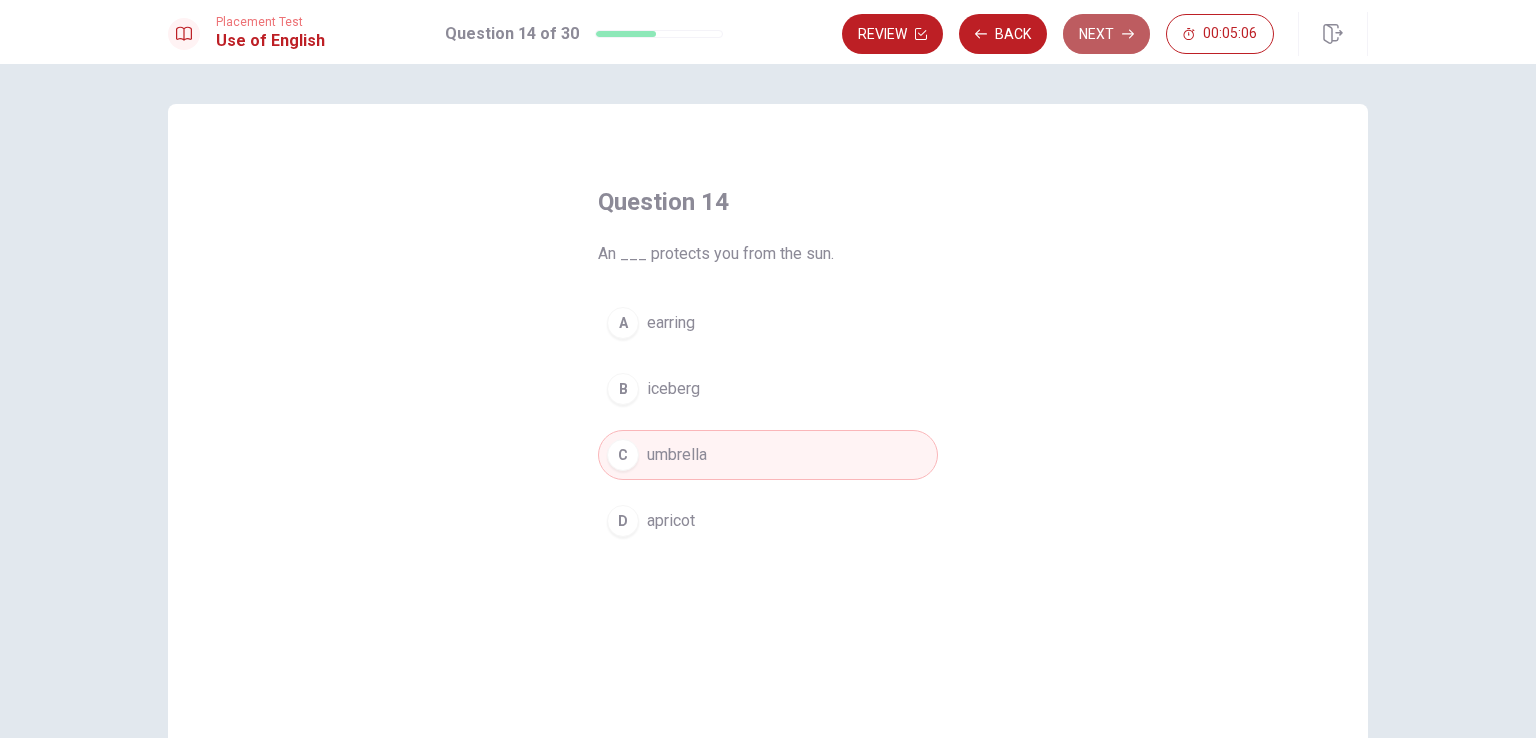 click on "Next" at bounding box center (1106, 34) 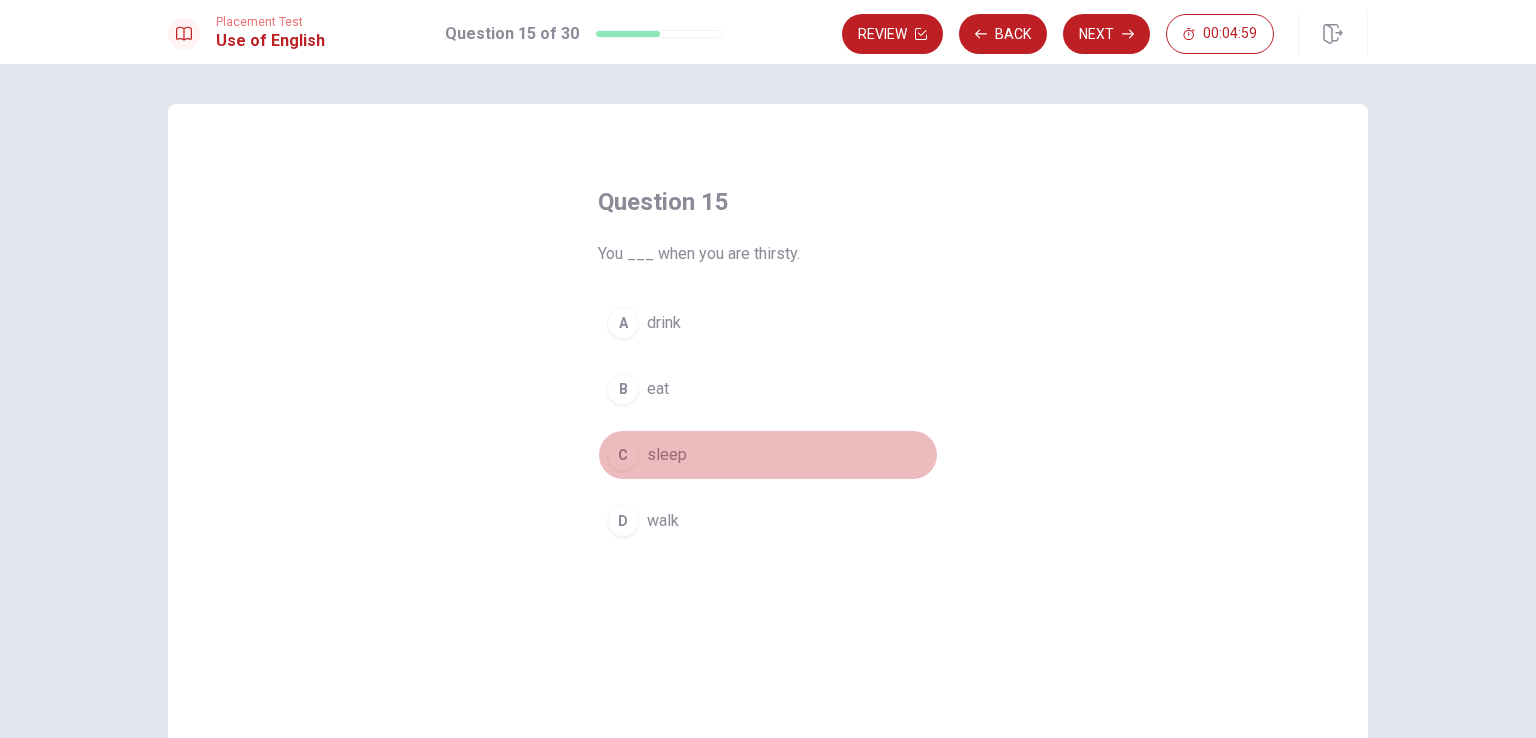 click on "C sleep" at bounding box center [768, 455] 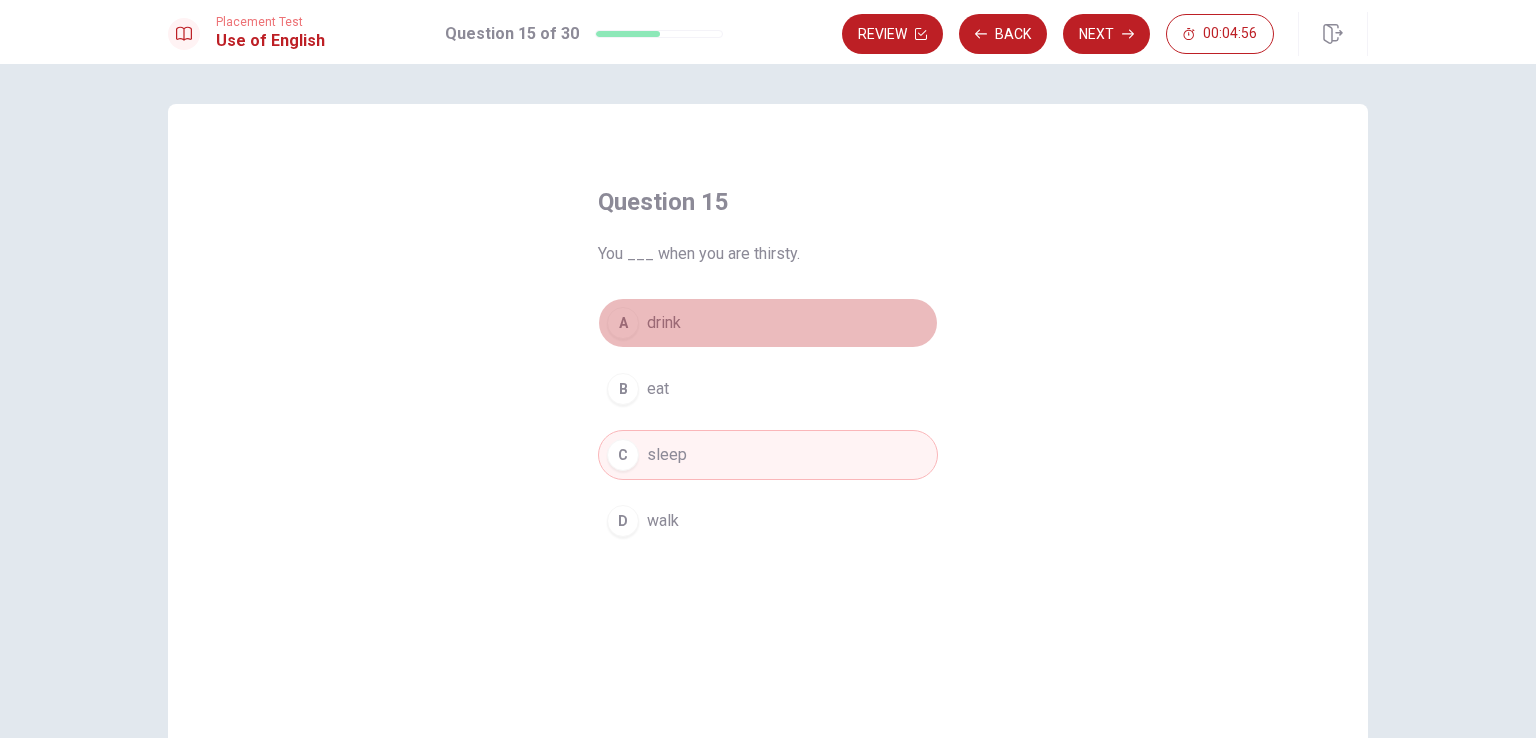 click on "A drink" at bounding box center (768, 323) 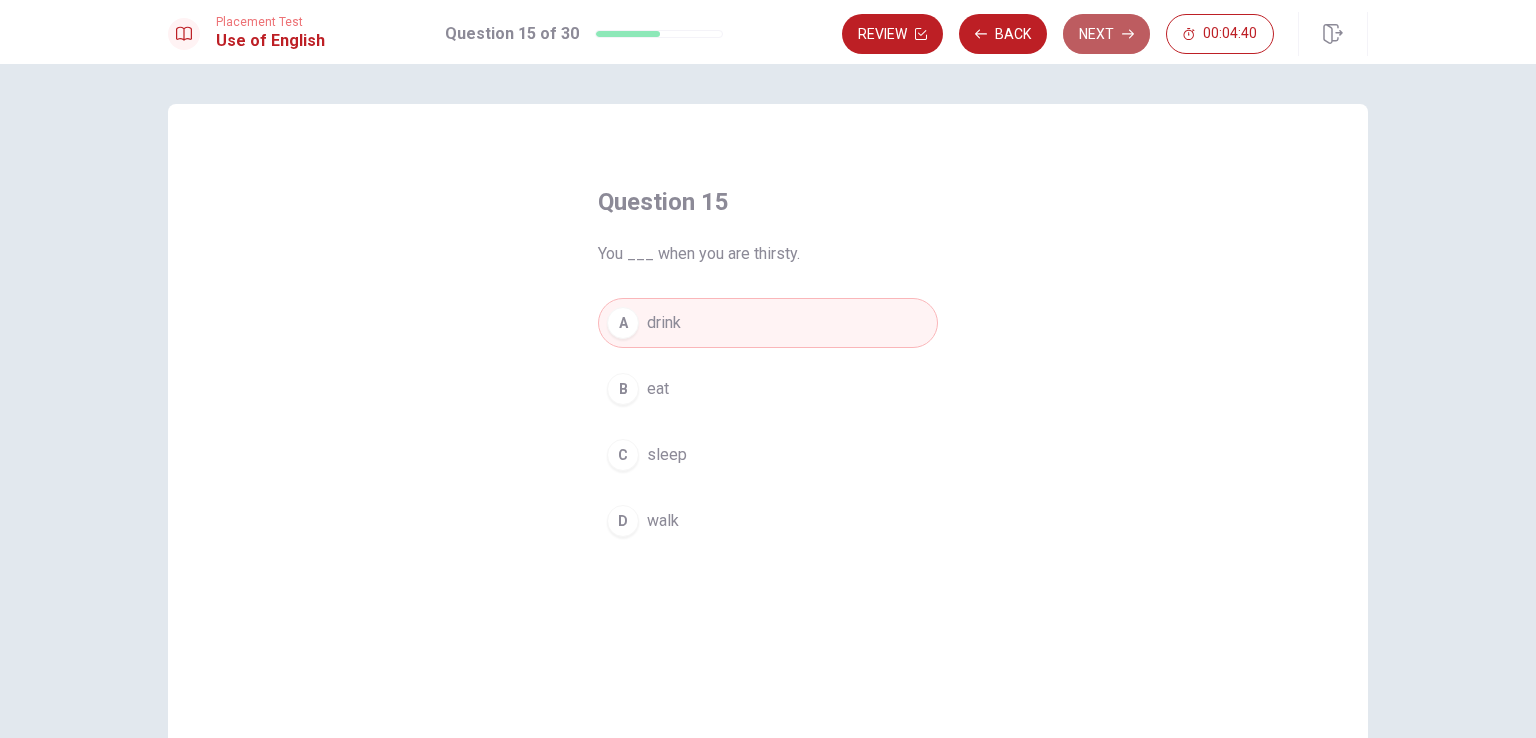 click on "Next" at bounding box center (1106, 34) 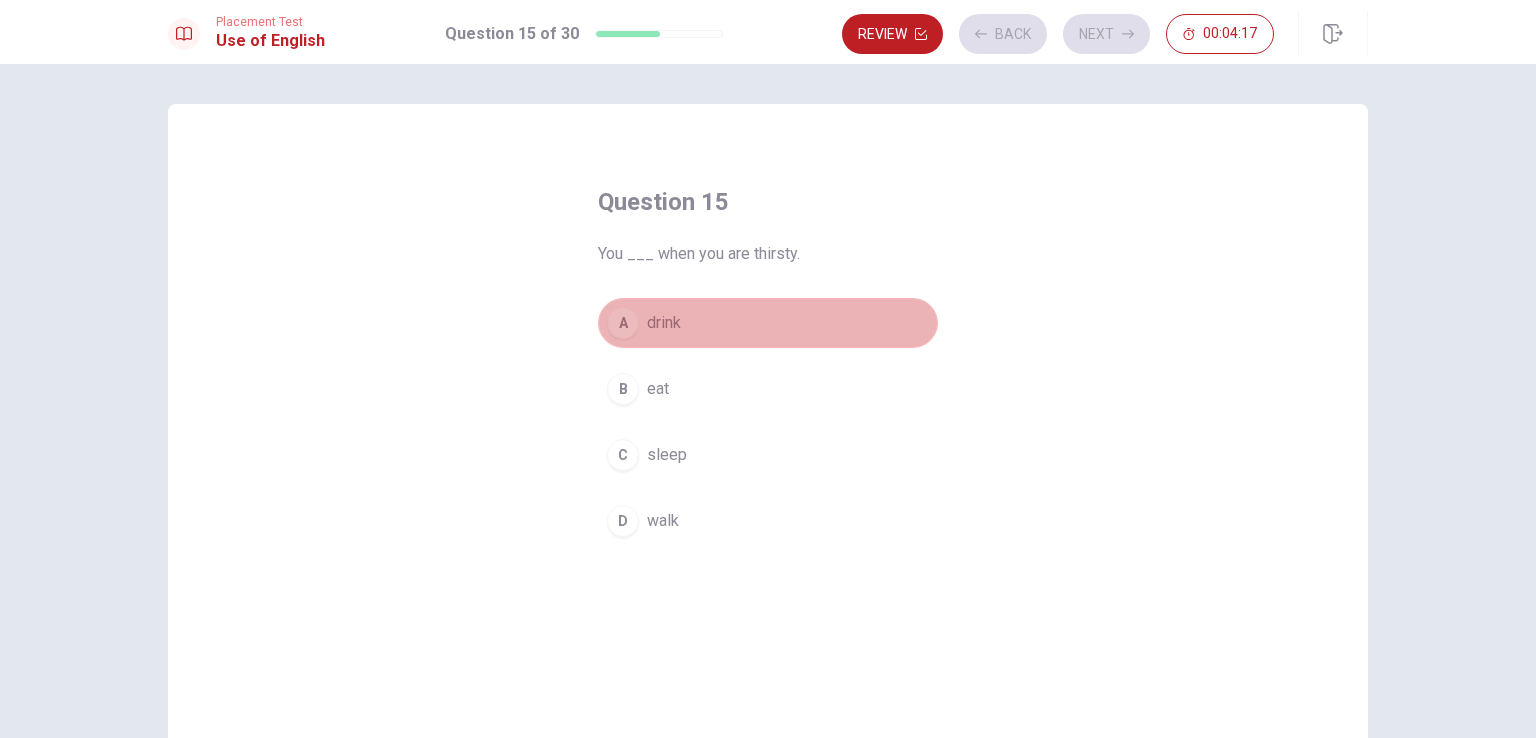 click on "A drink" at bounding box center (768, 323) 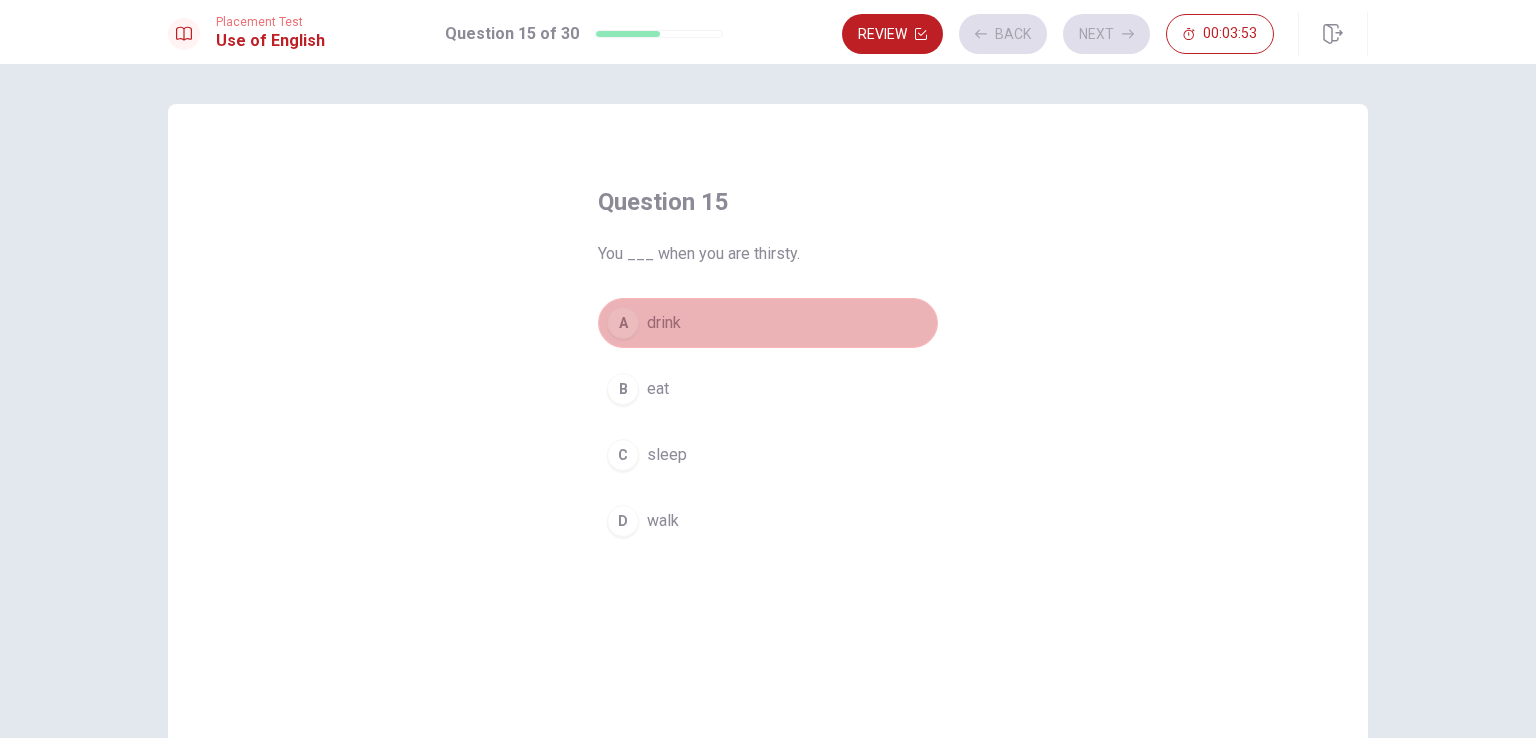 click on "A drink" at bounding box center (768, 323) 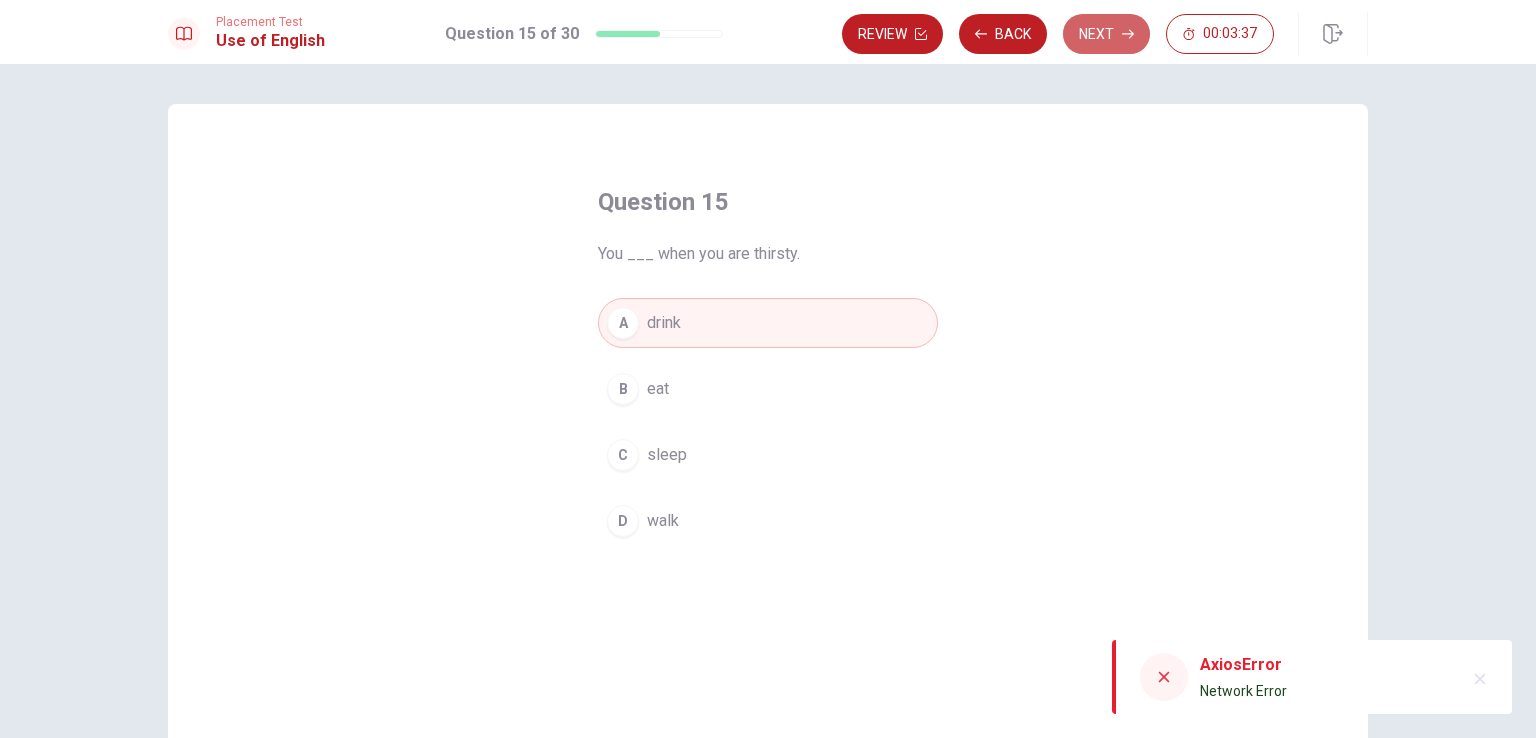 click 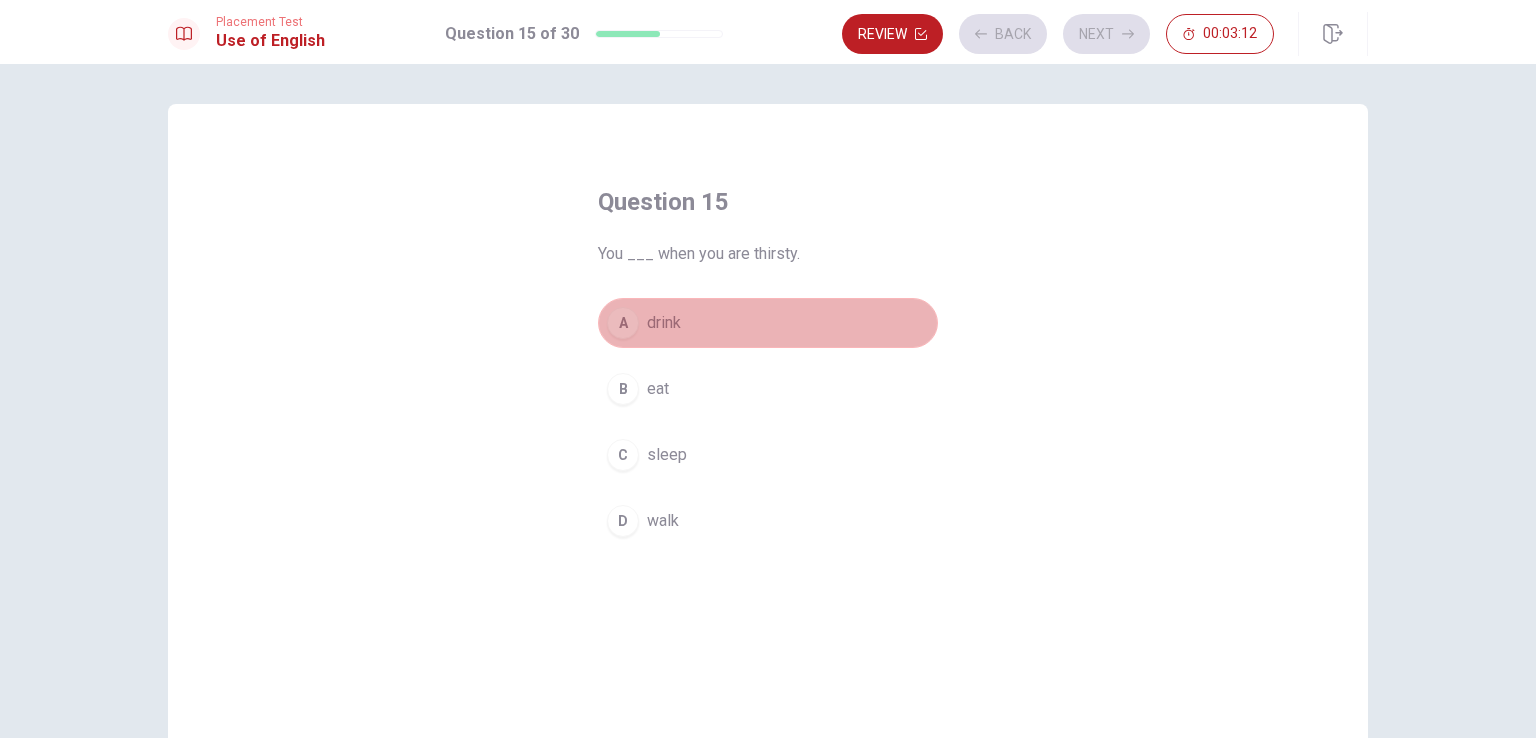 click on "A drink" at bounding box center [768, 323] 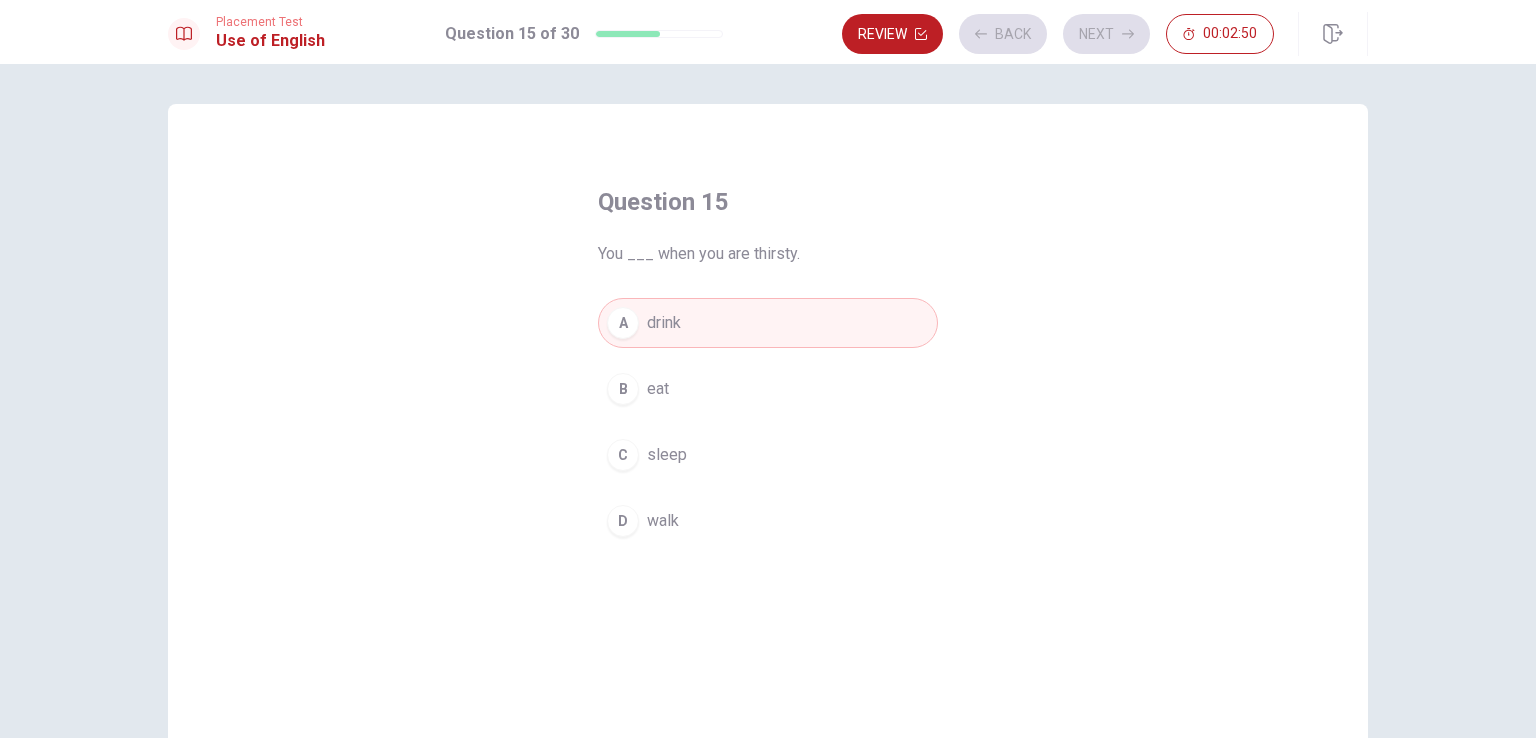 click on "Review Back Next 00:02:50" at bounding box center (1058, 34) 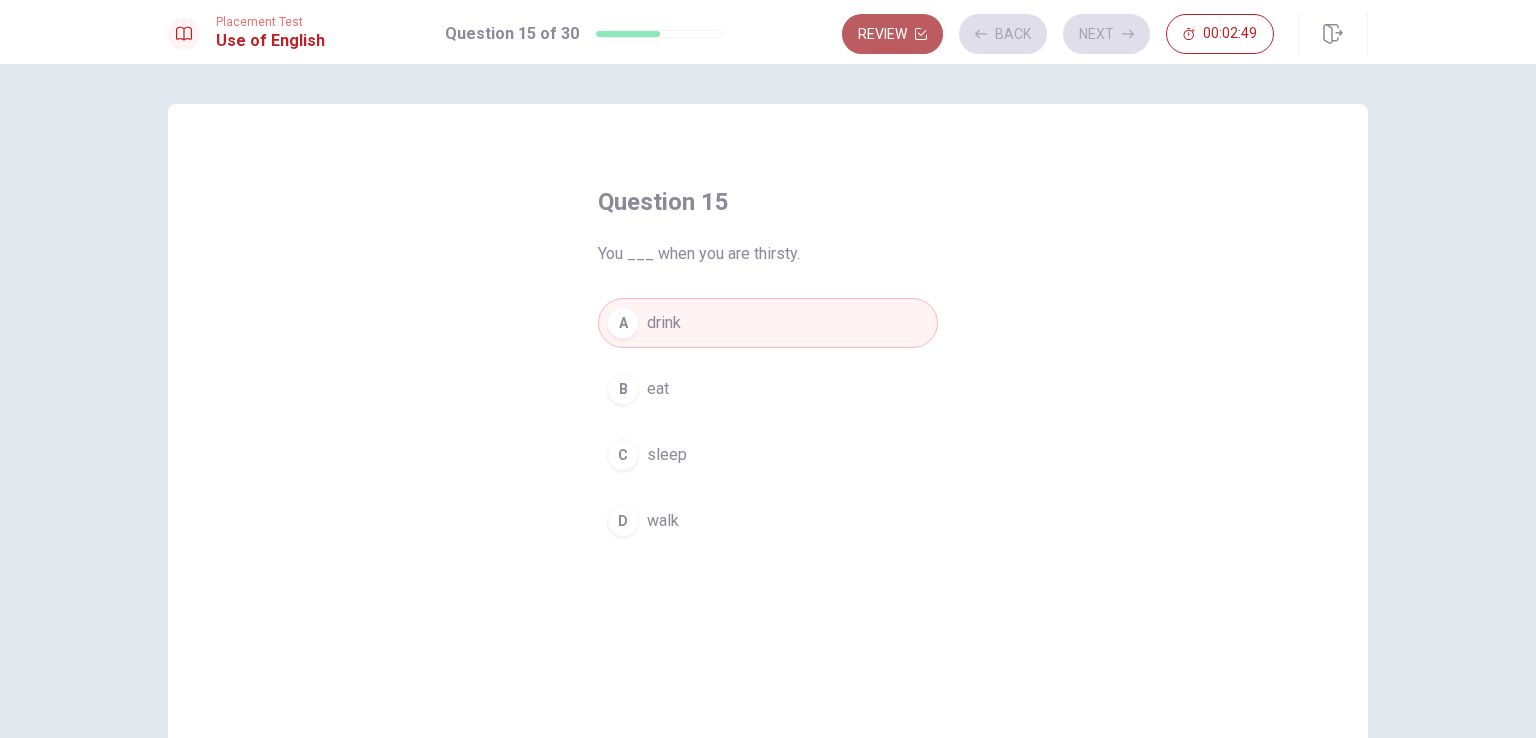click on "Review" at bounding box center (892, 34) 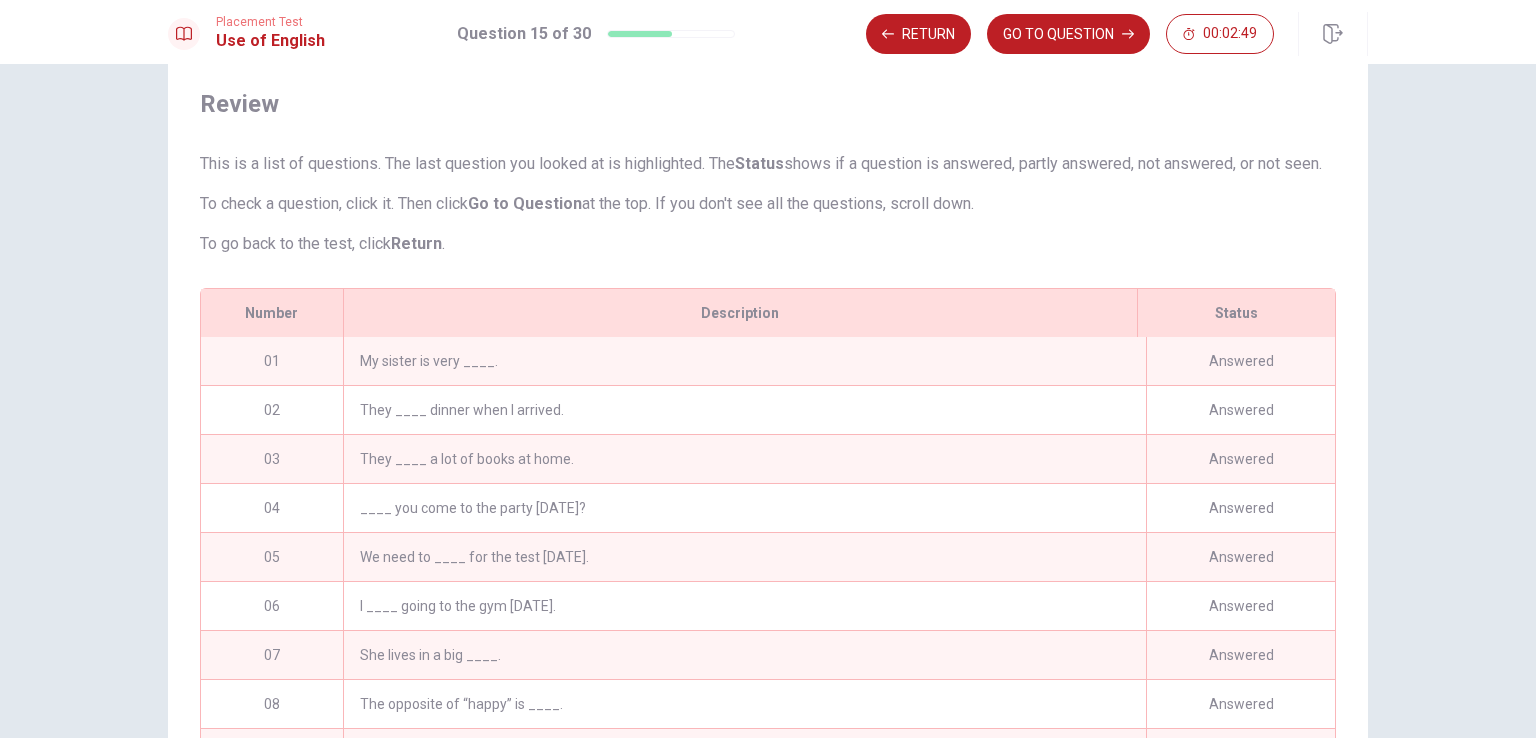 scroll, scrollTop: 165, scrollLeft: 0, axis: vertical 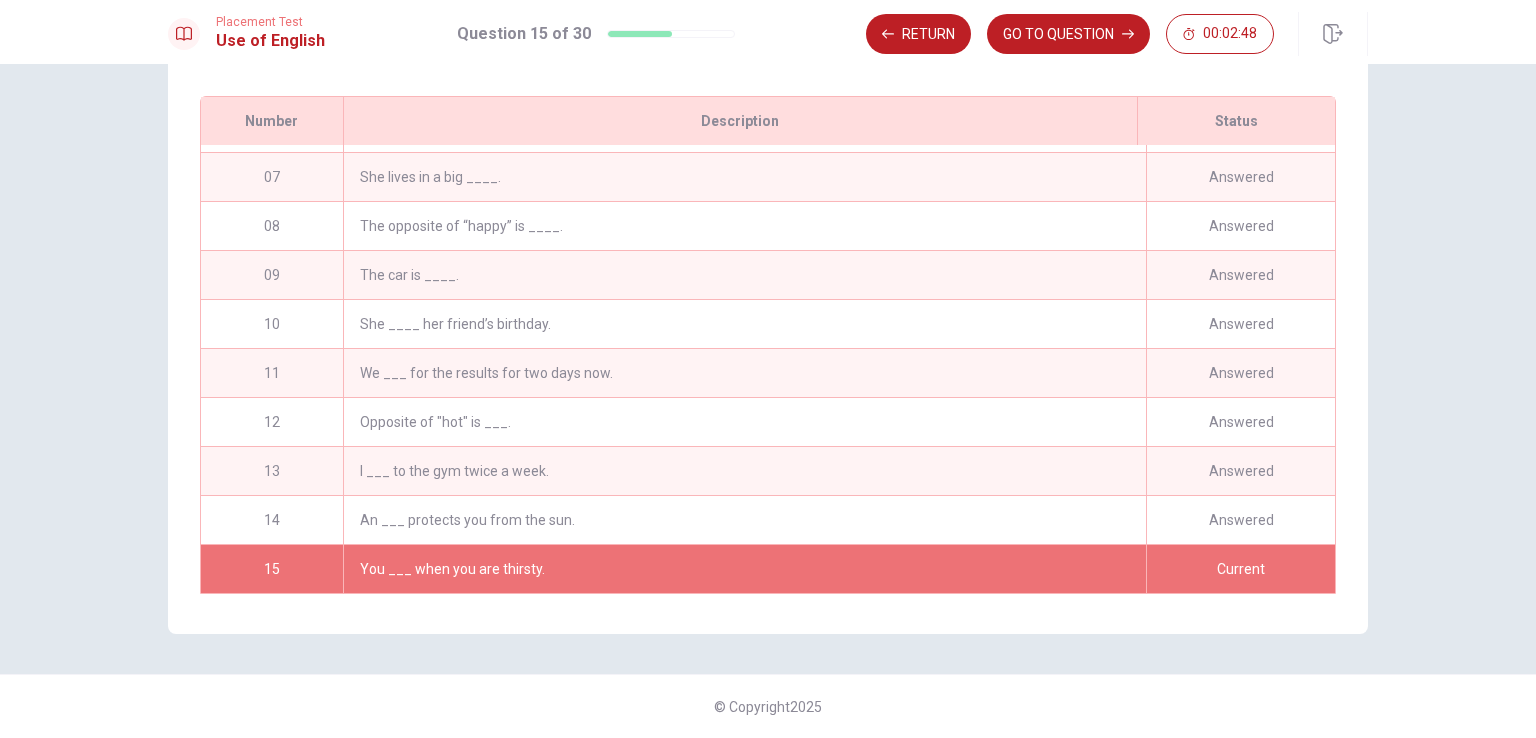 click on "You ___ when you are thirsty." at bounding box center [744, 569] 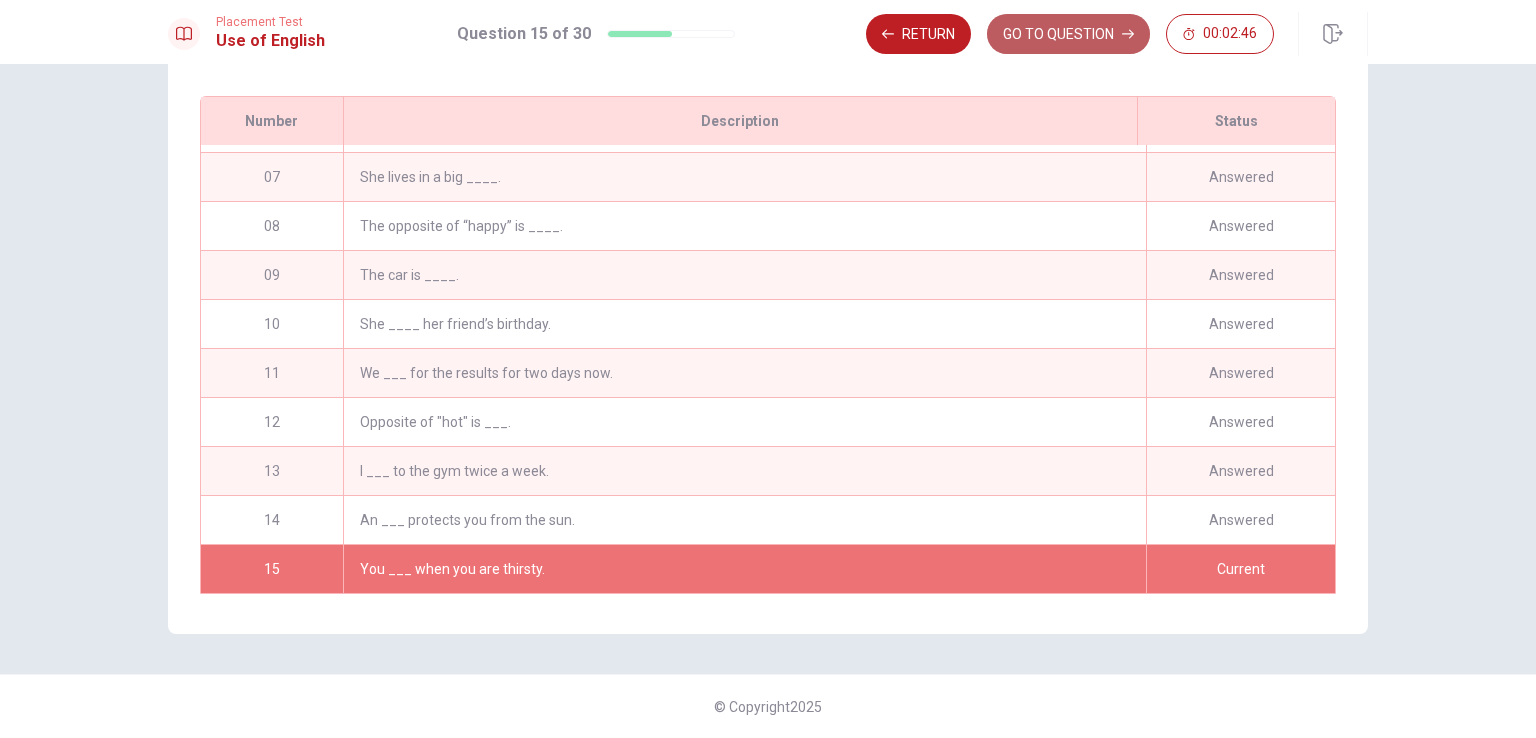 click on "GO TO QUESTION" at bounding box center (1068, 34) 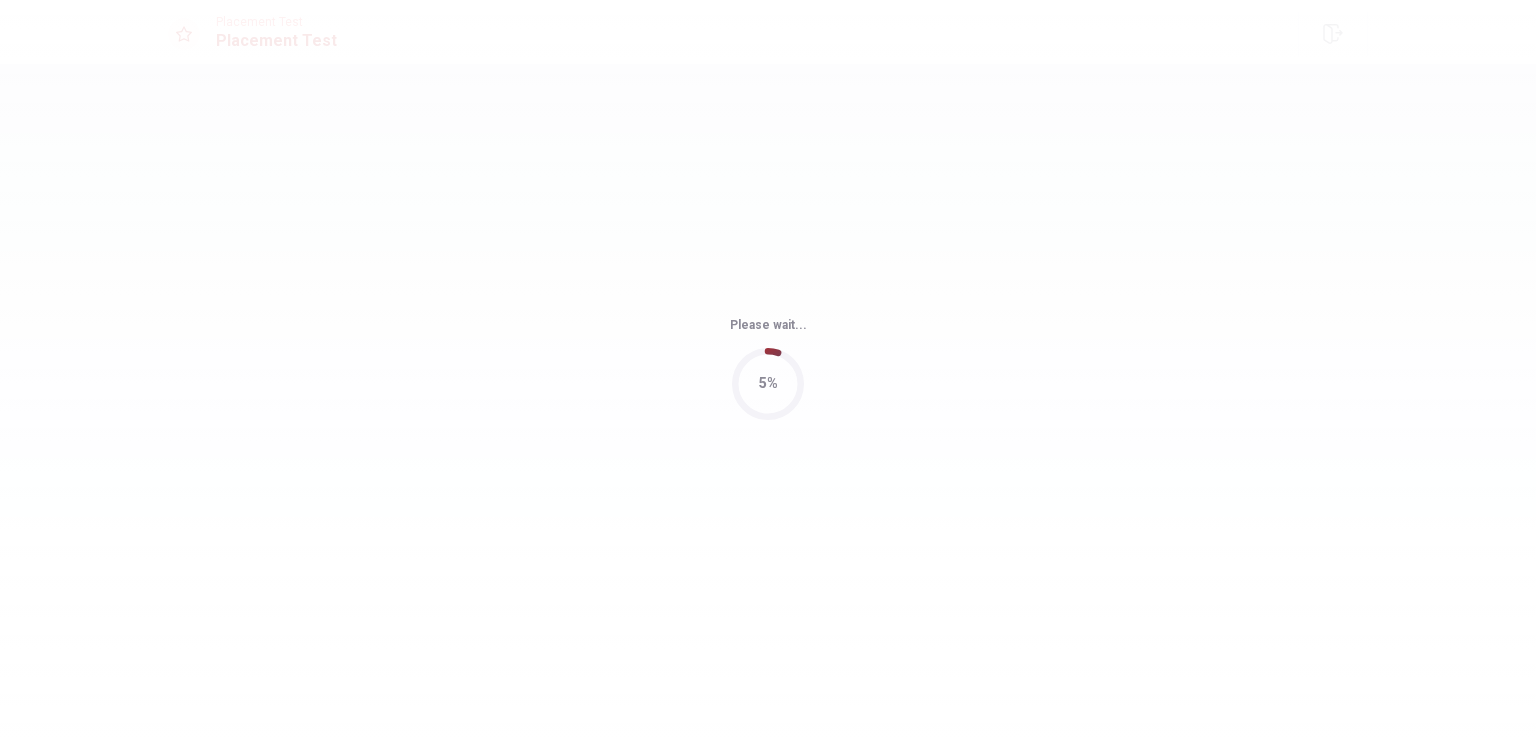 scroll, scrollTop: 0, scrollLeft: 0, axis: both 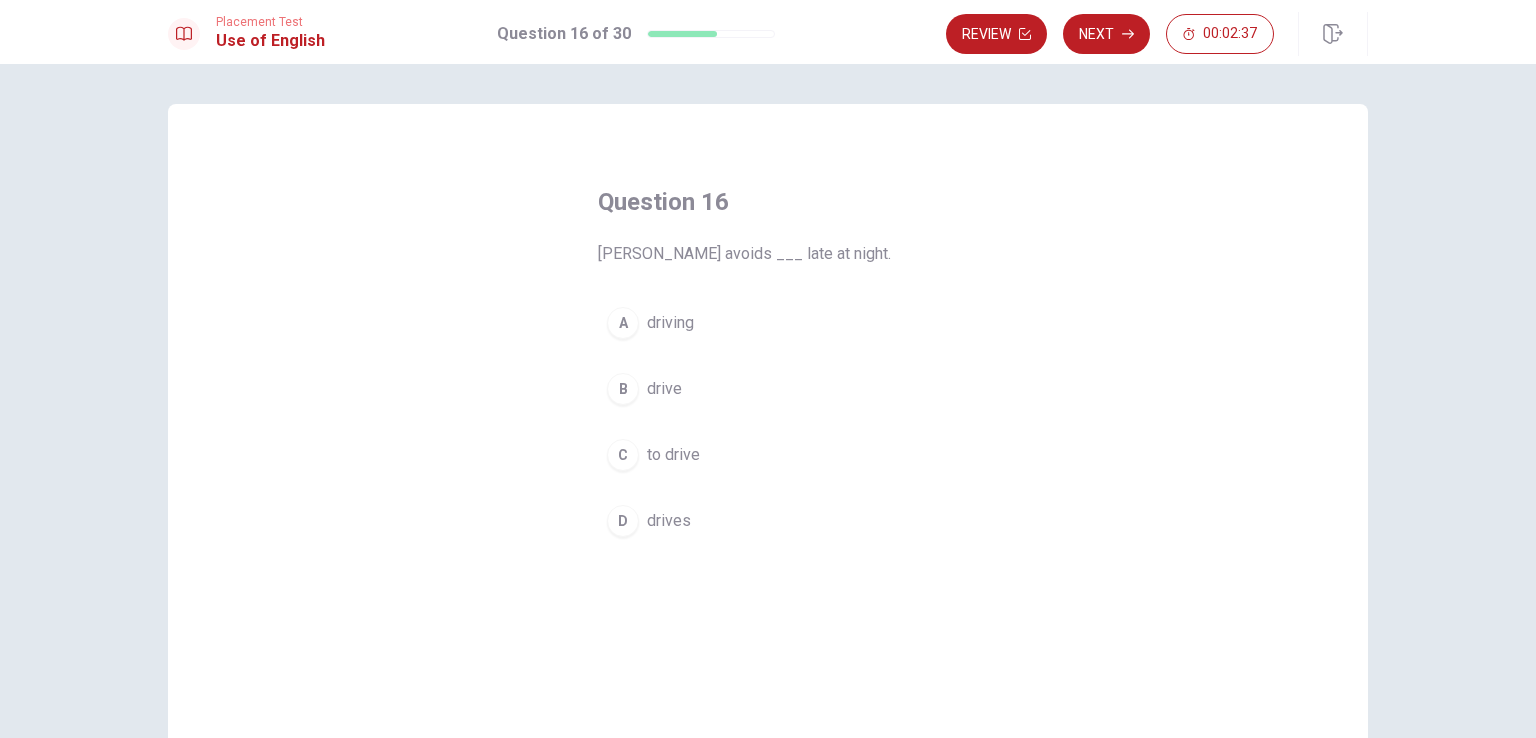 click on "to drive" at bounding box center (673, 455) 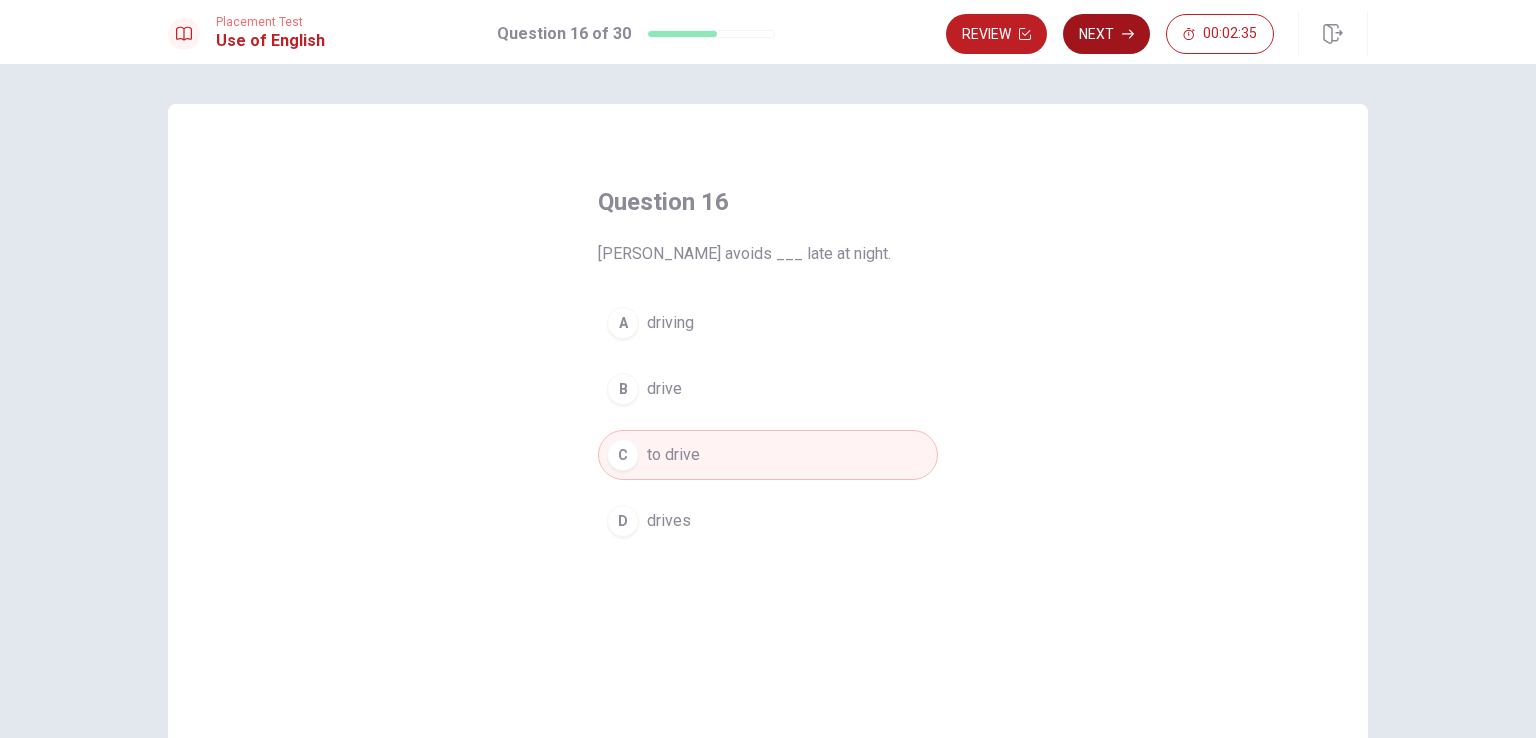 click on "Next" at bounding box center [1106, 34] 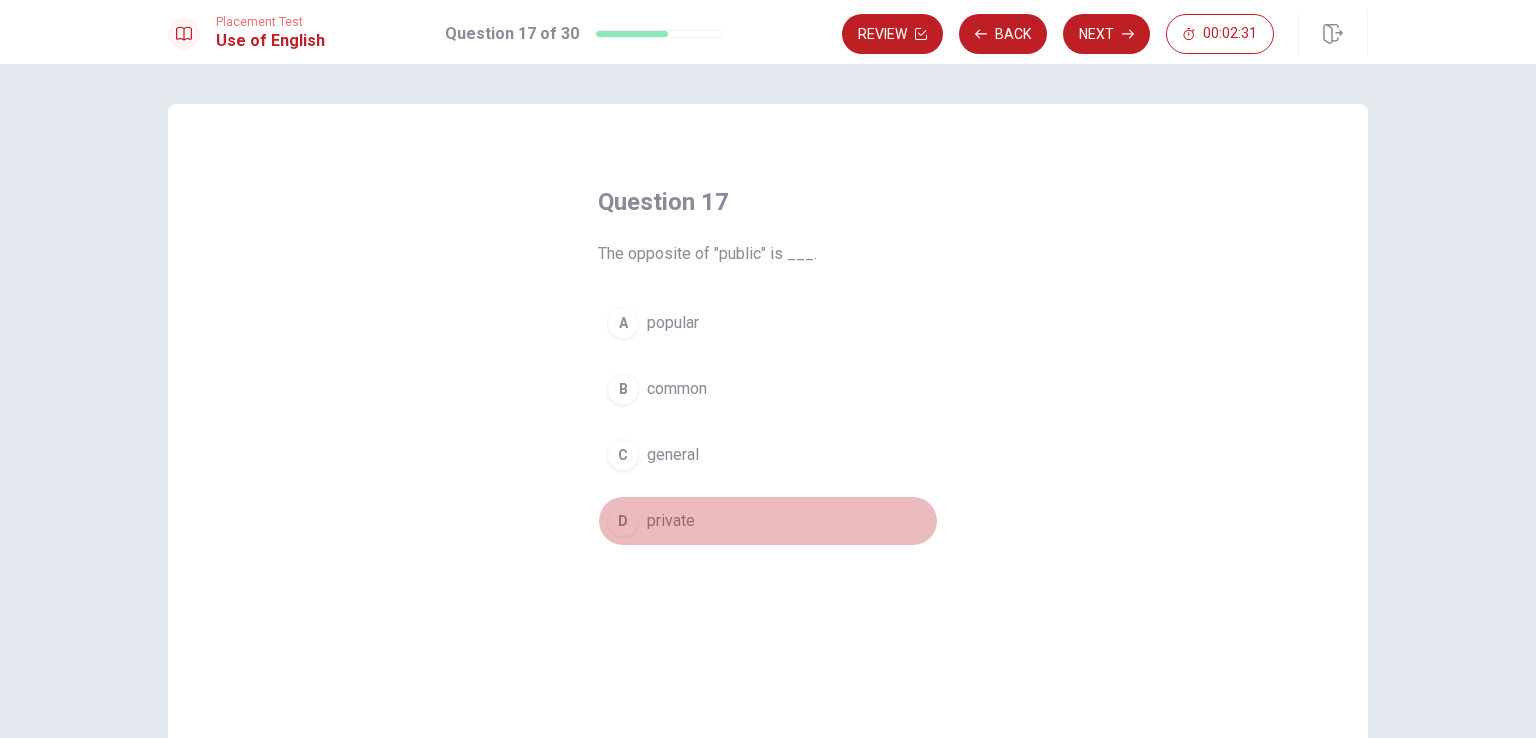 click on "private" at bounding box center [671, 521] 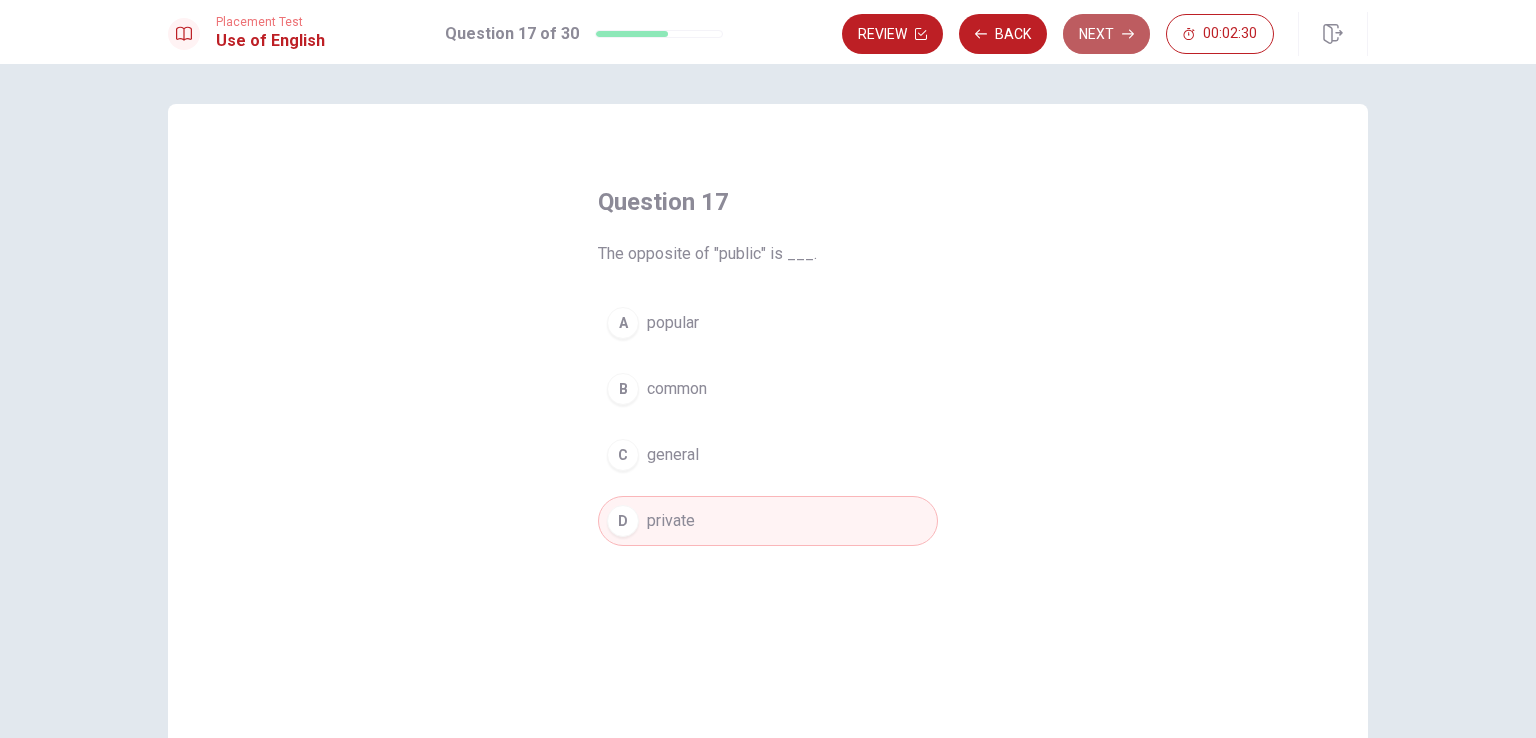 click on "Next" at bounding box center (1106, 34) 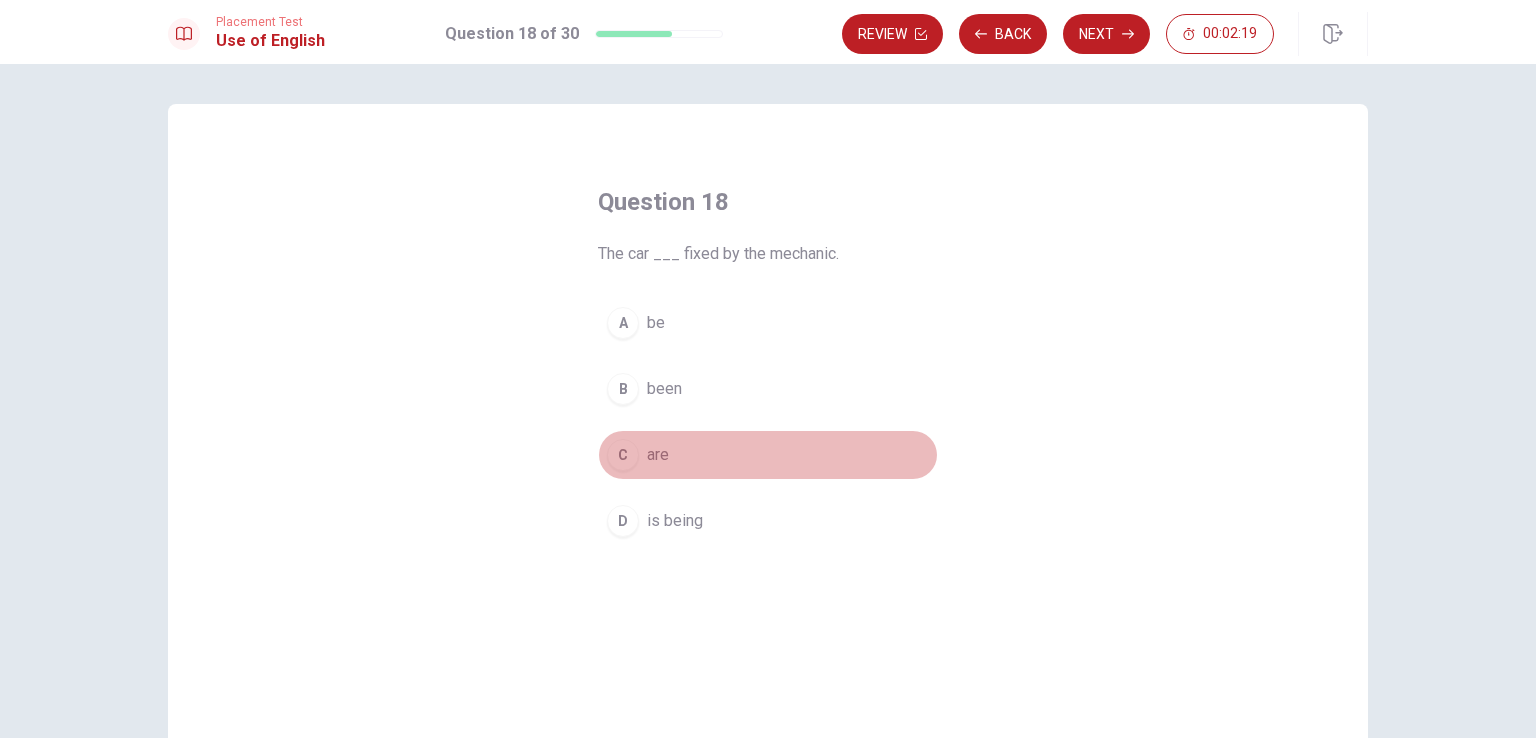 click on "C are" at bounding box center [768, 455] 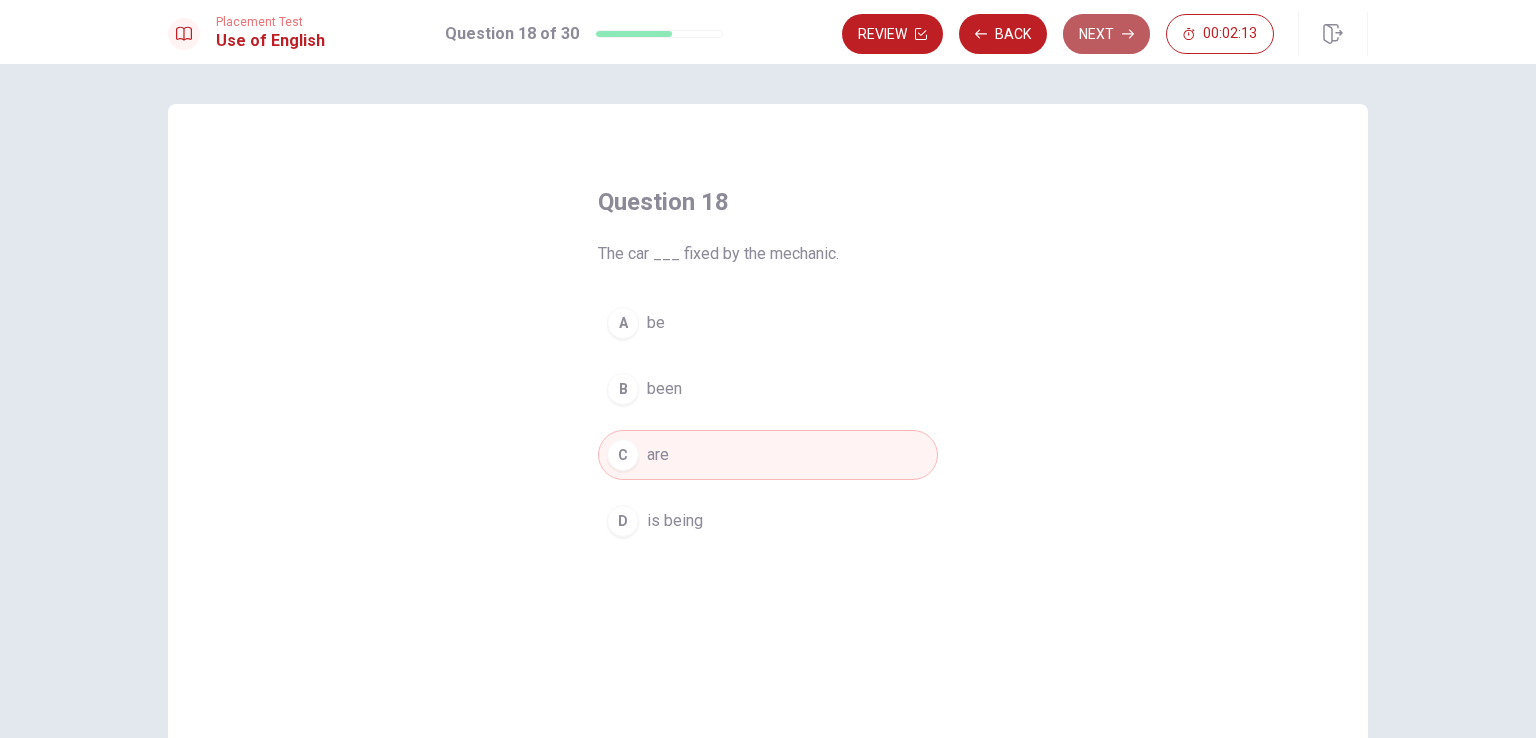 click on "Next" at bounding box center (1106, 34) 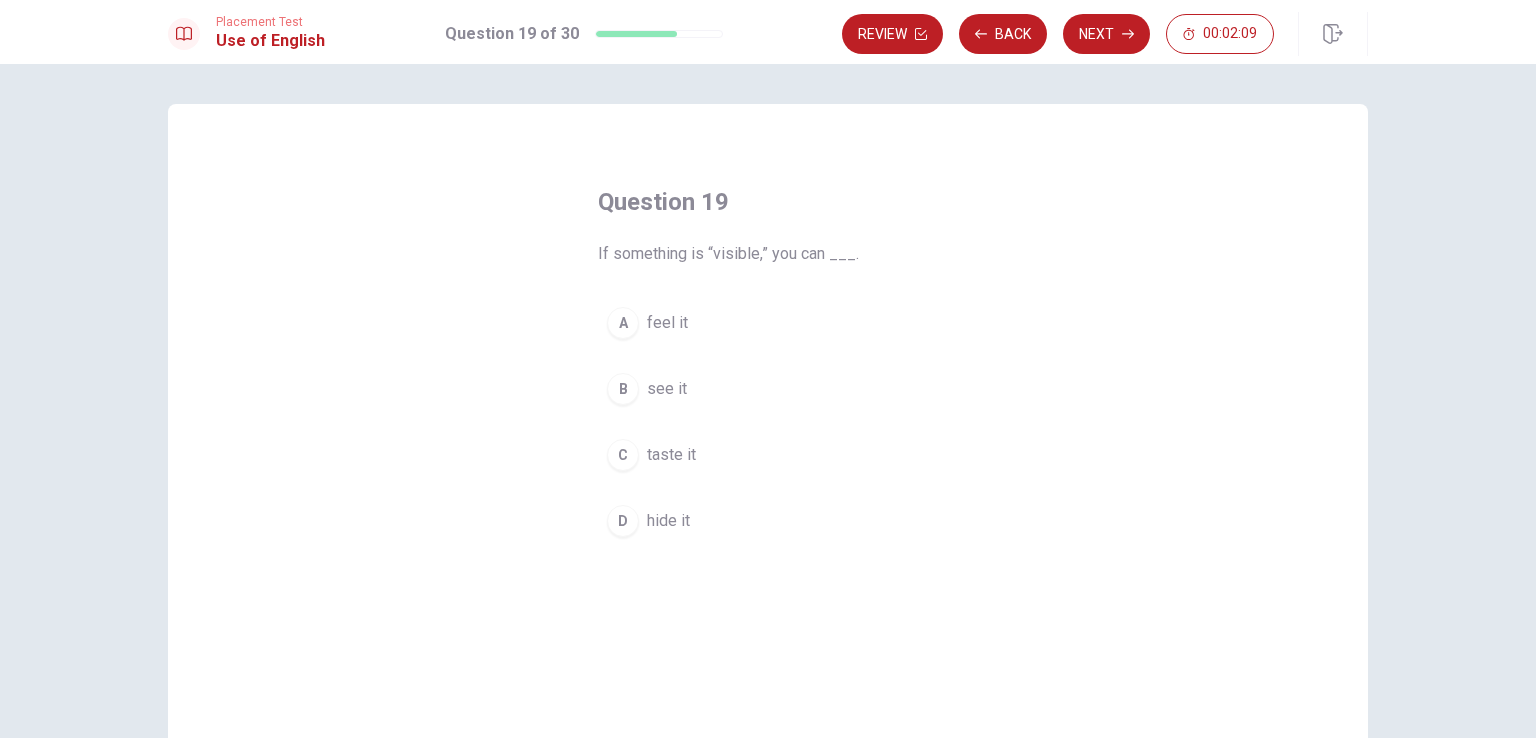 click on "see it" at bounding box center [667, 389] 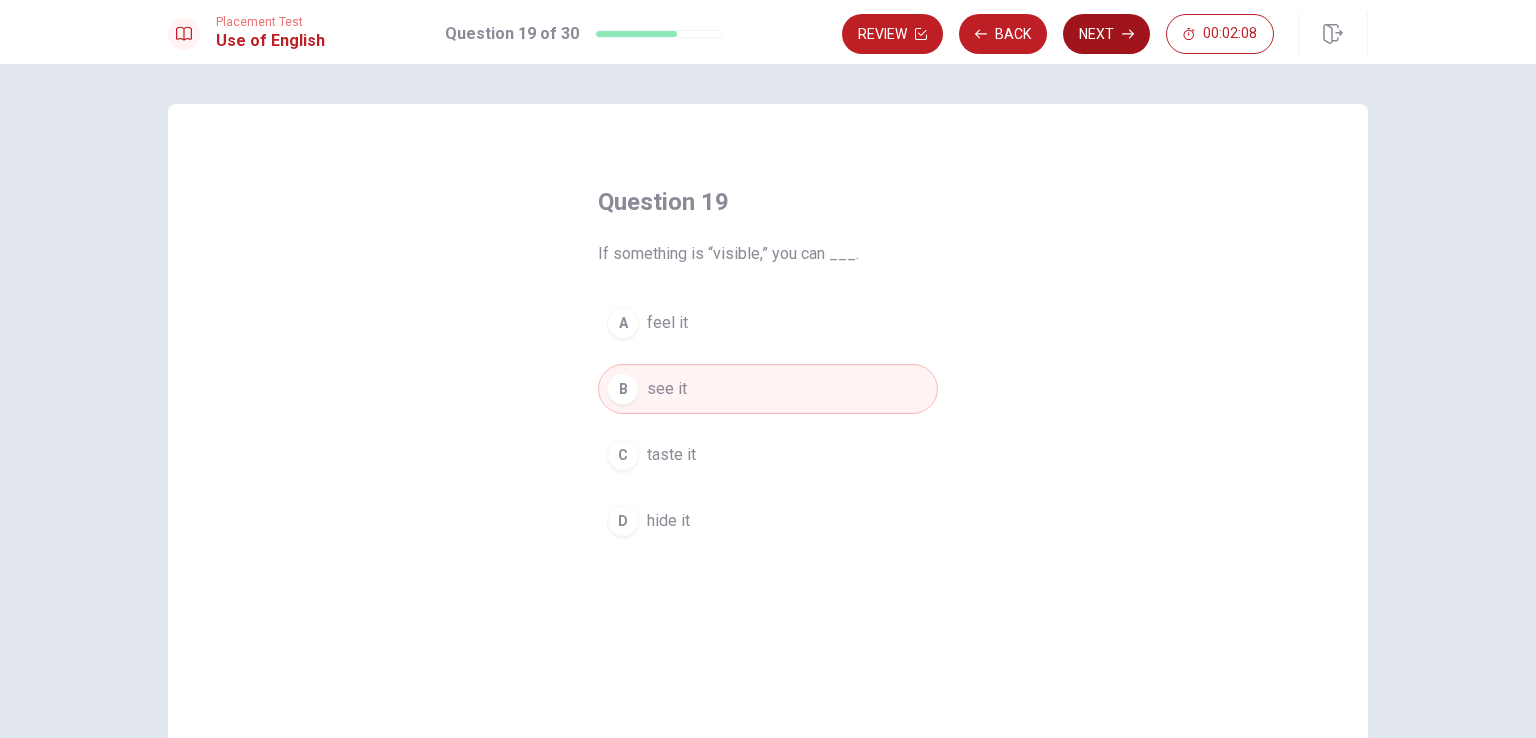 click on "Next" at bounding box center [1106, 34] 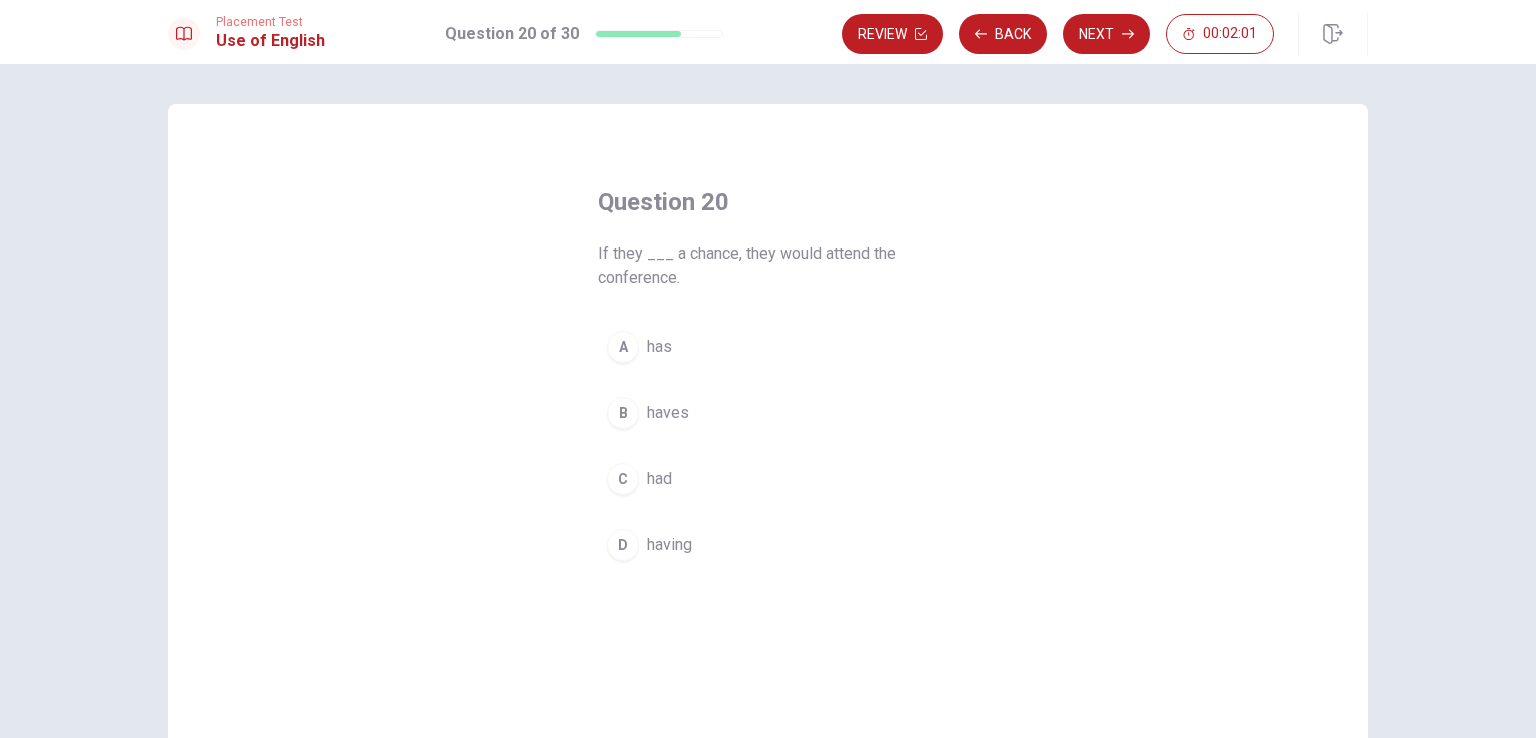 click on "has" at bounding box center (659, 347) 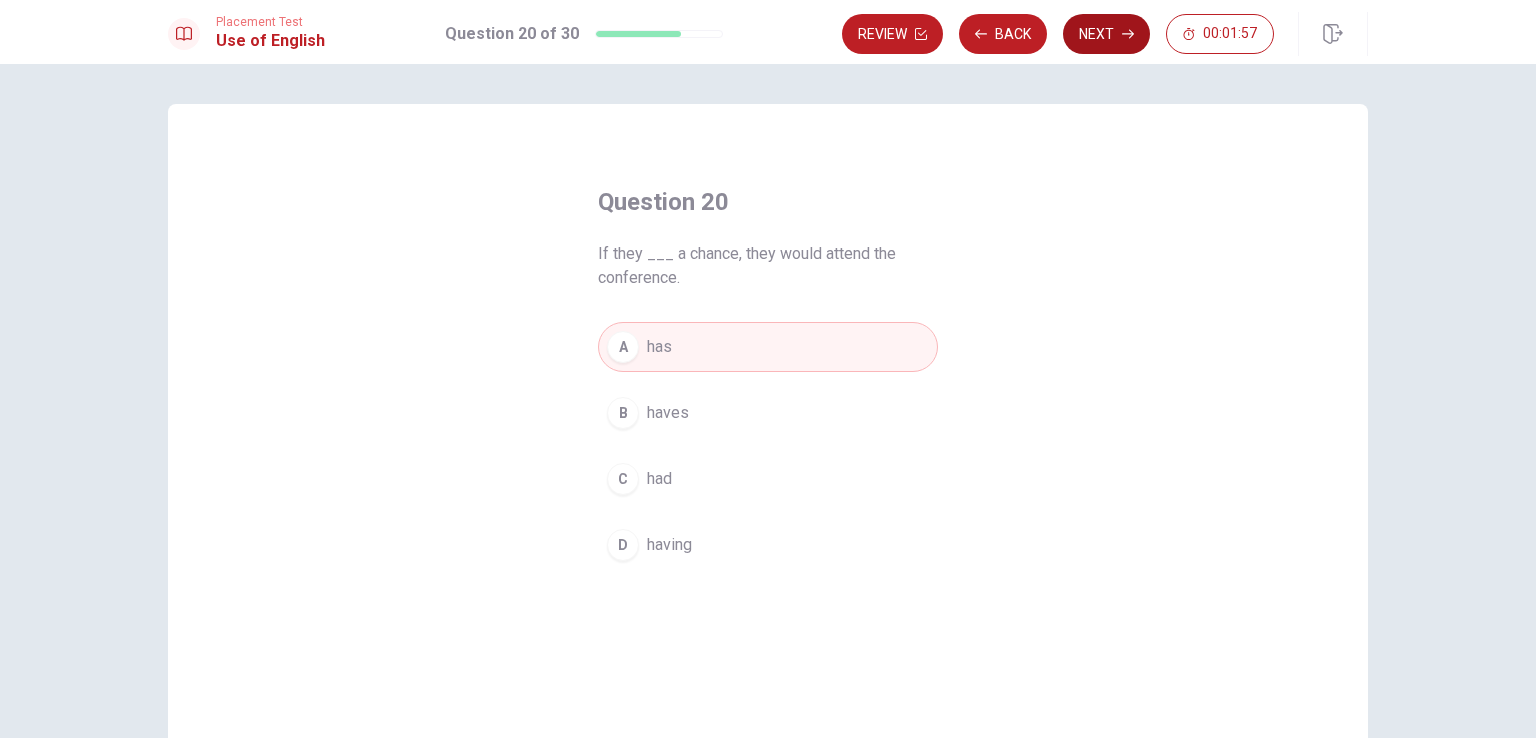 click on "Next" at bounding box center (1106, 34) 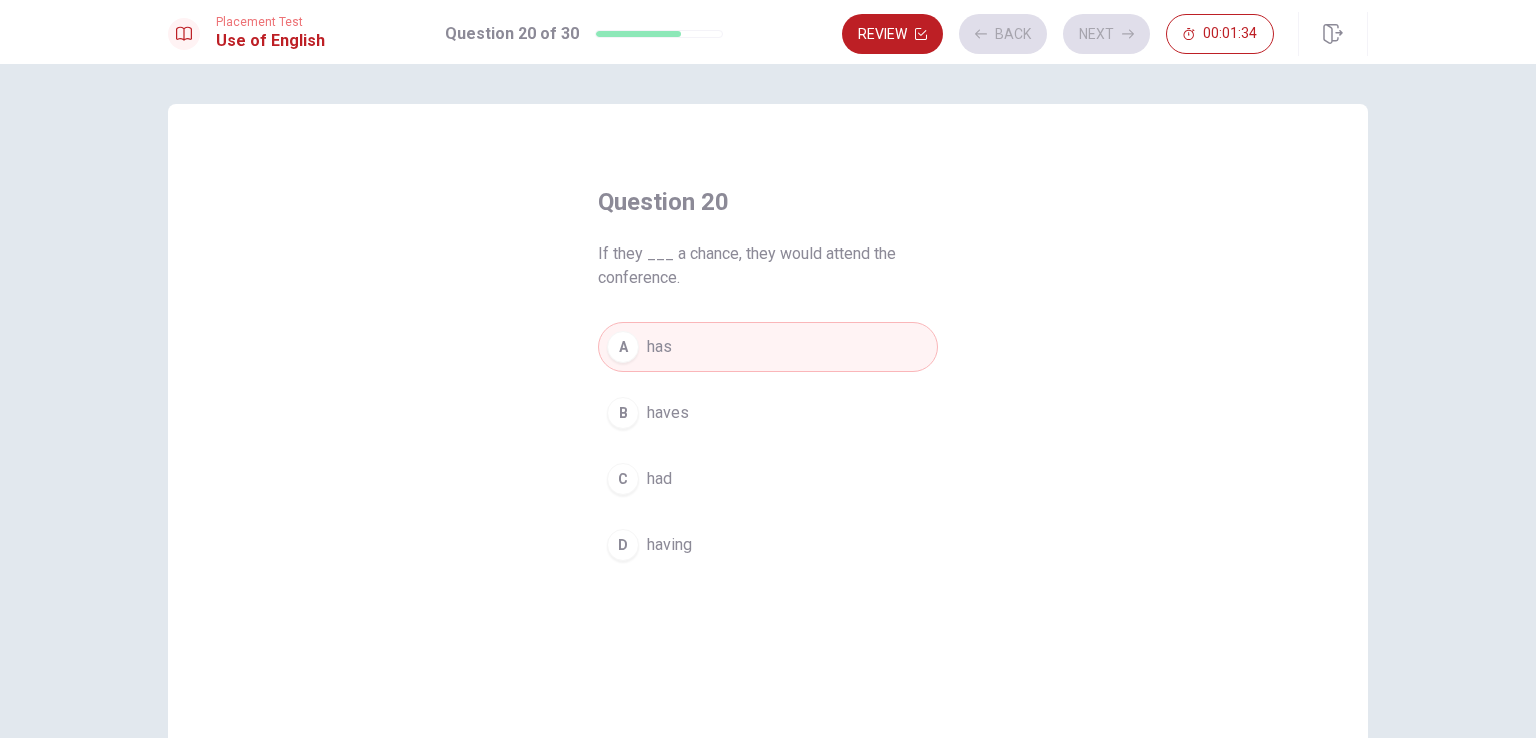 click on "Placement Test   Use of English Question 20 of 30 Review Back Next 00:01:34" at bounding box center [768, 32] 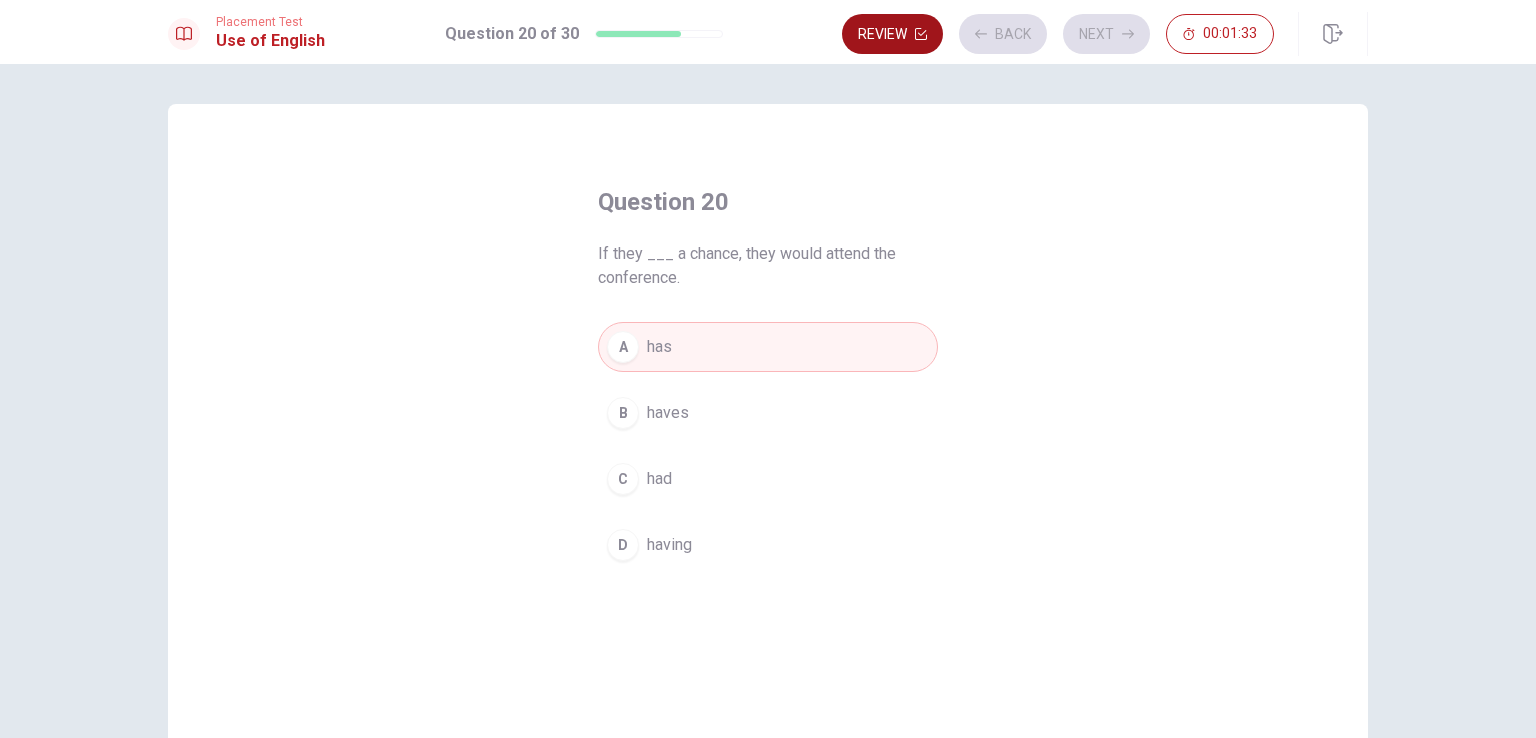 click on "Review" at bounding box center (892, 34) 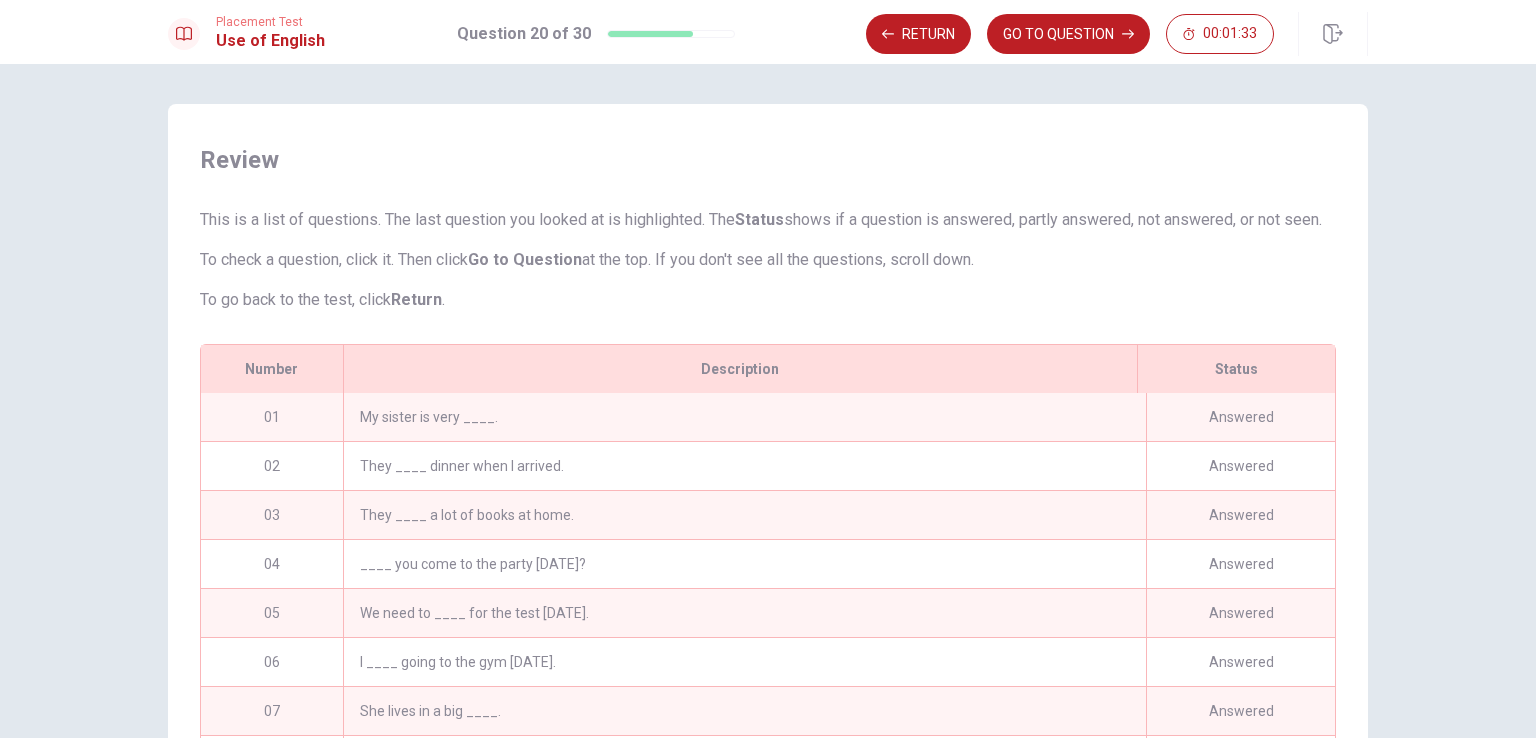 scroll, scrollTop: 241, scrollLeft: 0, axis: vertical 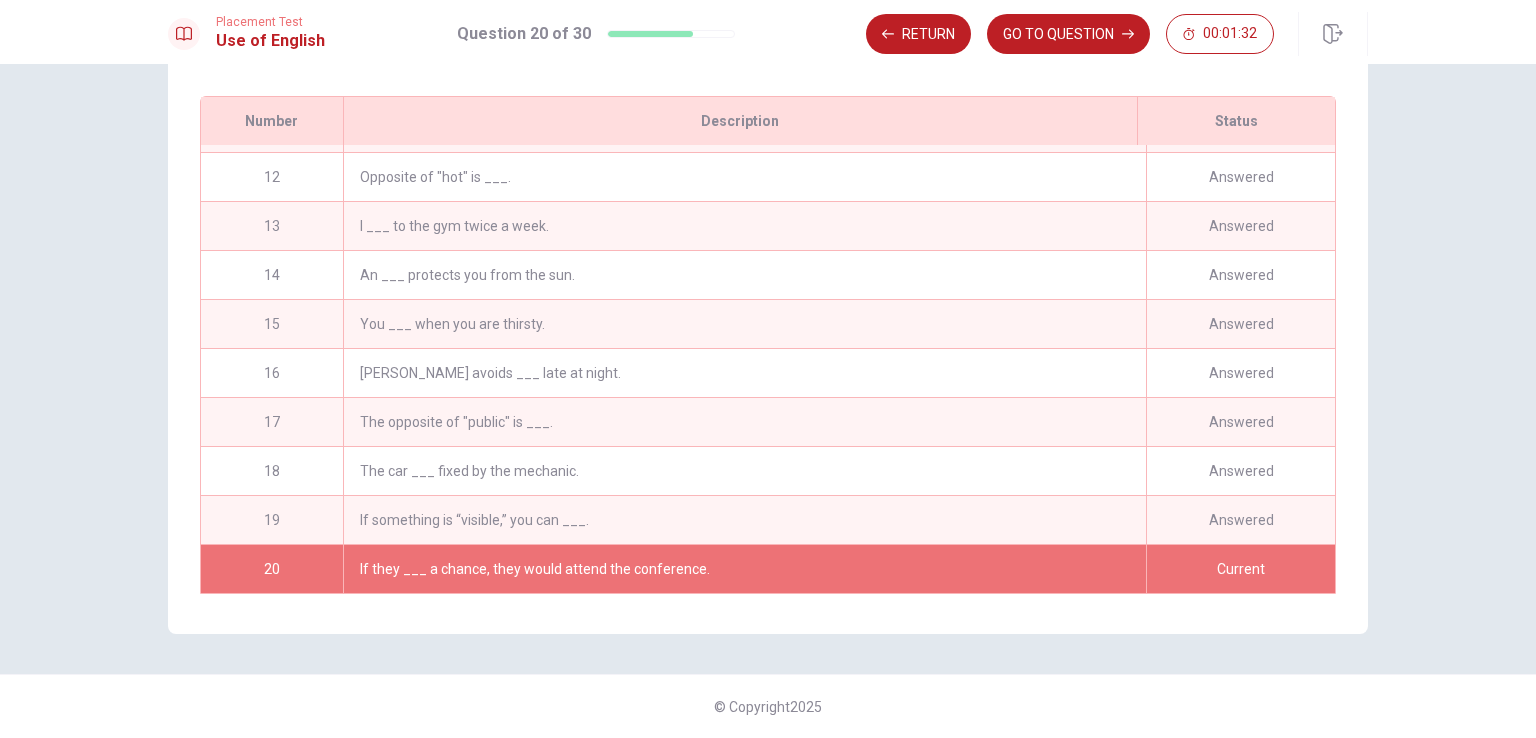 click on "If they ___ a chance, they would attend the conference." at bounding box center [744, 569] 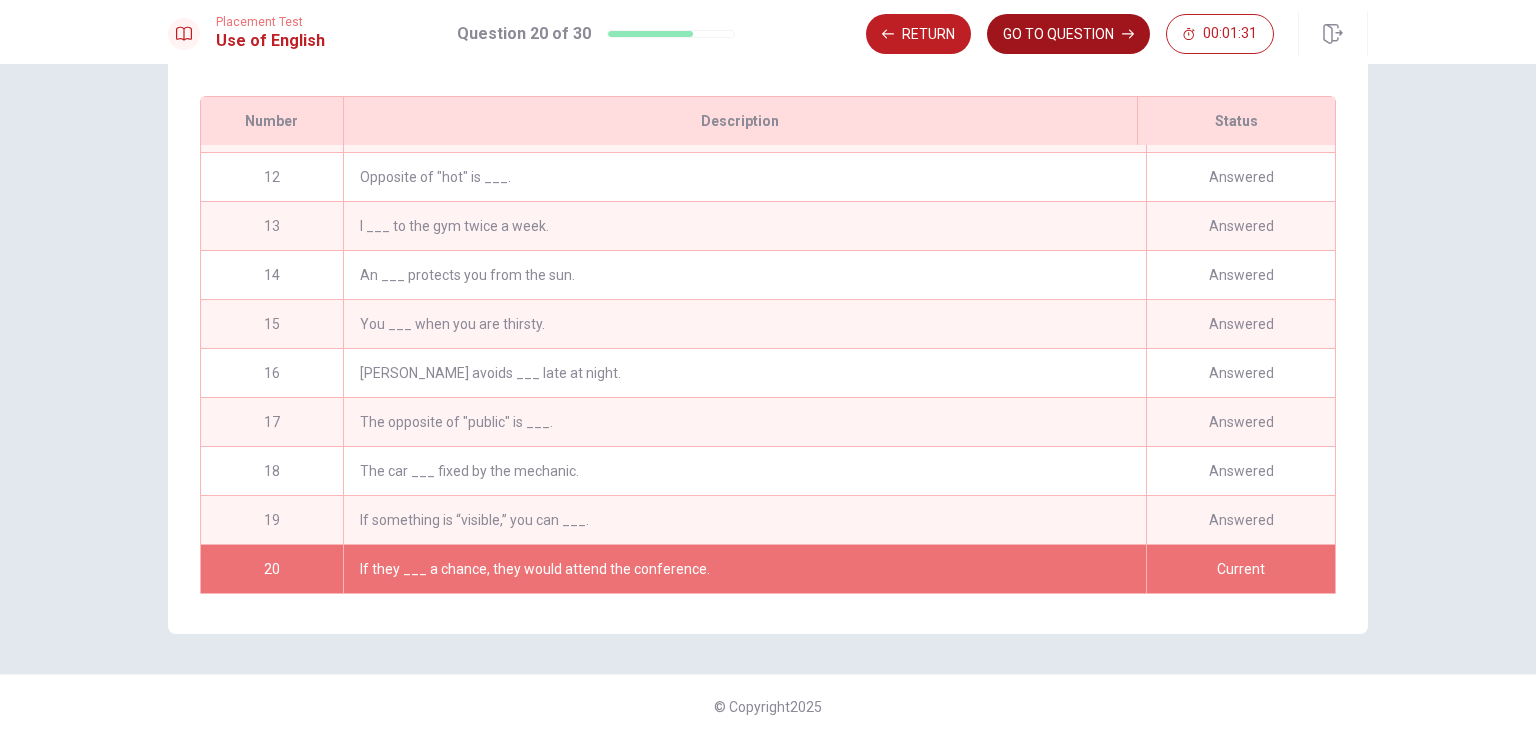 click on "GO TO QUESTION" at bounding box center [1068, 34] 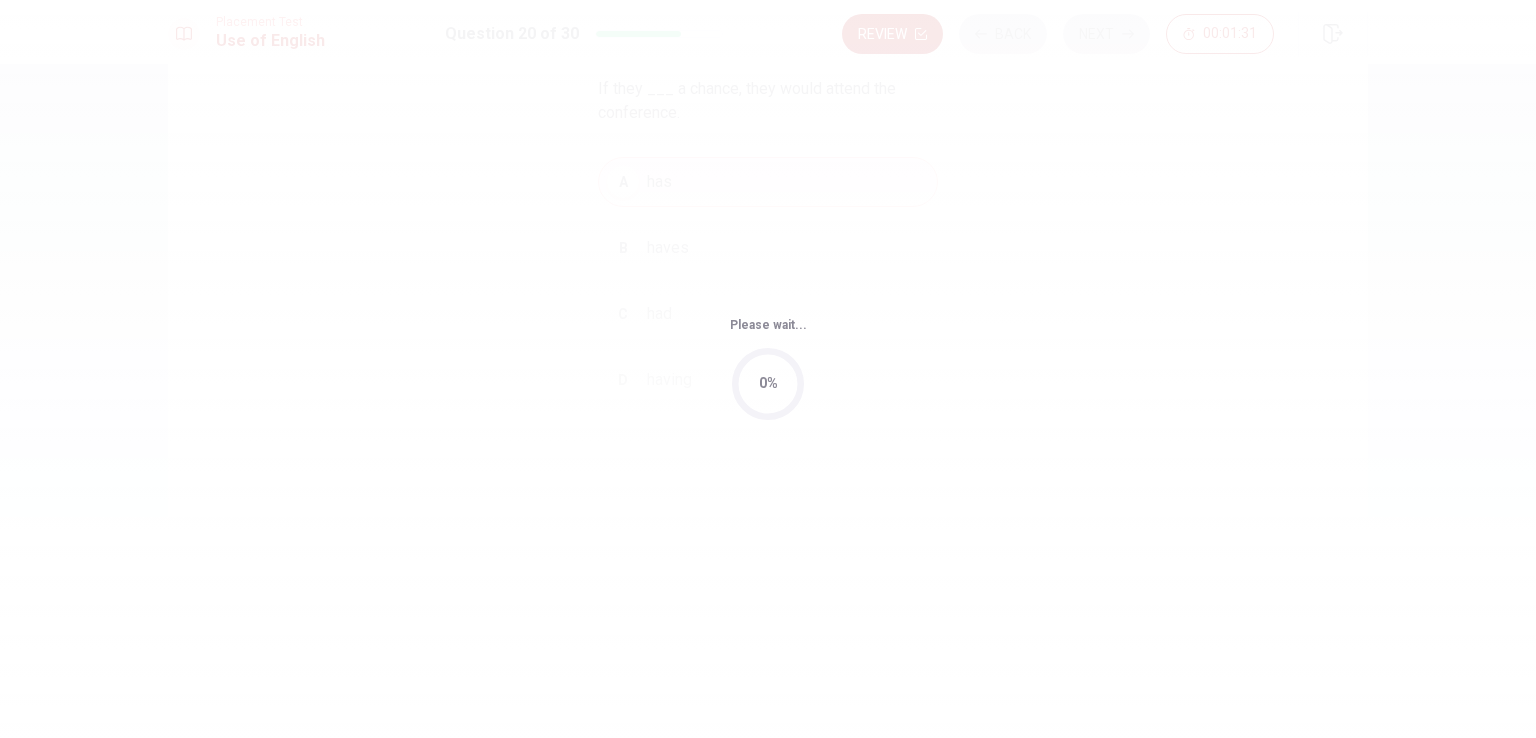 scroll, scrollTop: 165, scrollLeft: 0, axis: vertical 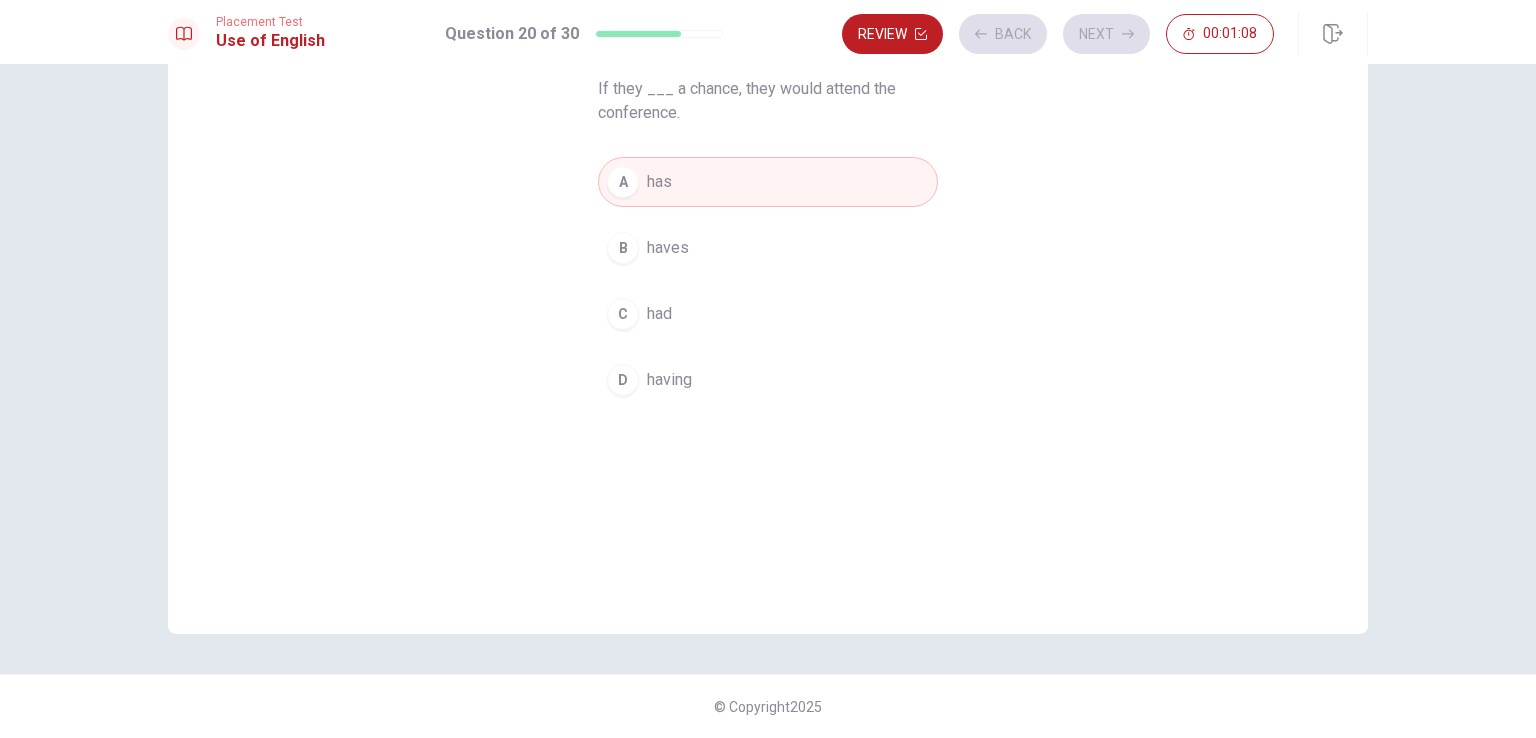 click on "A has" at bounding box center (768, 182) 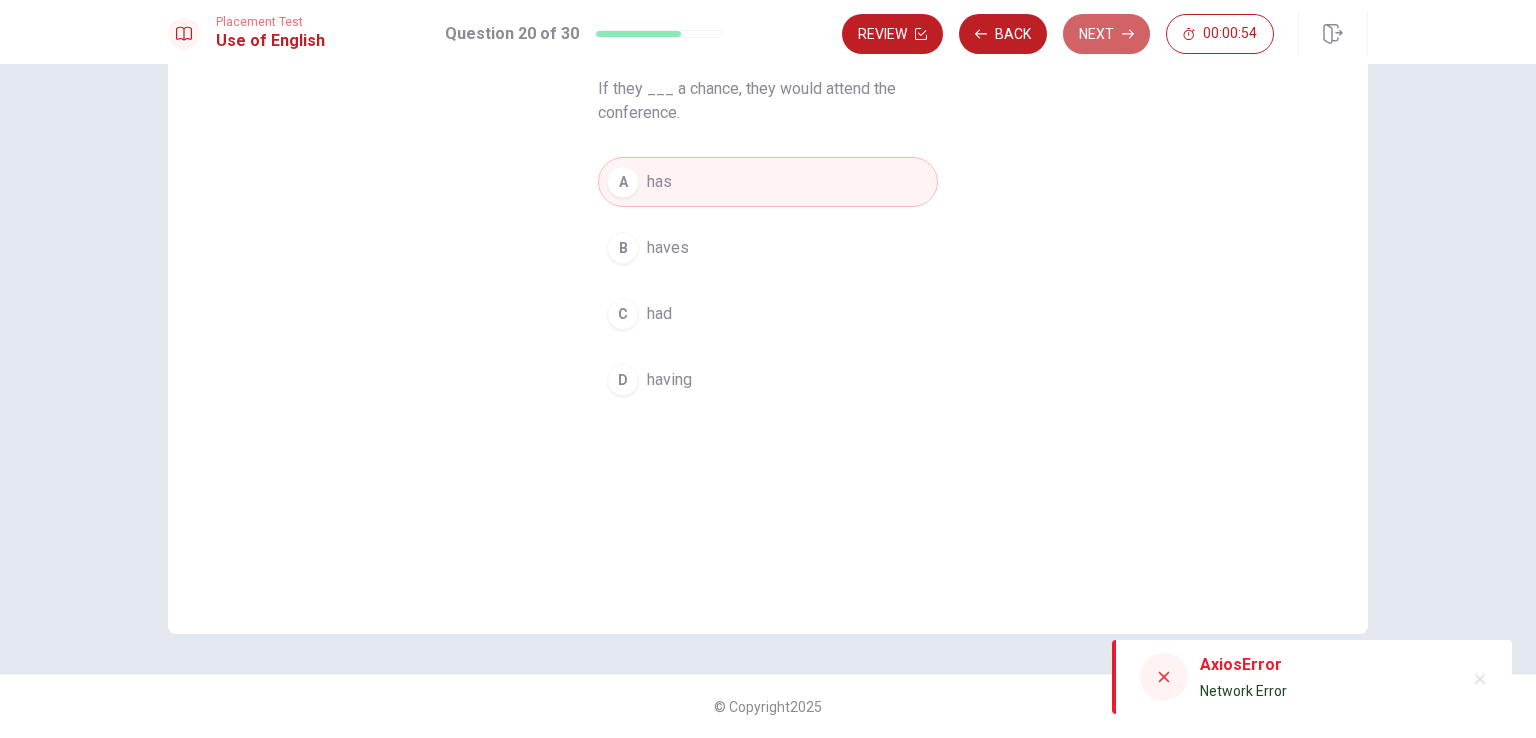 click on "Next" at bounding box center (1106, 34) 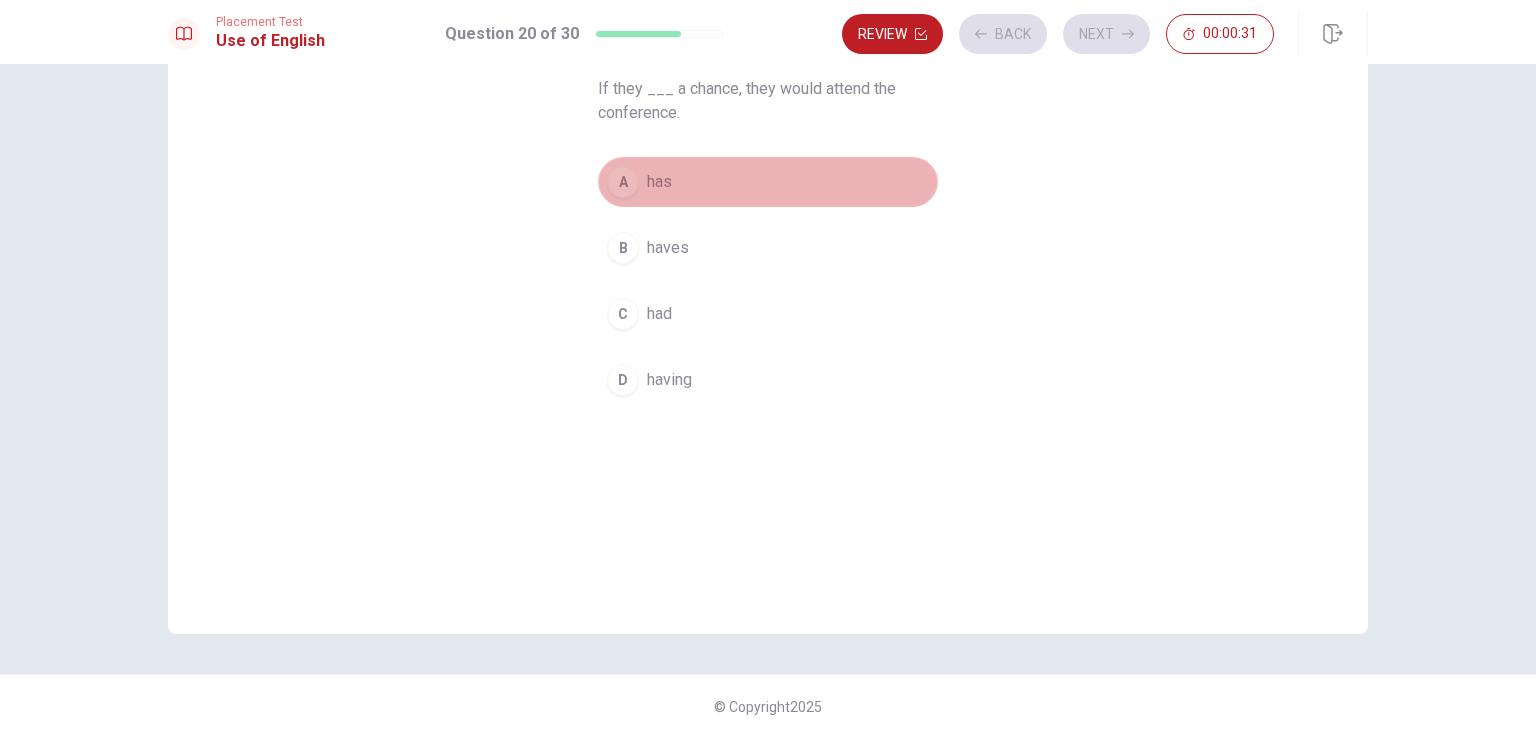 click on "A has" at bounding box center (768, 182) 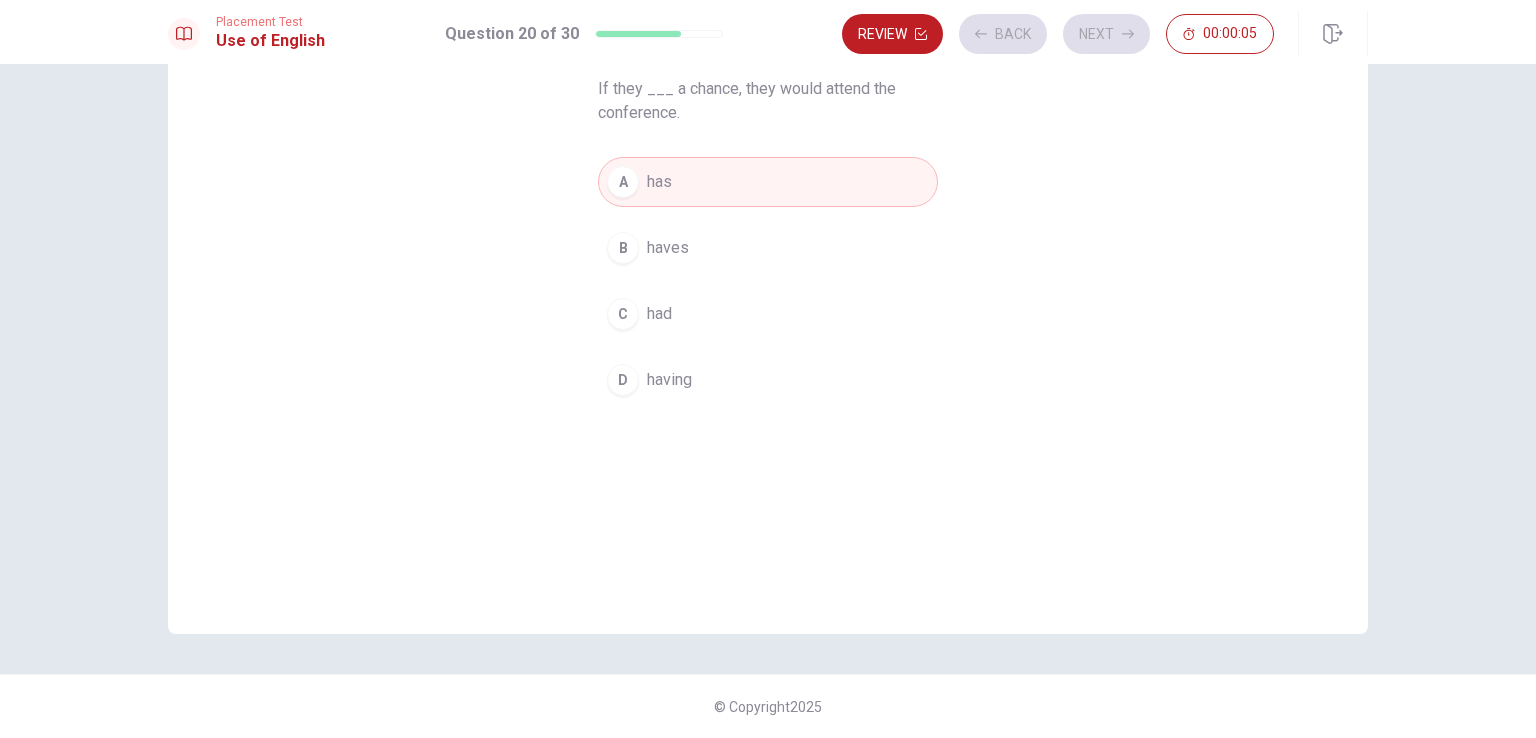 click on "A has" at bounding box center [768, 182] 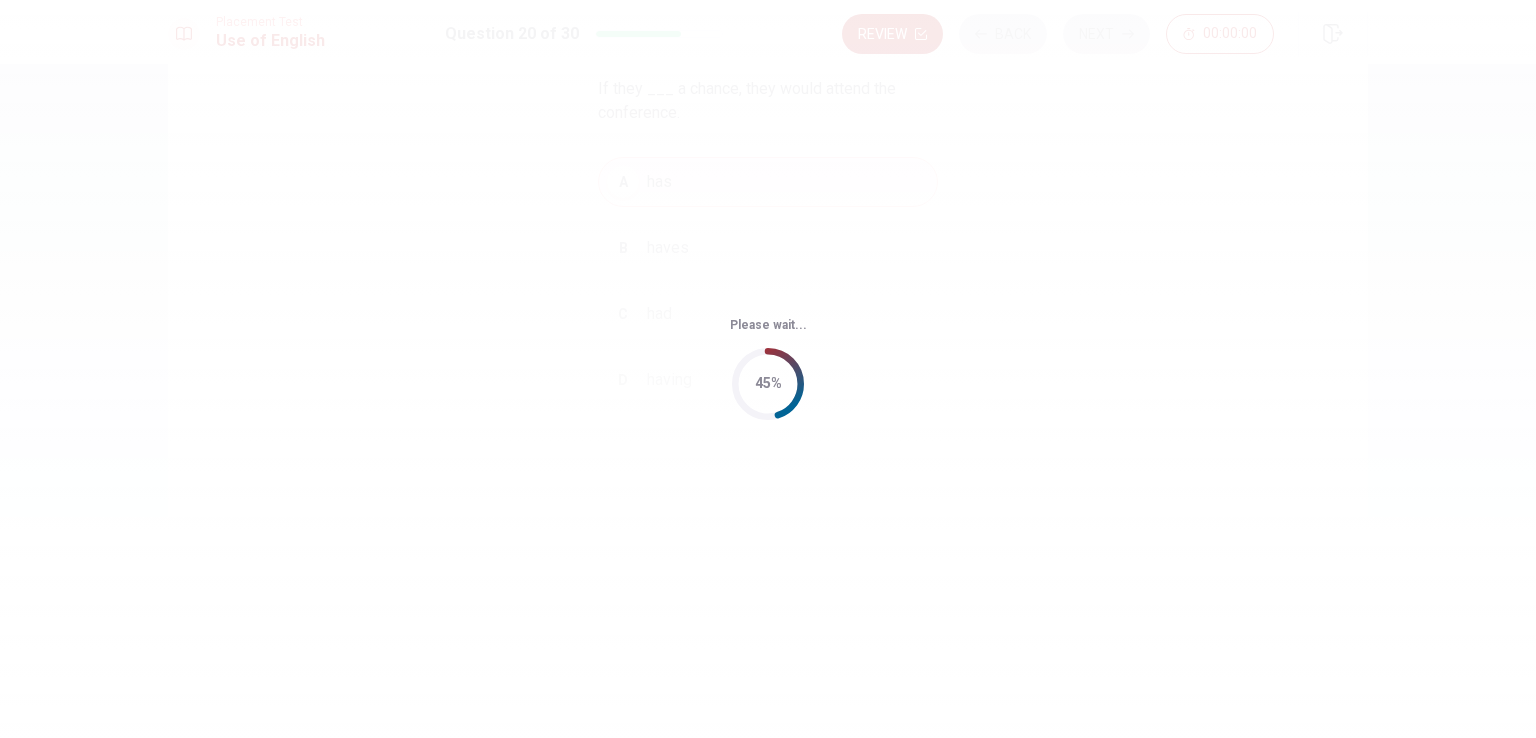 click on "Please wait... 45%" at bounding box center [768, 369] 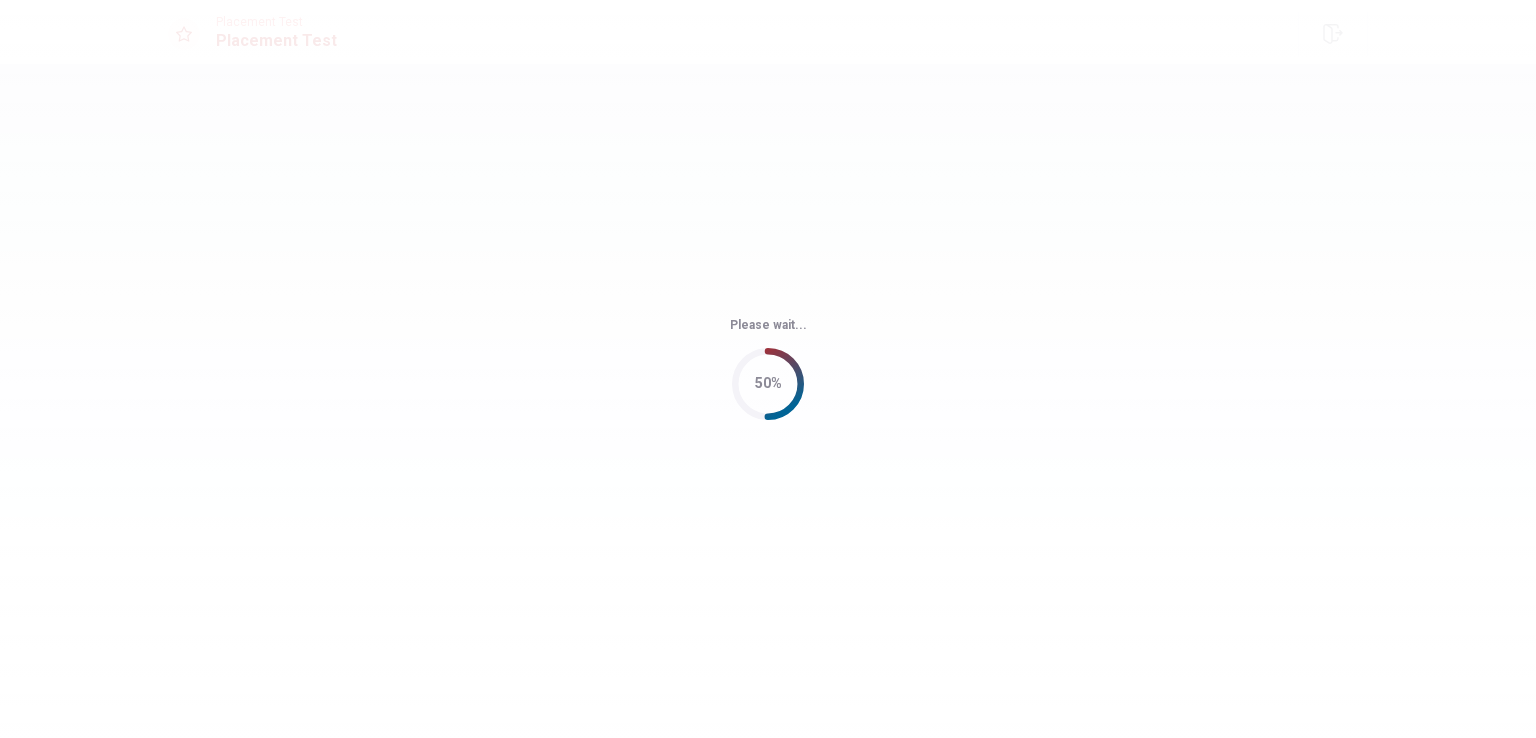 scroll, scrollTop: 0, scrollLeft: 0, axis: both 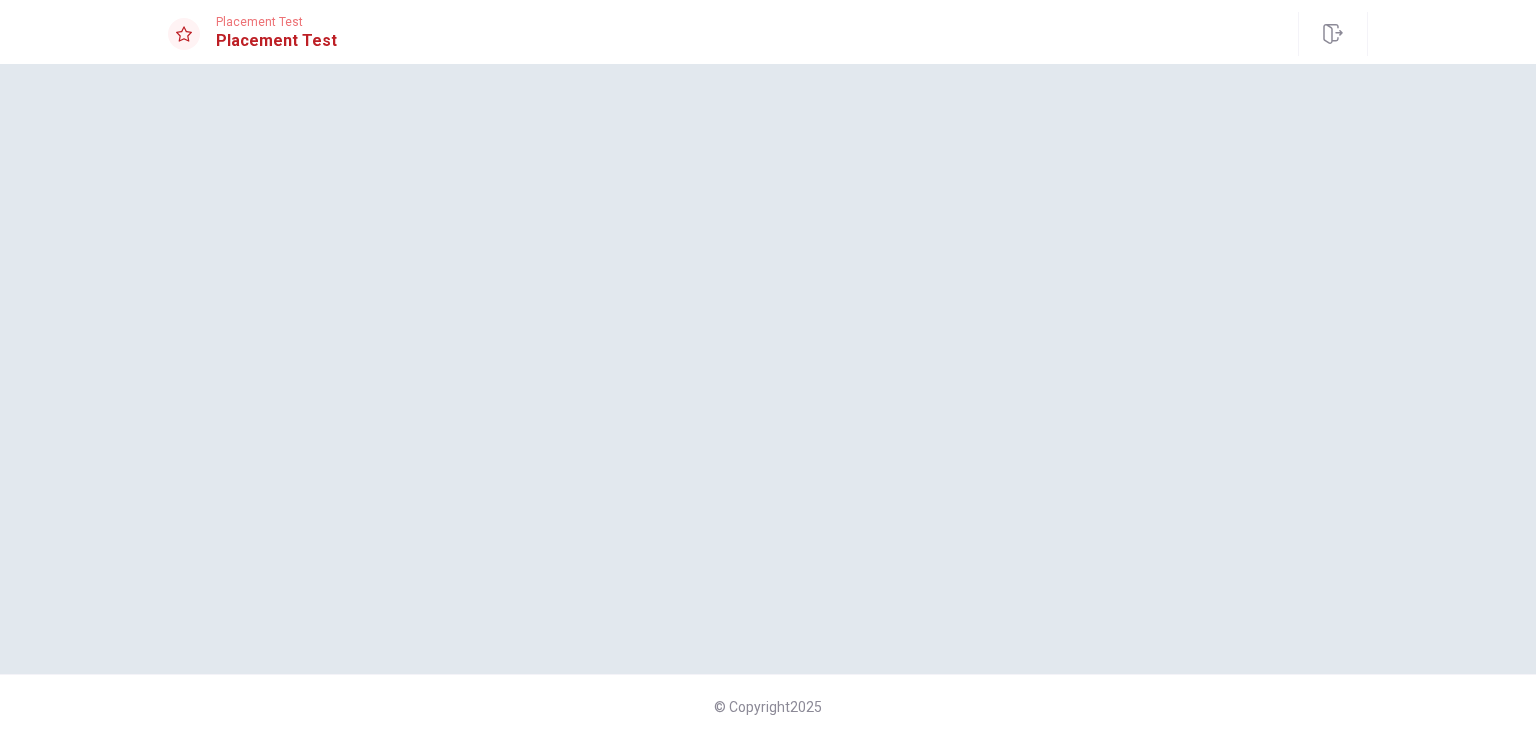click at bounding box center (768, 369) 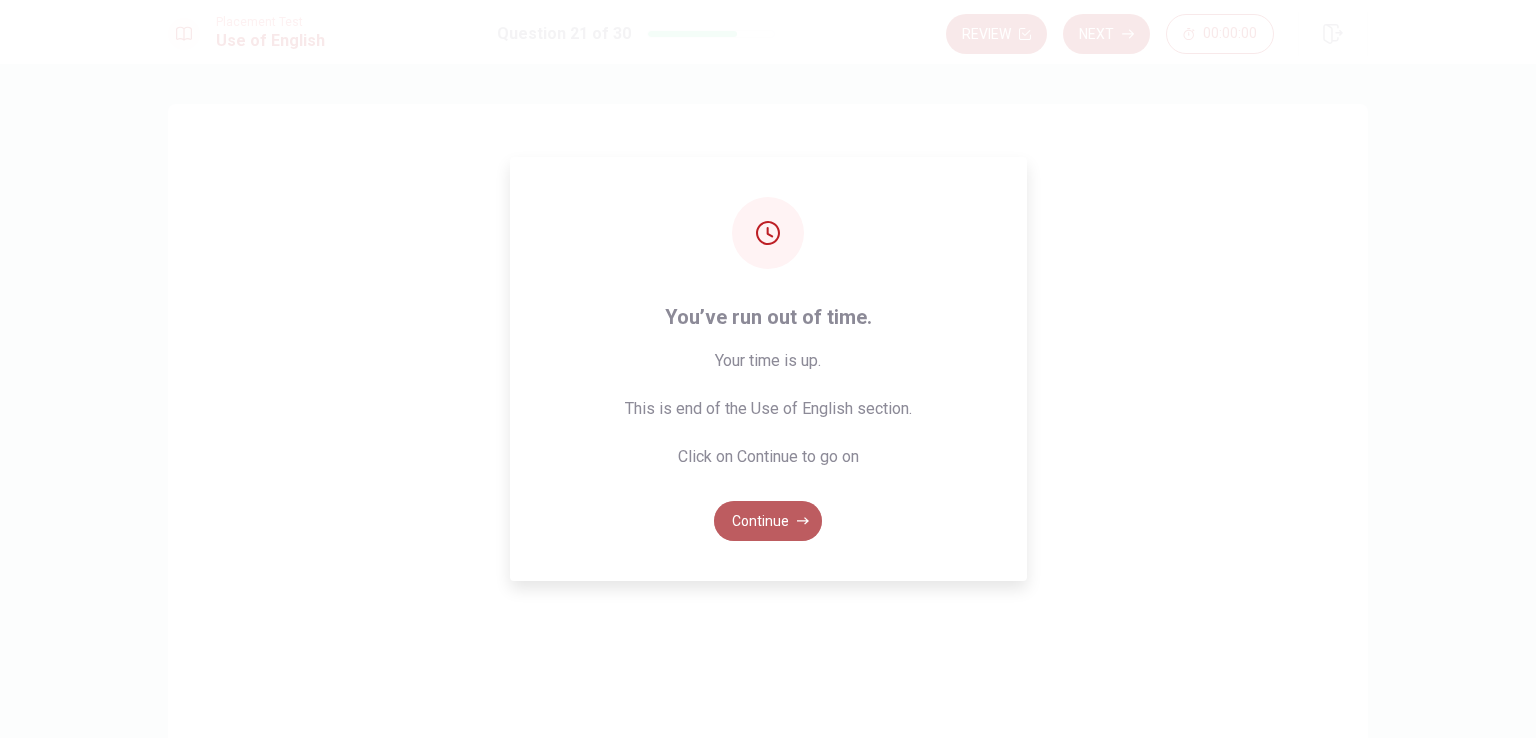 click on "Continue" at bounding box center (768, 521) 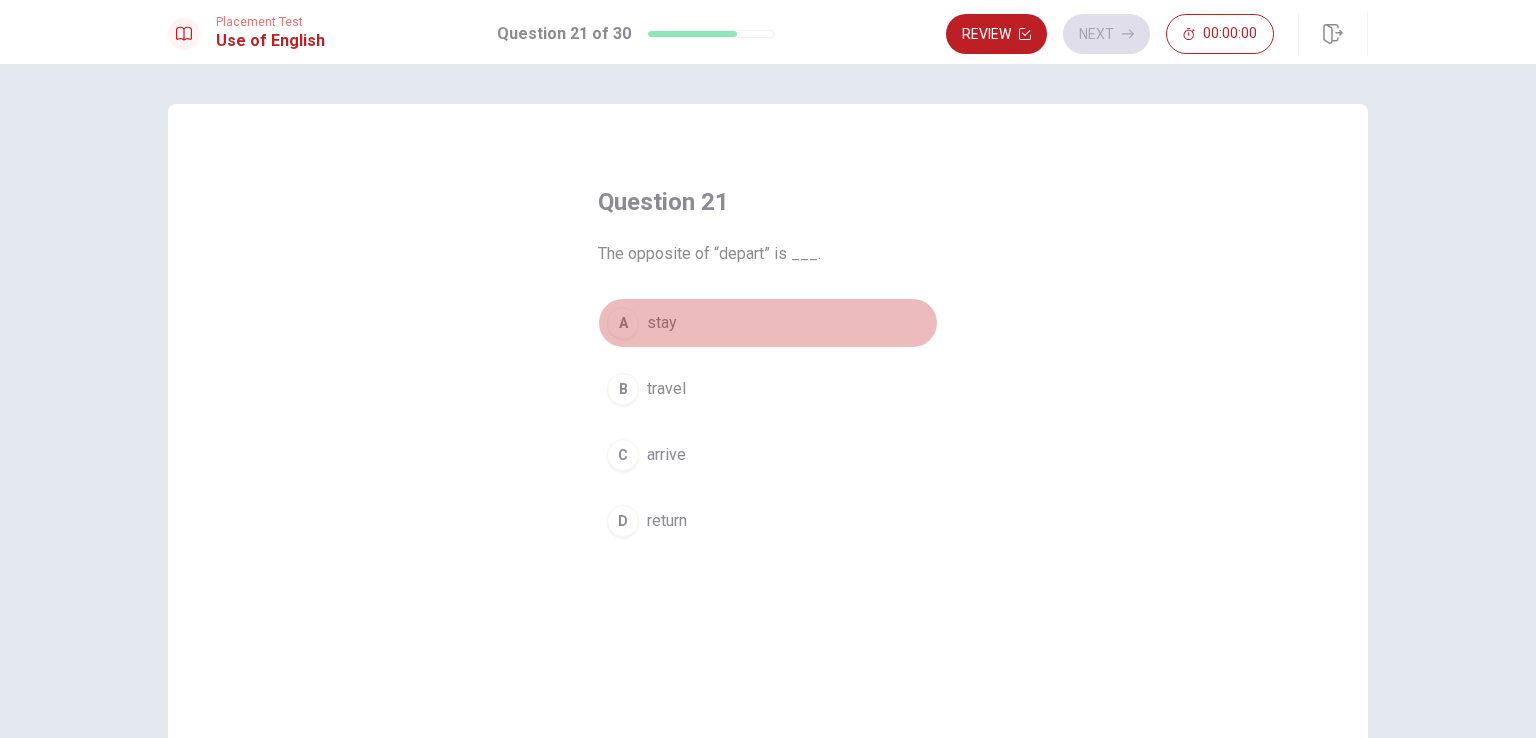 click on "A stay" at bounding box center (768, 323) 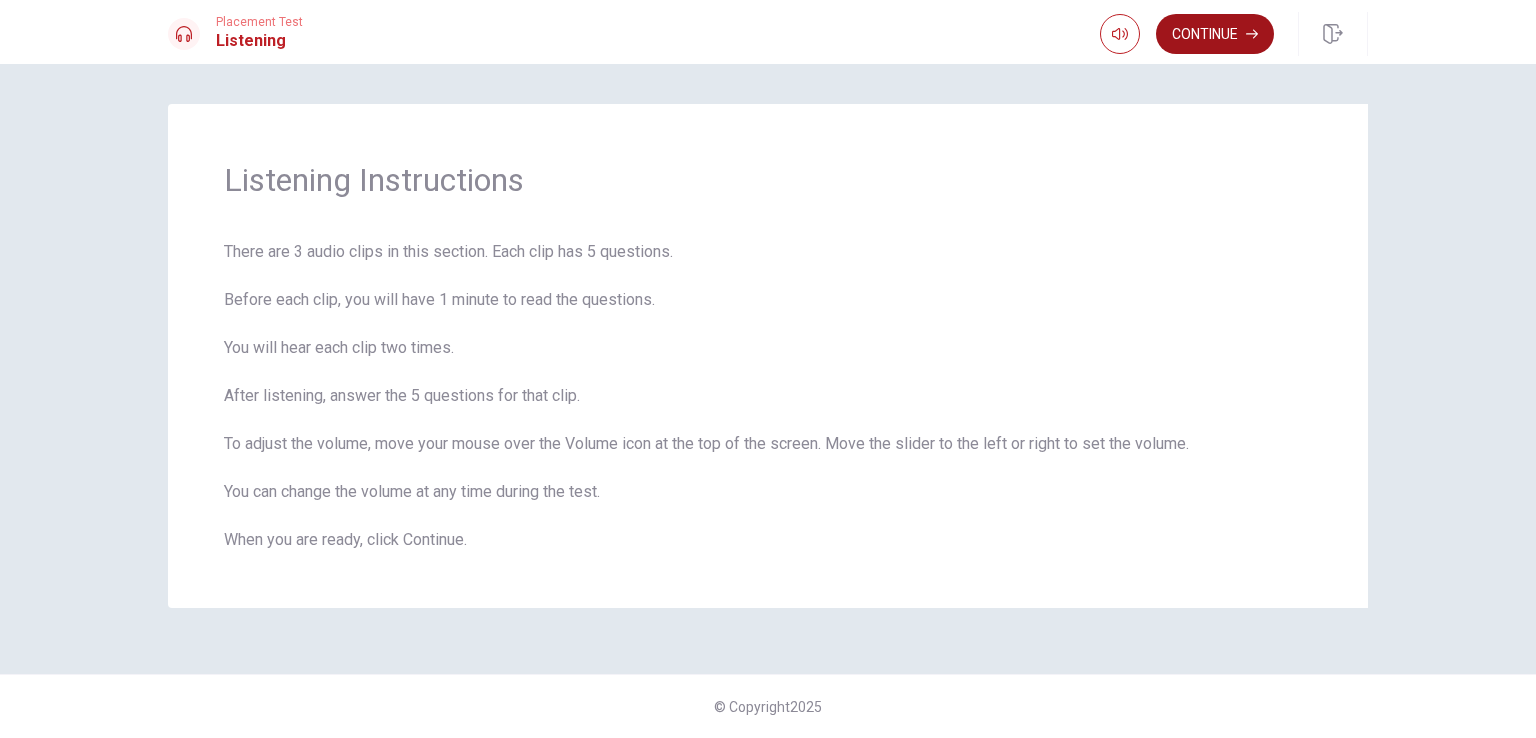 click on "Continue" at bounding box center (1215, 34) 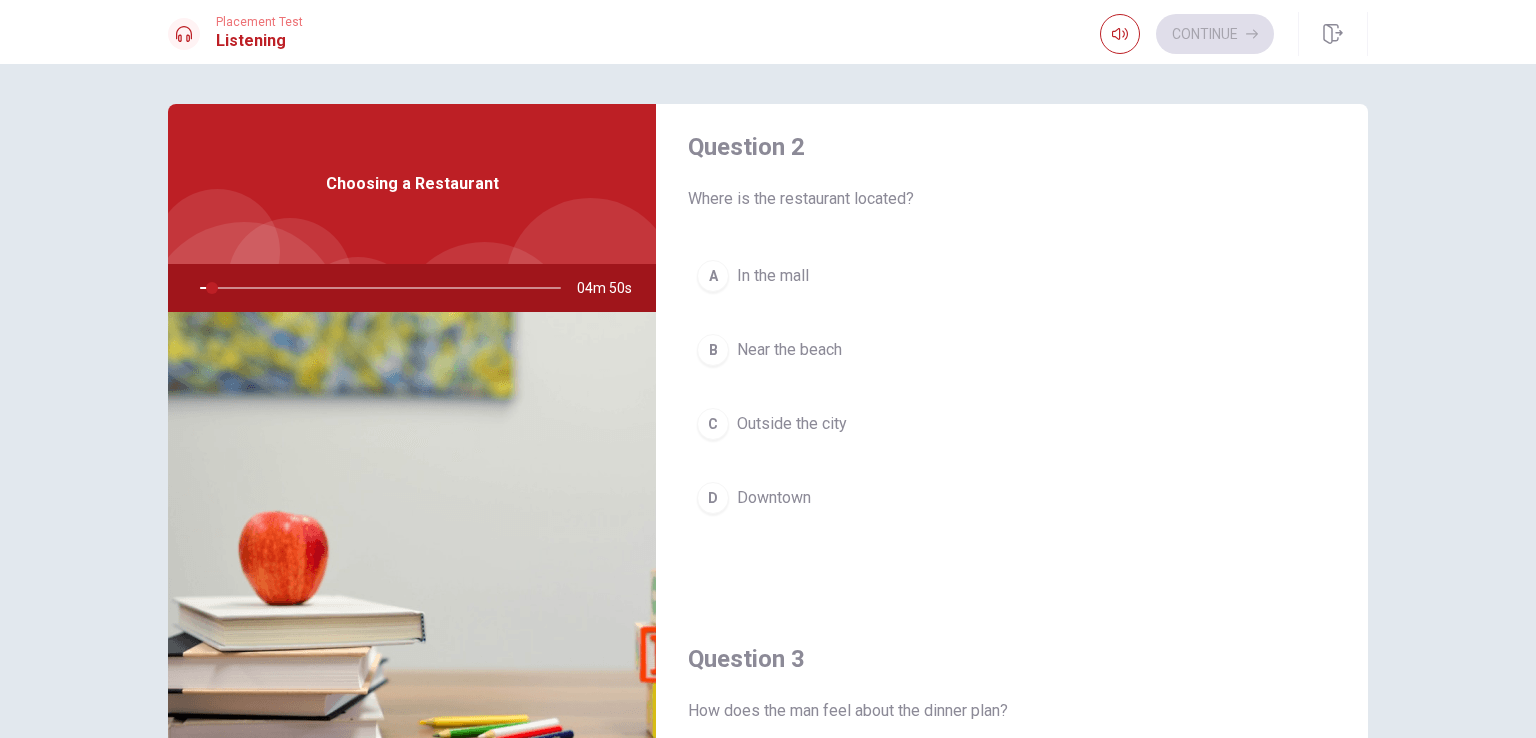scroll, scrollTop: 528, scrollLeft: 0, axis: vertical 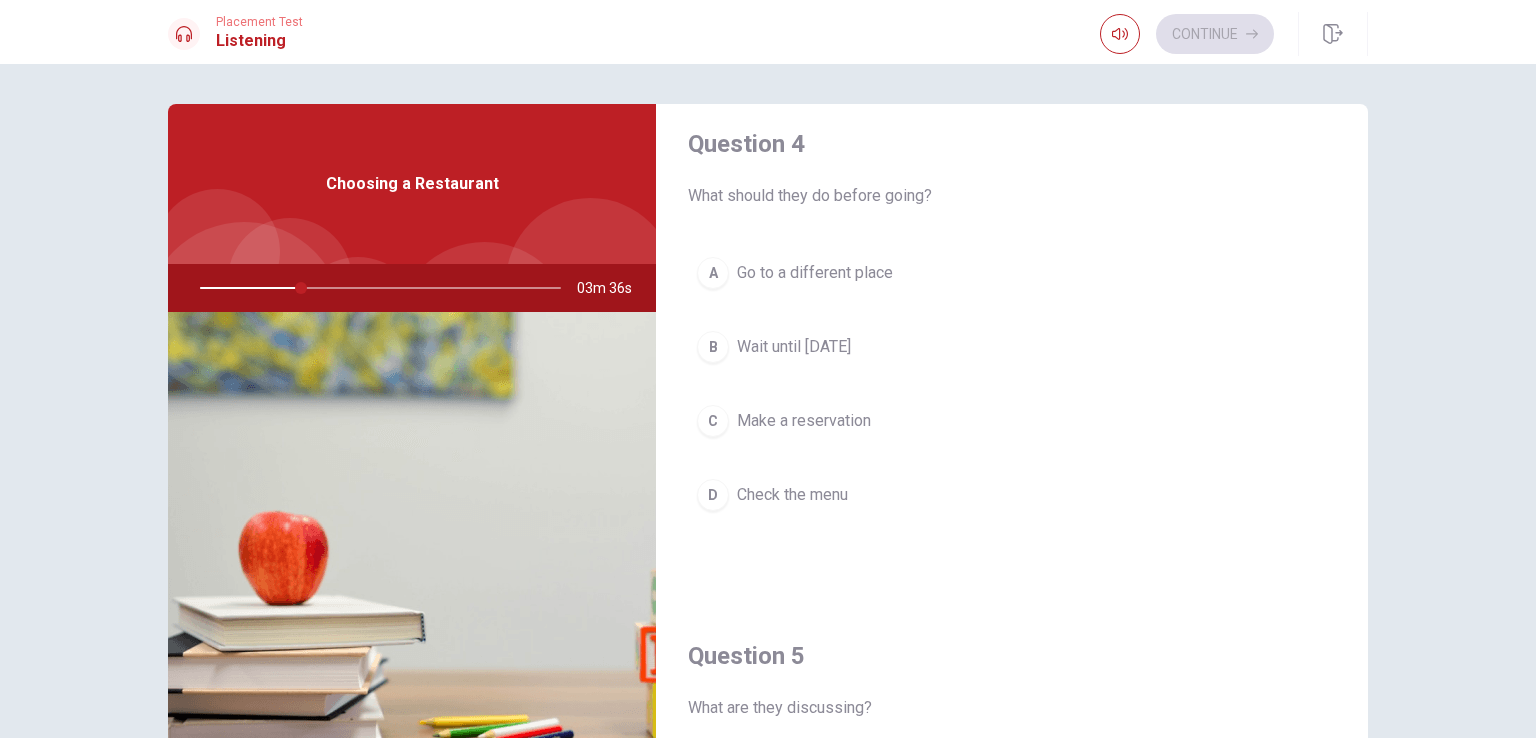 drag, startPoint x: 1337, startPoint y: 666, endPoint x: 1330, endPoint y: 700, distance: 34.713108 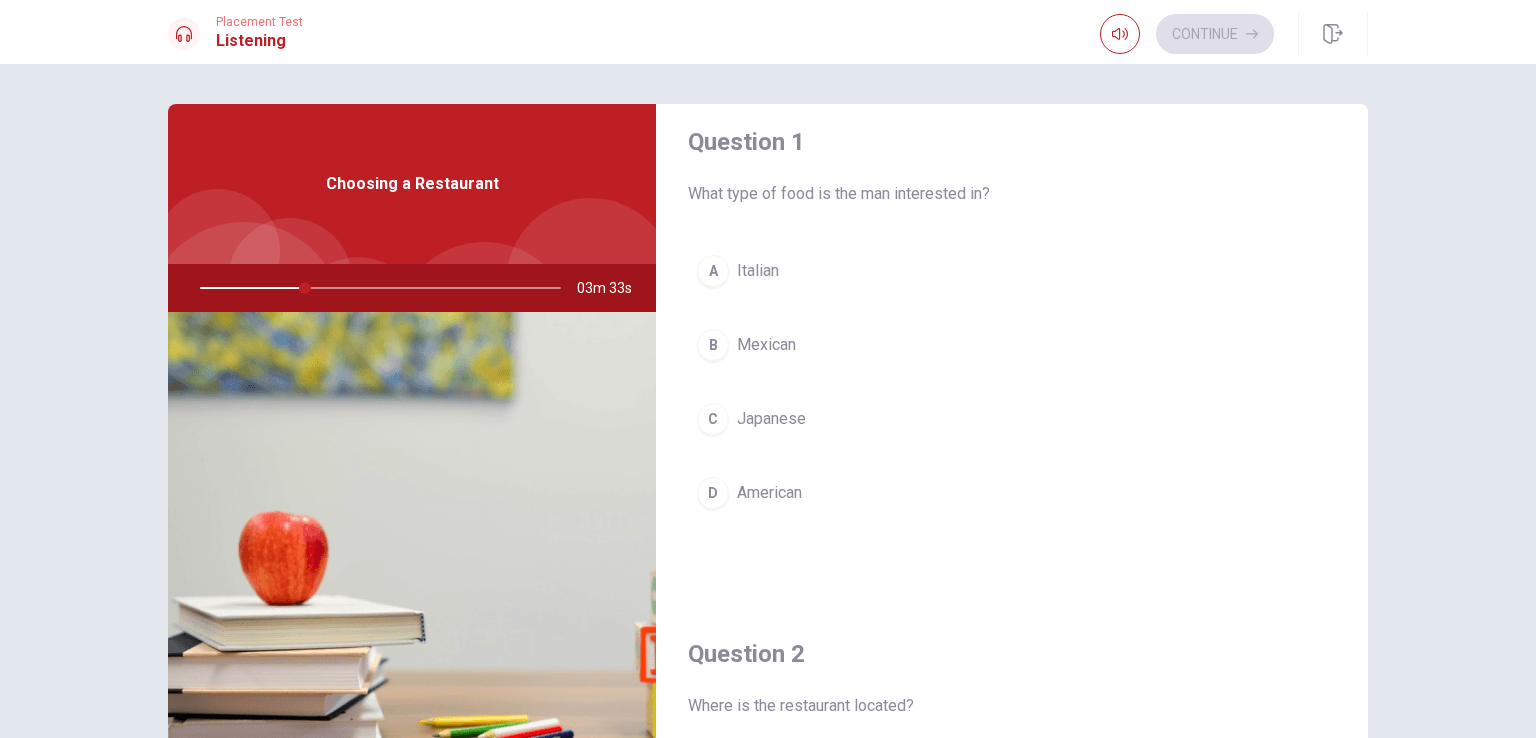 scroll, scrollTop: 0, scrollLeft: 0, axis: both 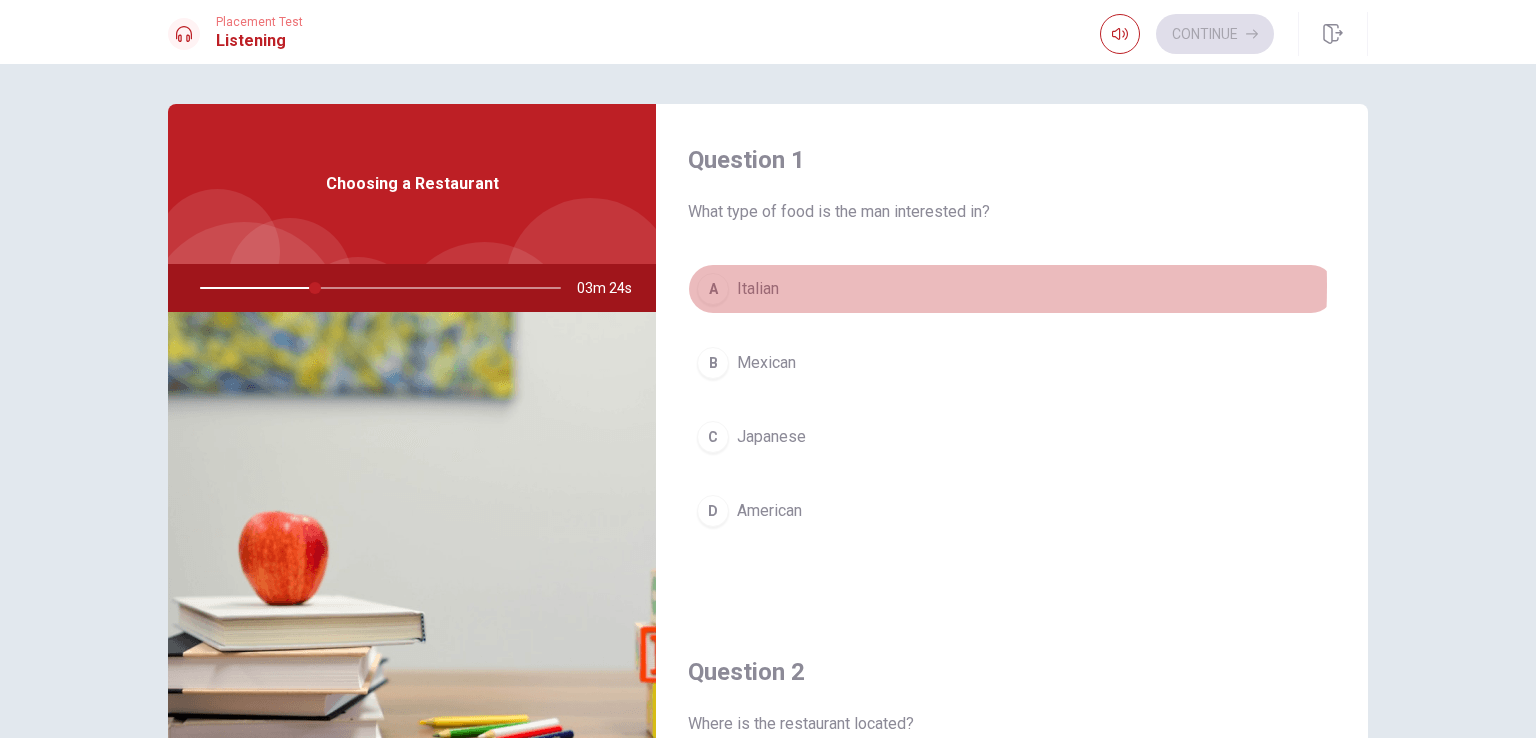 click on "A Italian" at bounding box center (1012, 289) 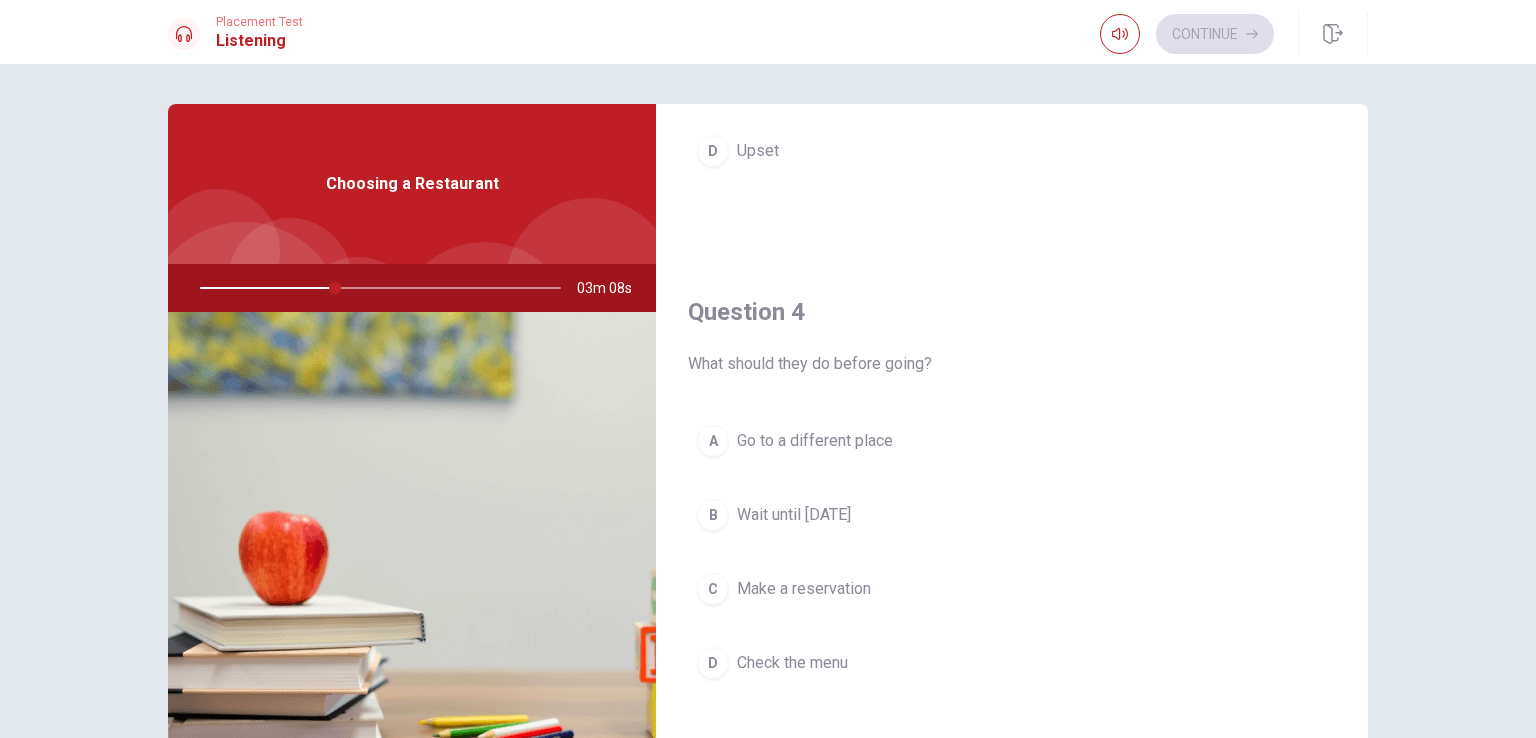 scroll, scrollTop: 1396, scrollLeft: 0, axis: vertical 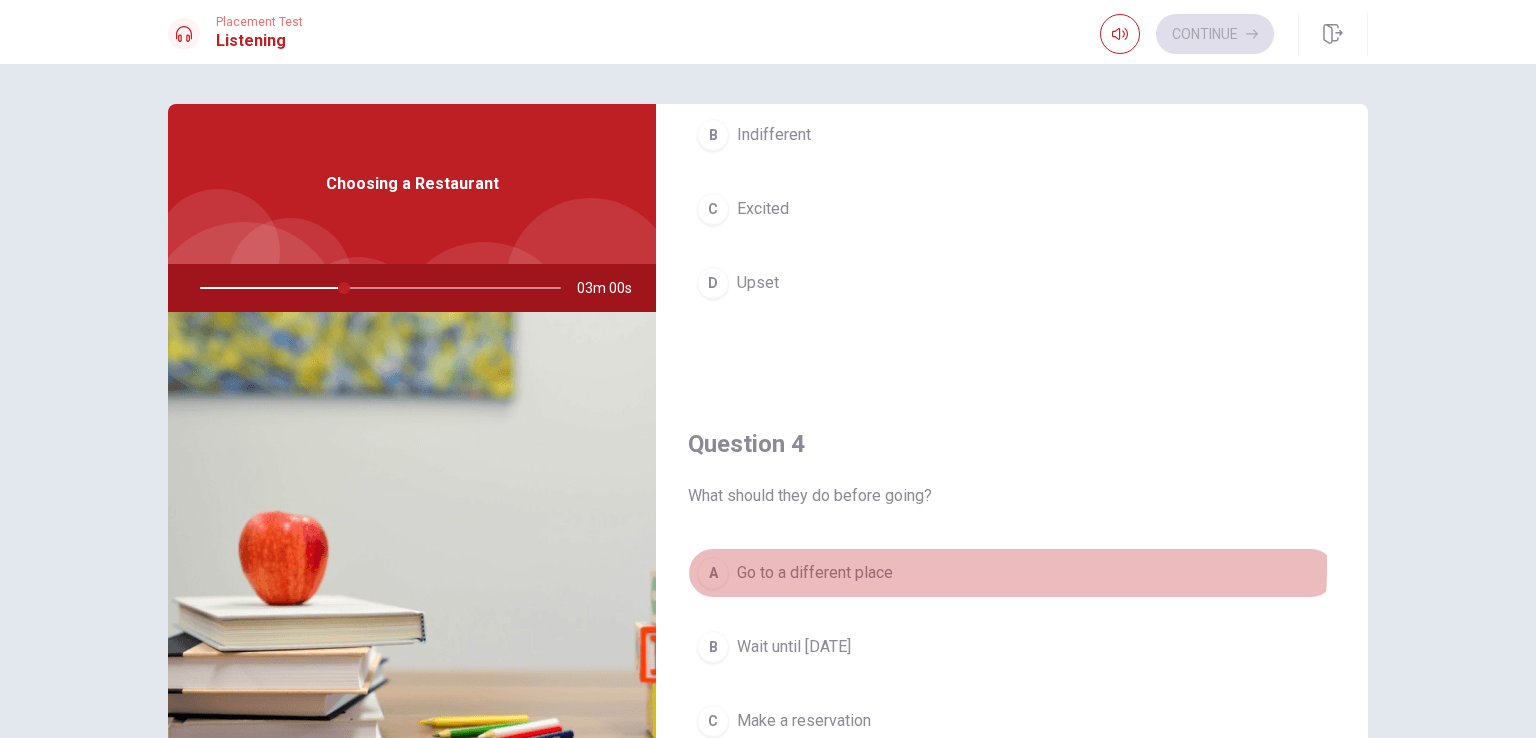click on "Go to a different place" at bounding box center (815, 573) 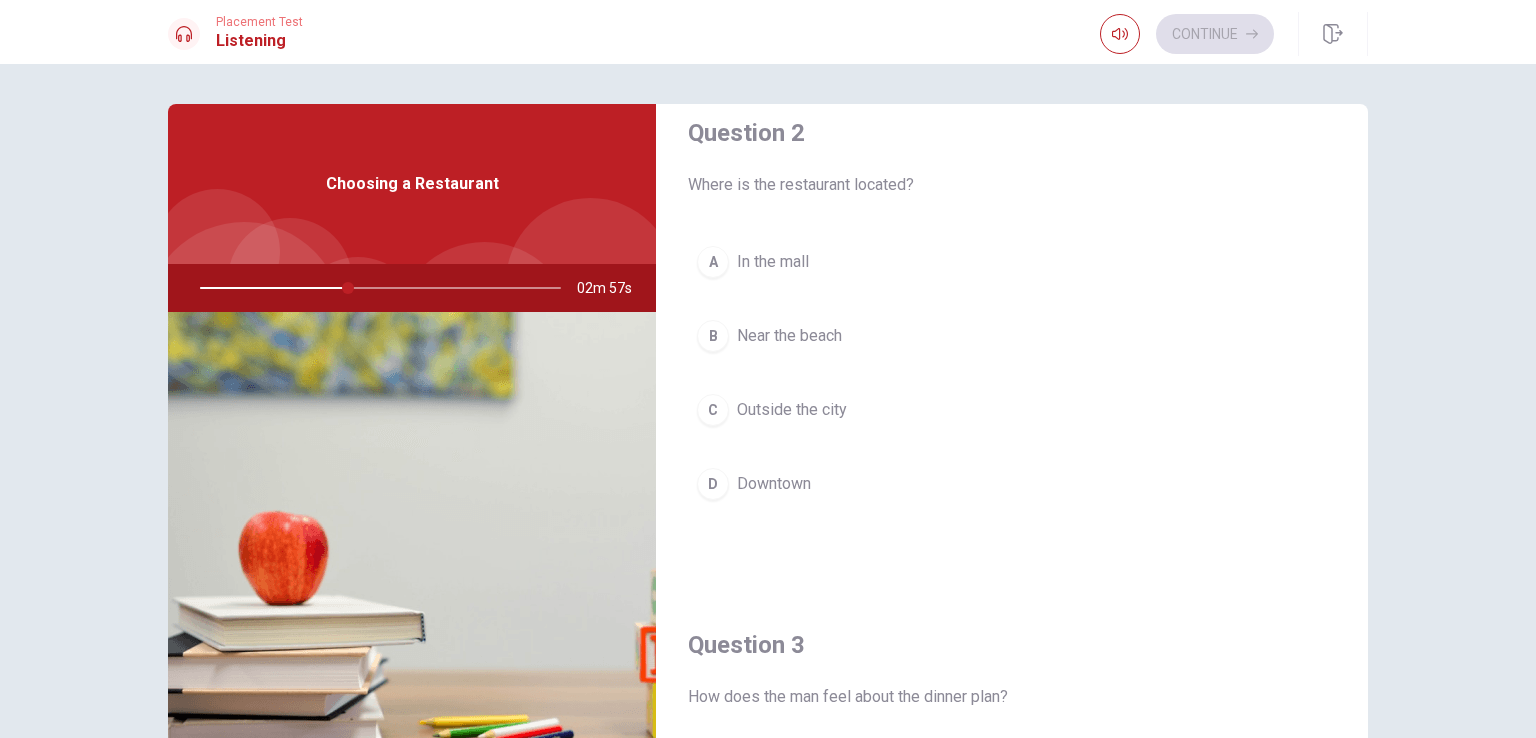 scroll, scrollTop: 545, scrollLeft: 0, axis: vertical 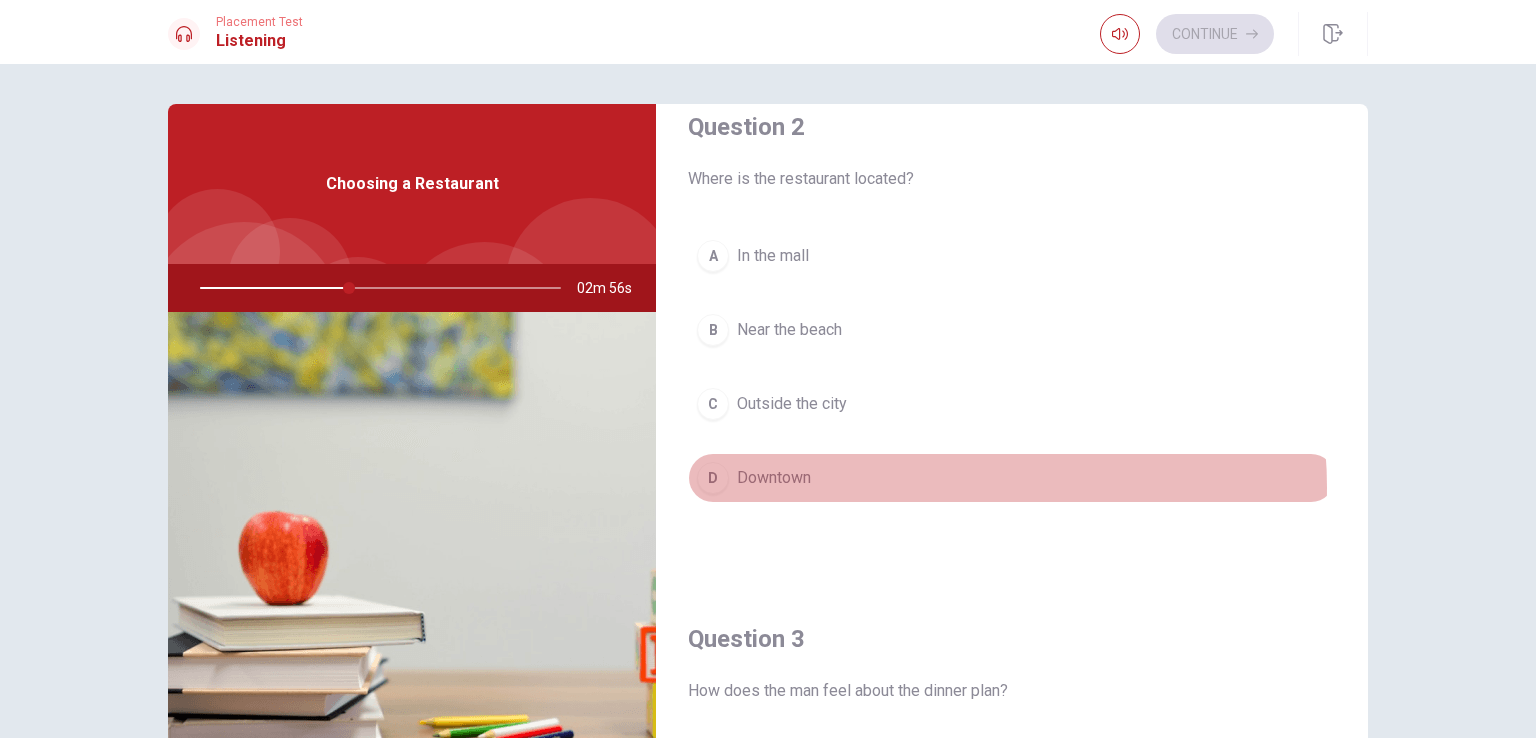 click on "D Downtown" at bounding box center (1012, 478) 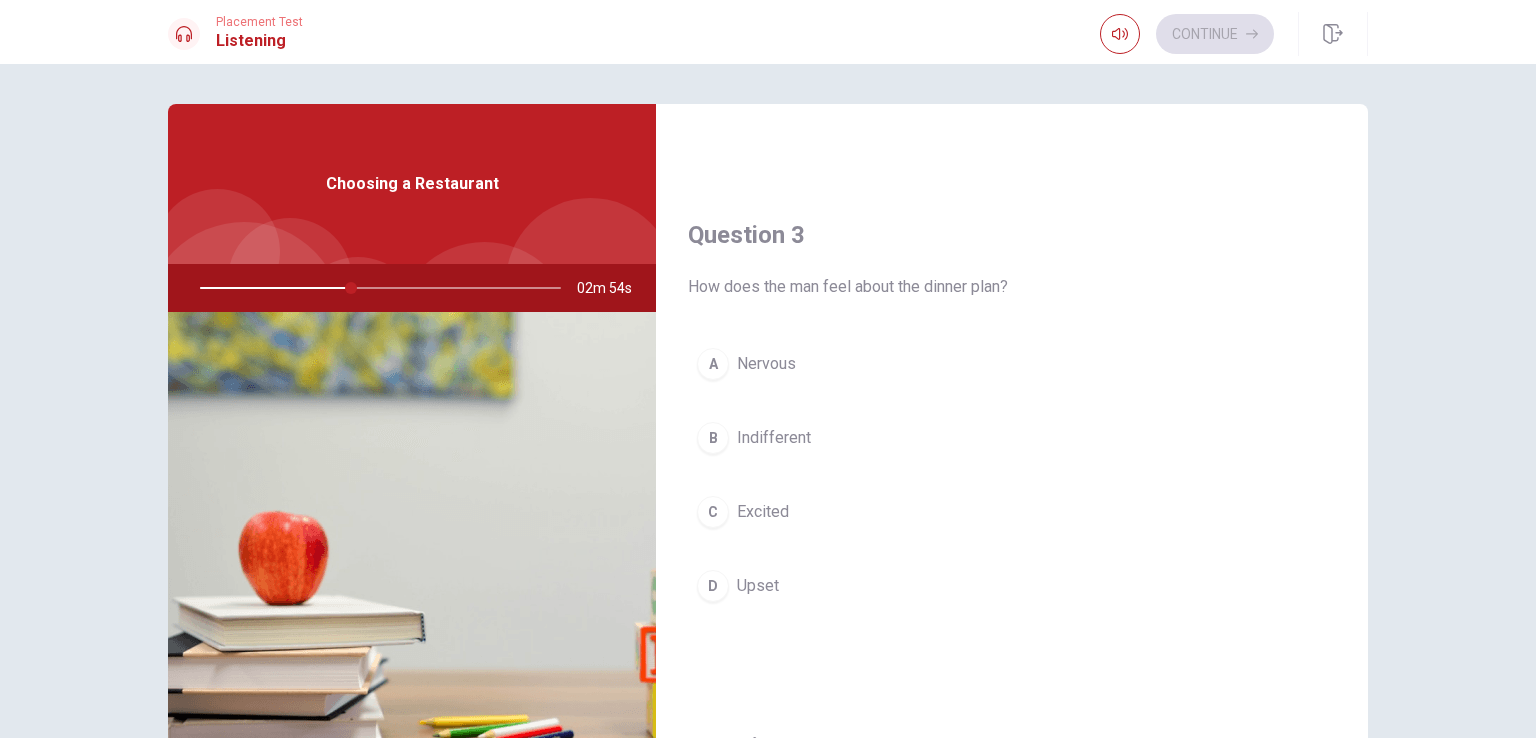 scroll, scrollTop: 961, scrollLeft: 0, axis: vertical 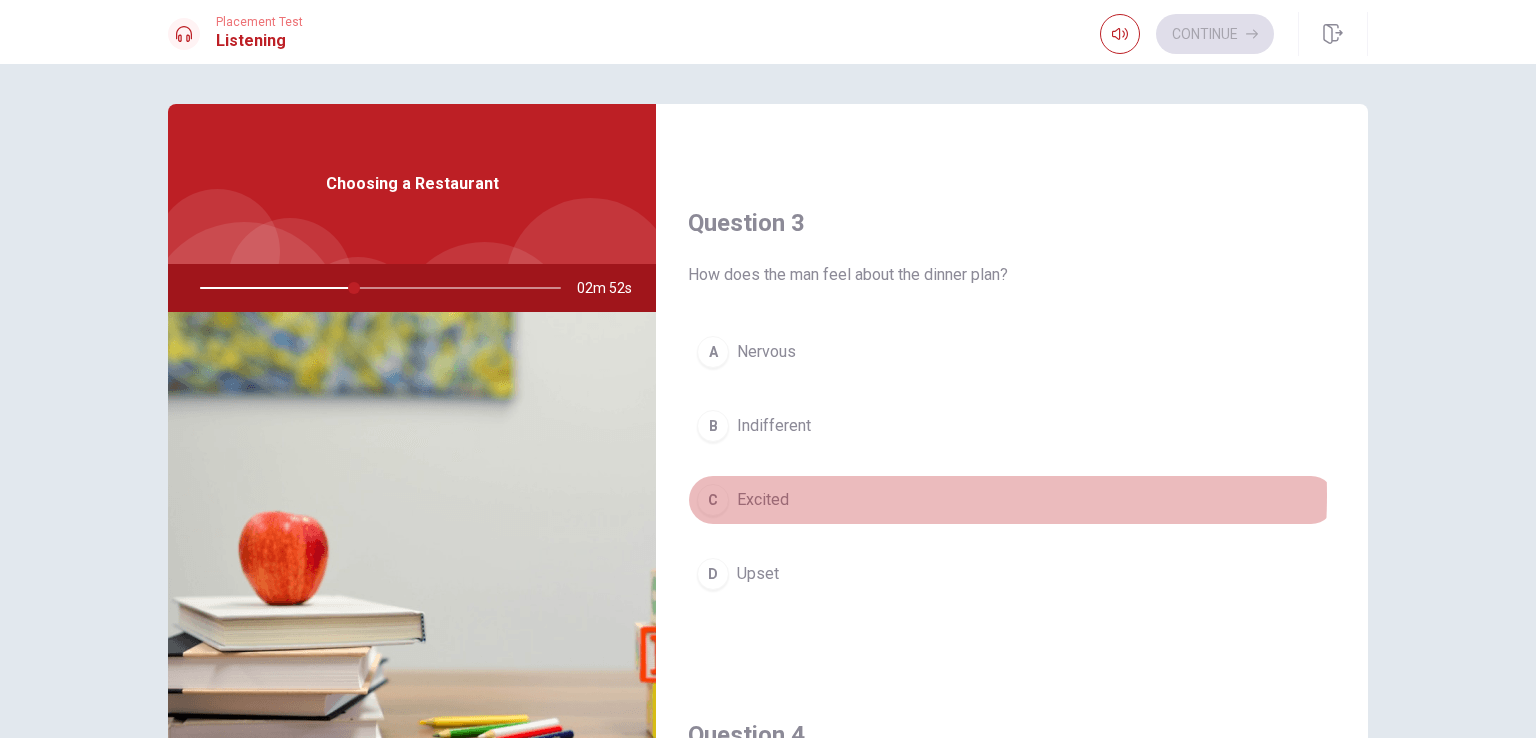 click on "C Excited" at bounding box center (1012, 500) 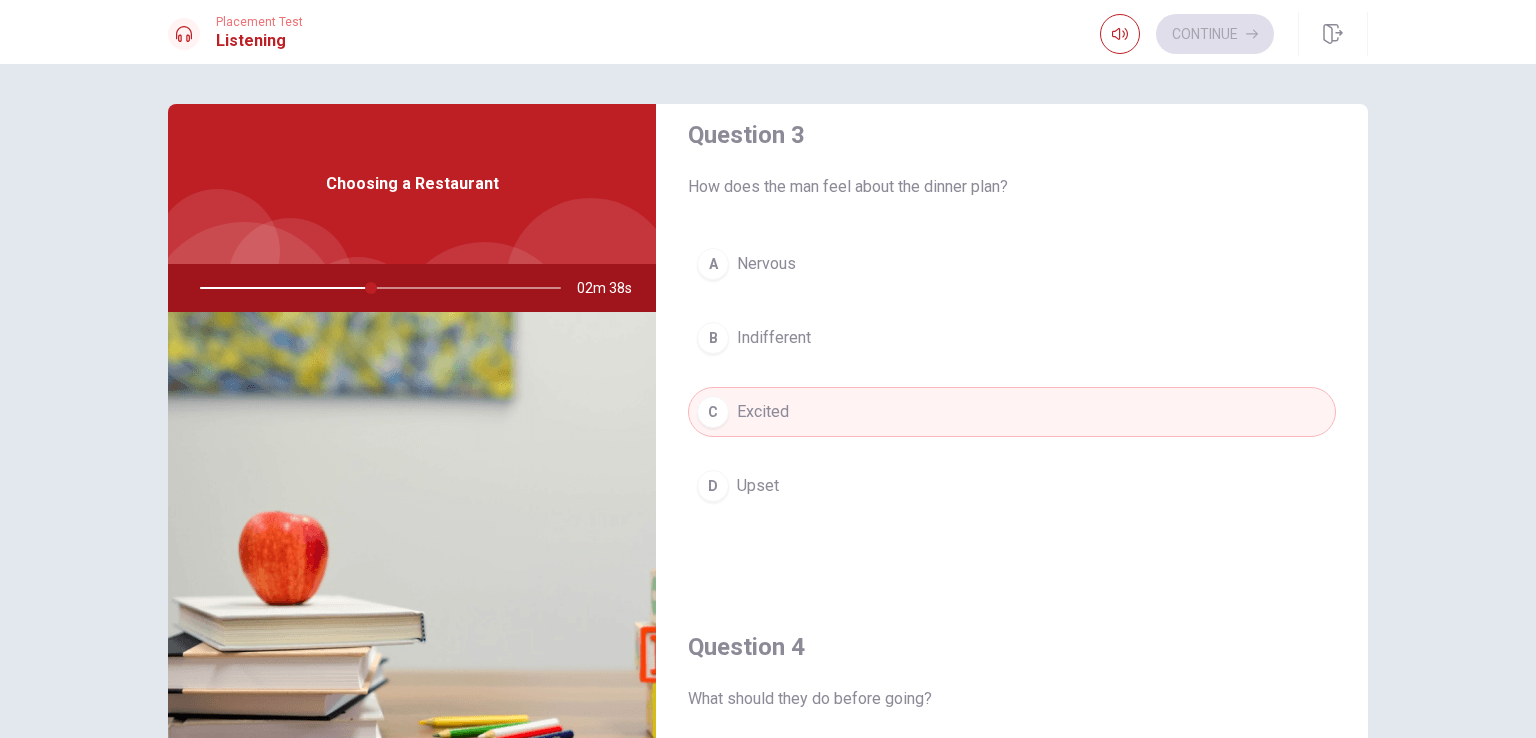 scroll, scrollTop: 1037, scrollLeft: 0, axis: vertical 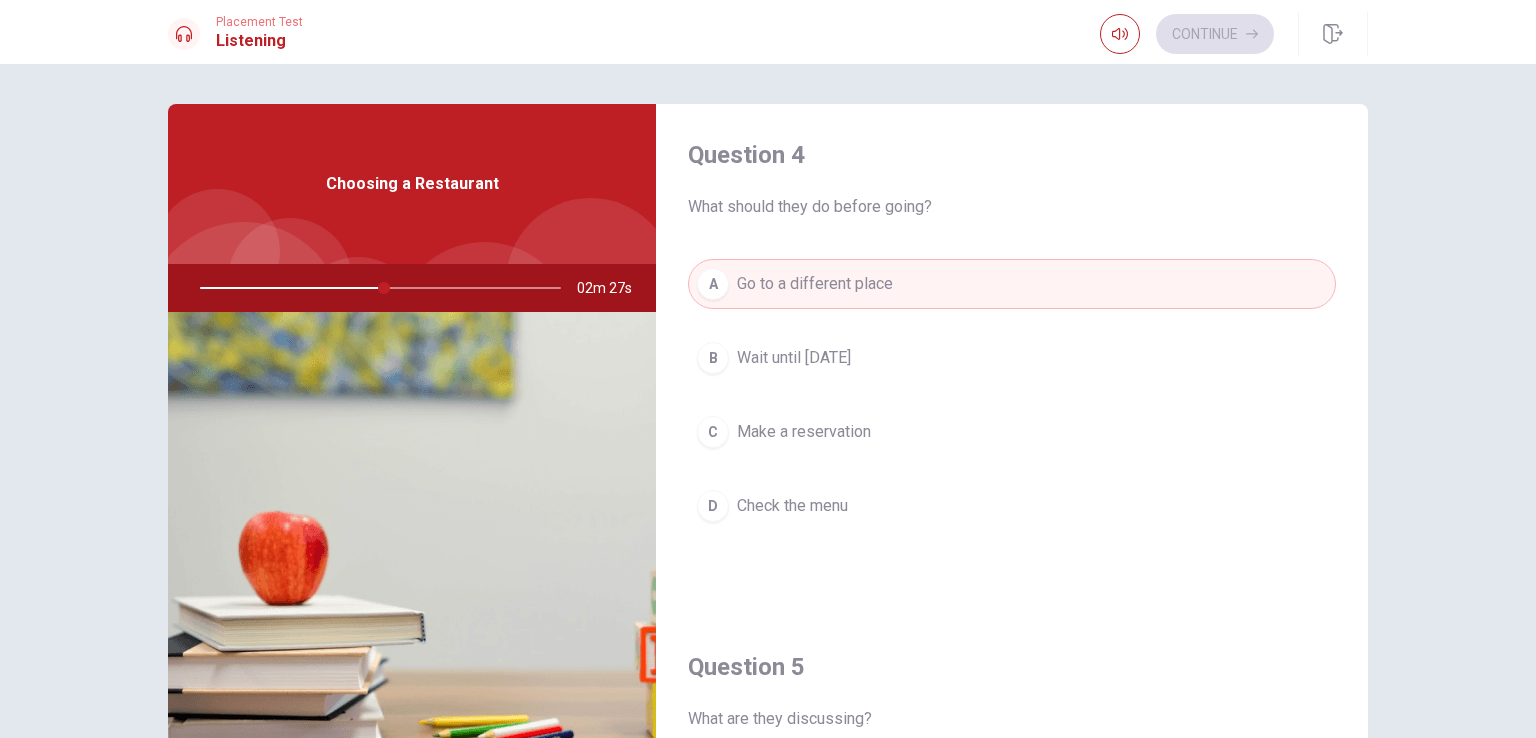 click on "Make a reservation" at bounding box center [804, 432] 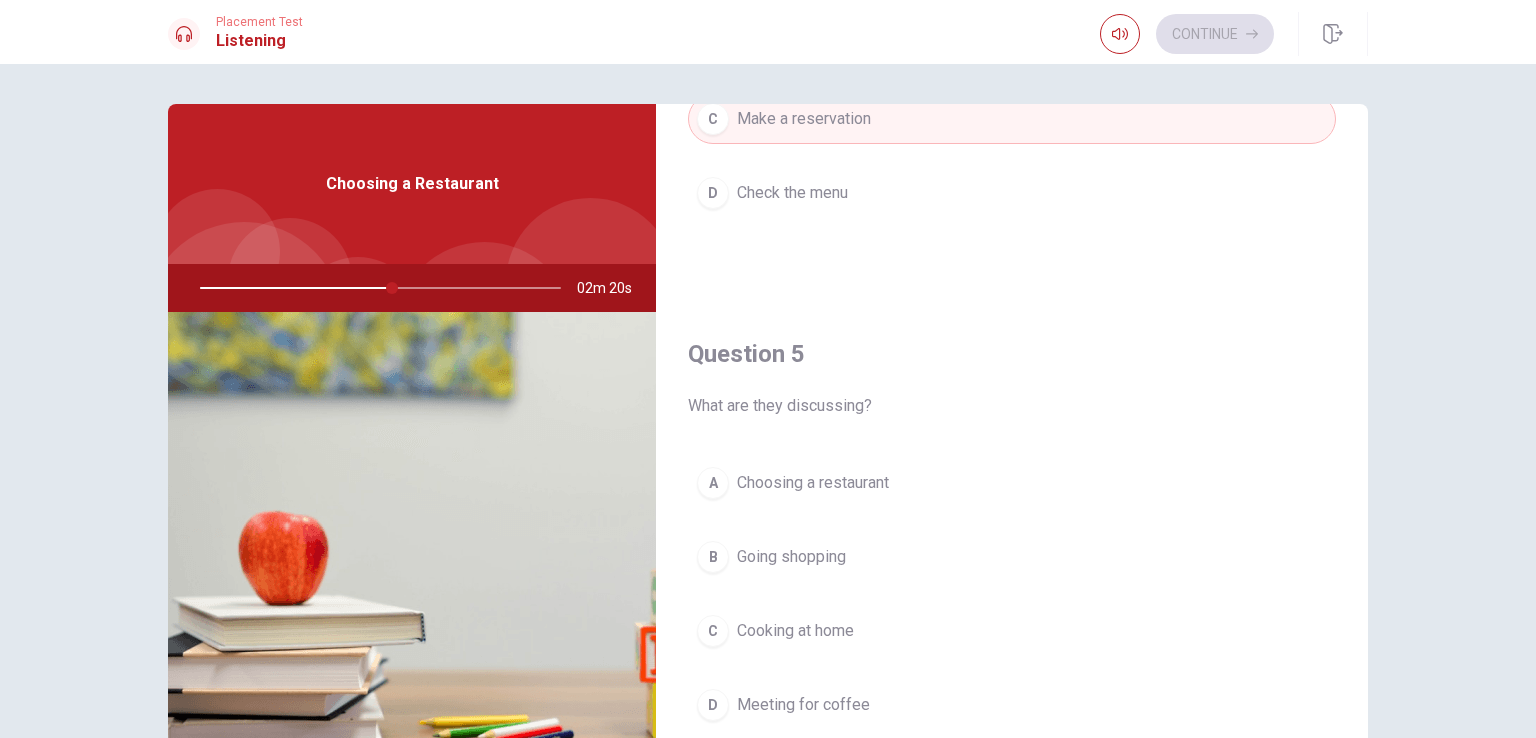 scroll, scrollTop: 1856, scrollLeft: 0, axis: vertical 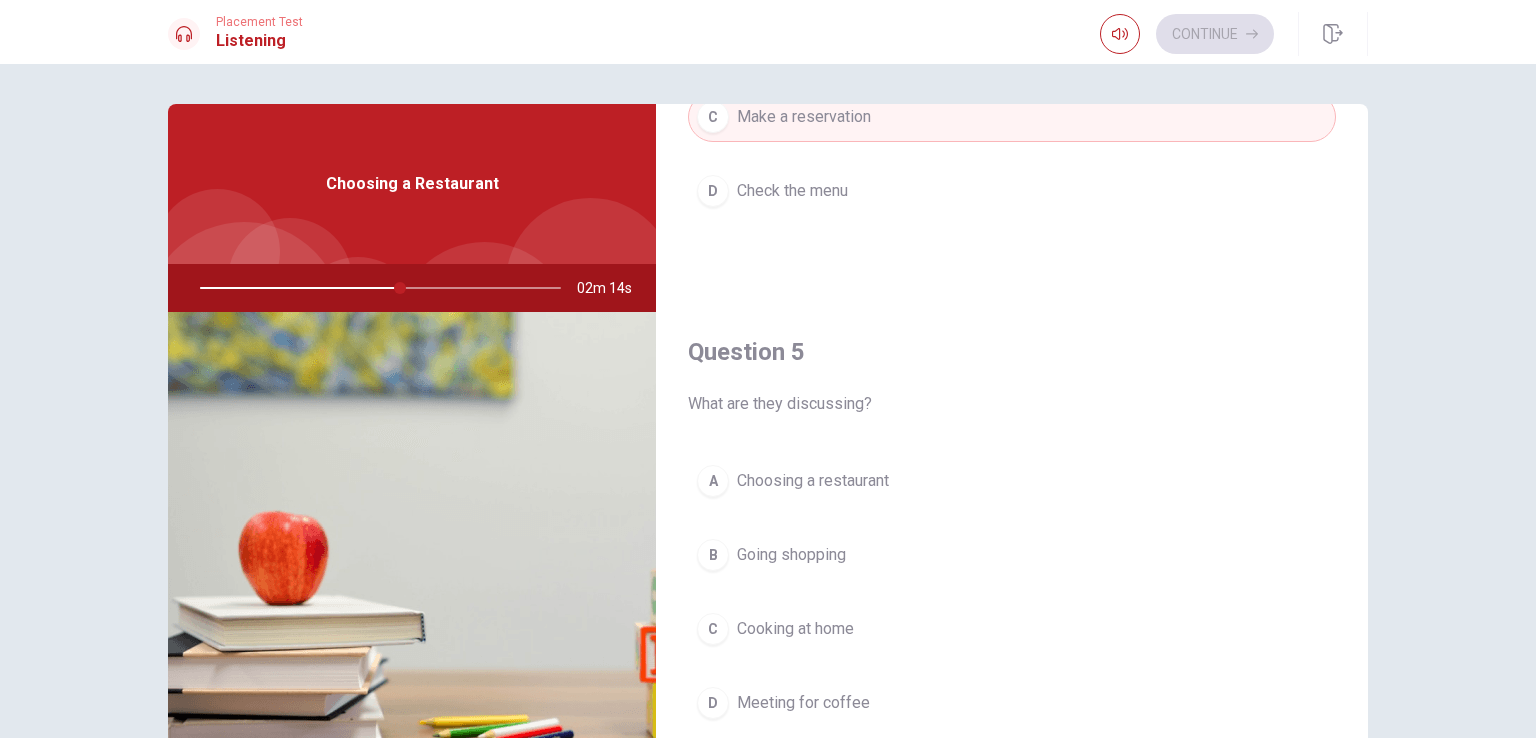 click on "Choosing a restaurant" at bounding box center (813, 481) 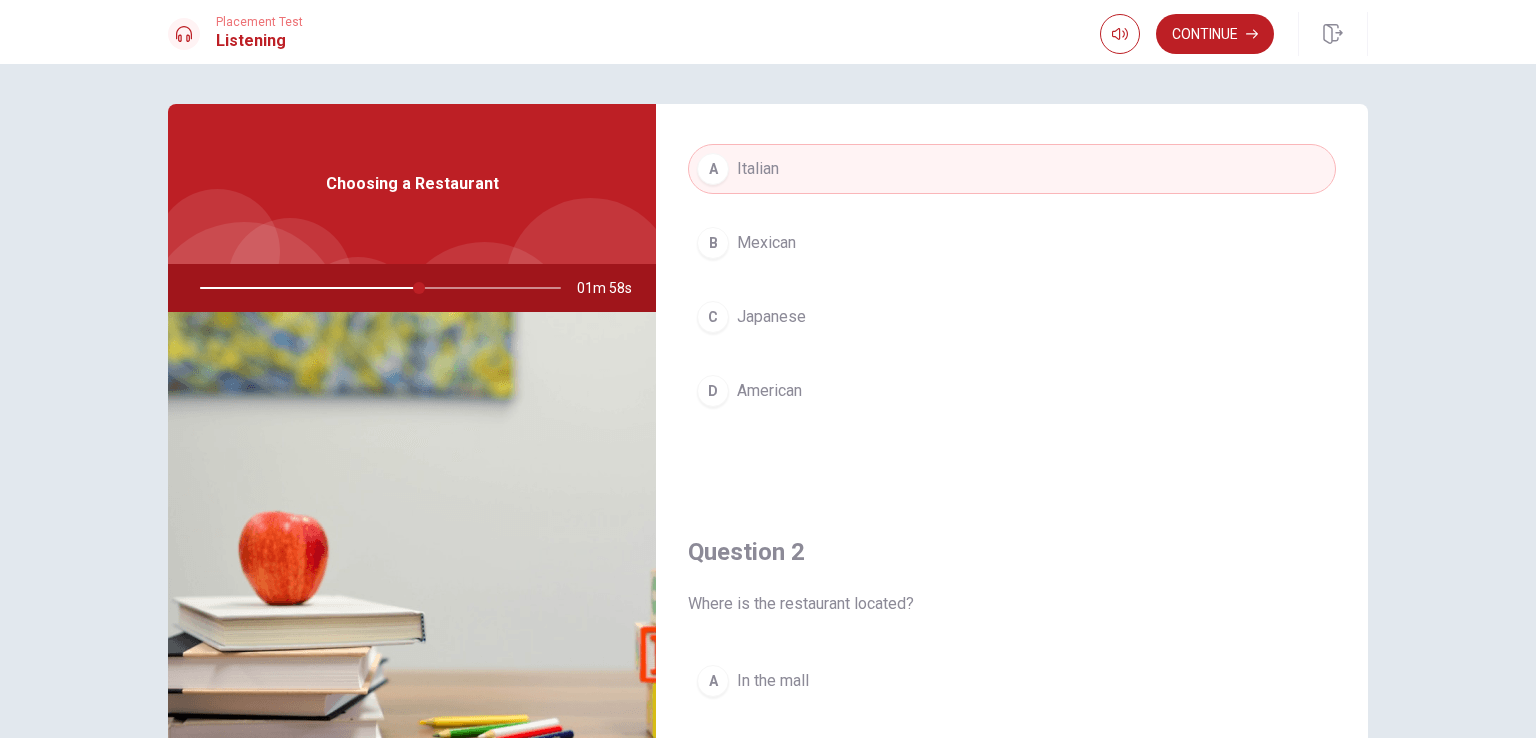 scroll, scrollTop: 0, scrollLeft: 0, axis: both 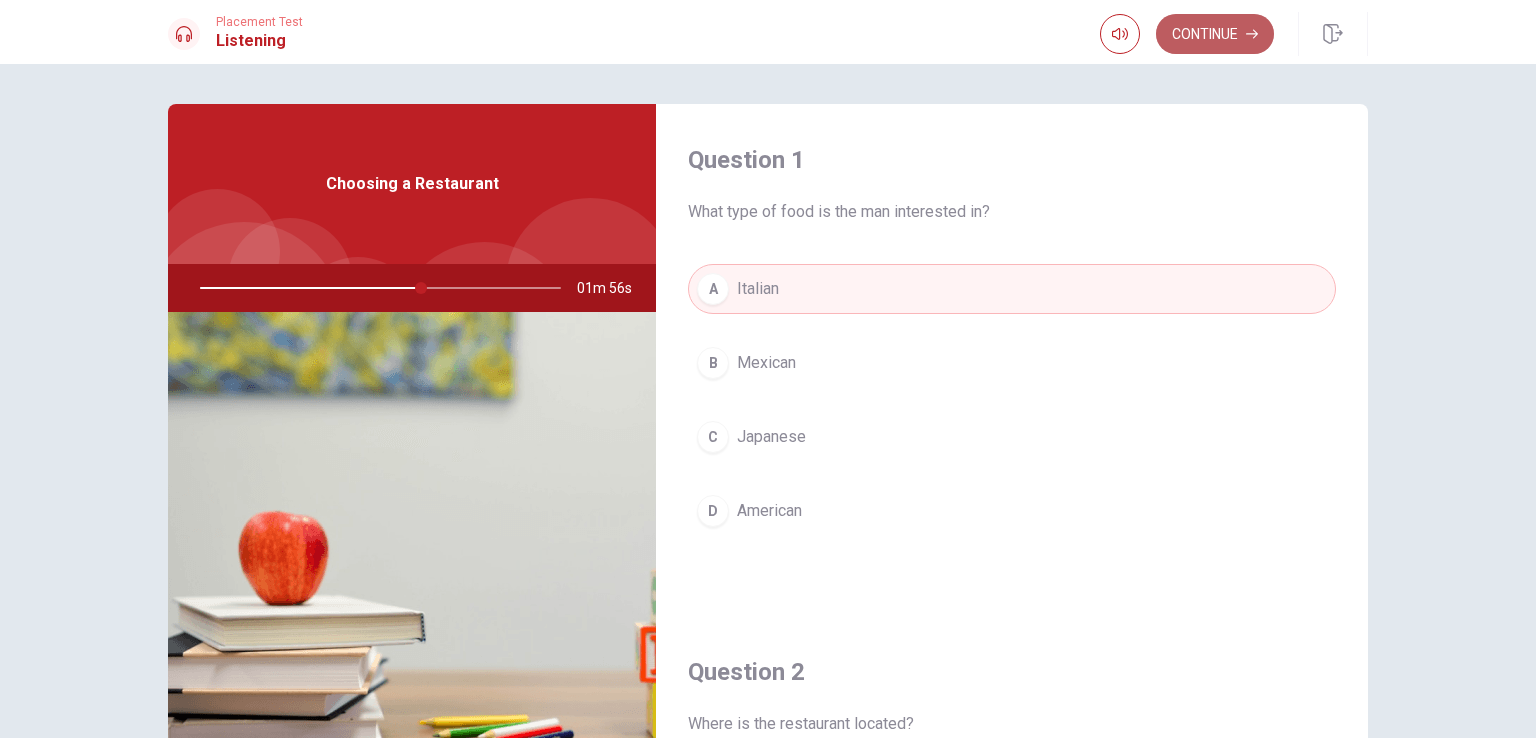 click on "Continue" at bounding box center [1215, 34] 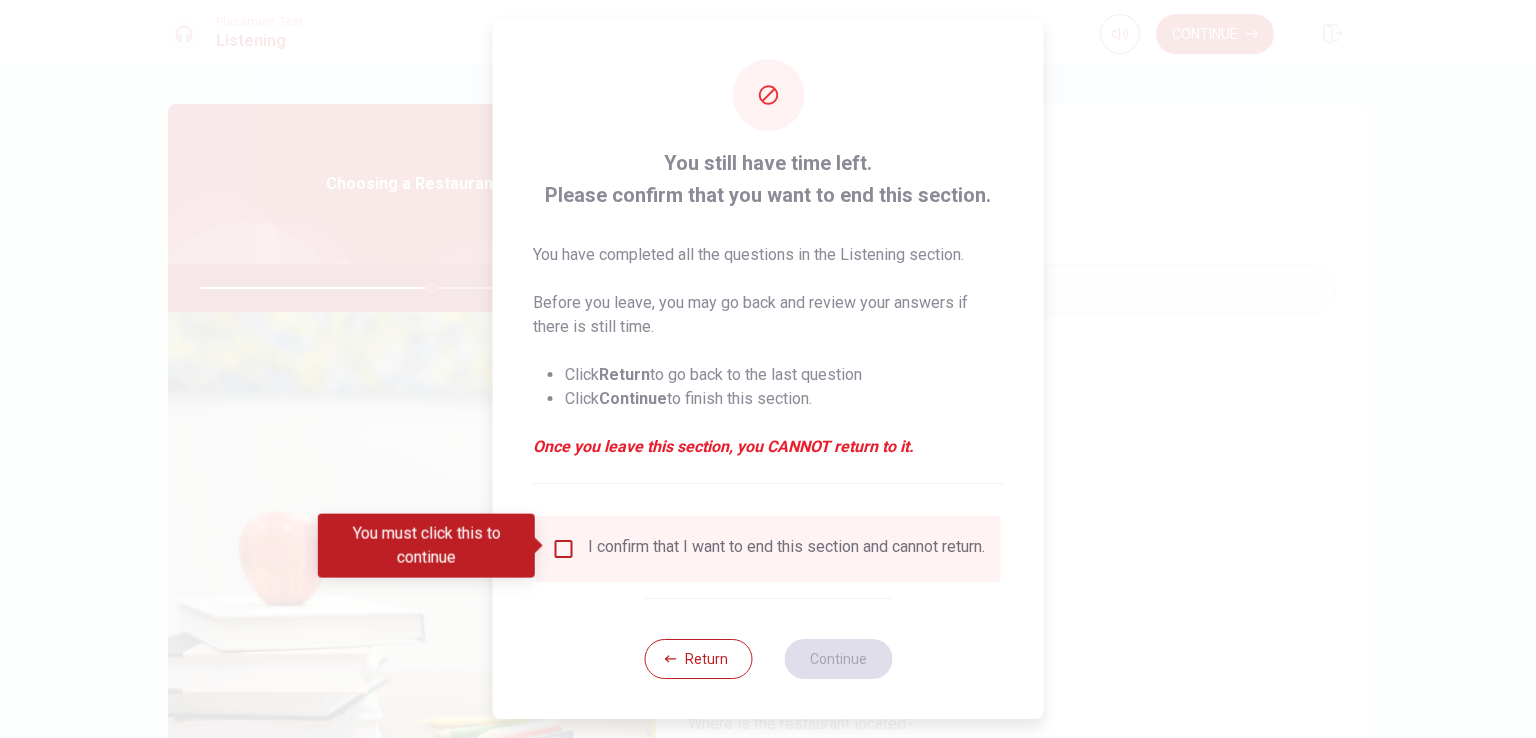 click at bounding box center [564, 549] 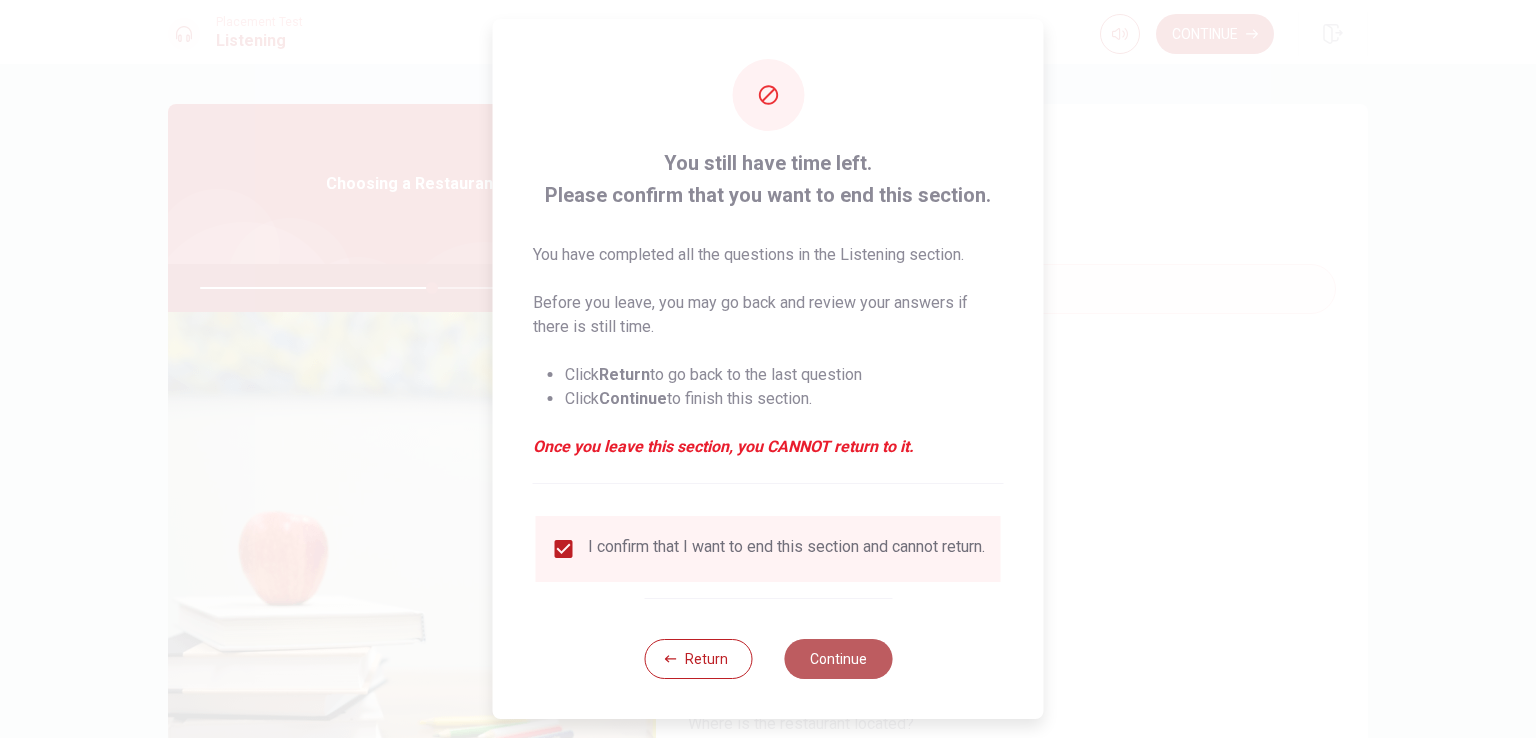 click on "Continue" at bounding box center (838, 659) 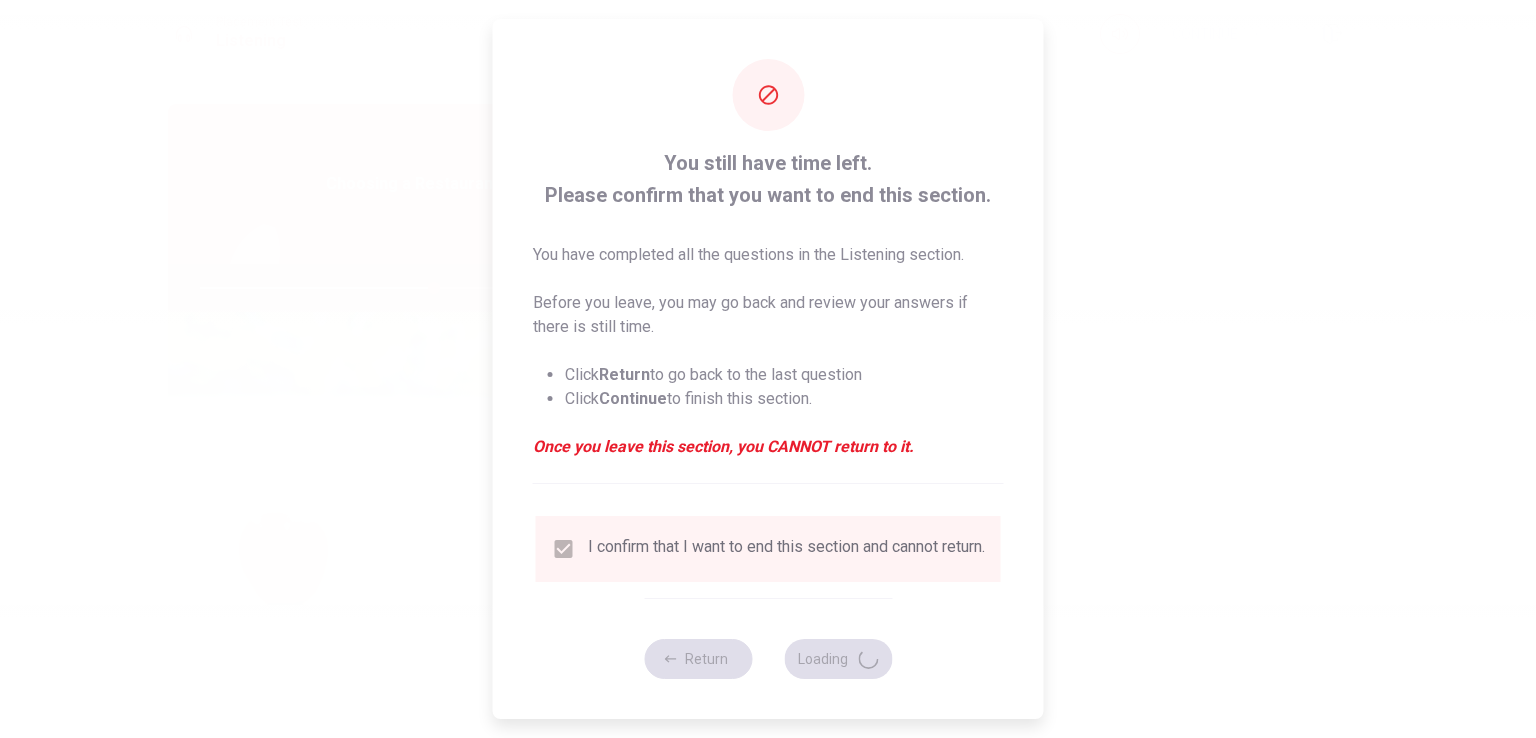 type on "65" 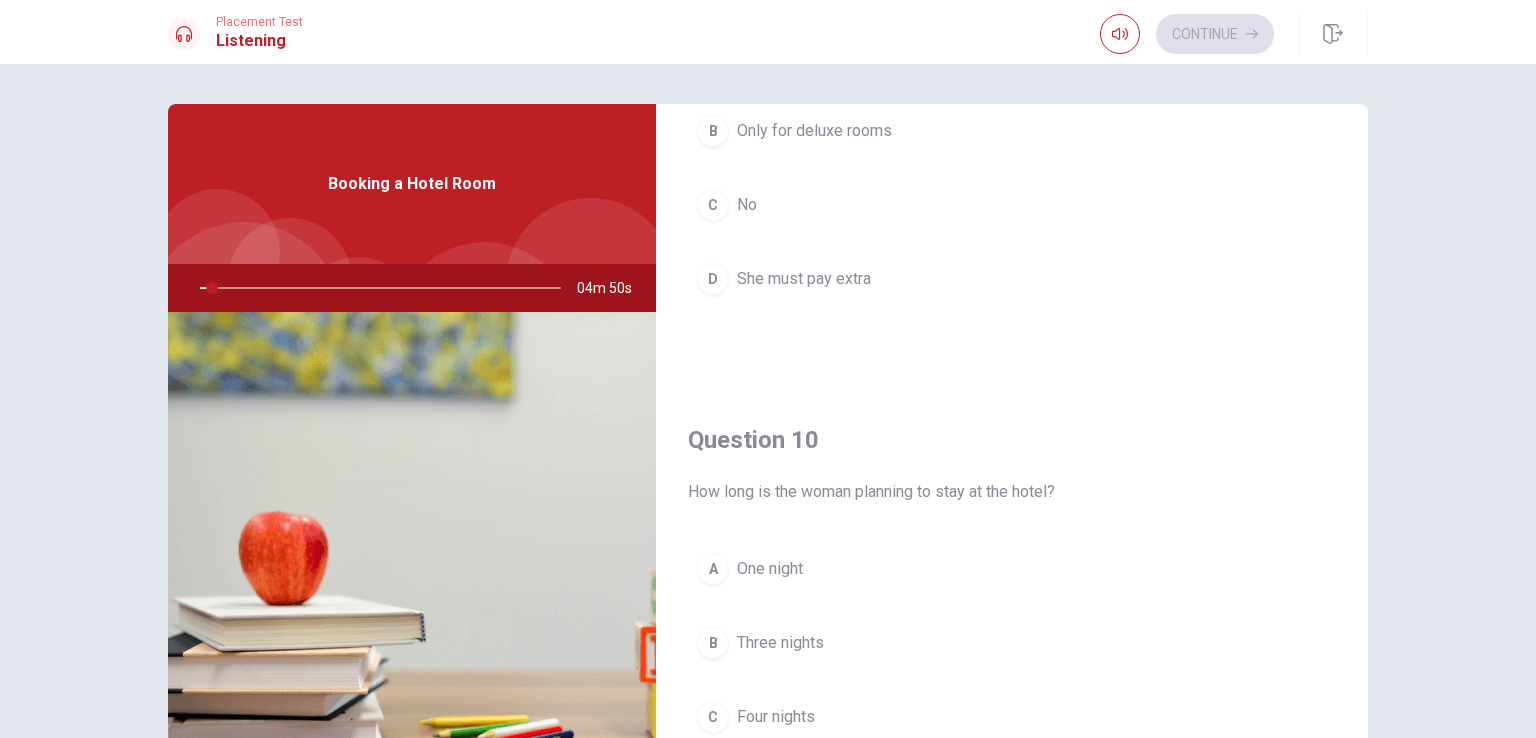 scroll, scrollTop: 1771, scrollLeft: 0, axis: vertical 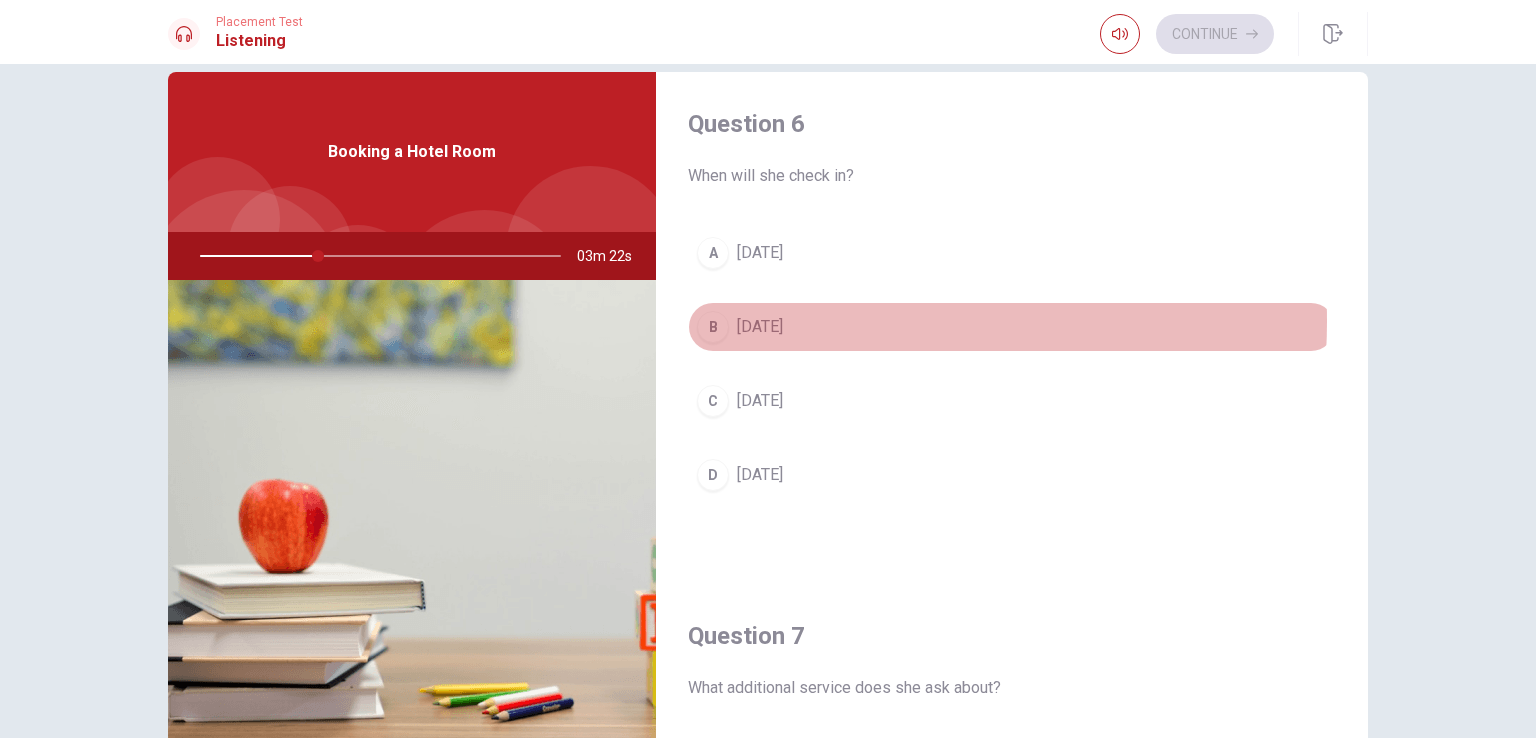 click on "B [DATE]" at bounding box center (1012, 327) 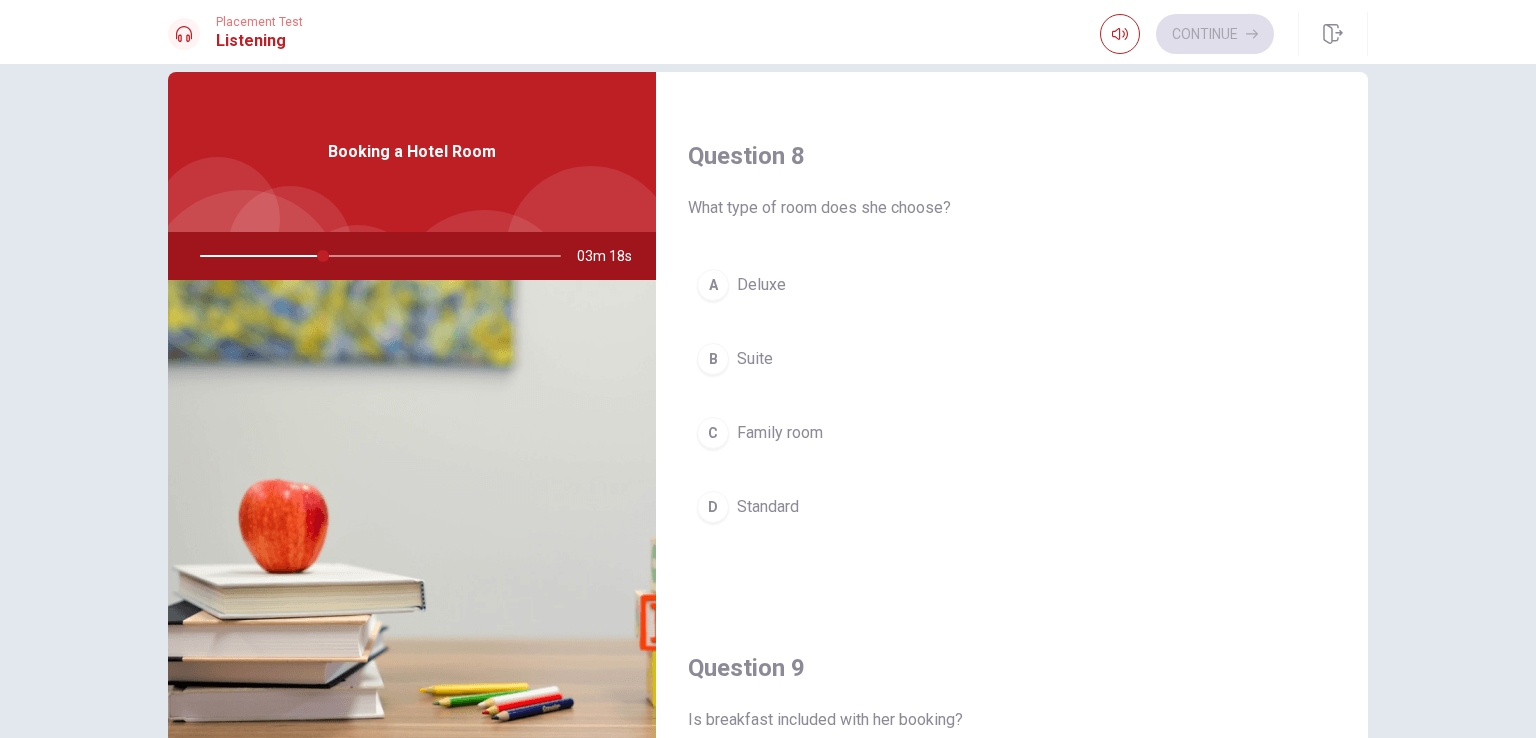 scroll, scrollTop: 1011, scrollLeft: 0, axis: vertical 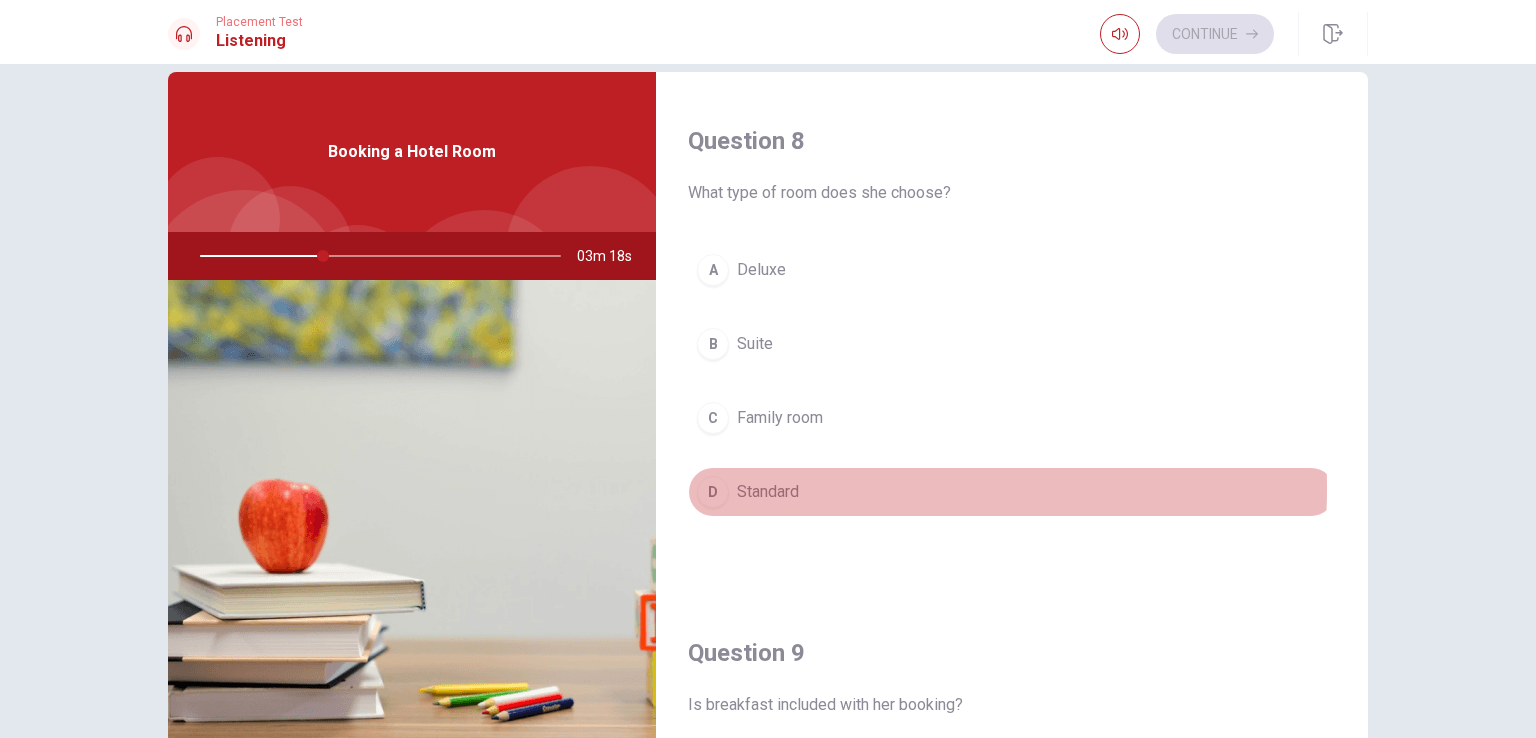 click on "Standard" at bounding box center [768, 492] 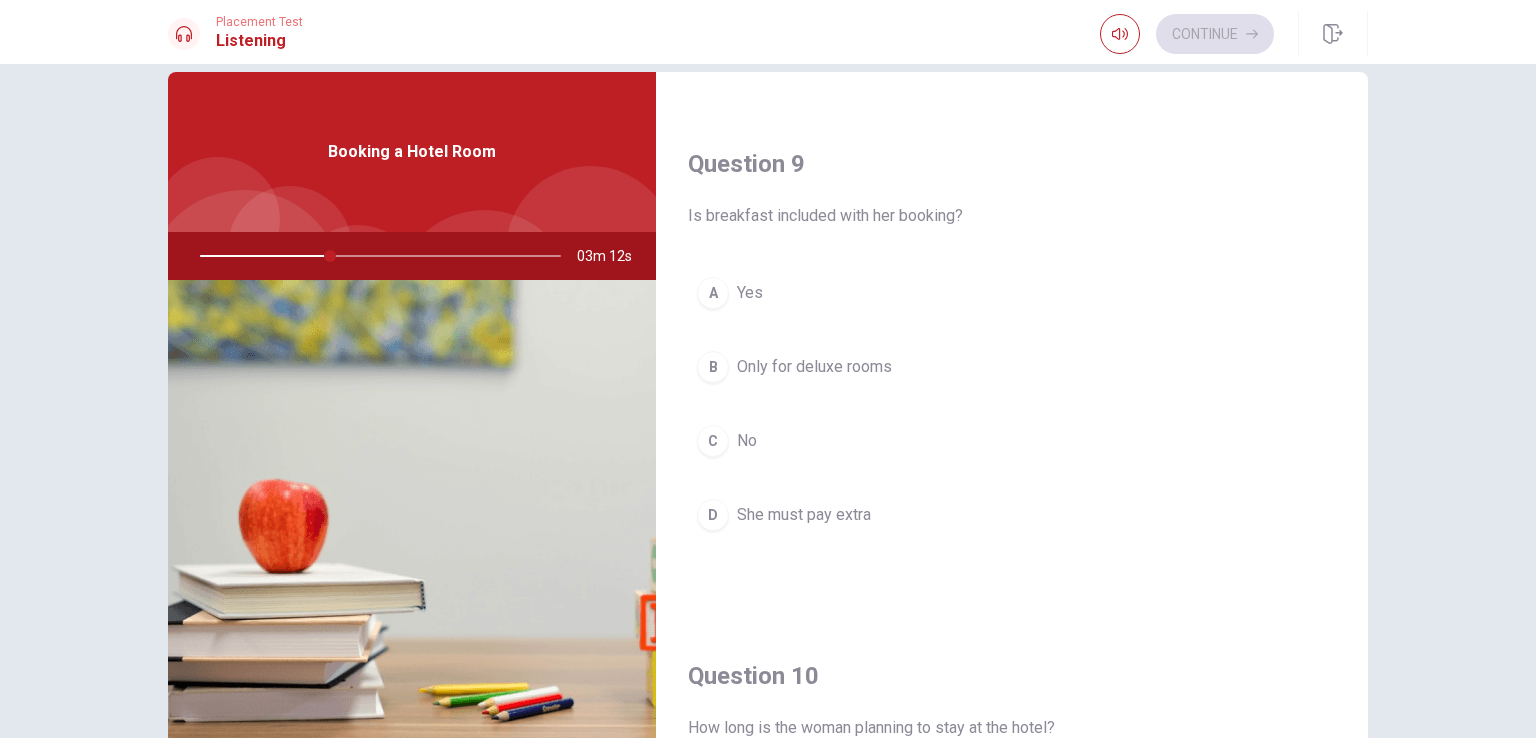 scroll, scrollTop: 1506, scrollLeft: 0, axis: vertical 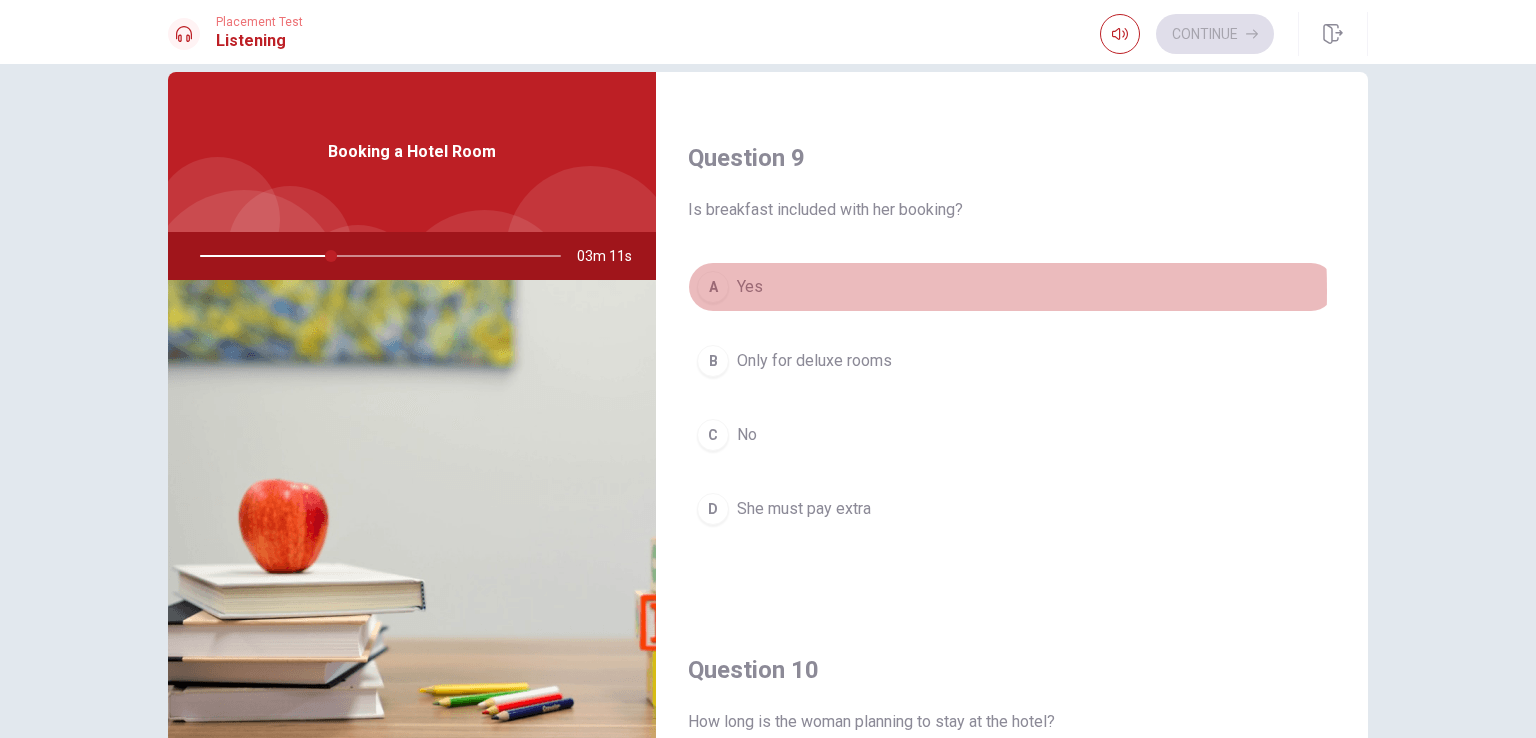 click on "Yes" at bounding box center (750, 287) 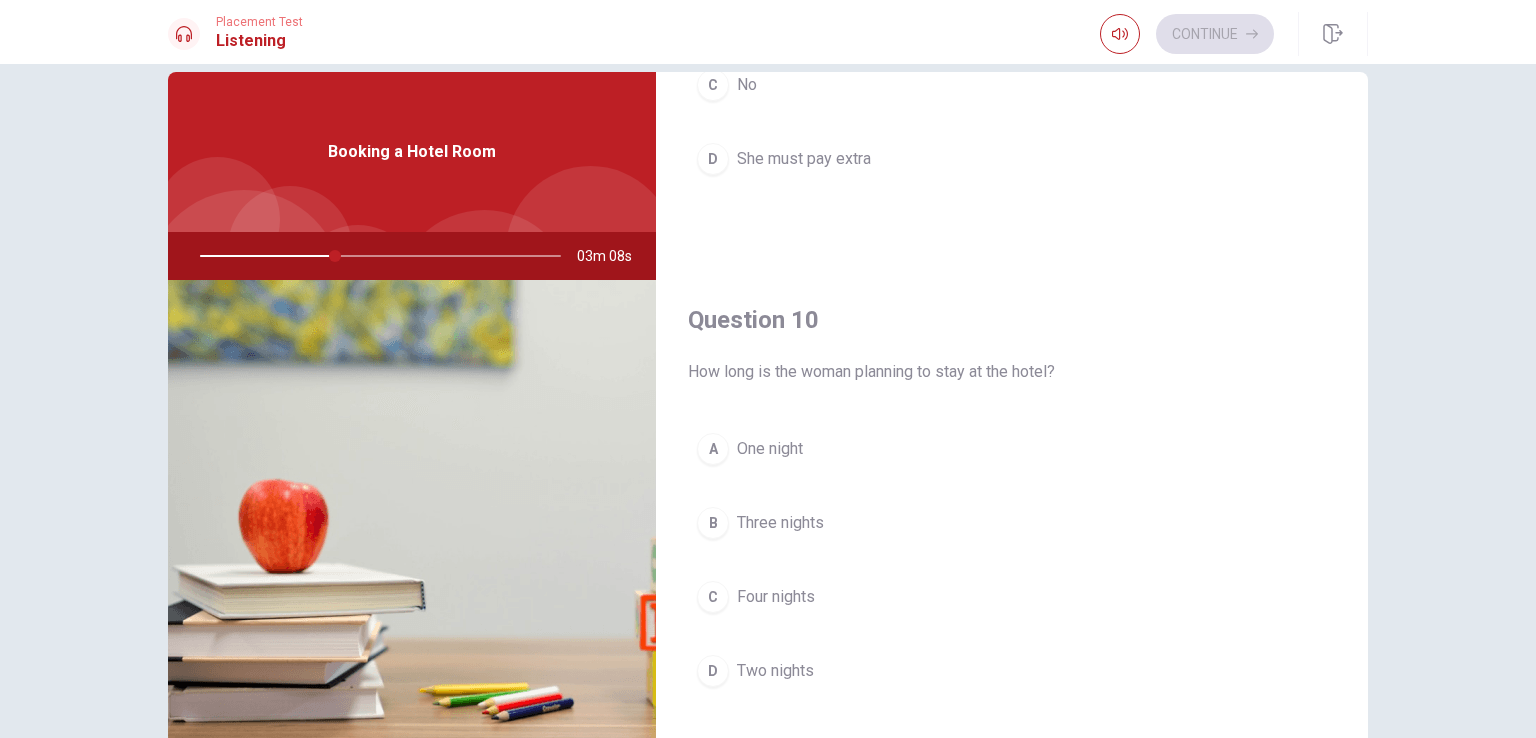 scroll, scrollTop: 1856, scrollLeft: 0, axis: vertical 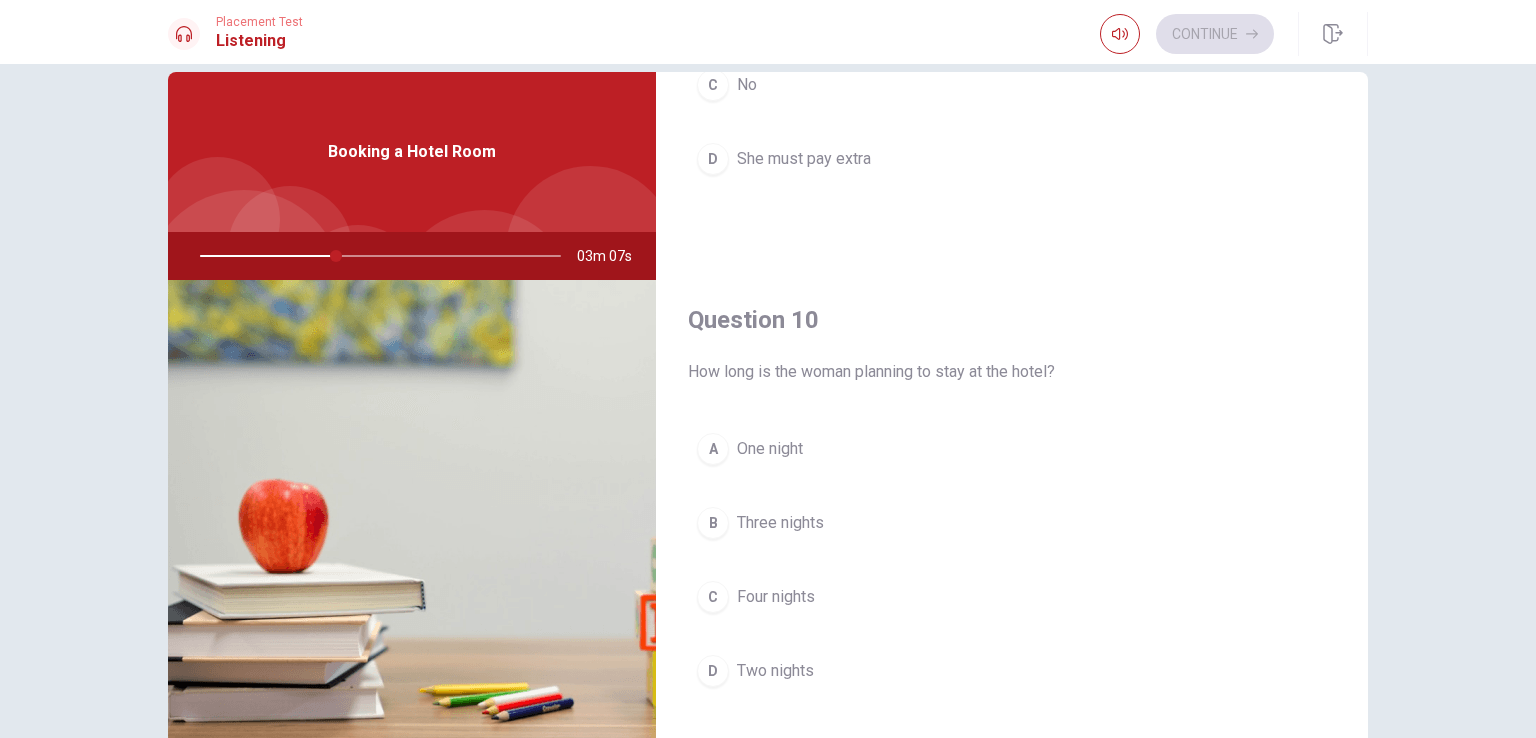 click on "Two nights" at bounding box center (775, 671) 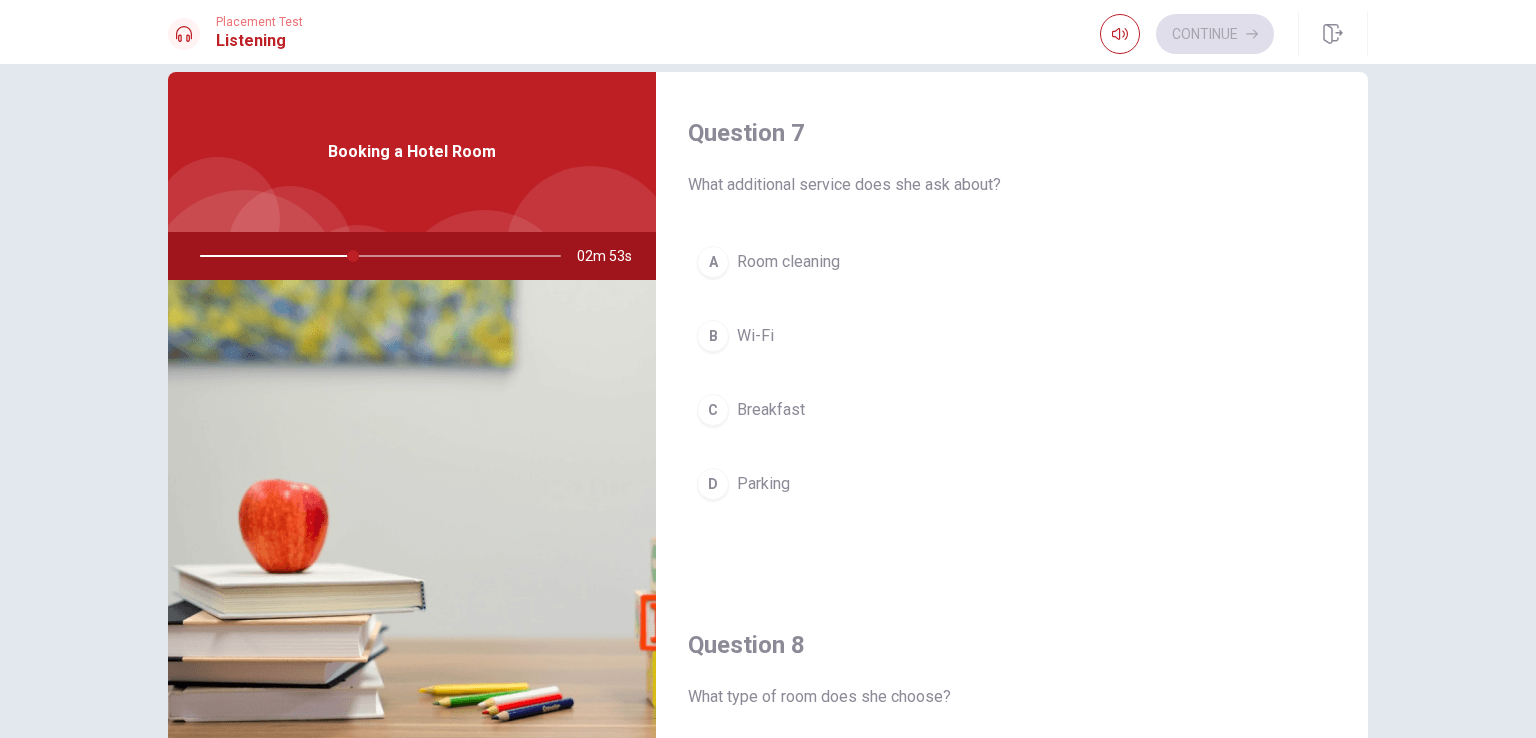 scroll, scrollTop: 513, scrollLeft: 0, axis: vertical 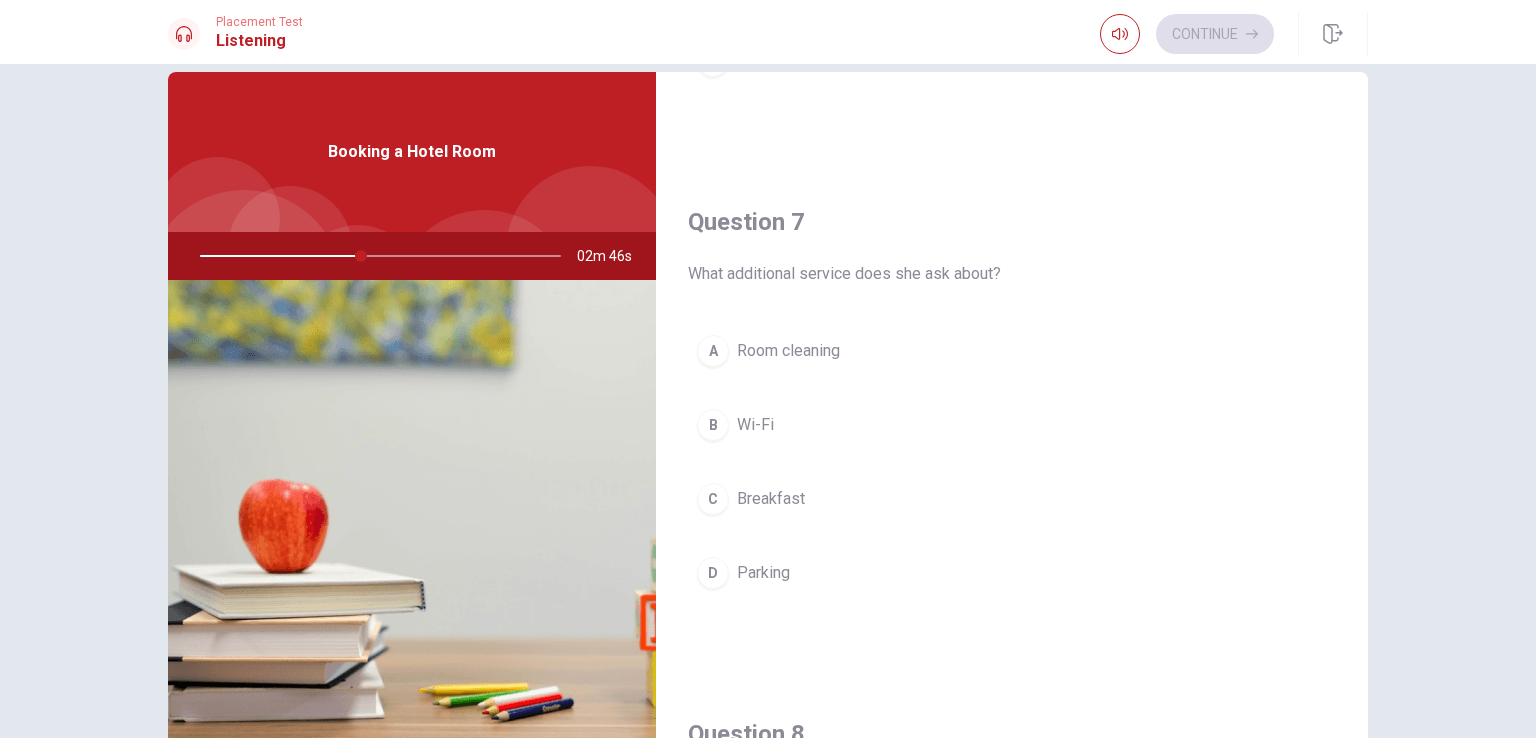 drag, startPoint x: 1362, startPoint y: 333, endPoint x: 1352, endPoint y: 309, distance: 26 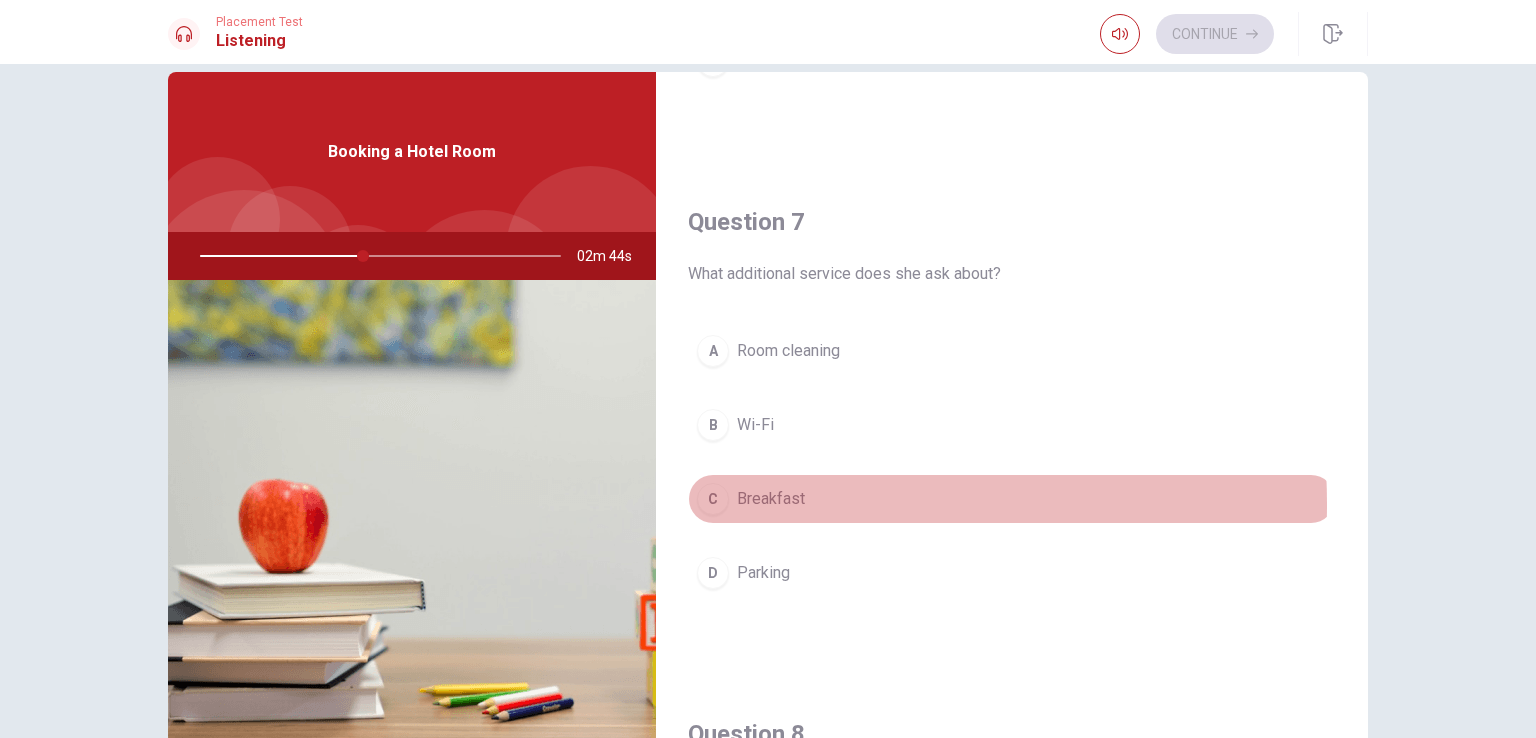 click on "Breakfast" at bounding box center (771, 499) 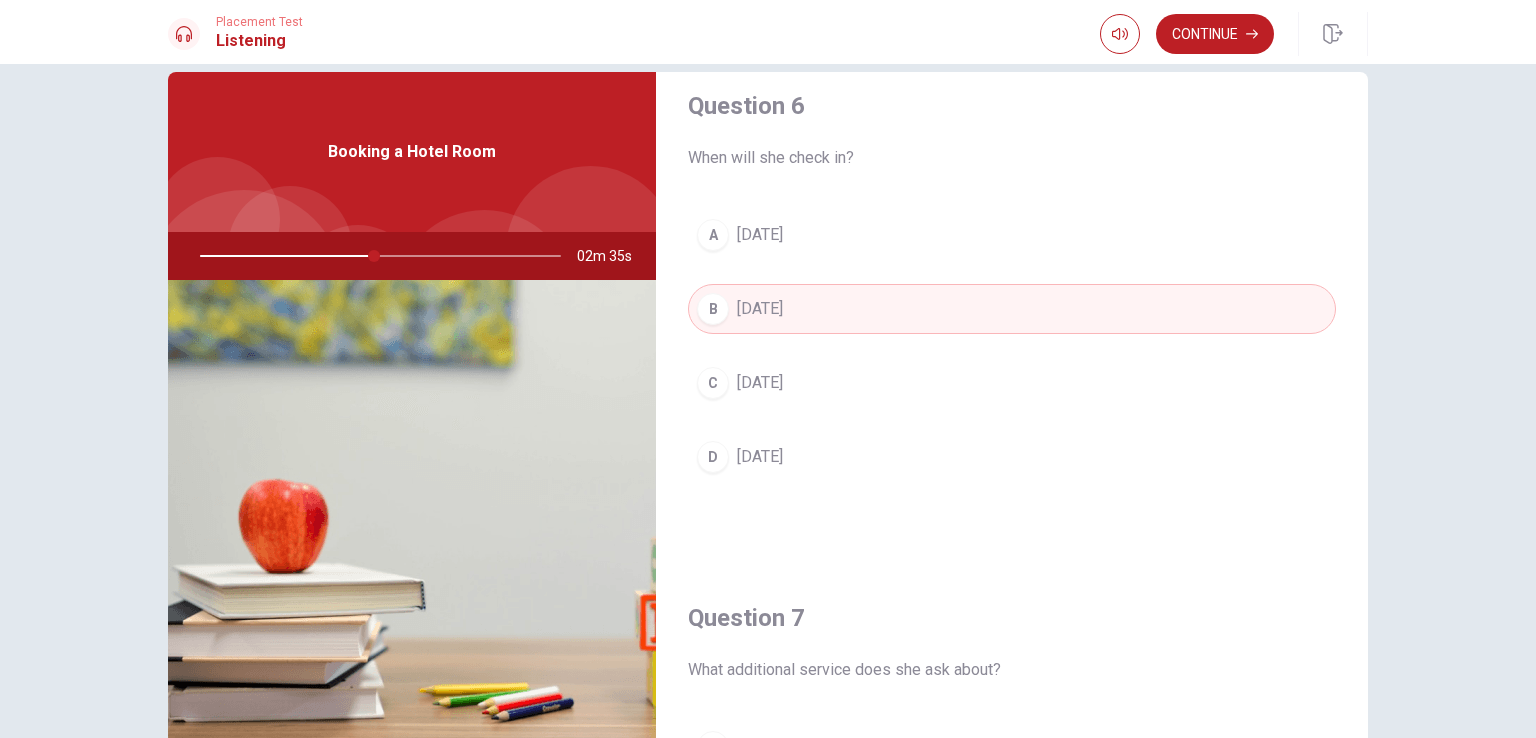 scroll, scrollTop: 0, scrollLeft: 0, axis: both 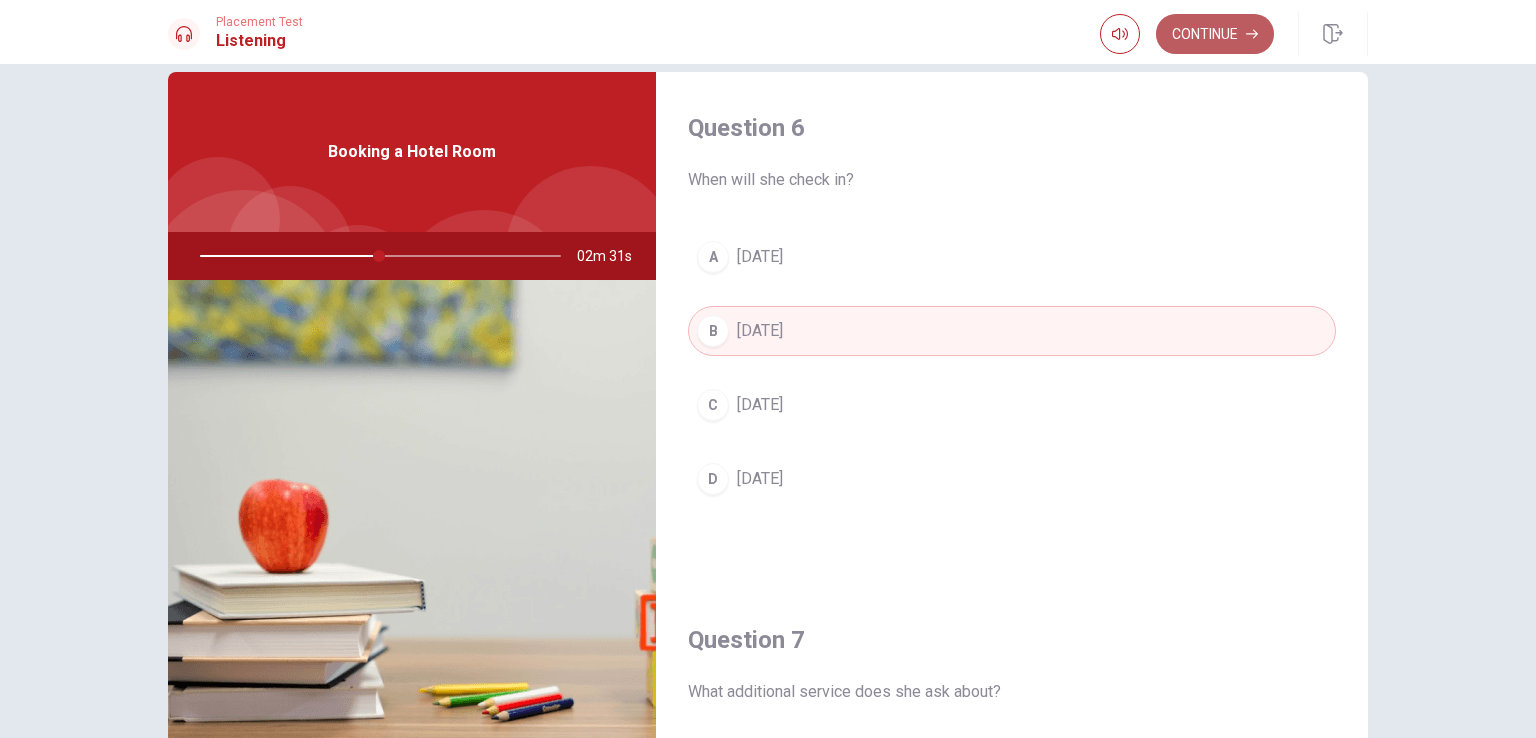 click on "Continue" at bounding box center [1215, 34] 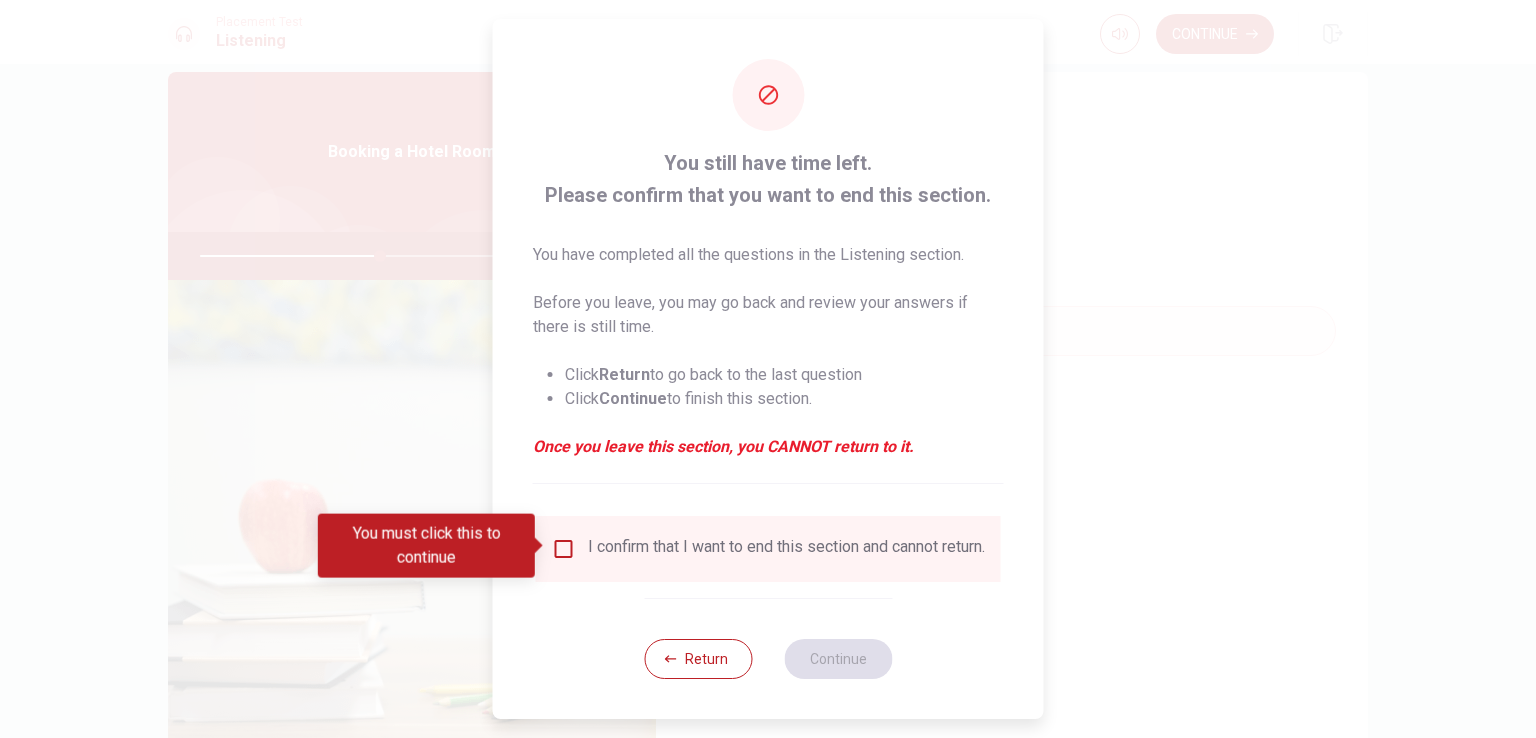 click on "I confirm that I want to end this section and cannot return." at bounding box center (768, 549) 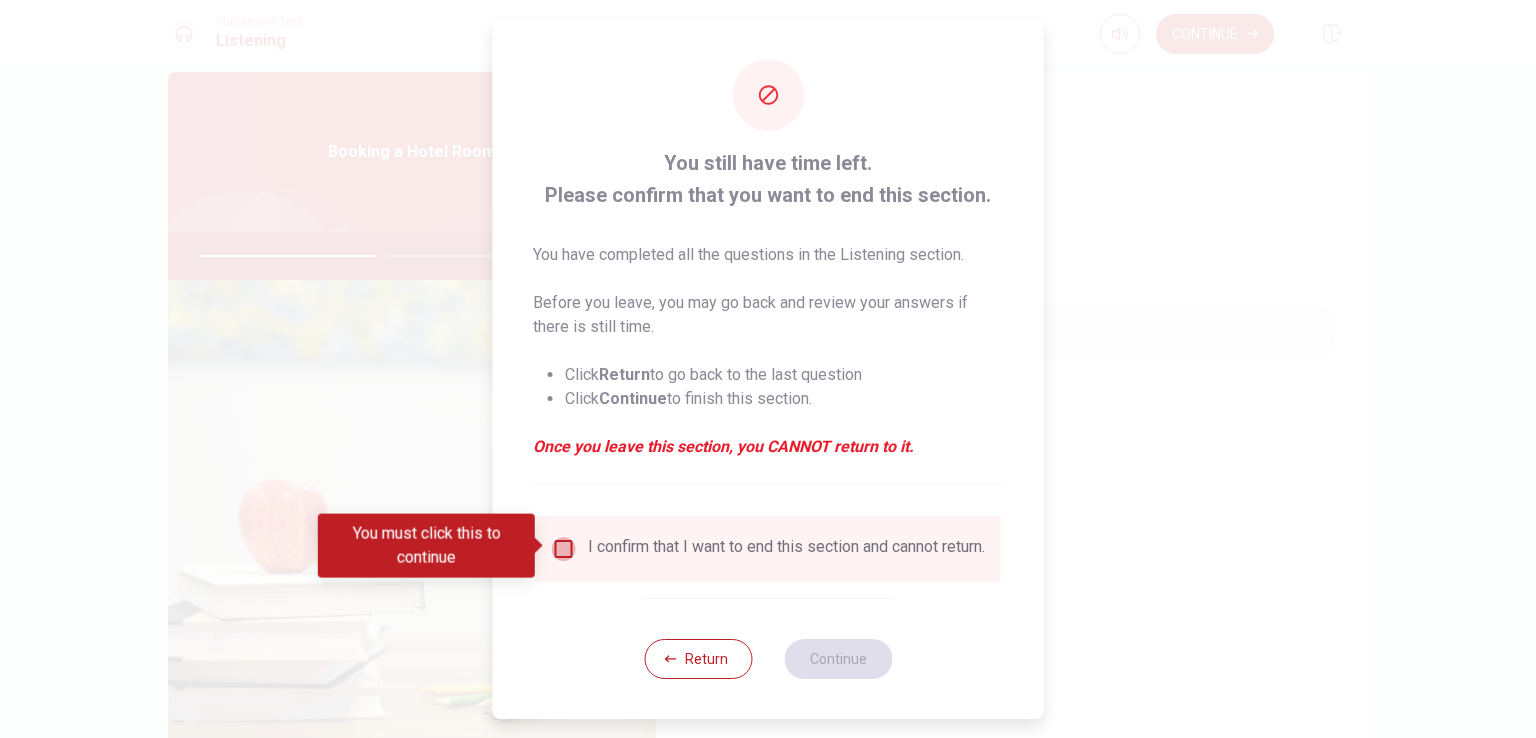 click at bounding box center [564, 549] 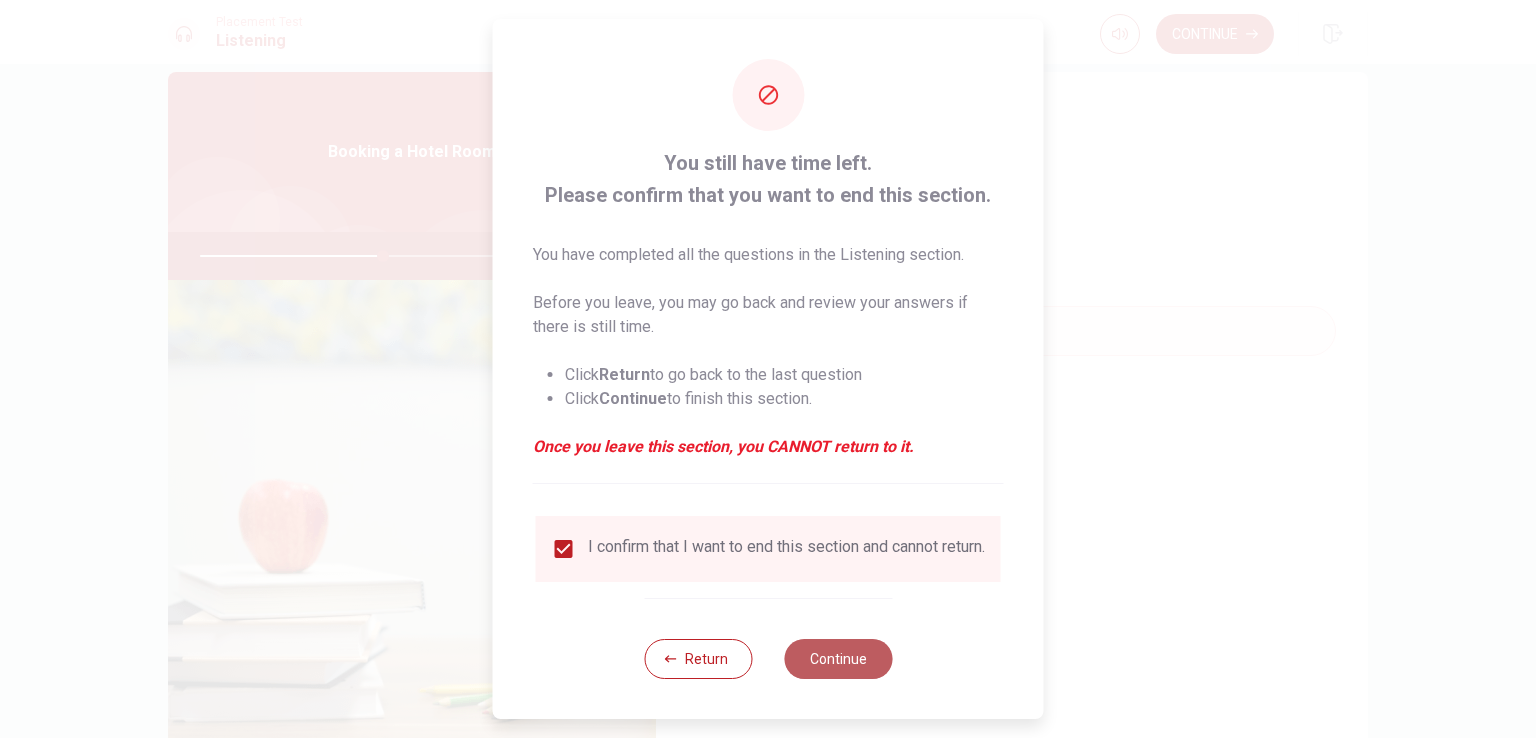 click on "Continue" at bounding box center (838, 659) 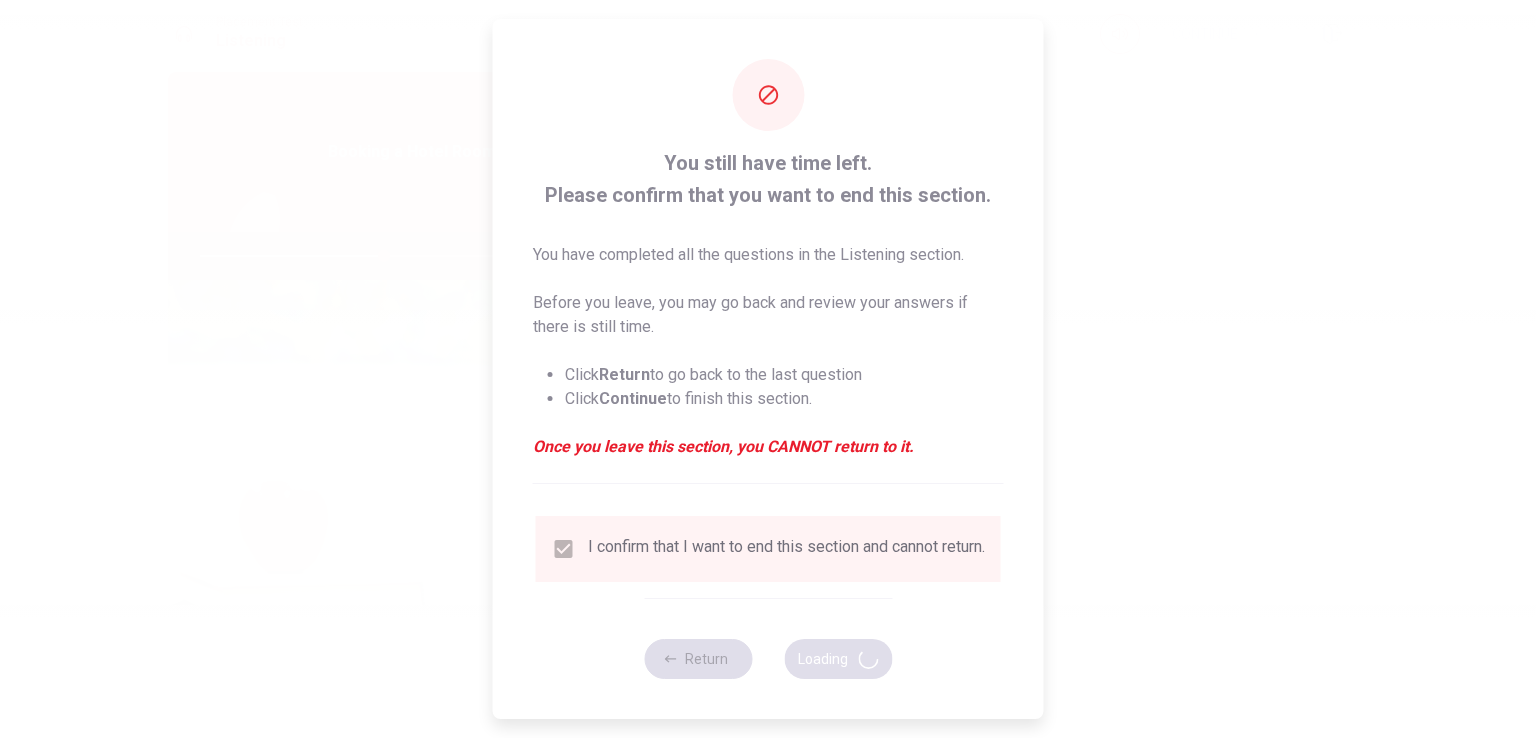 type on "51" 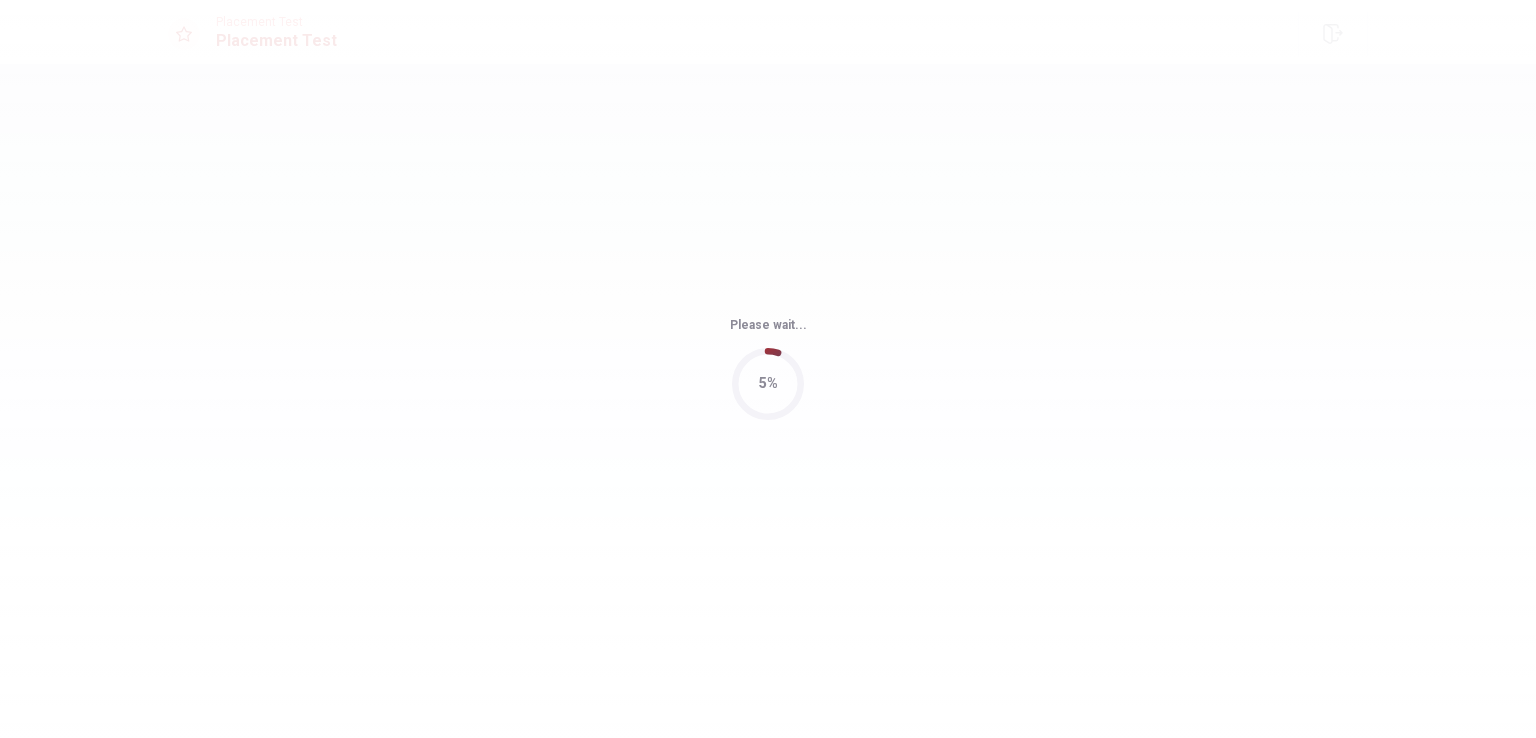 scroll, scrollTop: 0, scrollLeft: 0, axis: both 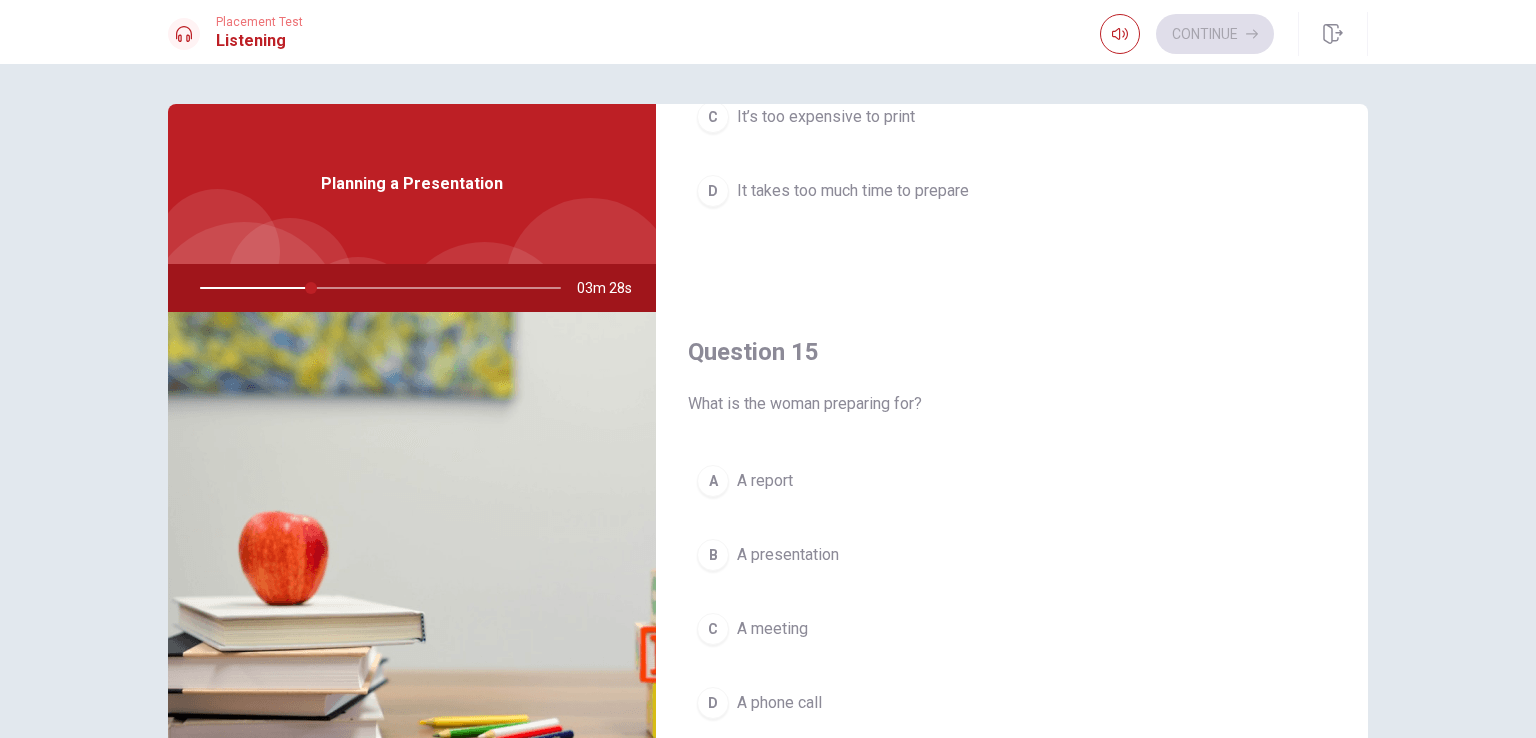 click on "B A presentation" at bounding box center (1012, 555) 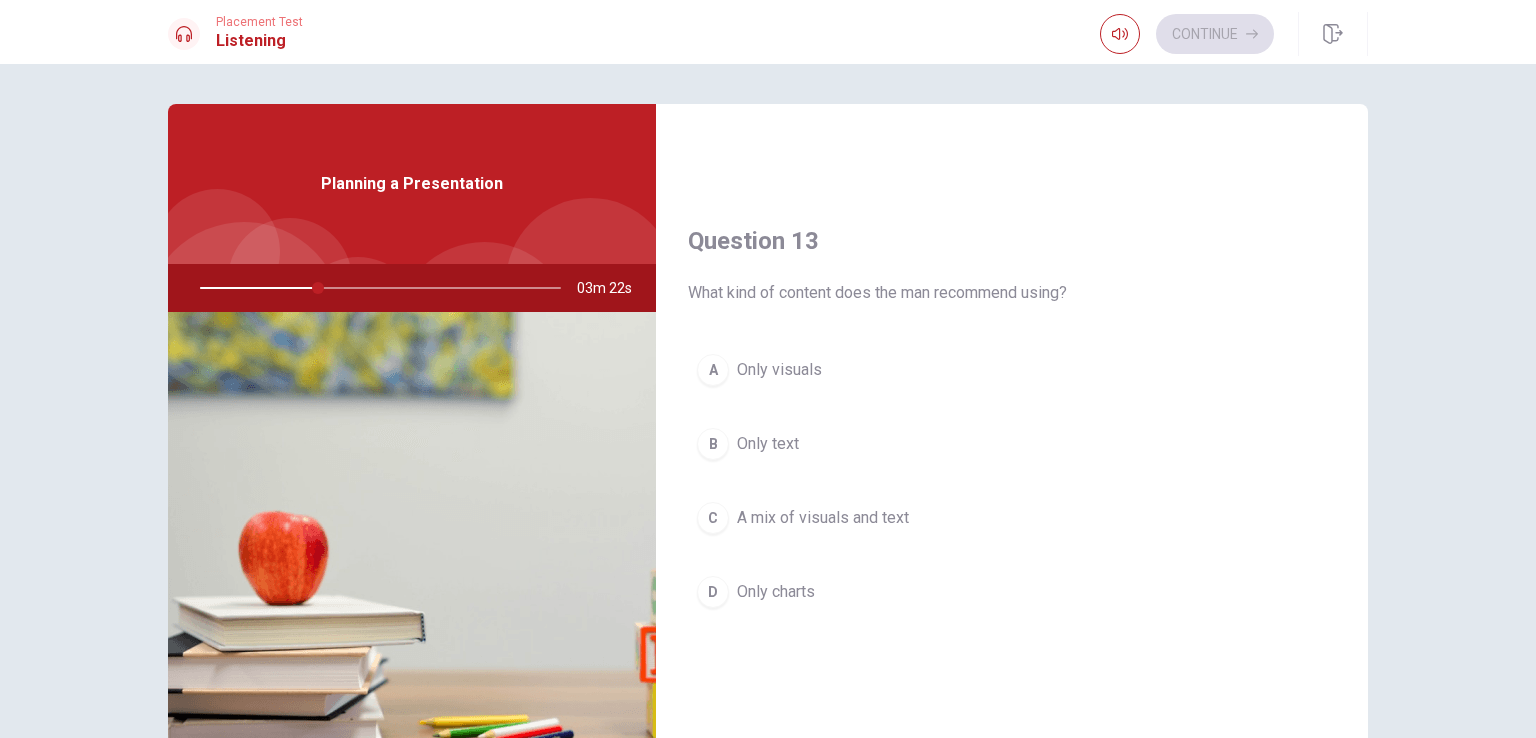 scroll, scrollTop: 940, scrollLeft: 0, axis: vertical 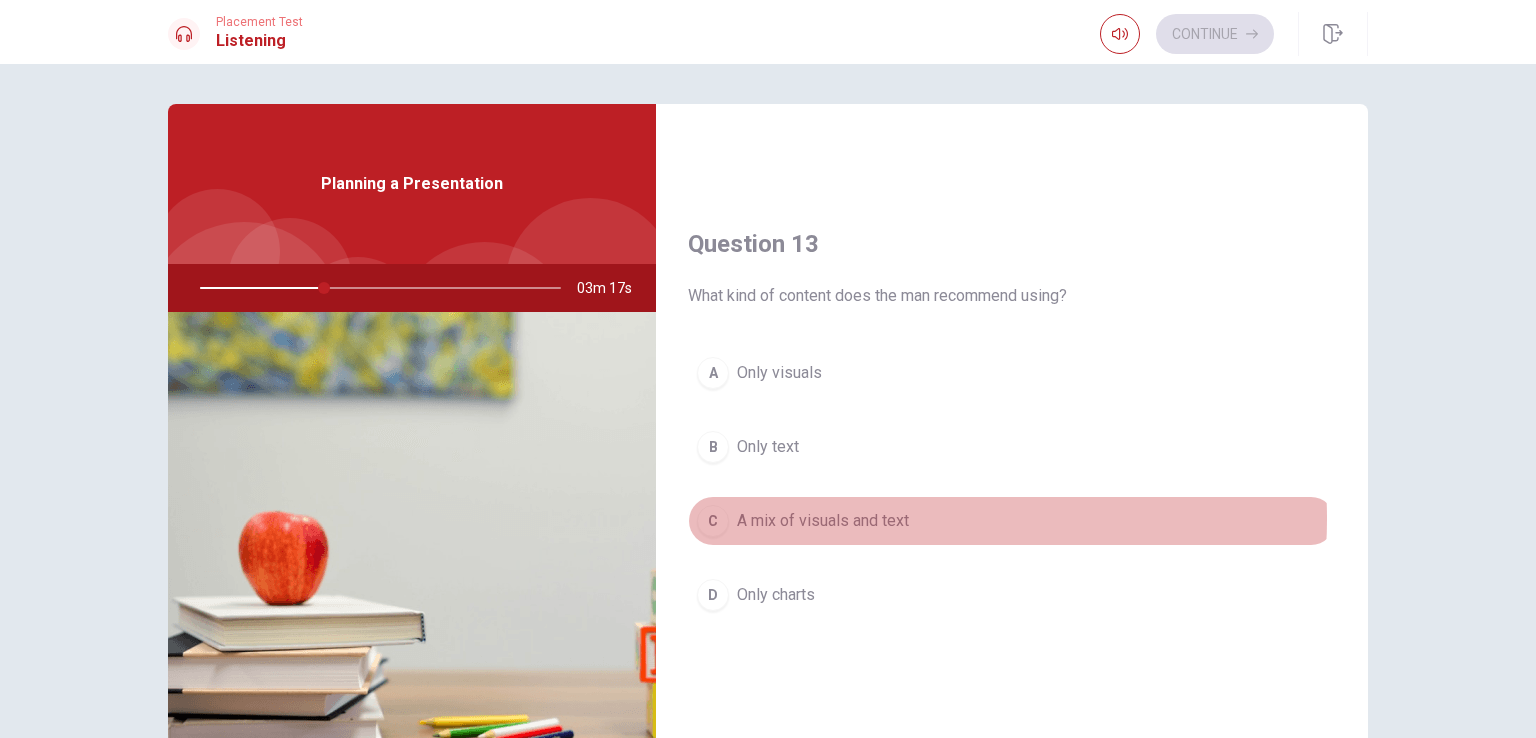 click on "A mix of visuals and text" at bounding box center (823, 521) 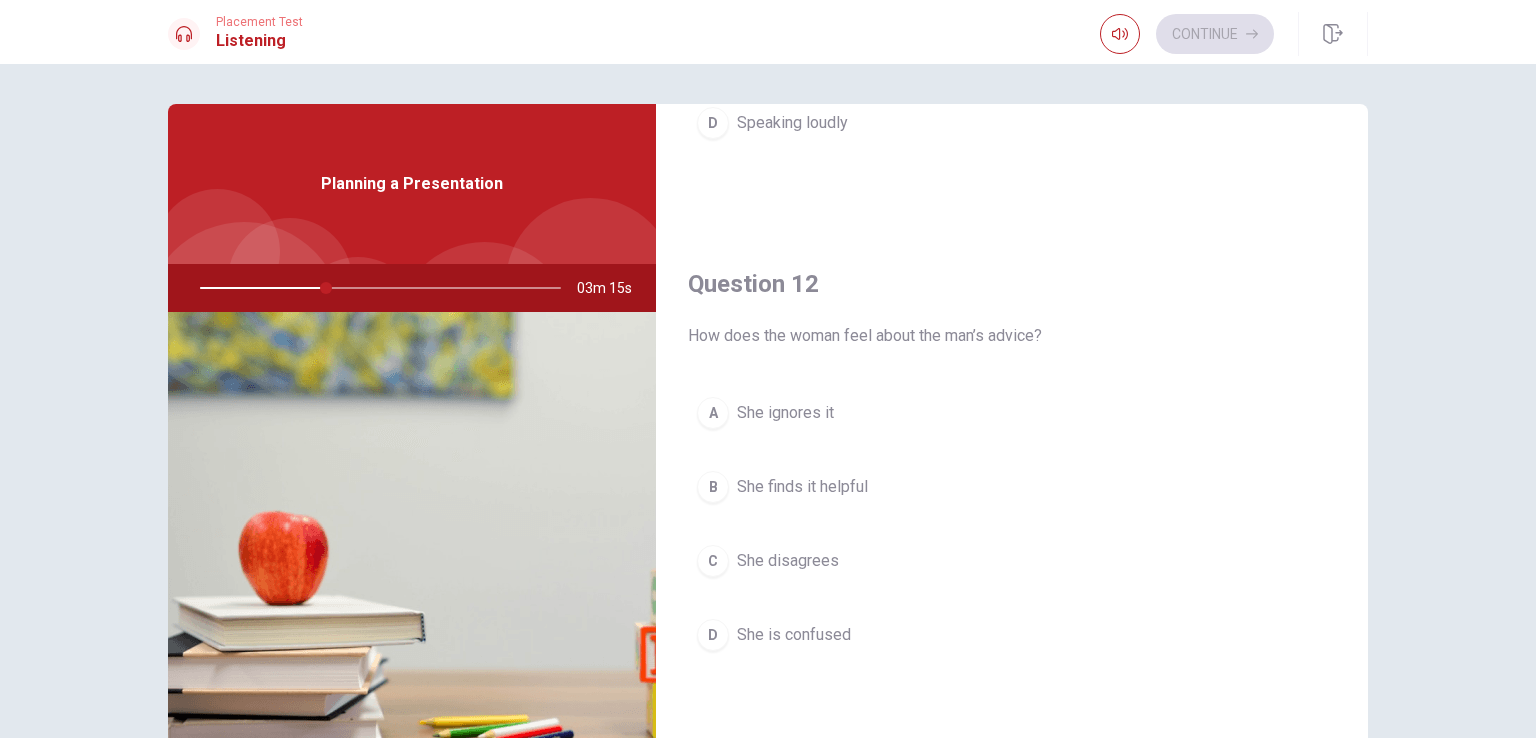 scroll, scrollTop: 391, scrollLeft: 0, axis: vertical 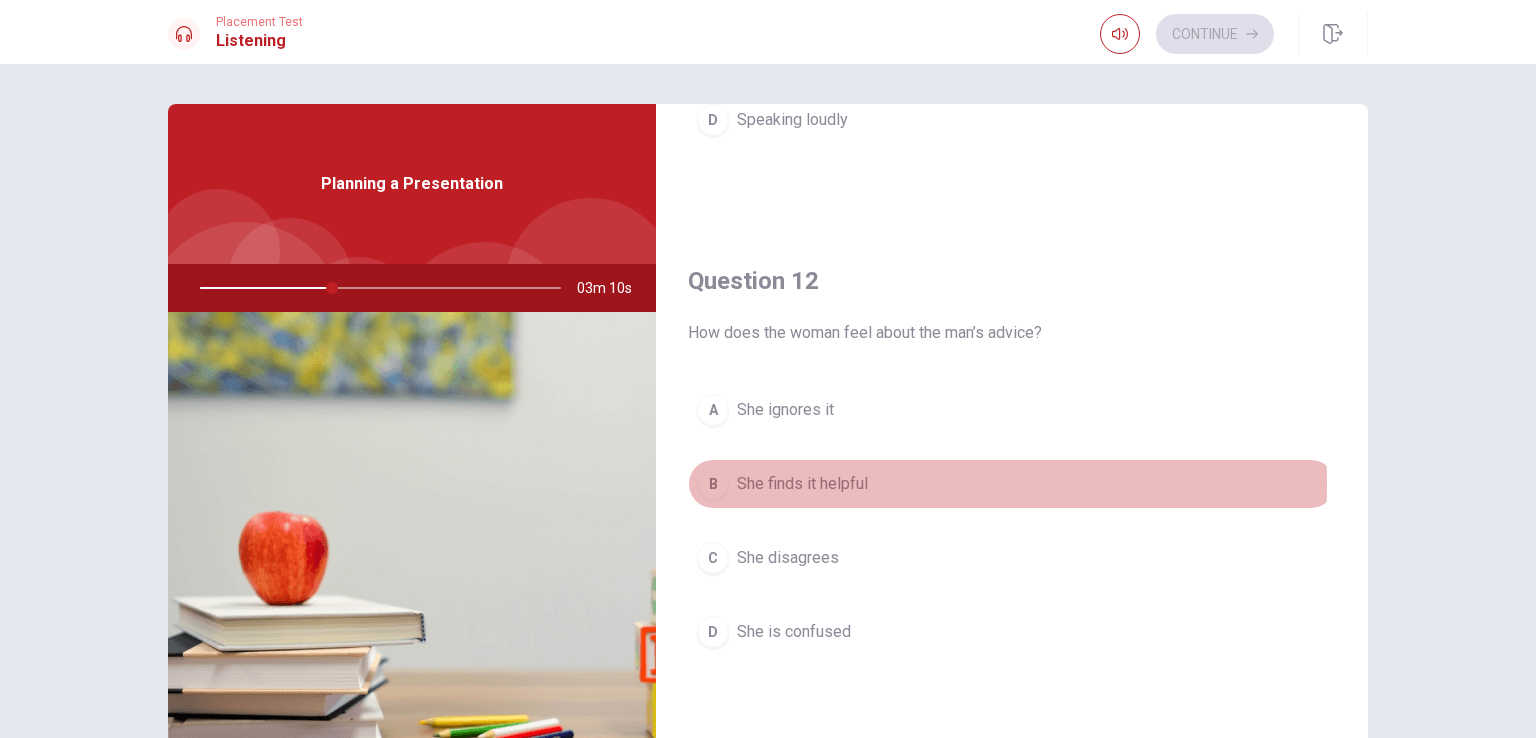 click on "She finds it helpful" at bounding box center [802, 484] 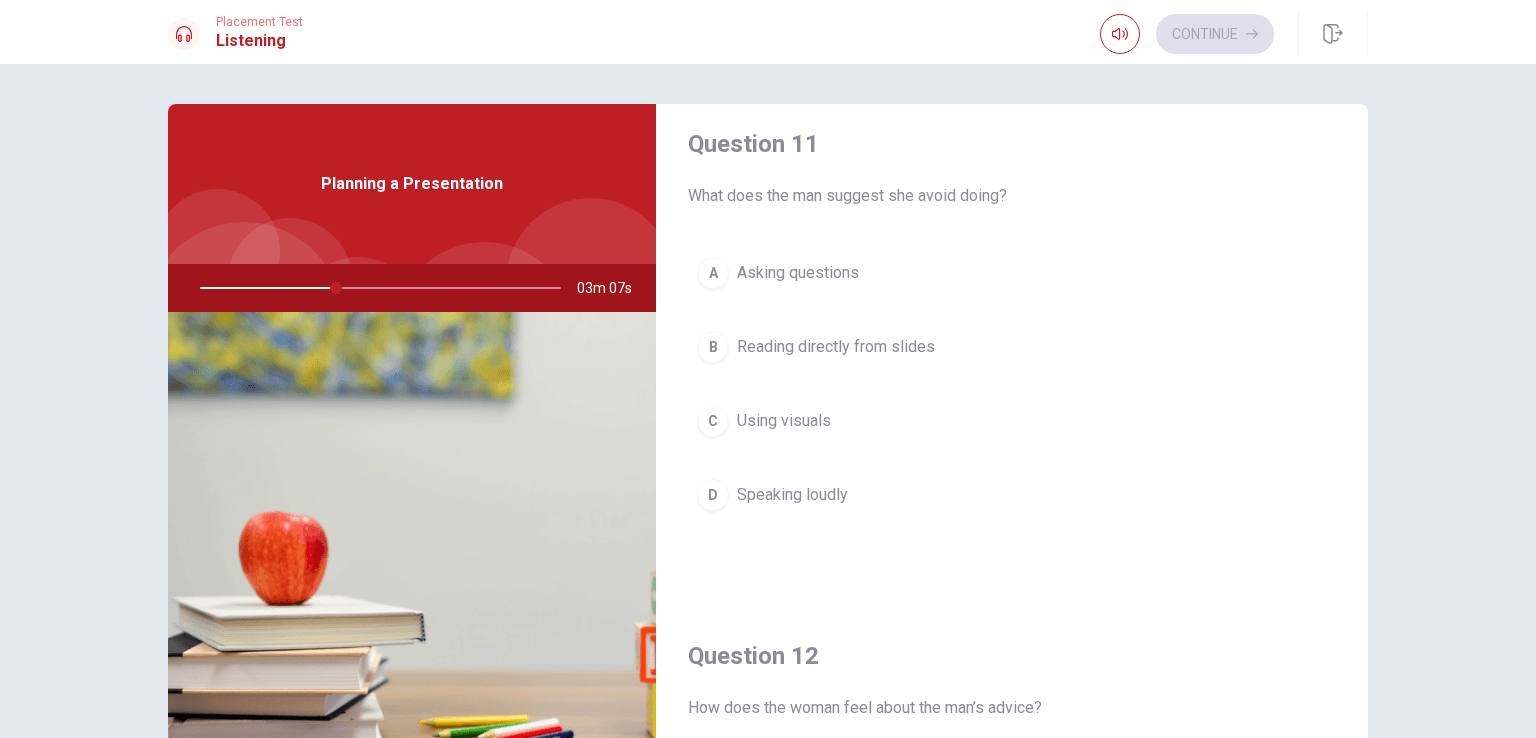 scroll, scrollTop: 22, scrollLeft: 0, axis: vertical 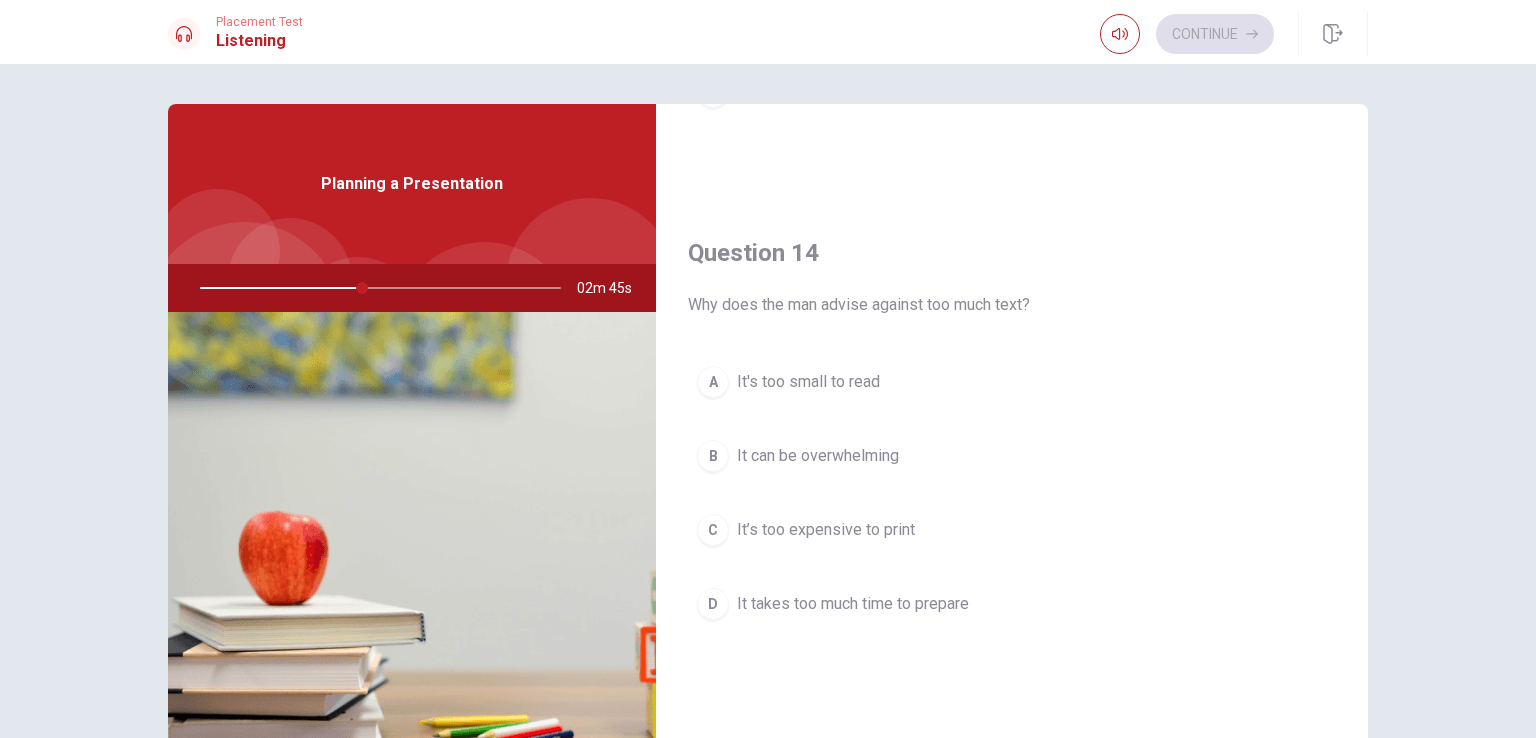 click on "B It can be overwhelming" at bounding box center (1012, 456) 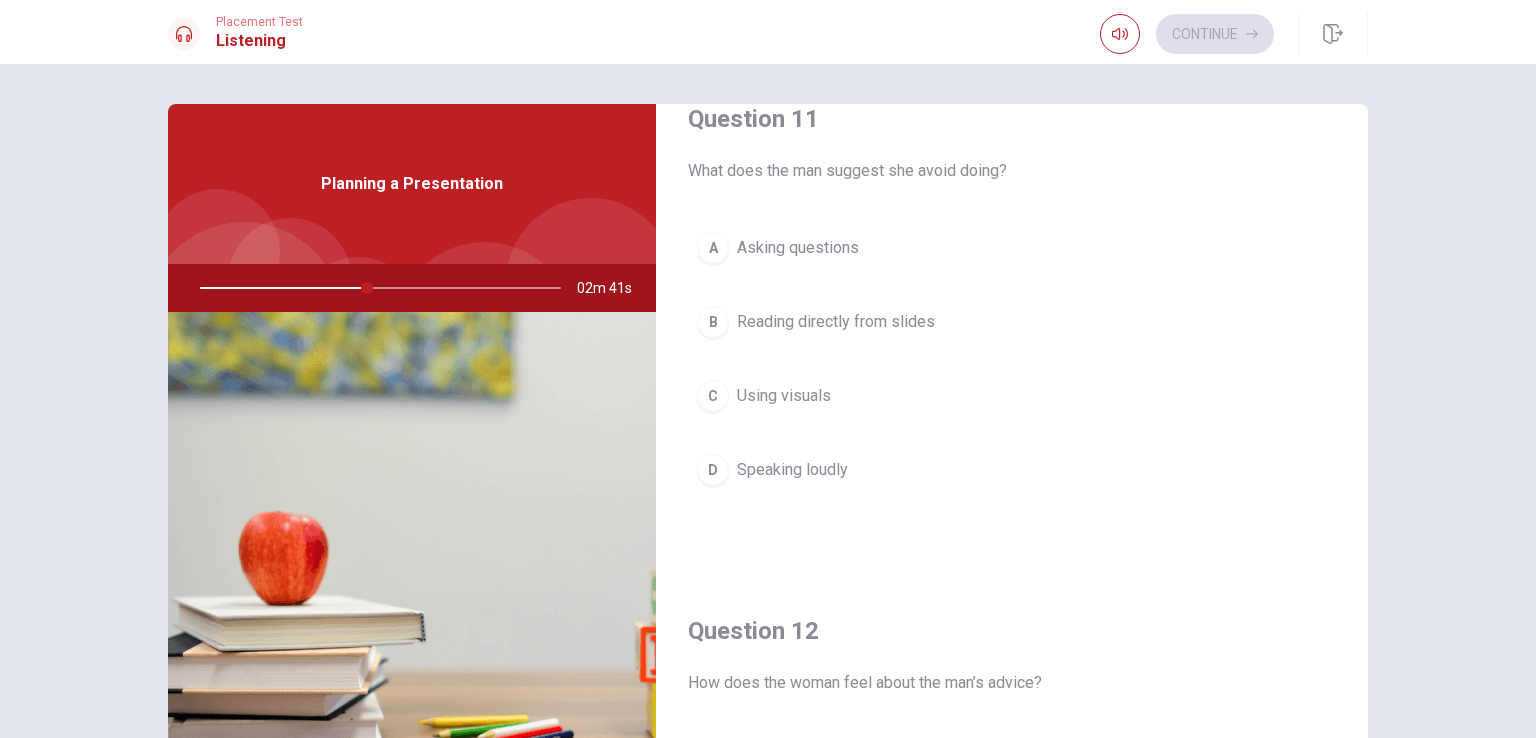 scroll, scrollTop: 0, scrollLeft: 0, axis: both 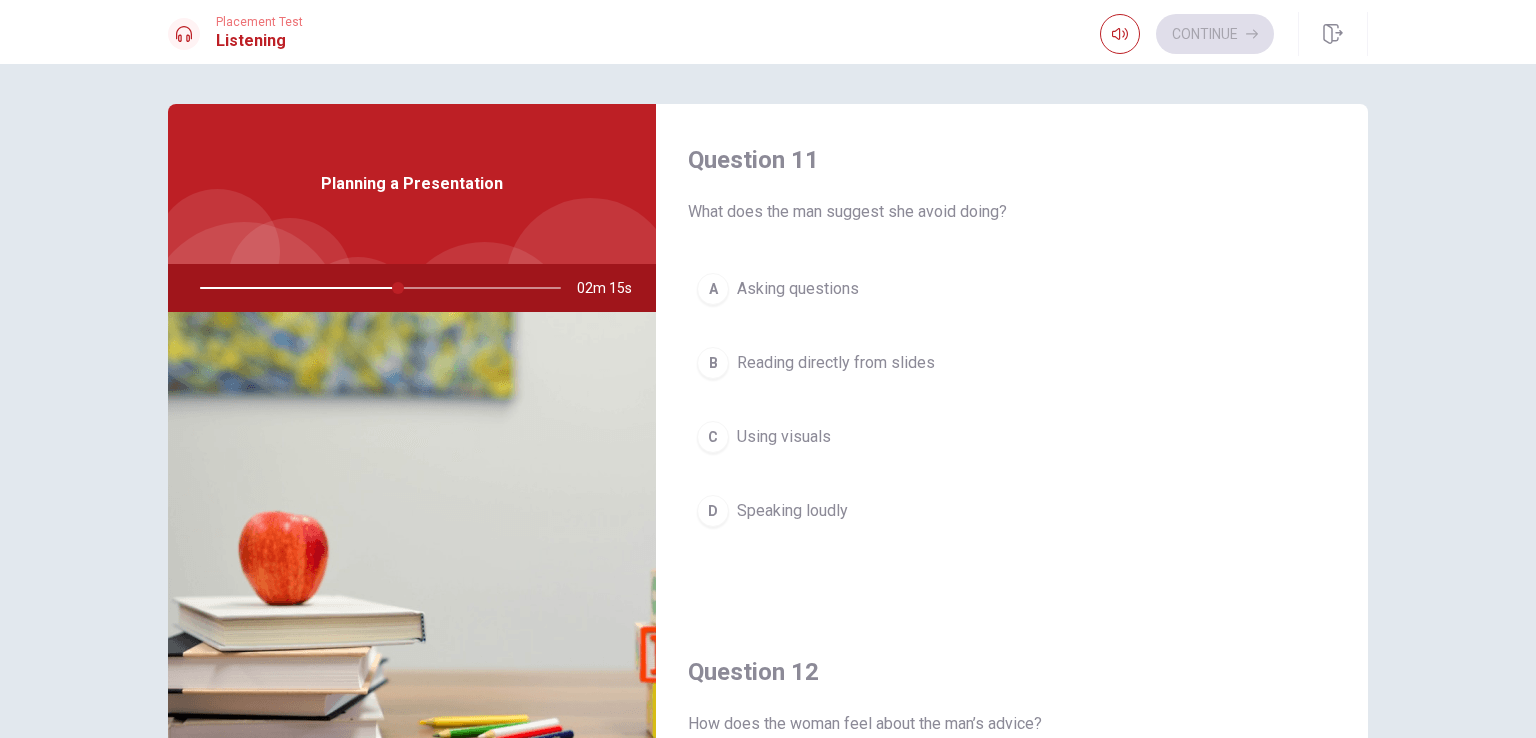 click on "B Reading directly from slides" at bounding box center (1012, 363) 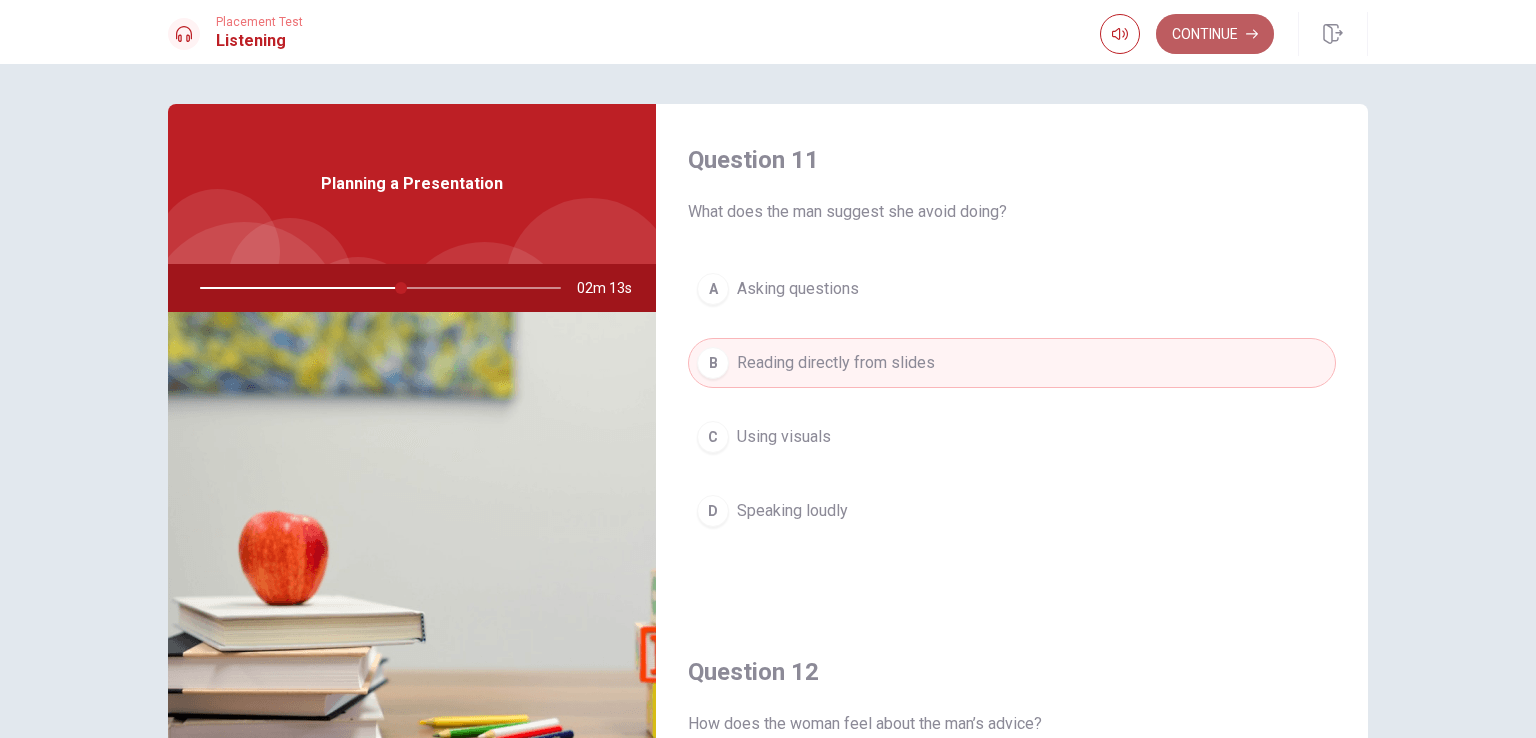 click on "Continue" at bounding box center (1215, 34) 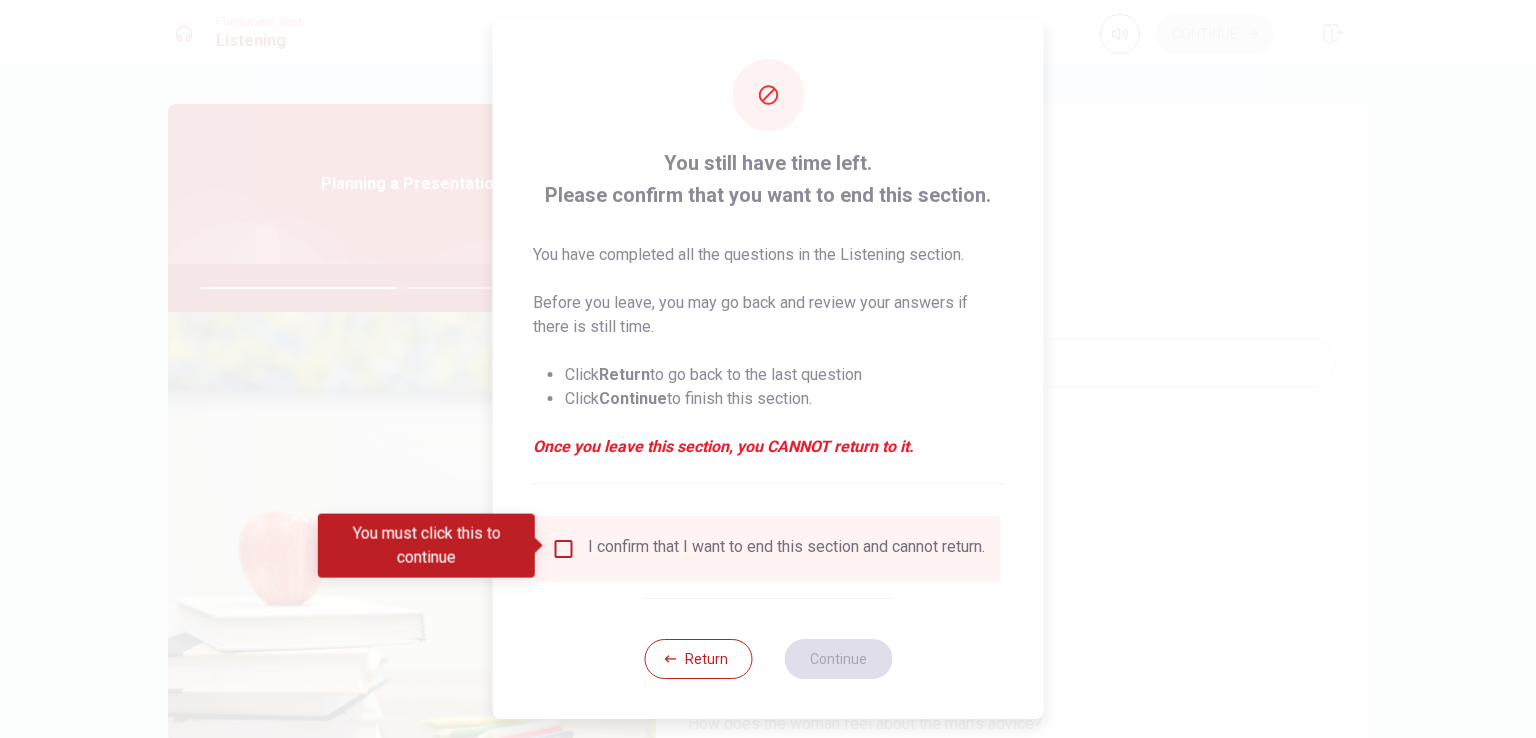 click on "I confirm that I want to end this section and cannot return." at bounding box center [786, 549] 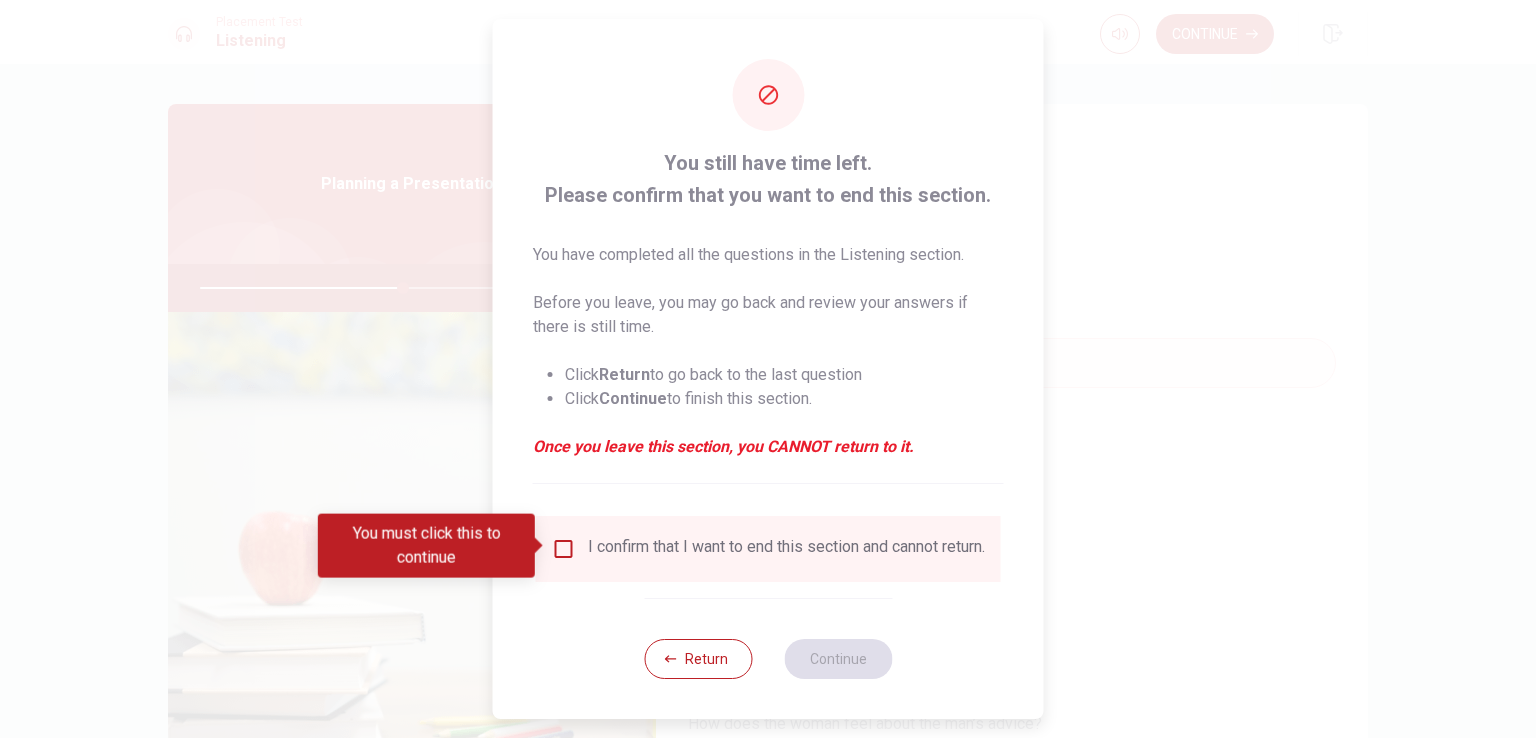 click on "I confirm that I want to end this section and cannot return." at bounding box center (786, 549) 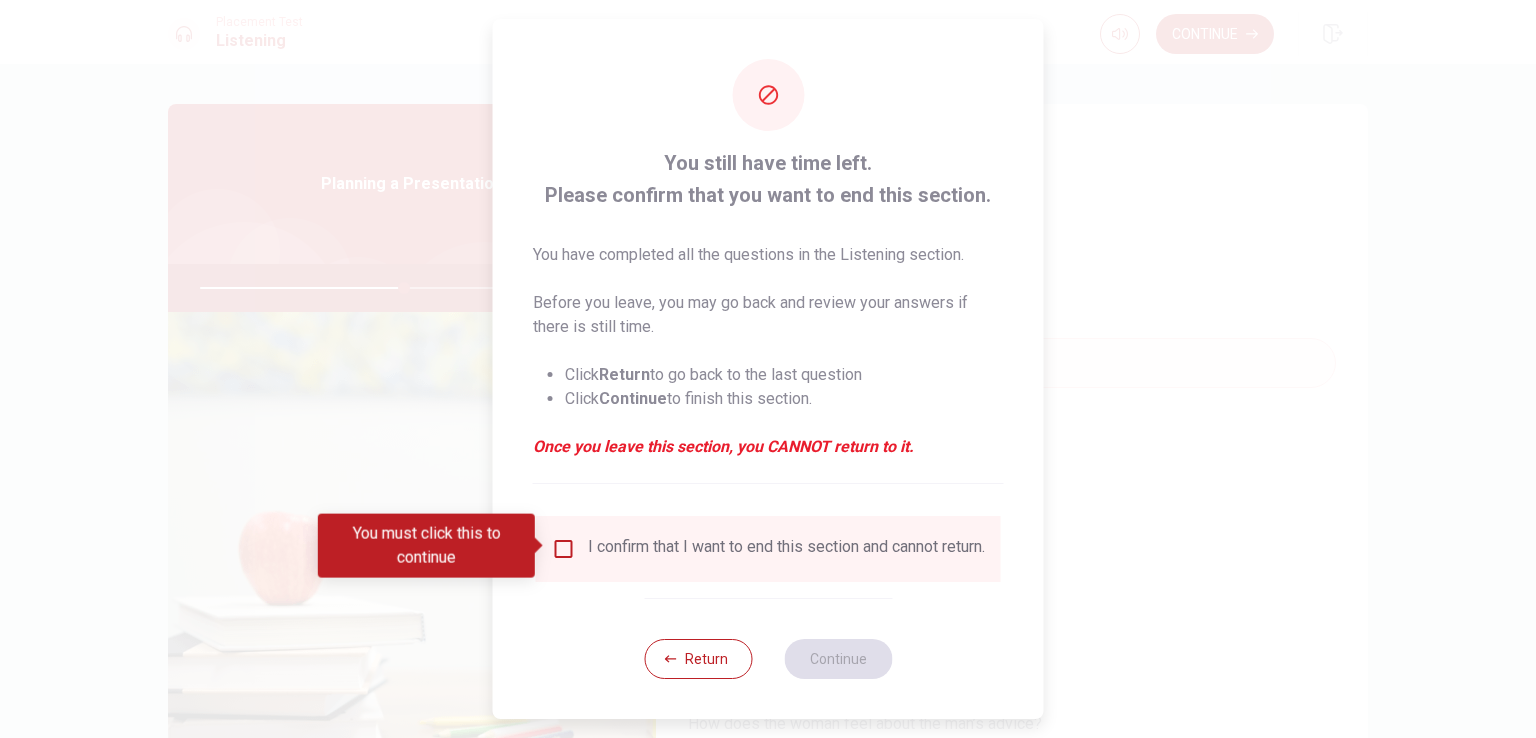 click at bounding box center (564, 549) 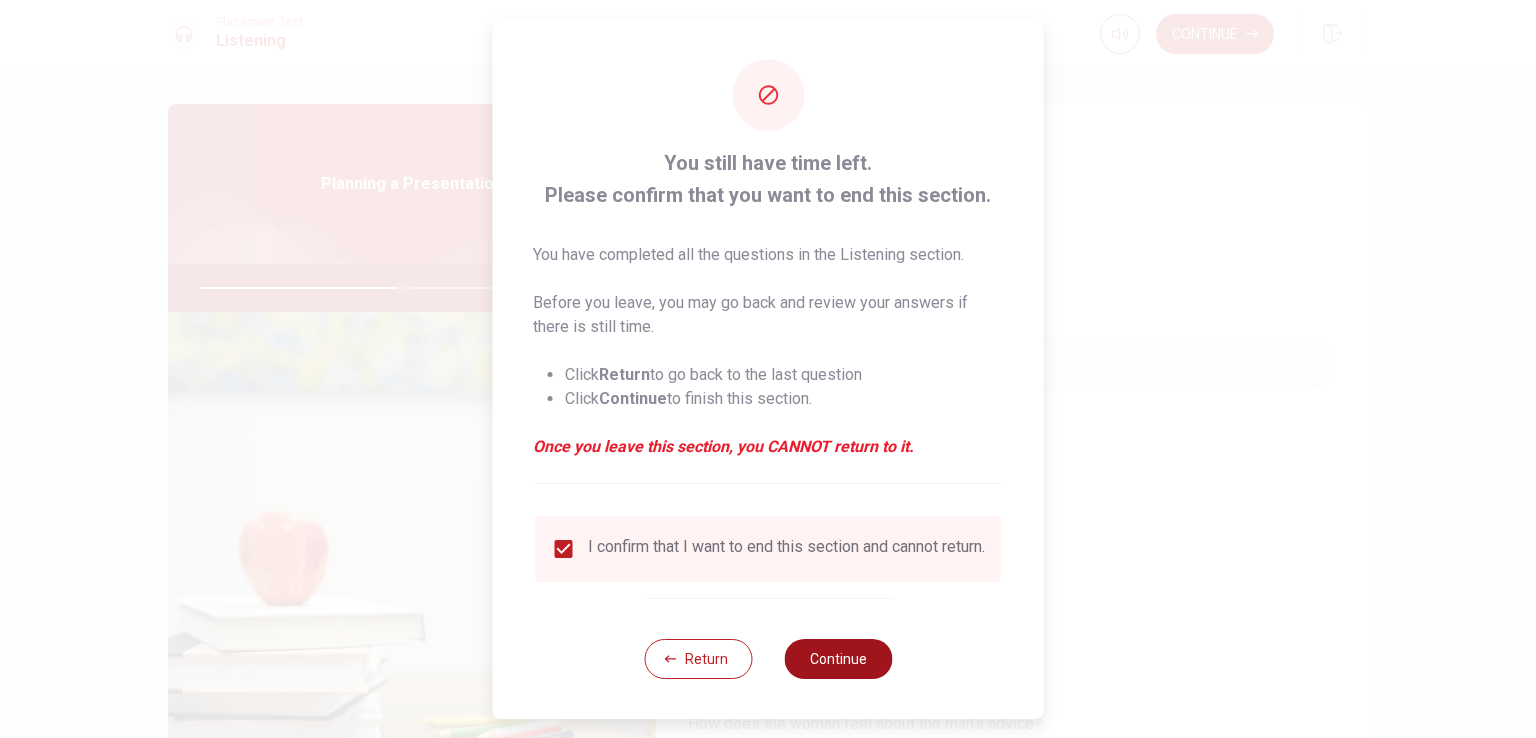click on "Continue" at bounding box center (838, 659) 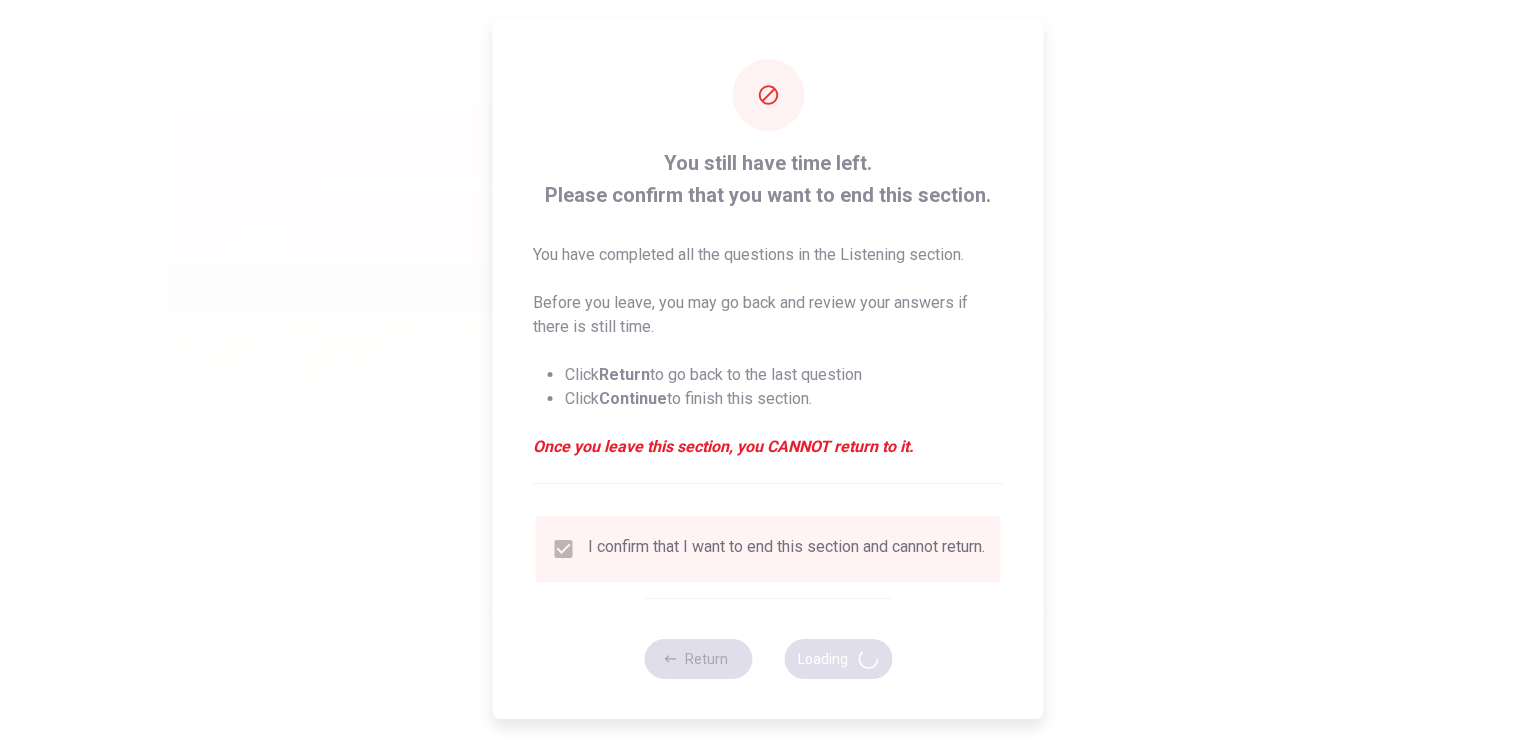 type on "58" 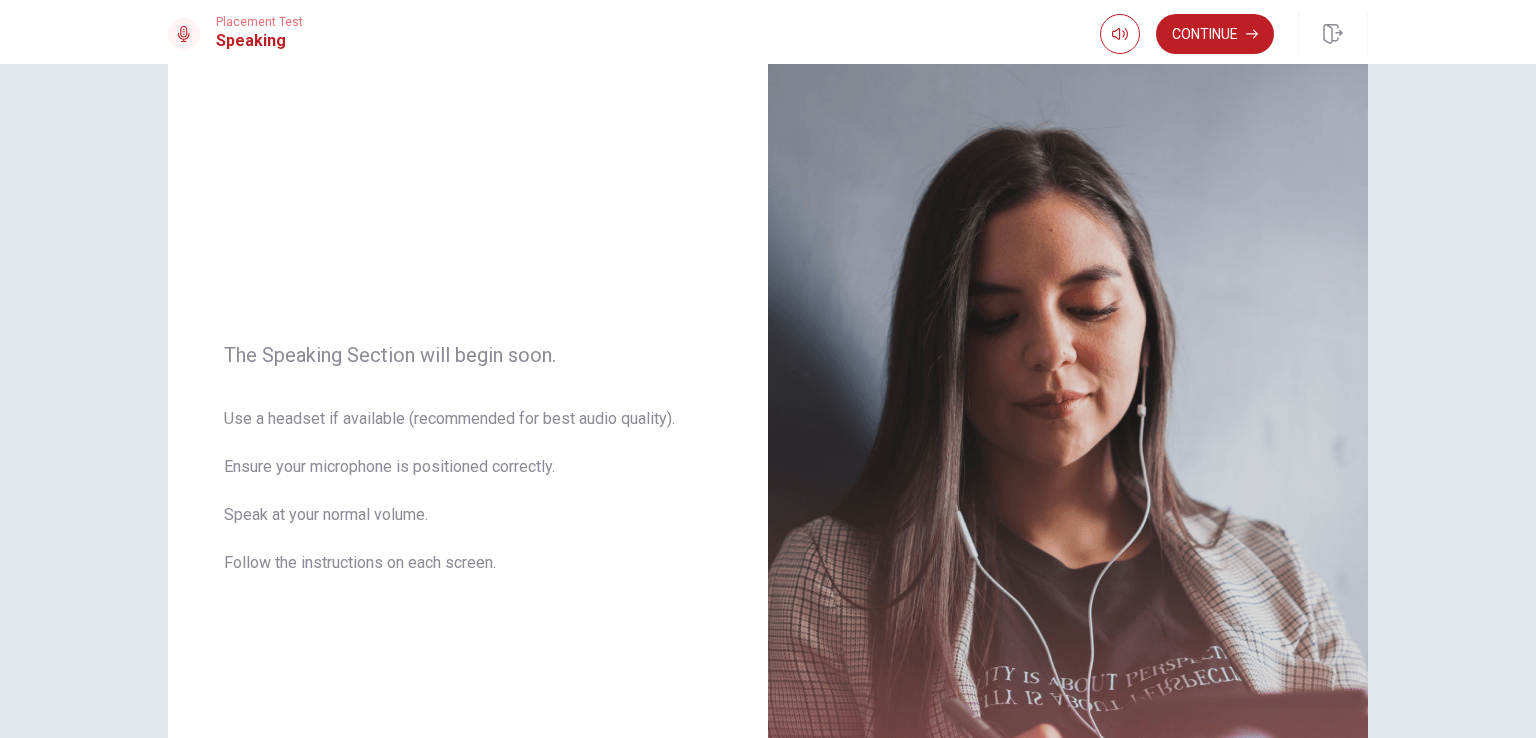 scroll, scrollTop: 71, scrollLeft: 0, axis: vertical 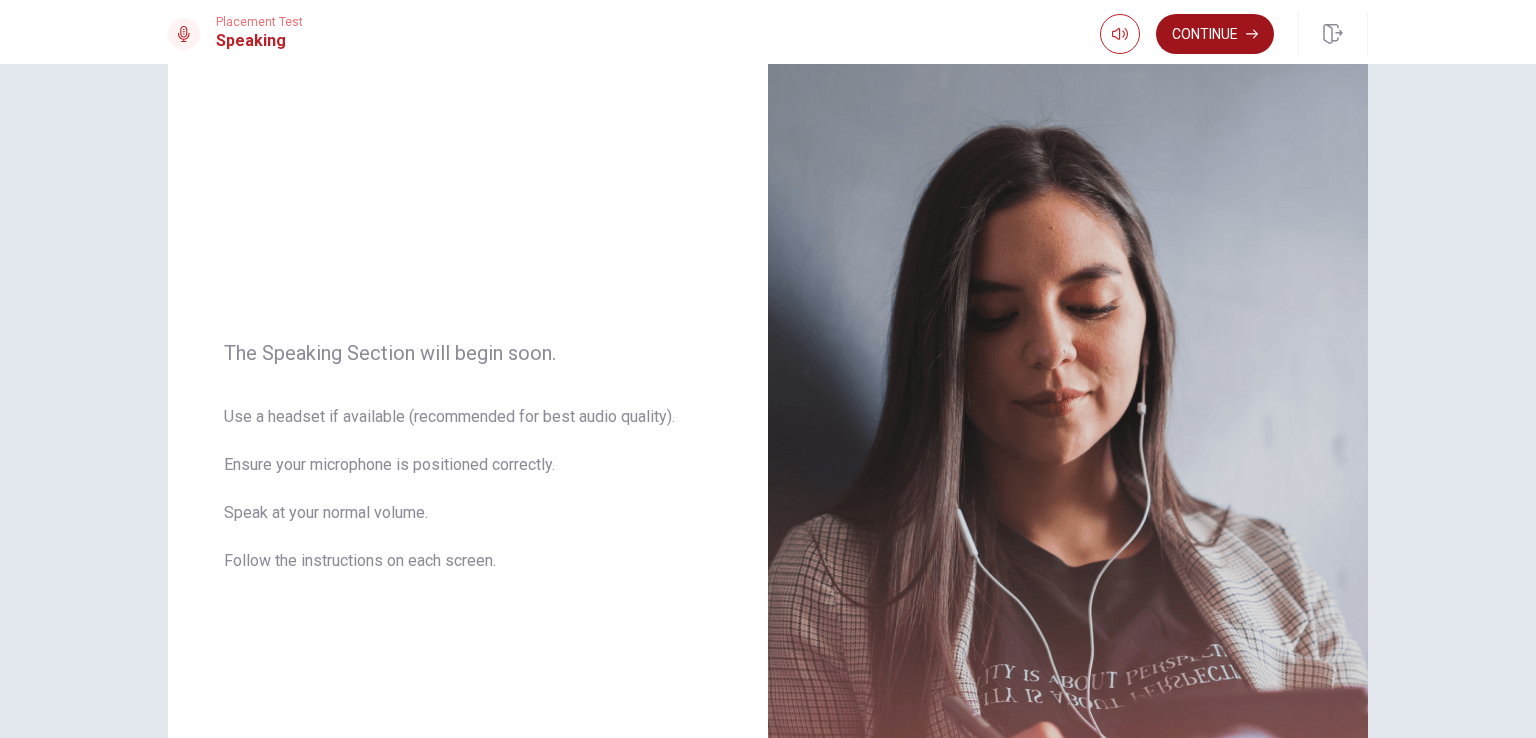 click on "Continue" at bounding box center (1215, 34) 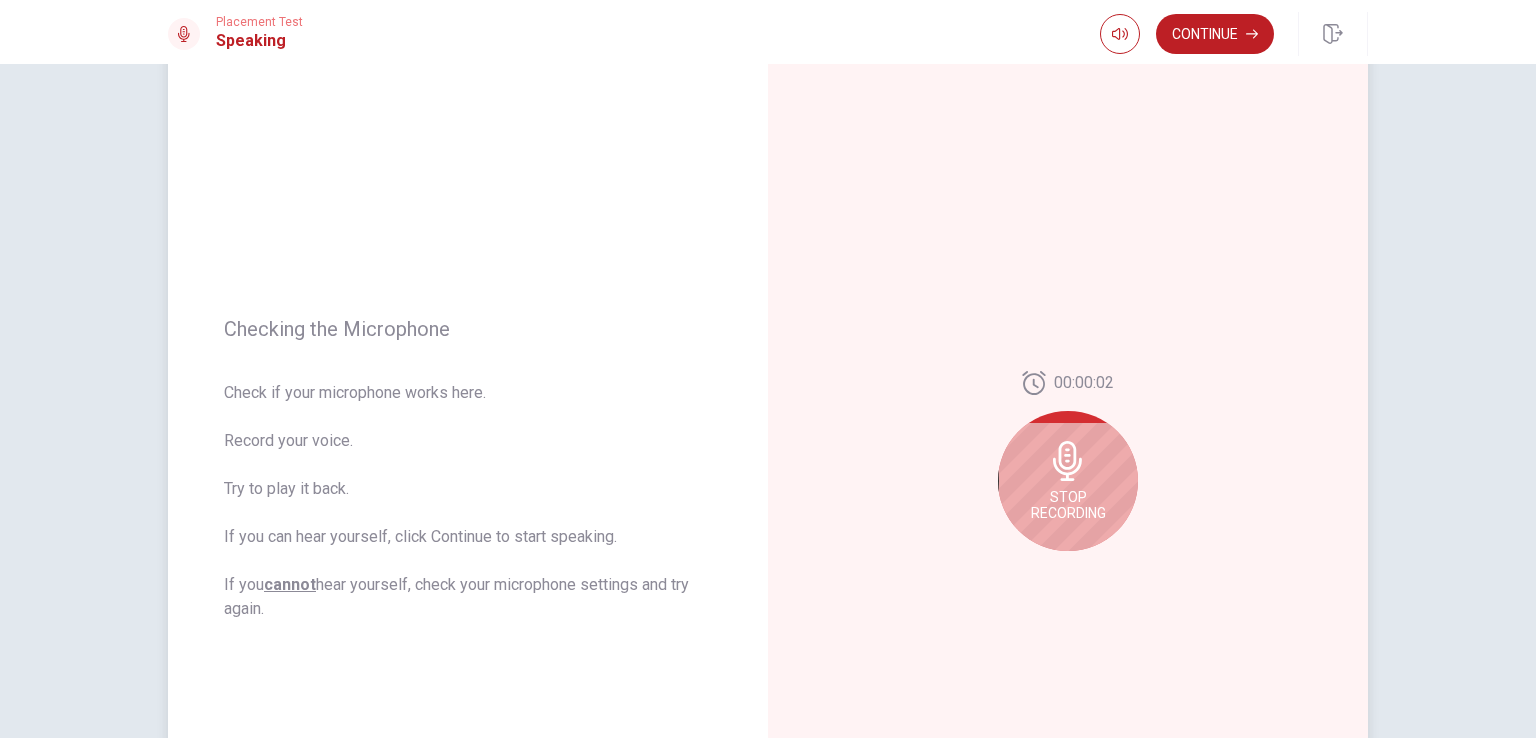 click 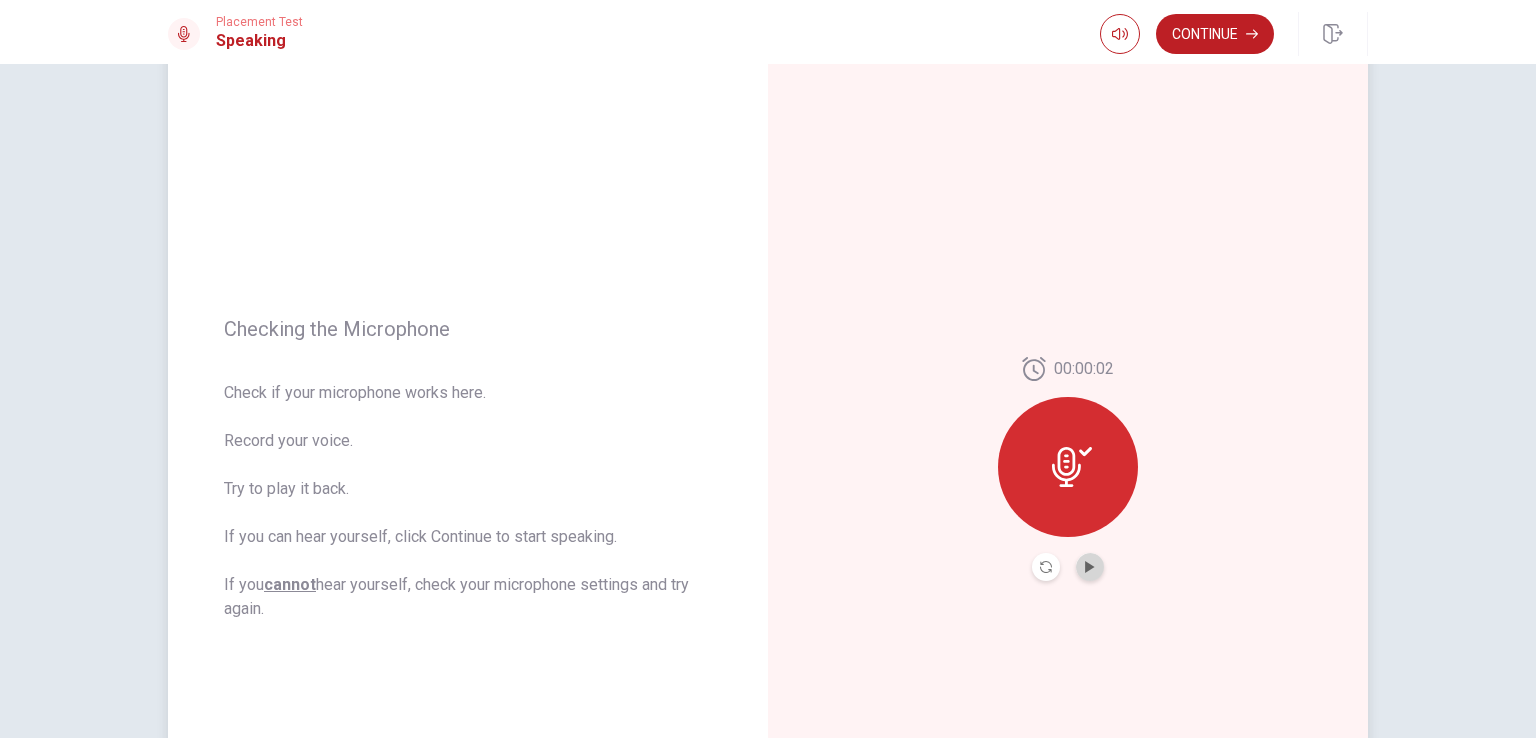 click at bounding box center (1090, 567) 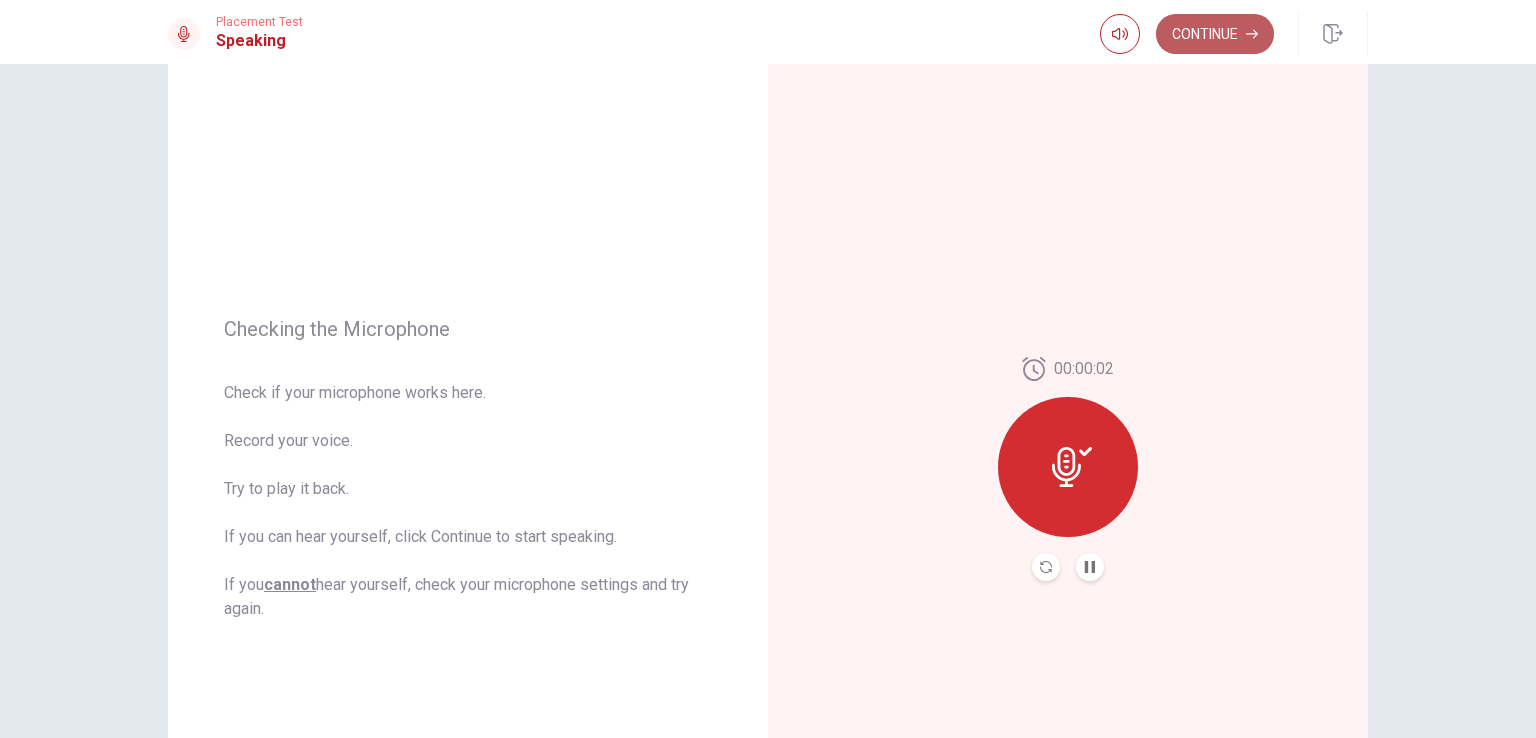 click on "Continue" at bounding box center [1215, 34] 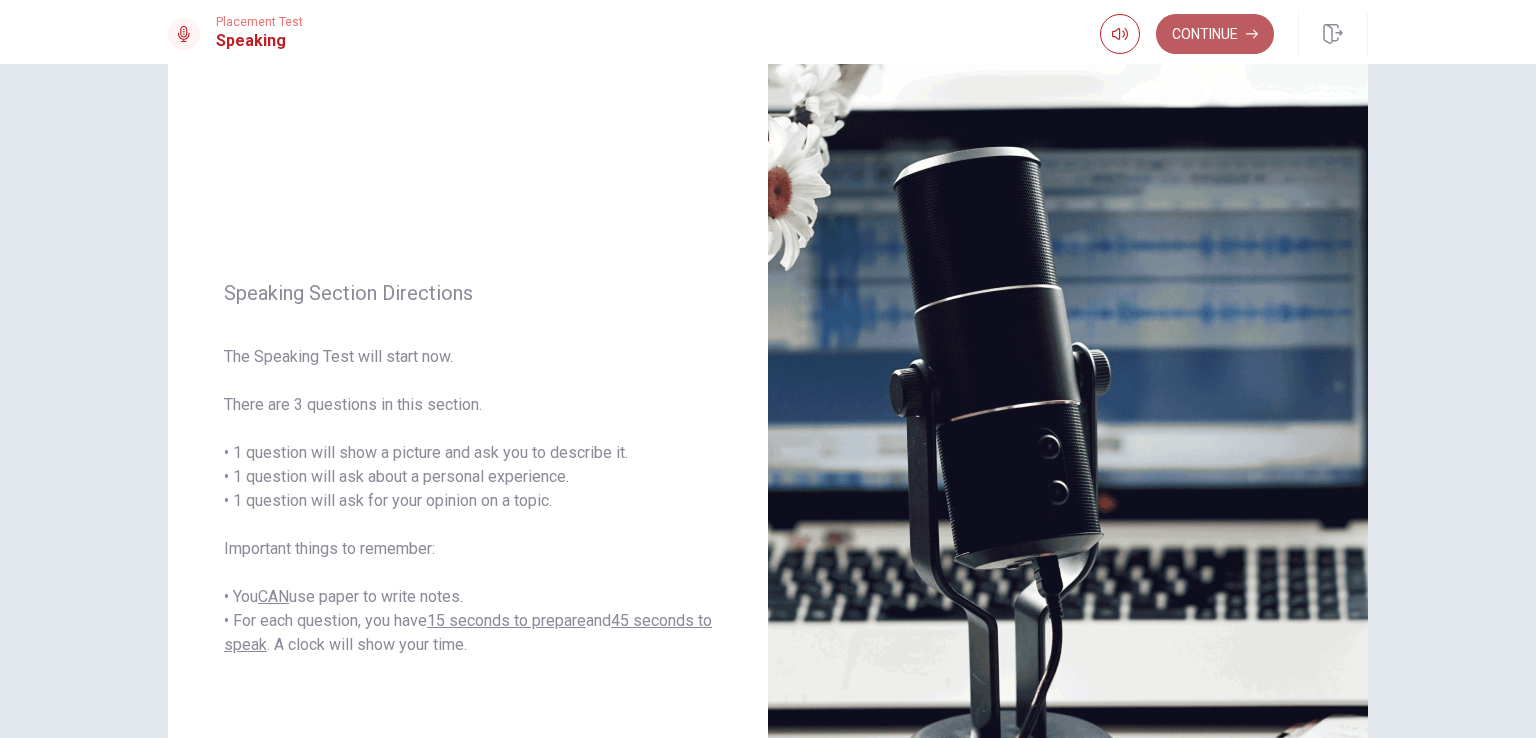 click on "Continue" at bounding box center (1215, 34) 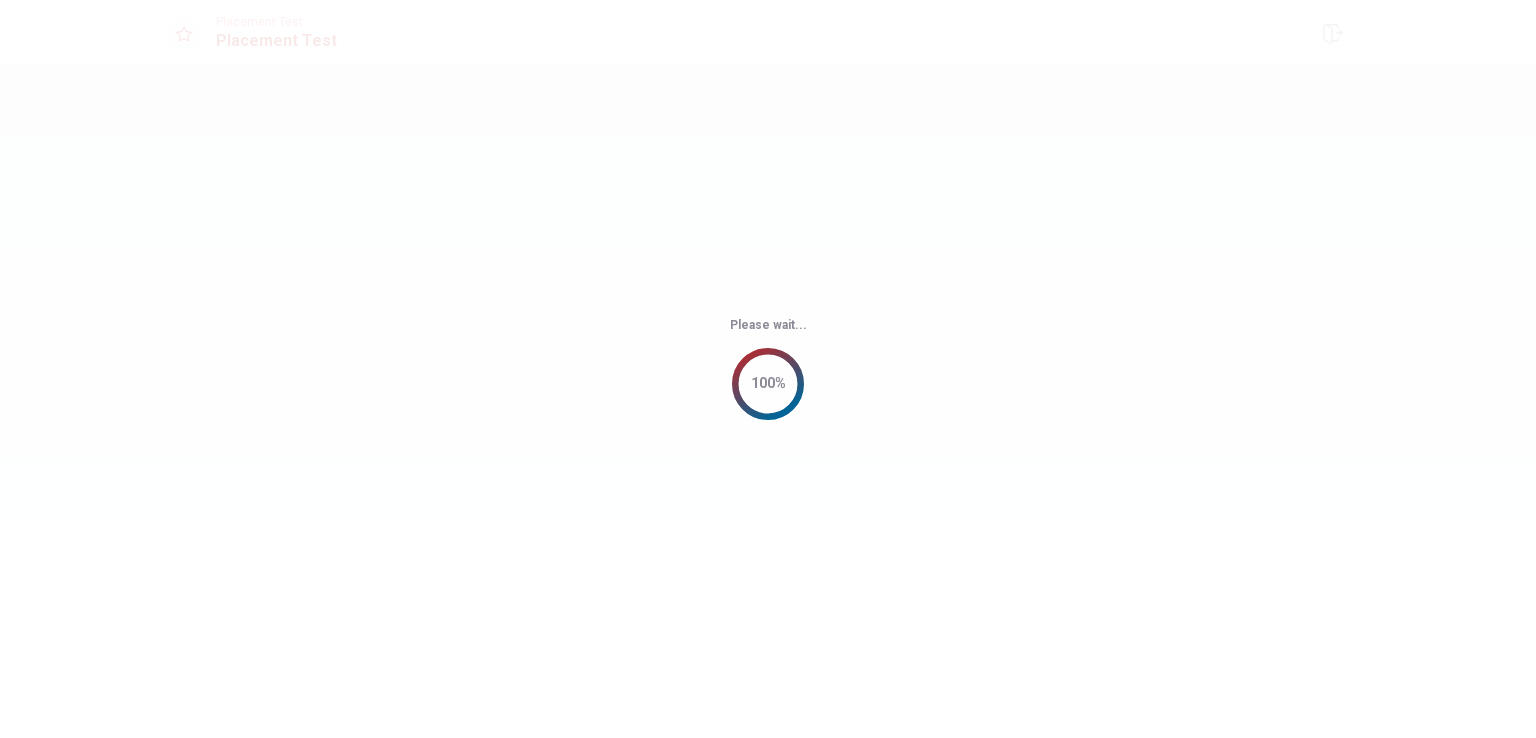 scroll, scrollTop: 0, scrollLeft: 0, axis: both 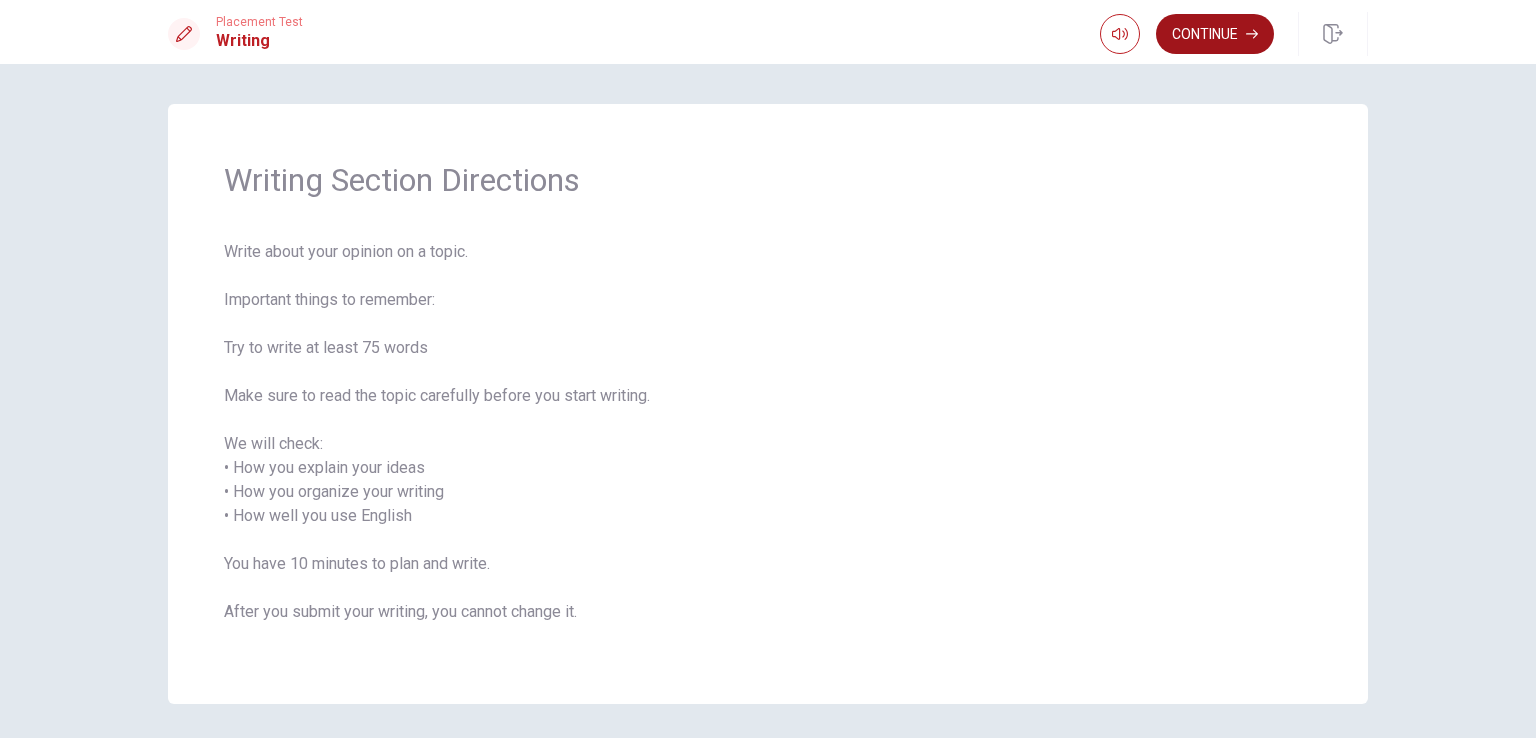click on "Continue" at bounding box center (1215, 34) 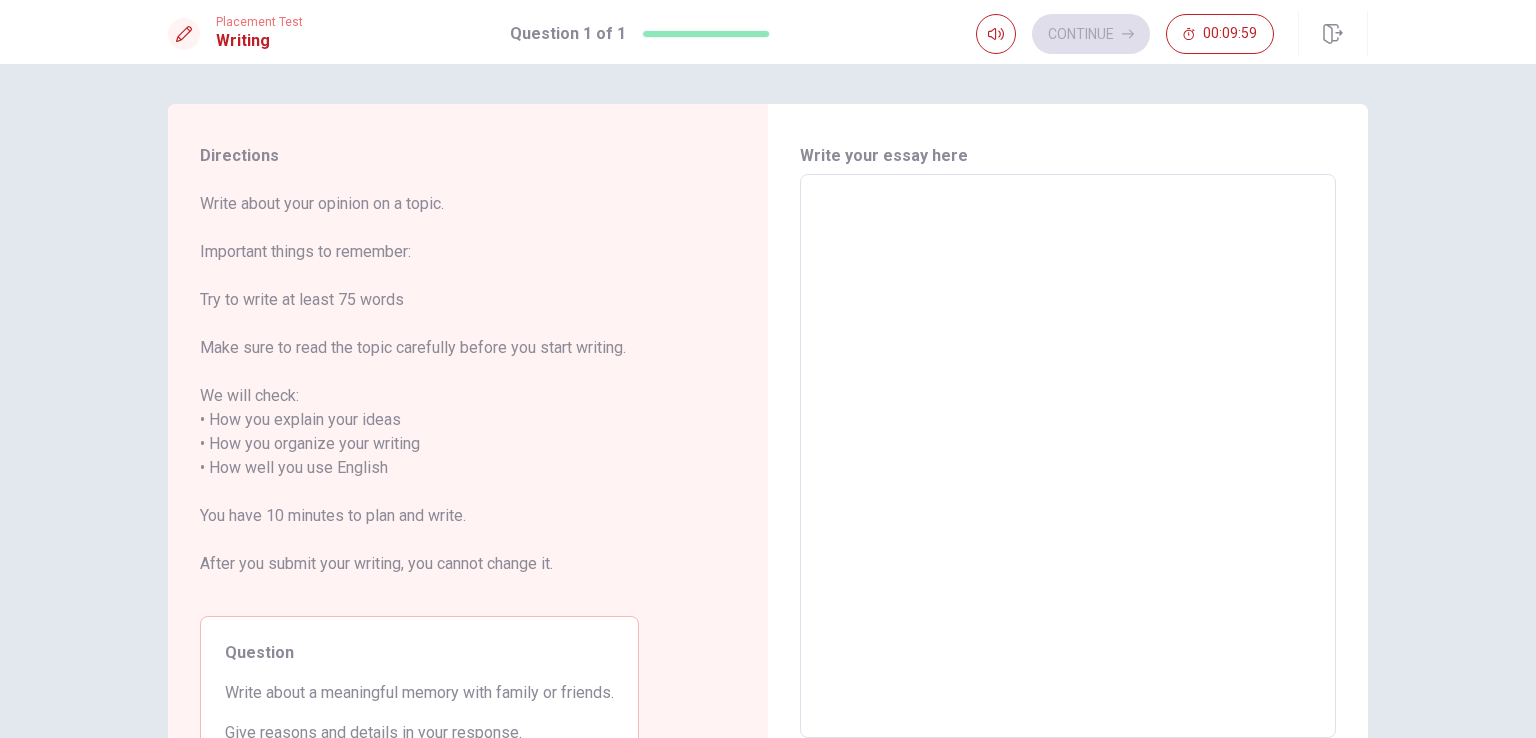 click at bounding box center (1068, 456) 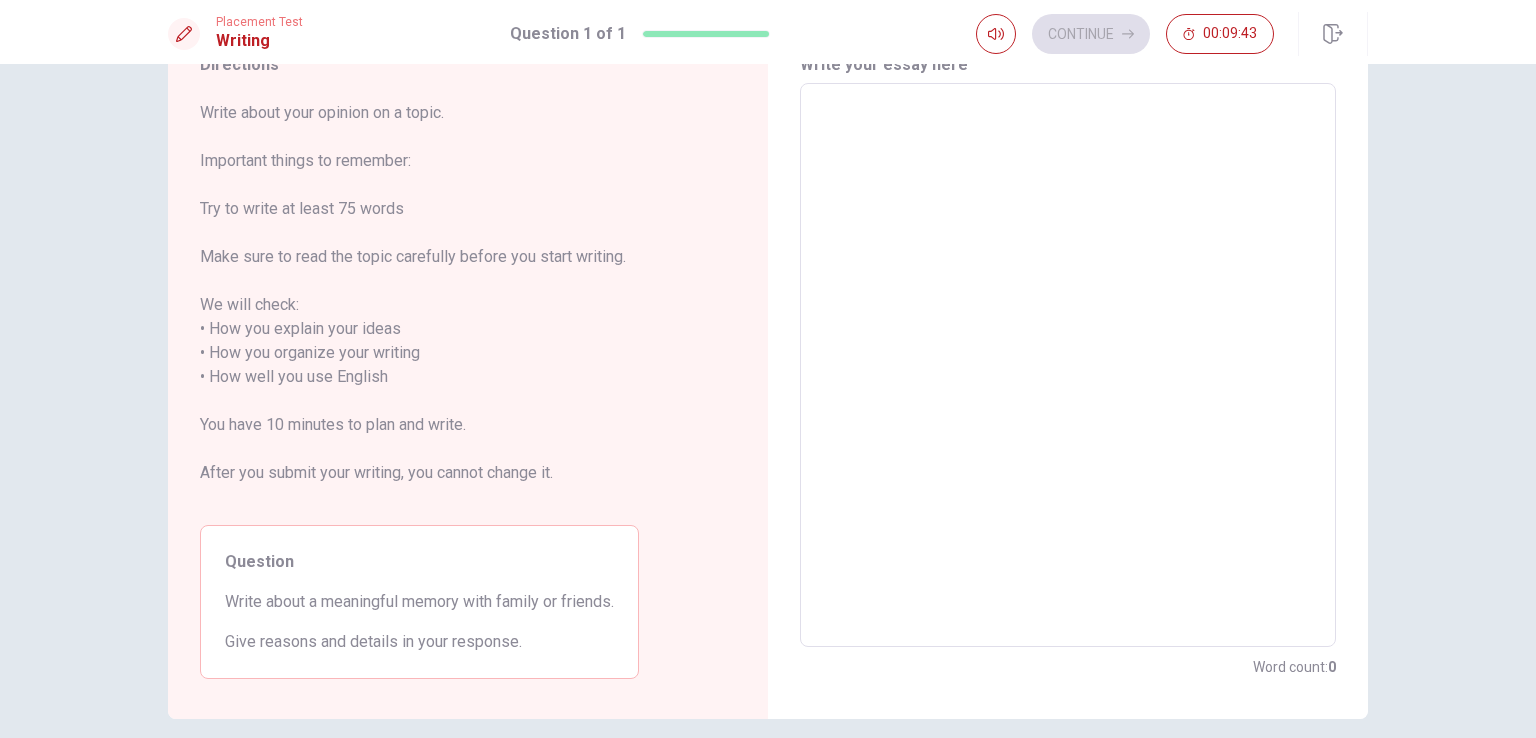 scroll, scrollTop: 92, scrollLeft: 0, axis: vertical 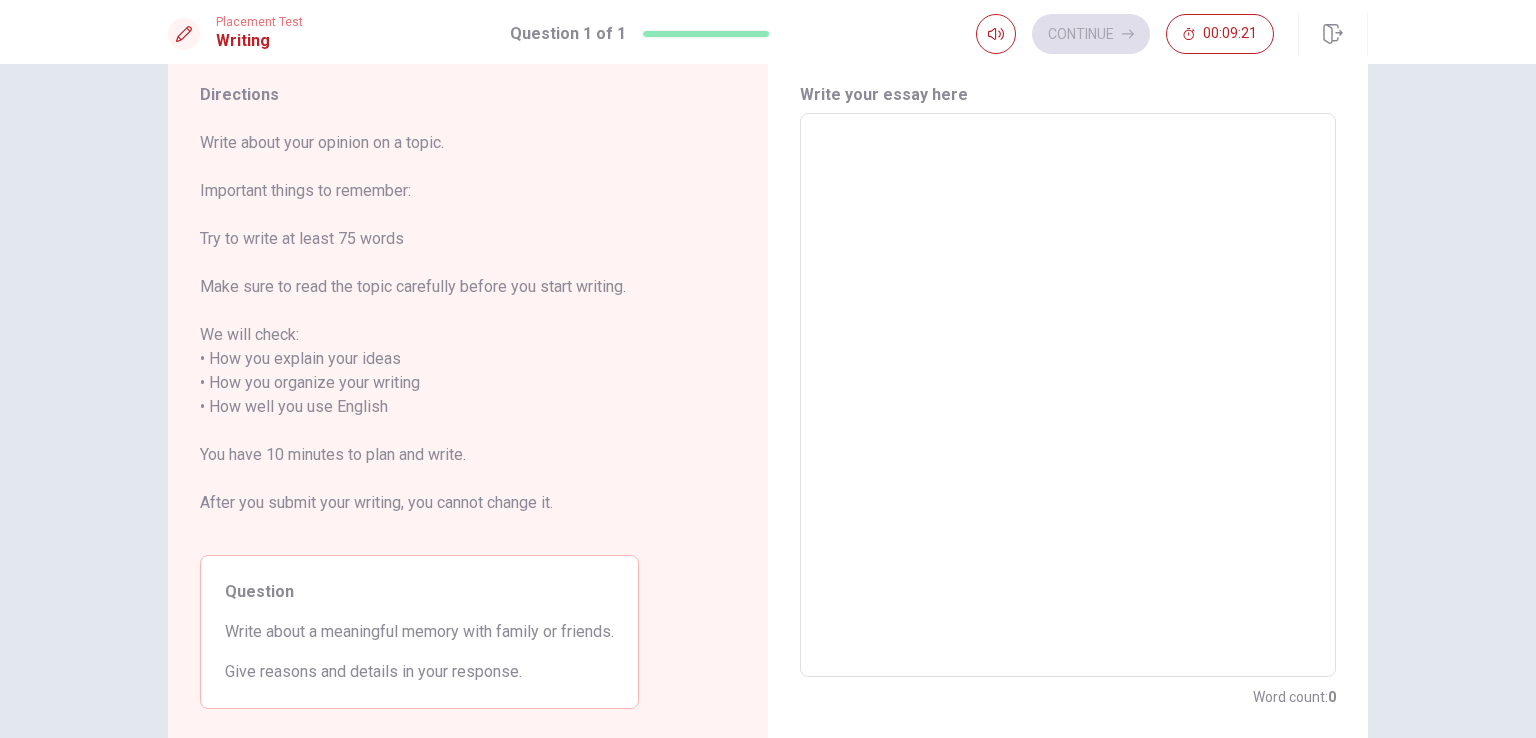 type on "M" 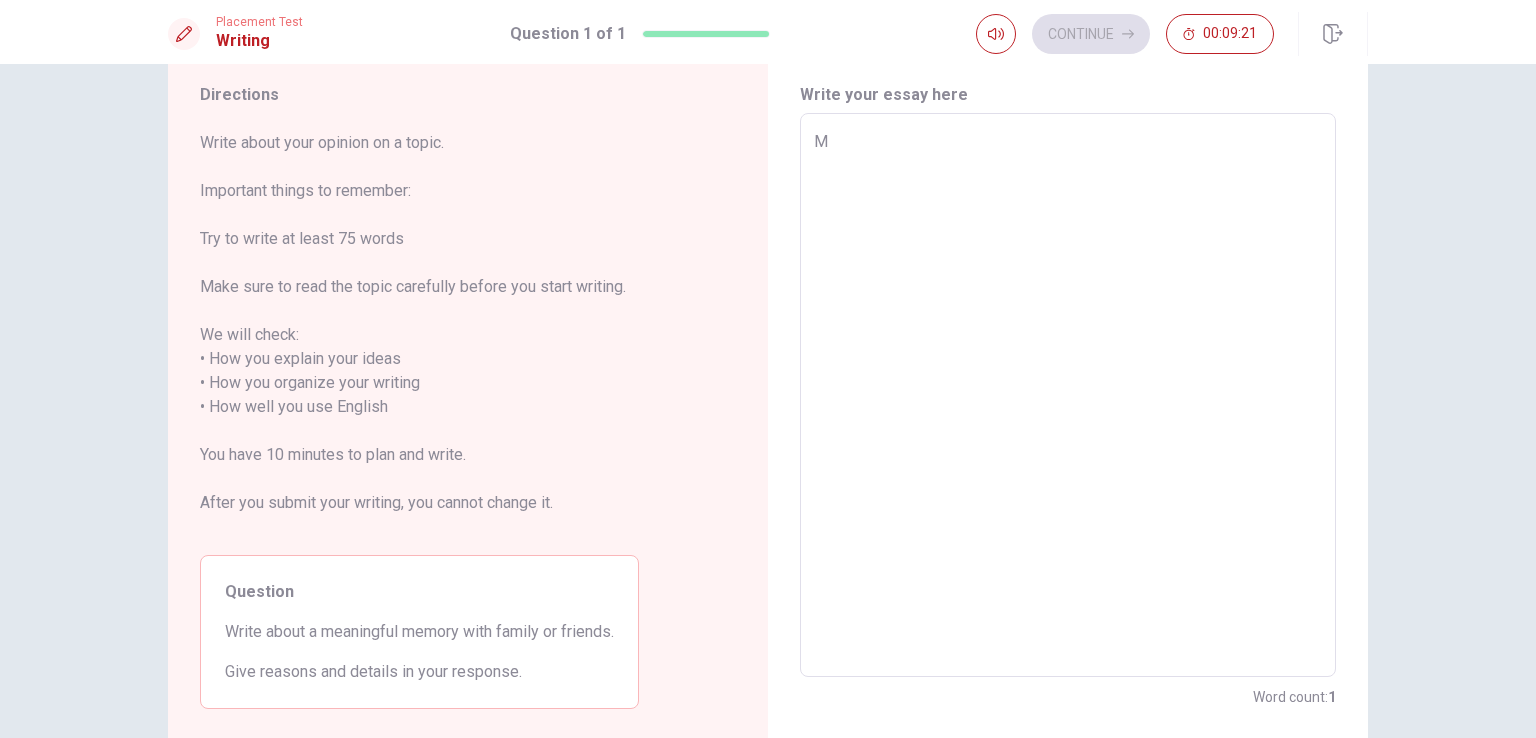 type on "x" 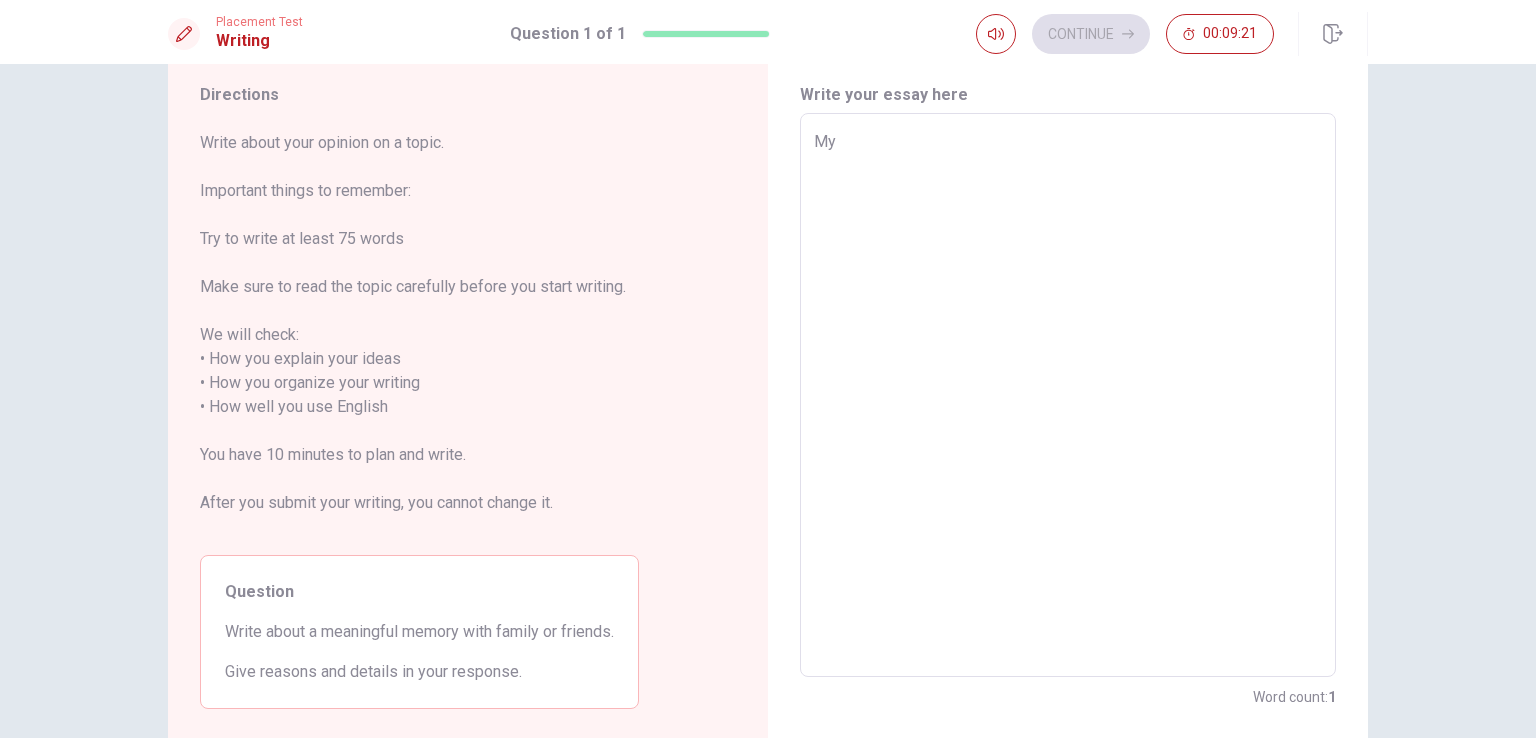 type on "x" 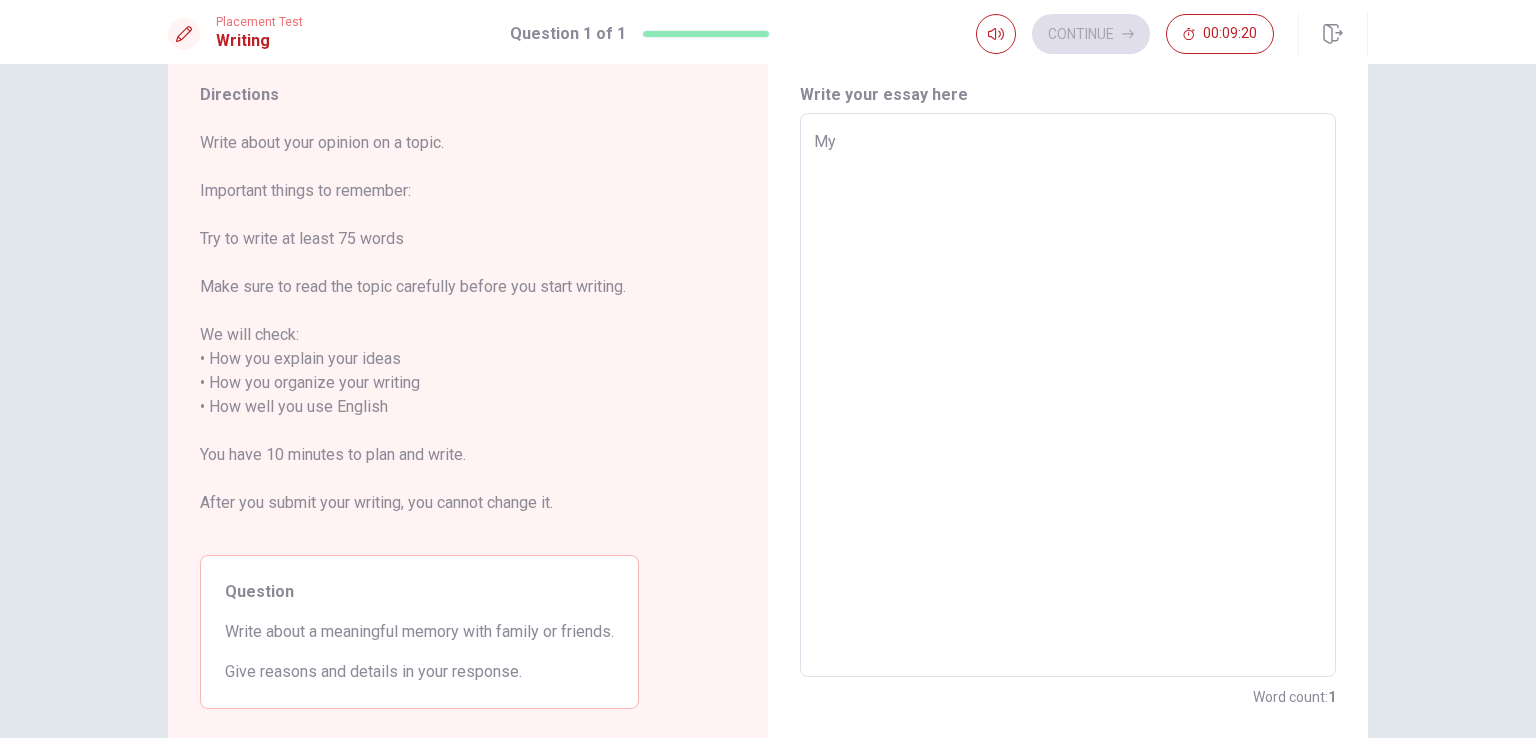 type on "My" 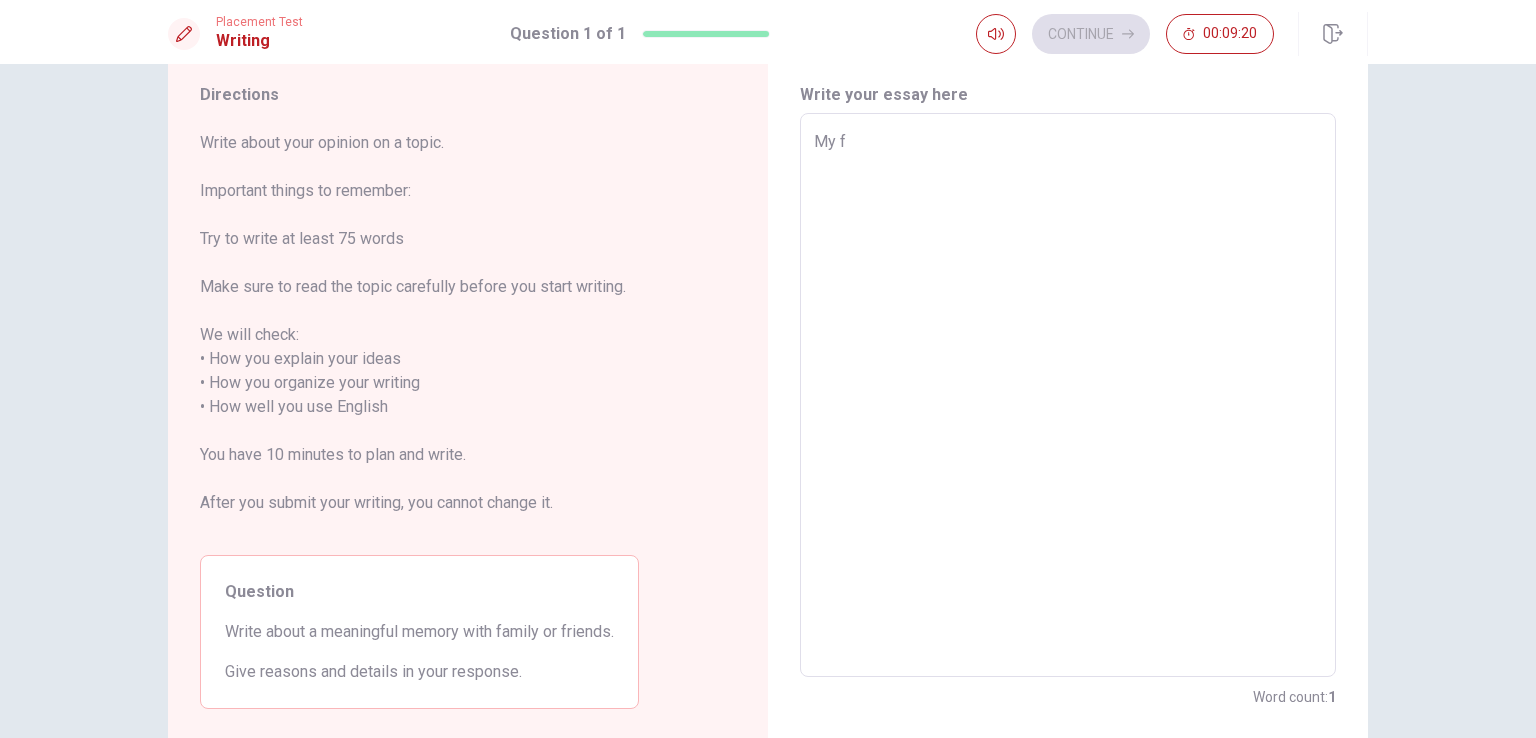 type on "x" 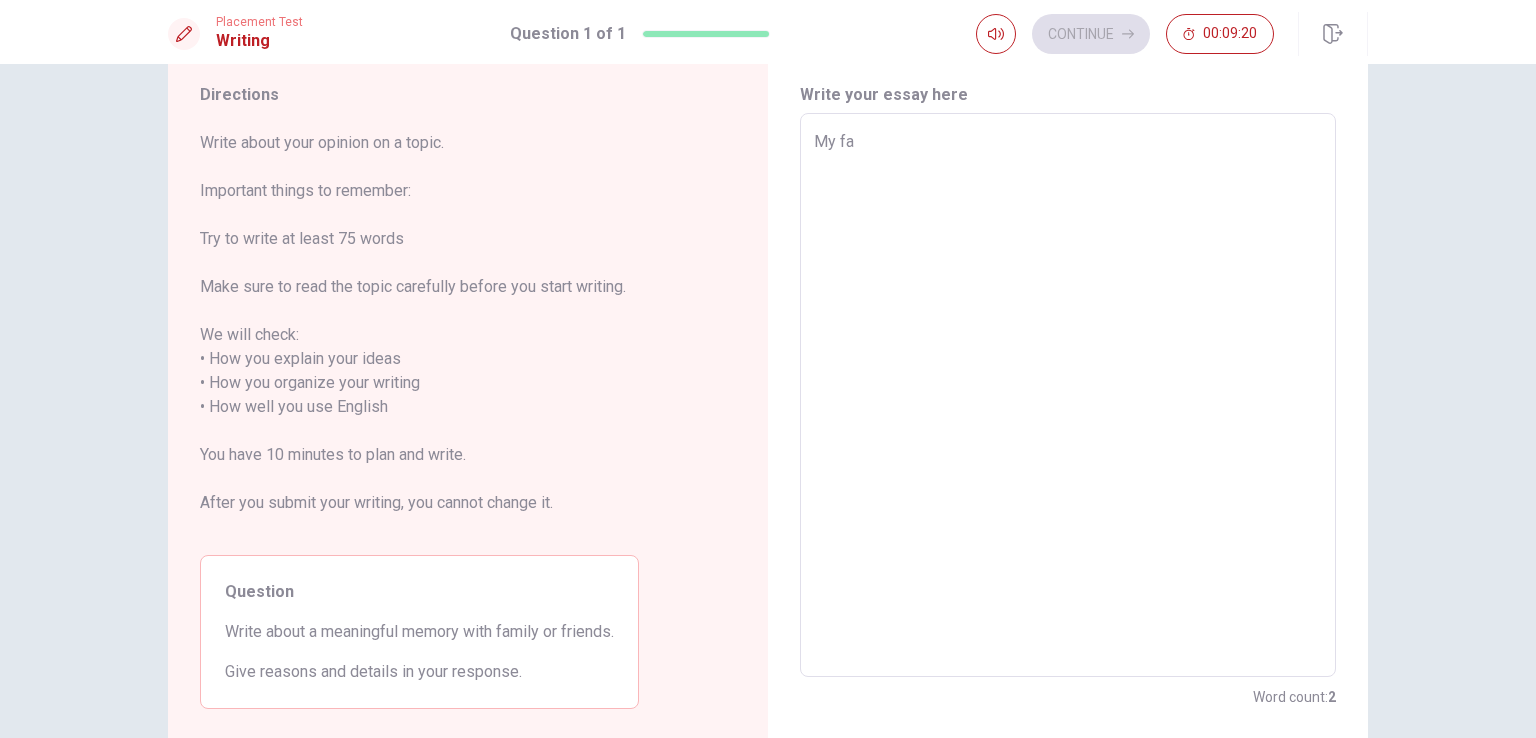 type on "x" 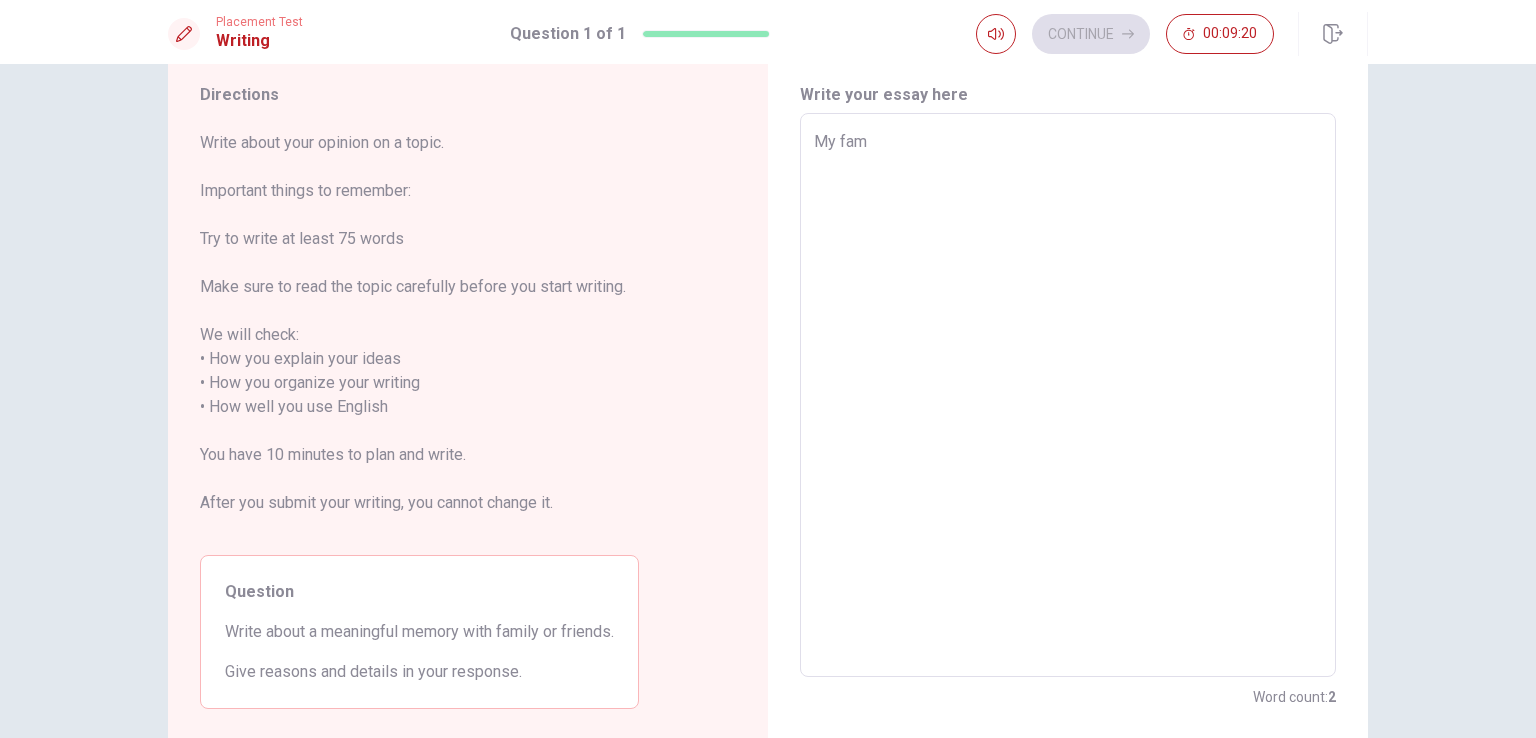 type on "x" 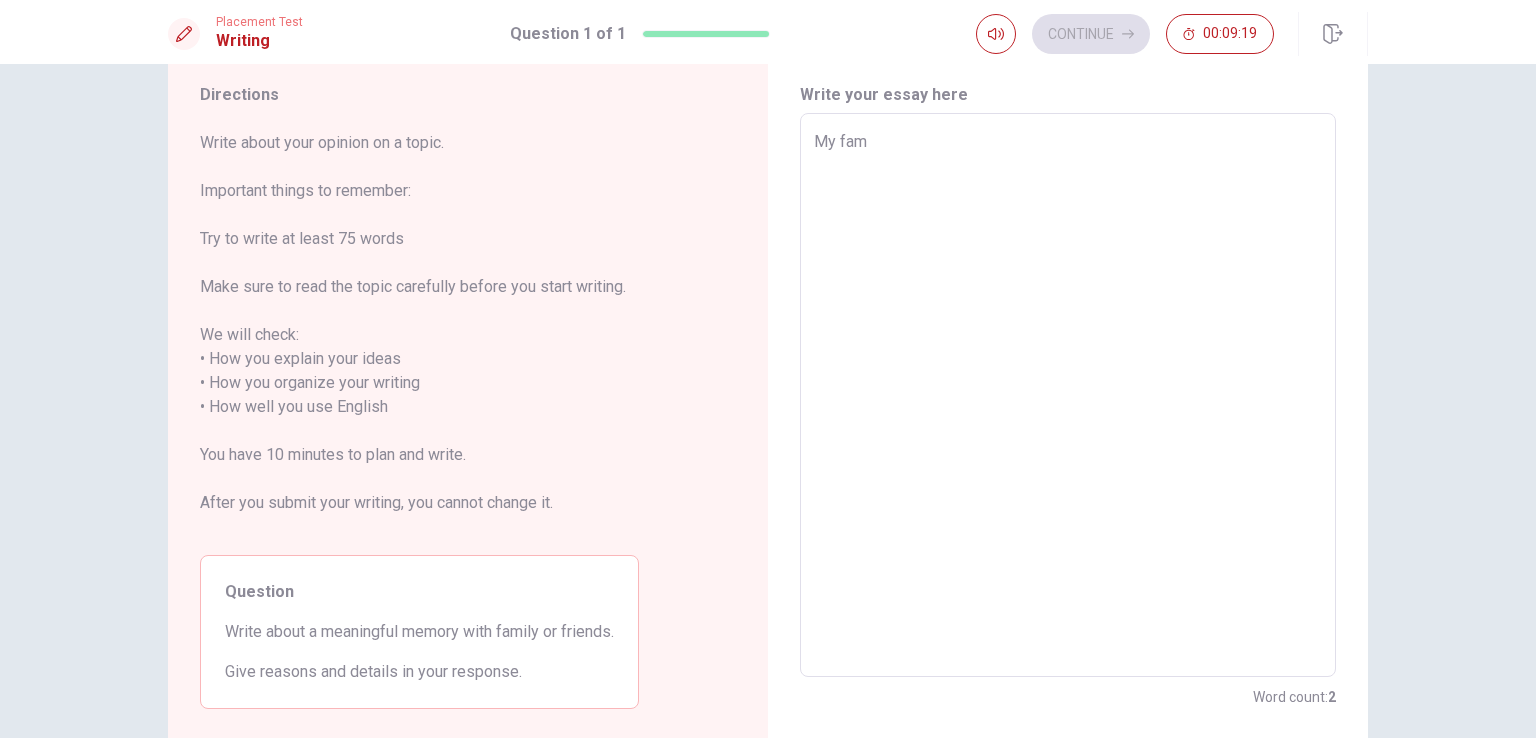 type on "My fami" 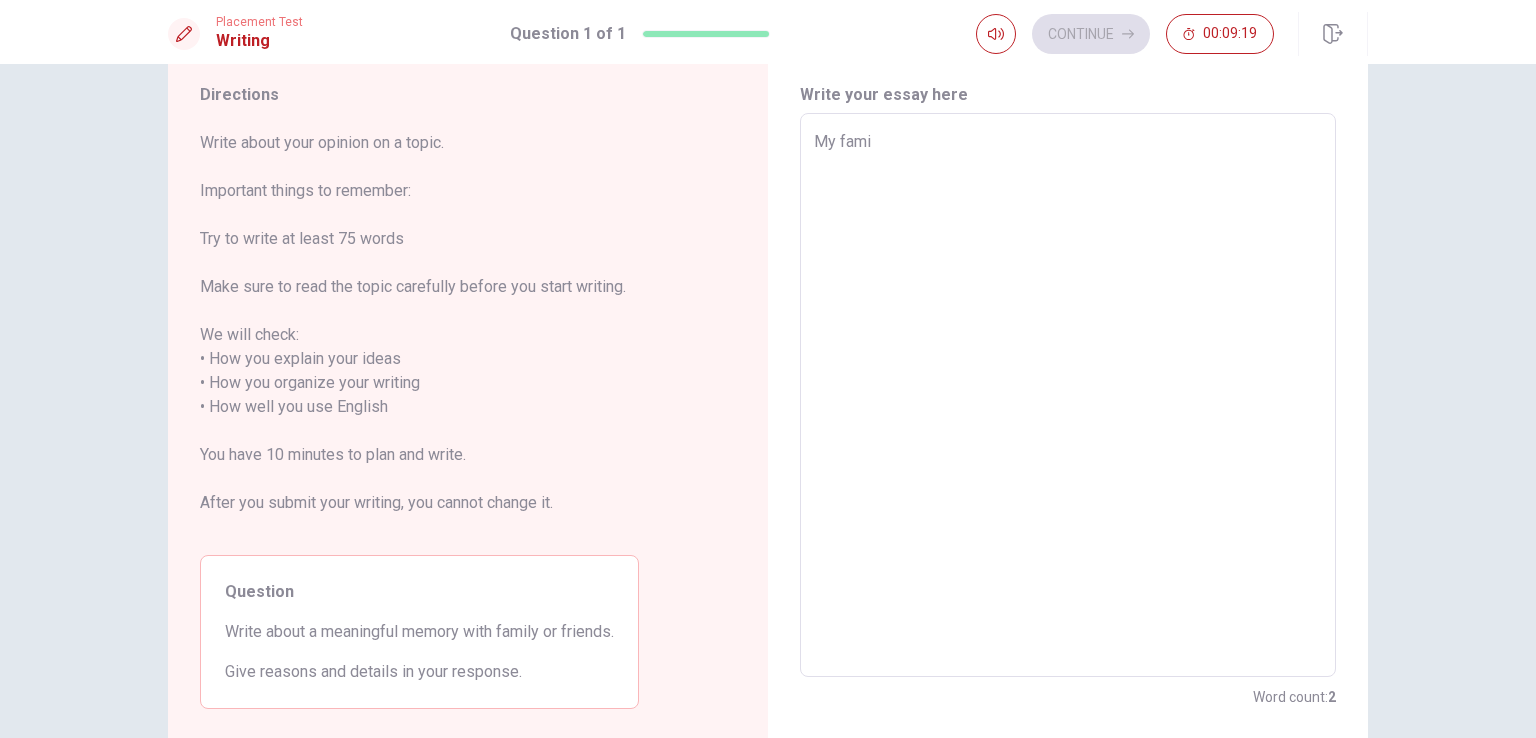 type on "x" 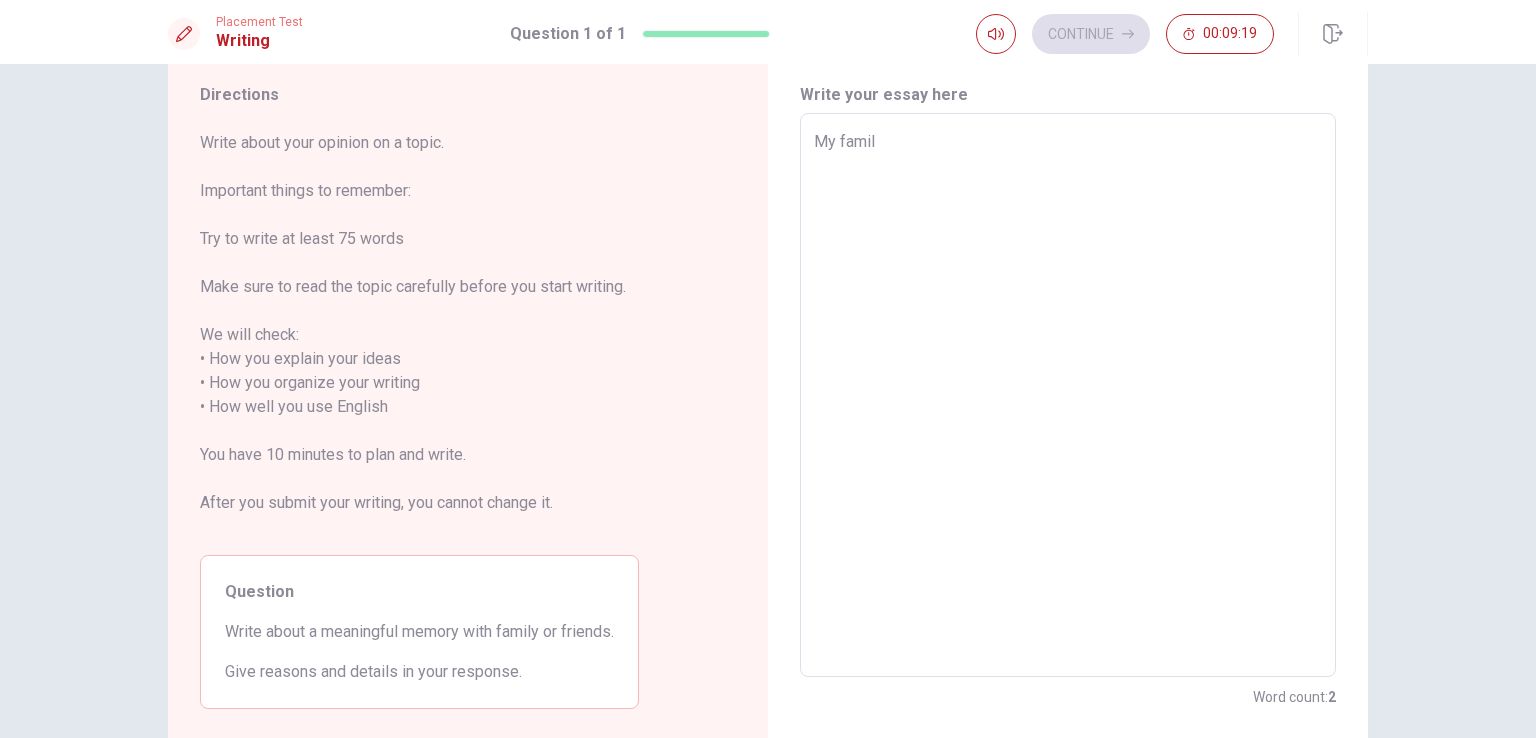 type on "x" 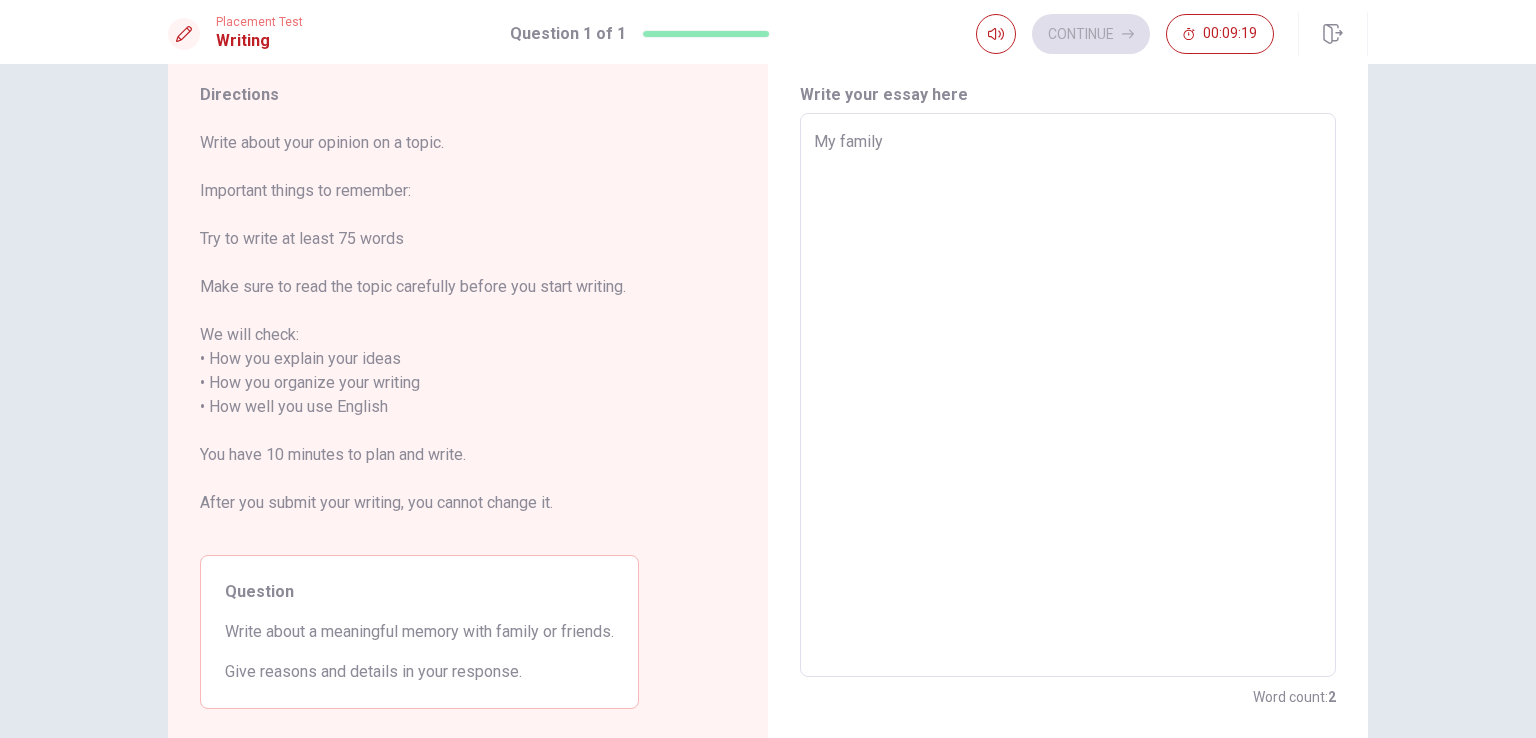 type on "x" 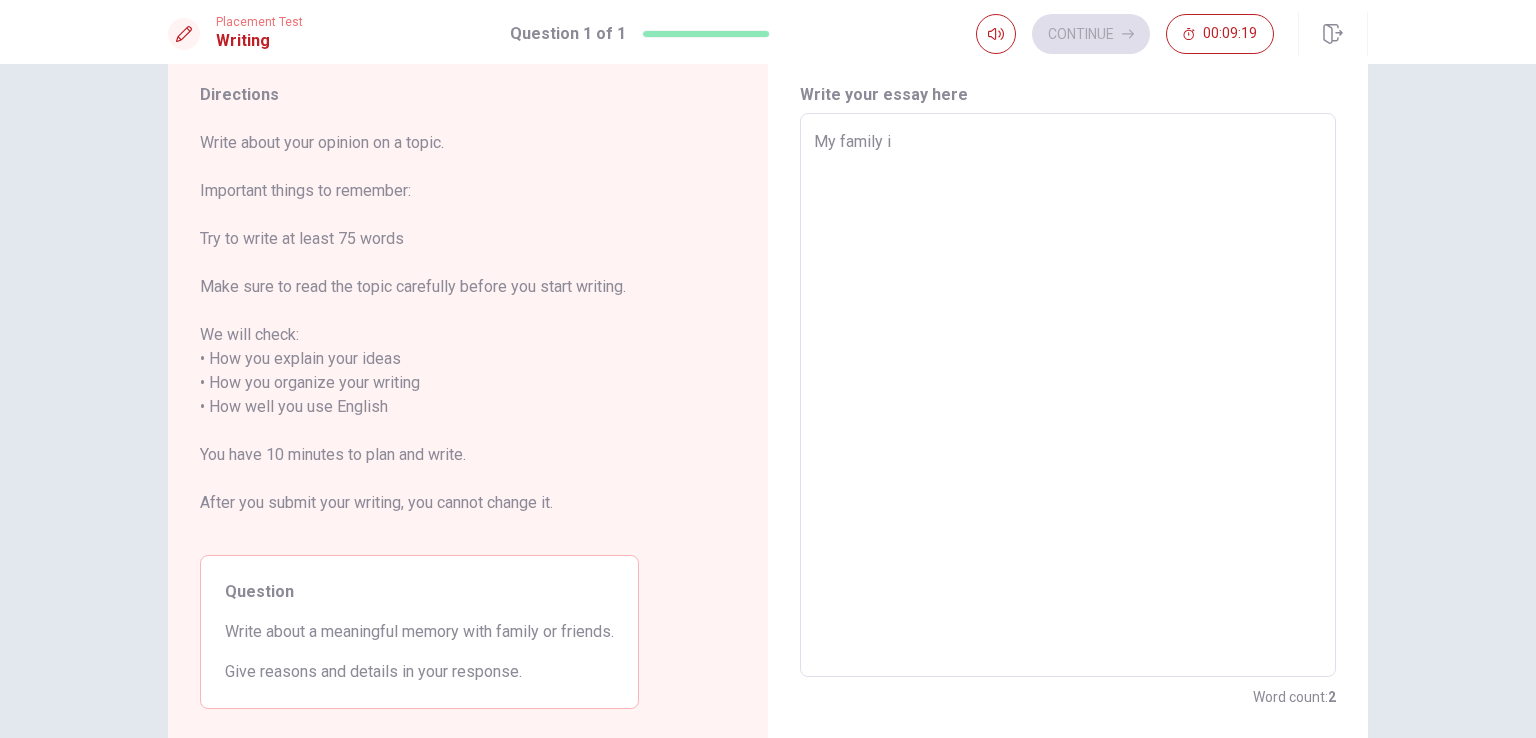 type on "x" 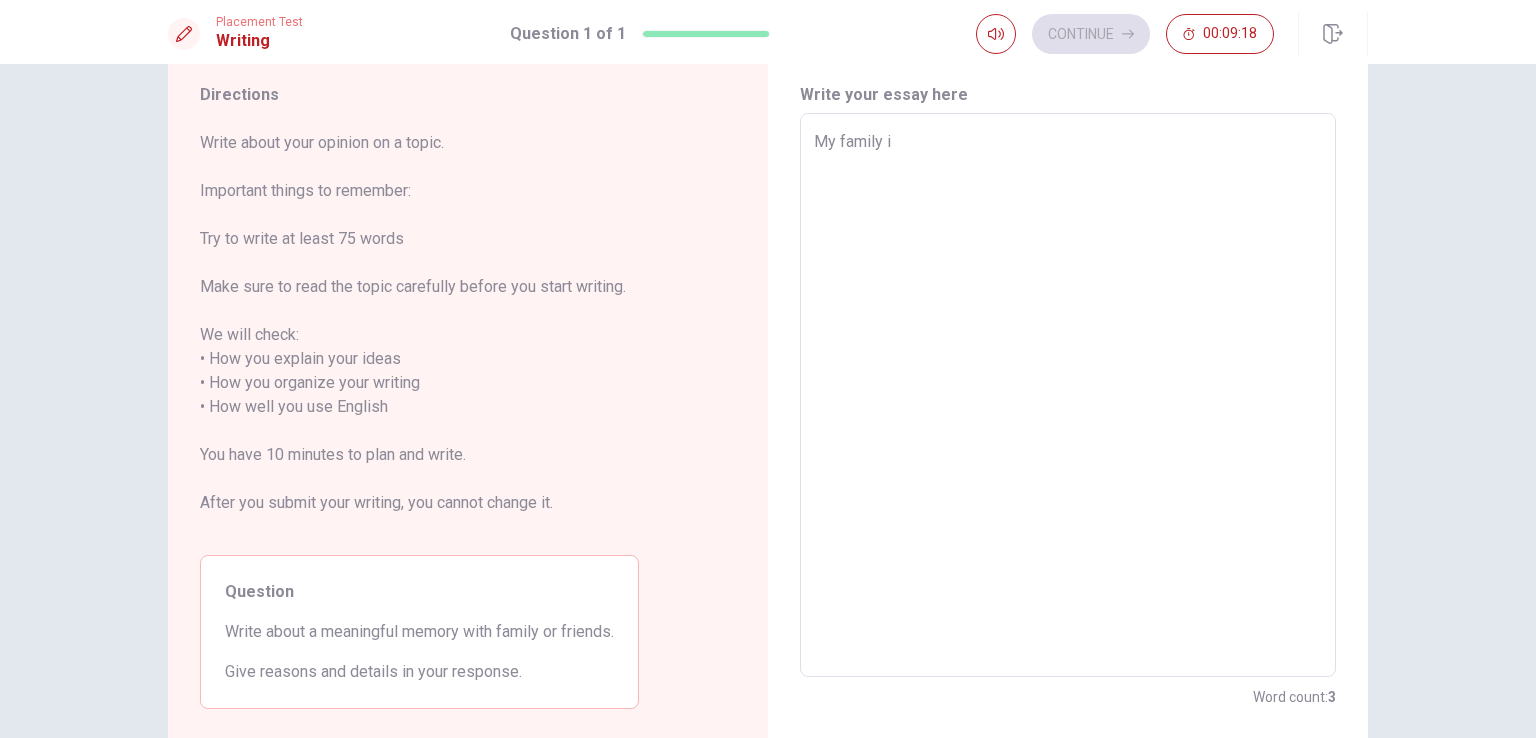 type on "My family is" 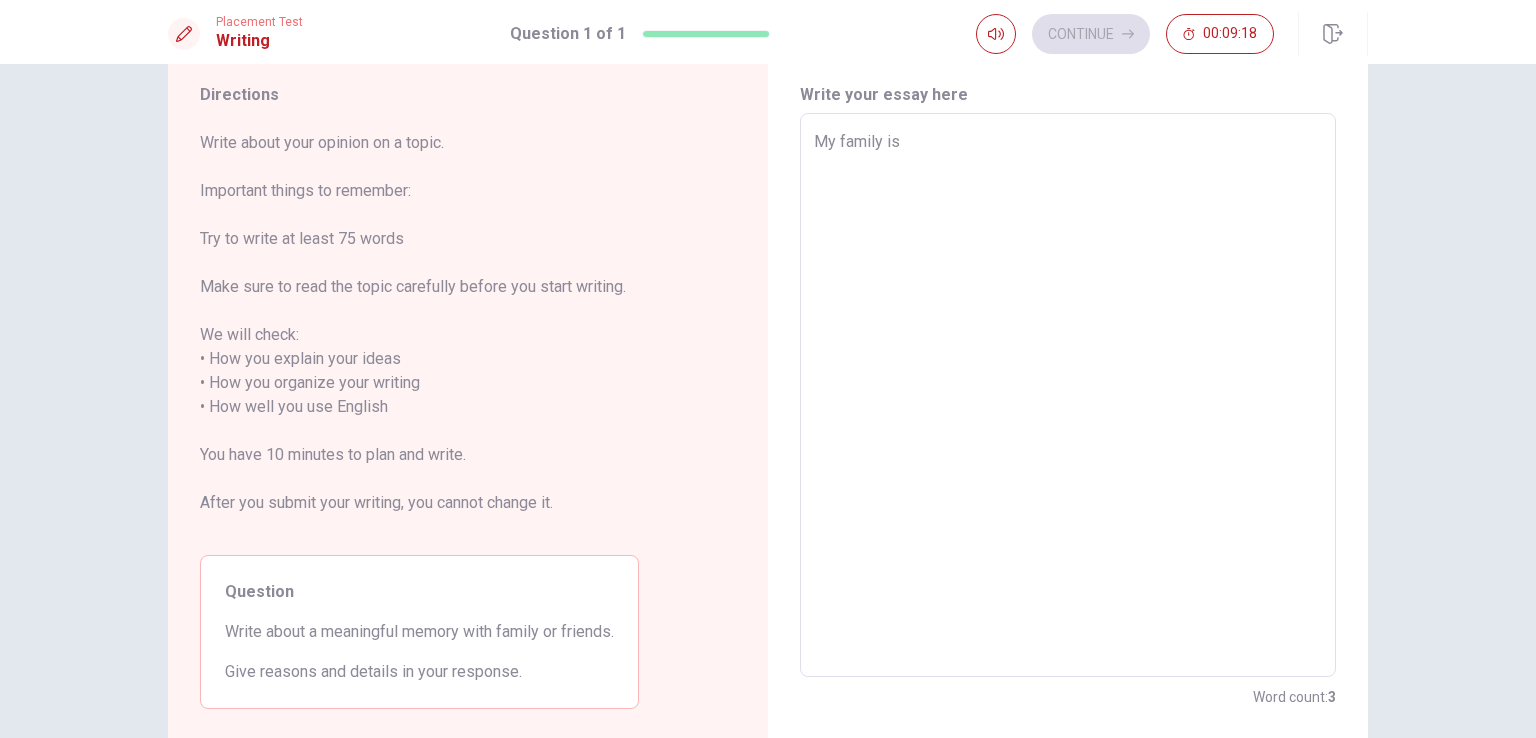 type on "x" 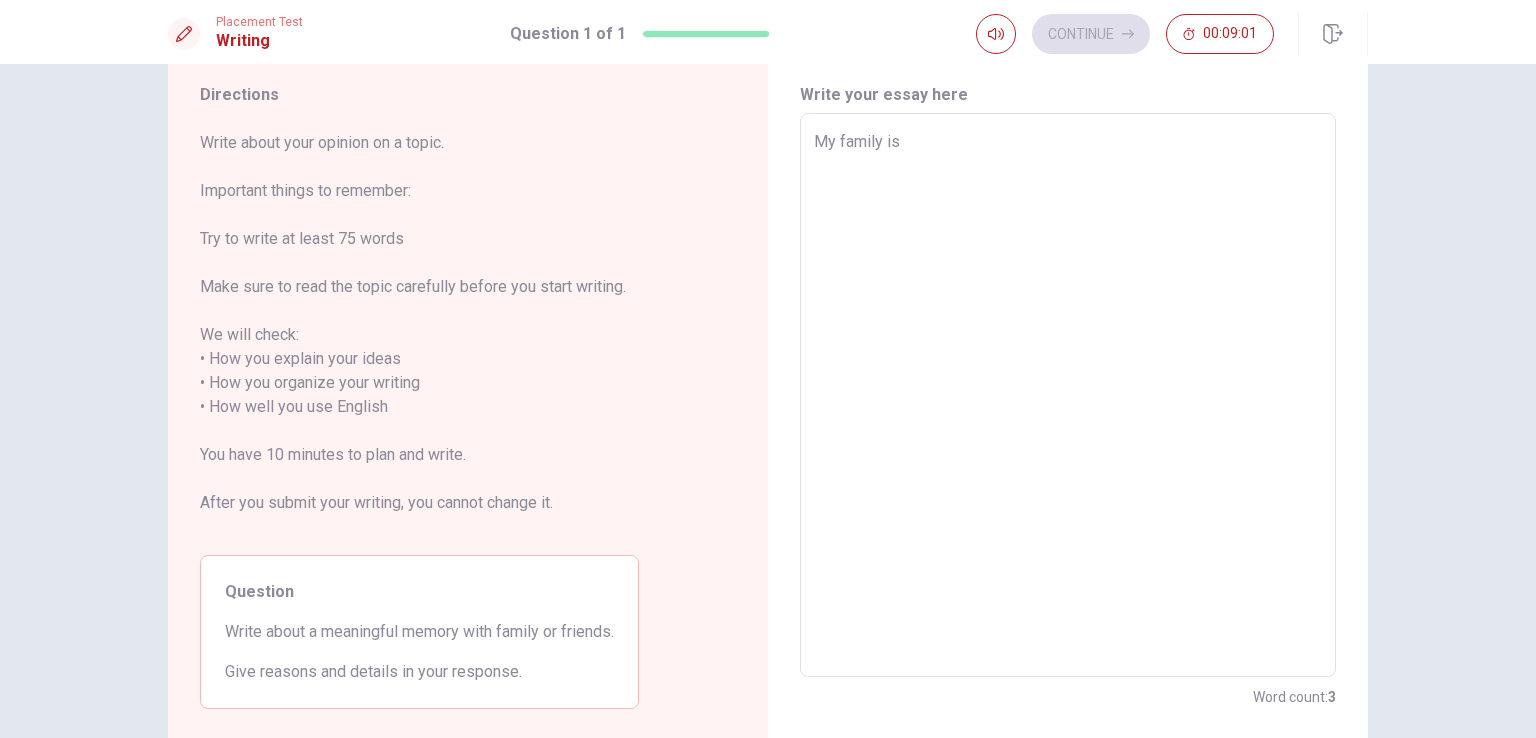 type on "x" 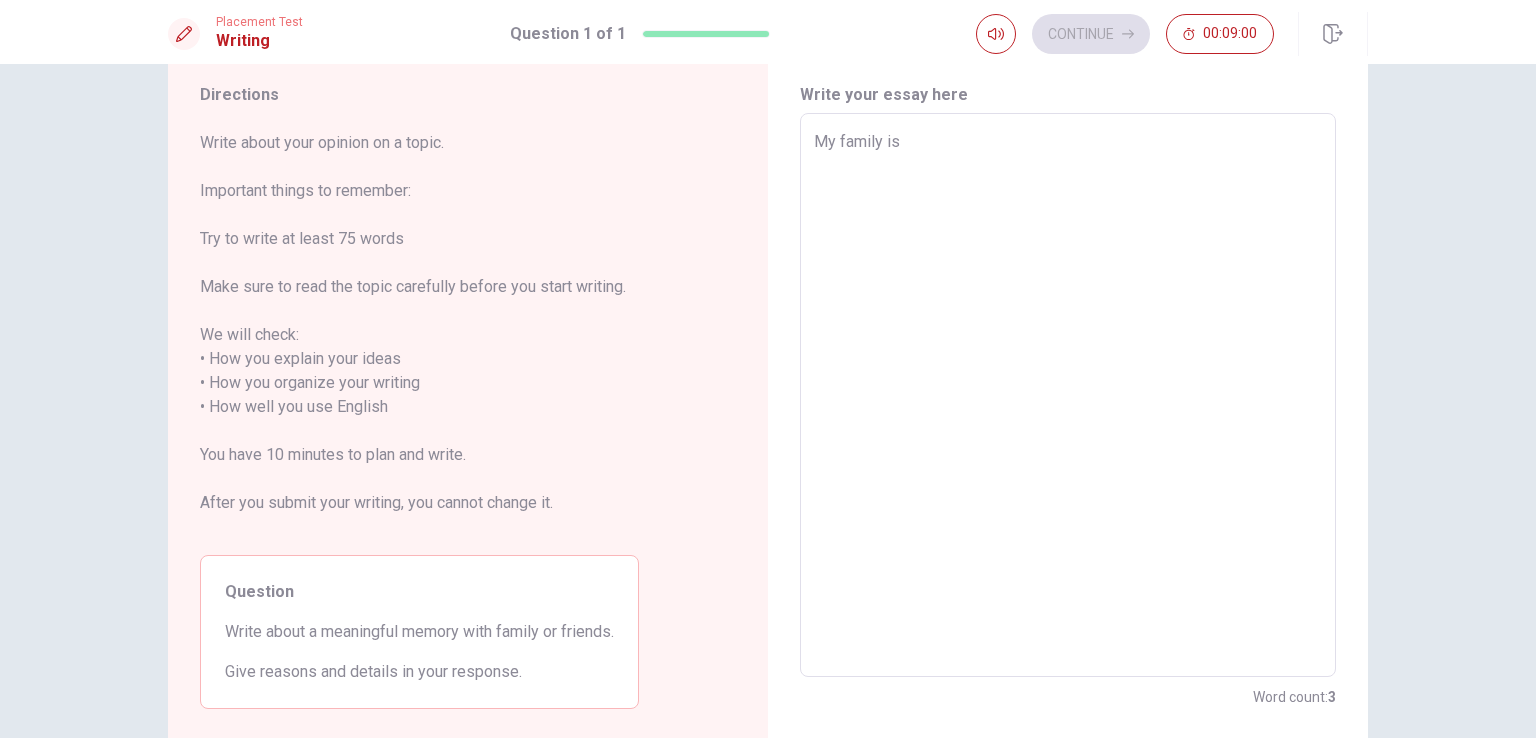 type on "My family is f" 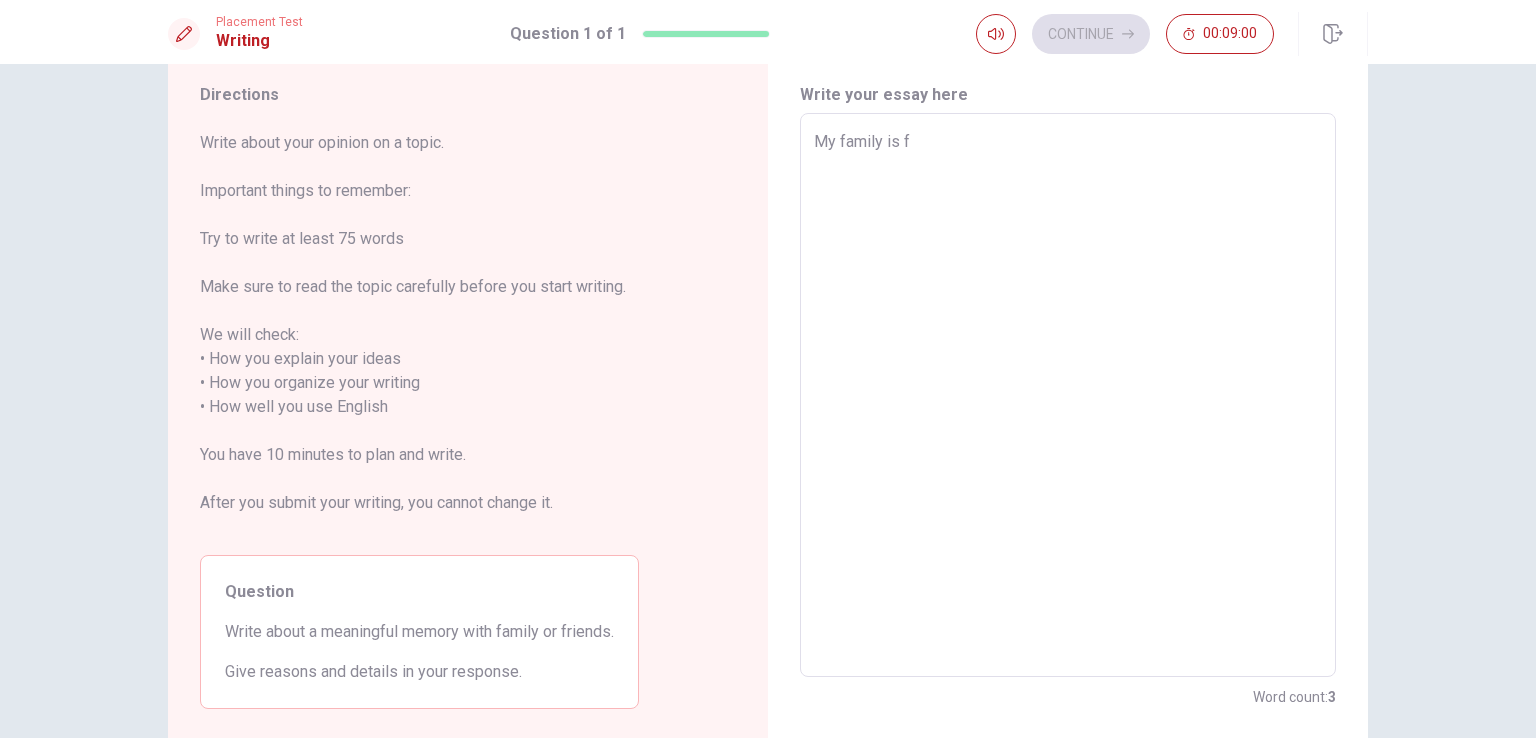 type on "x" 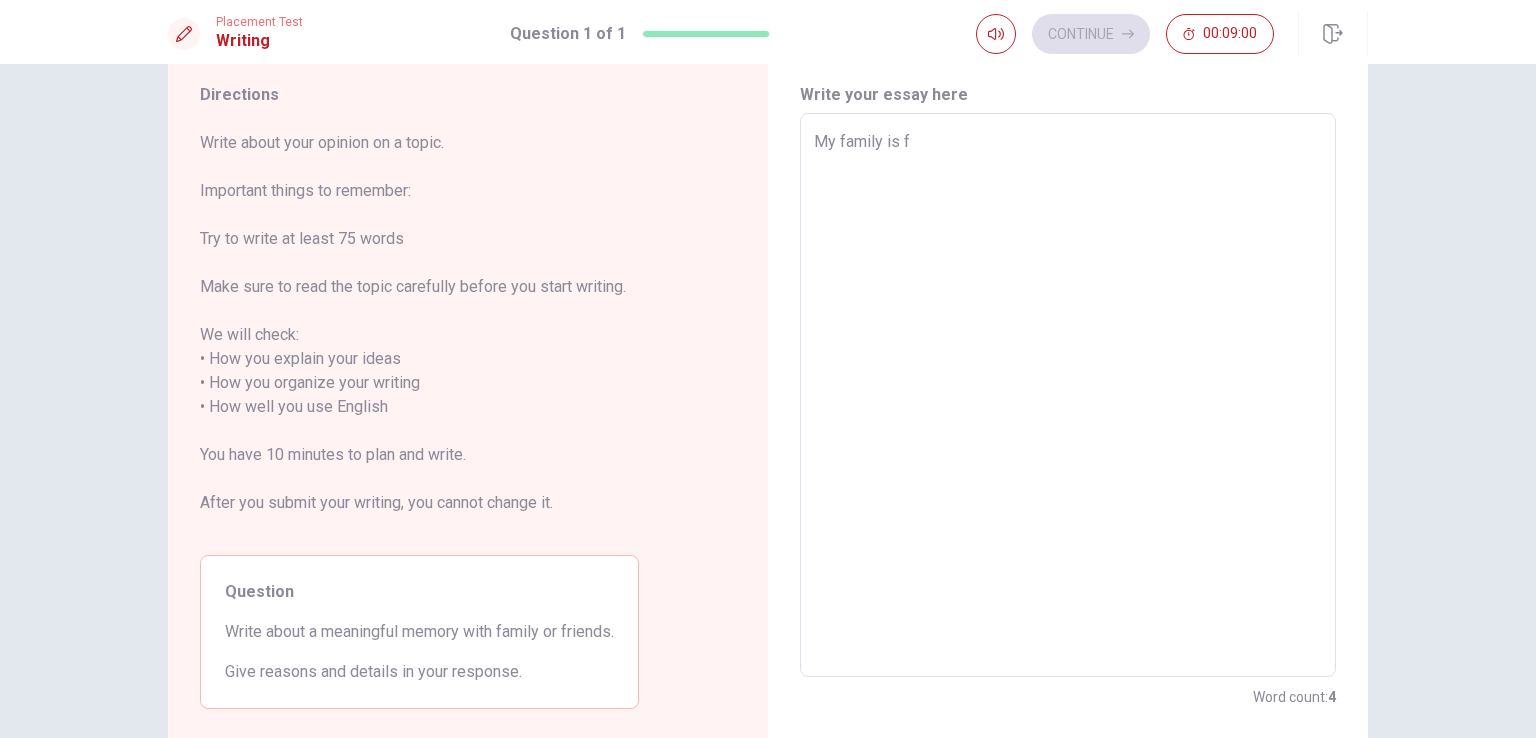 type on "My family is fo" 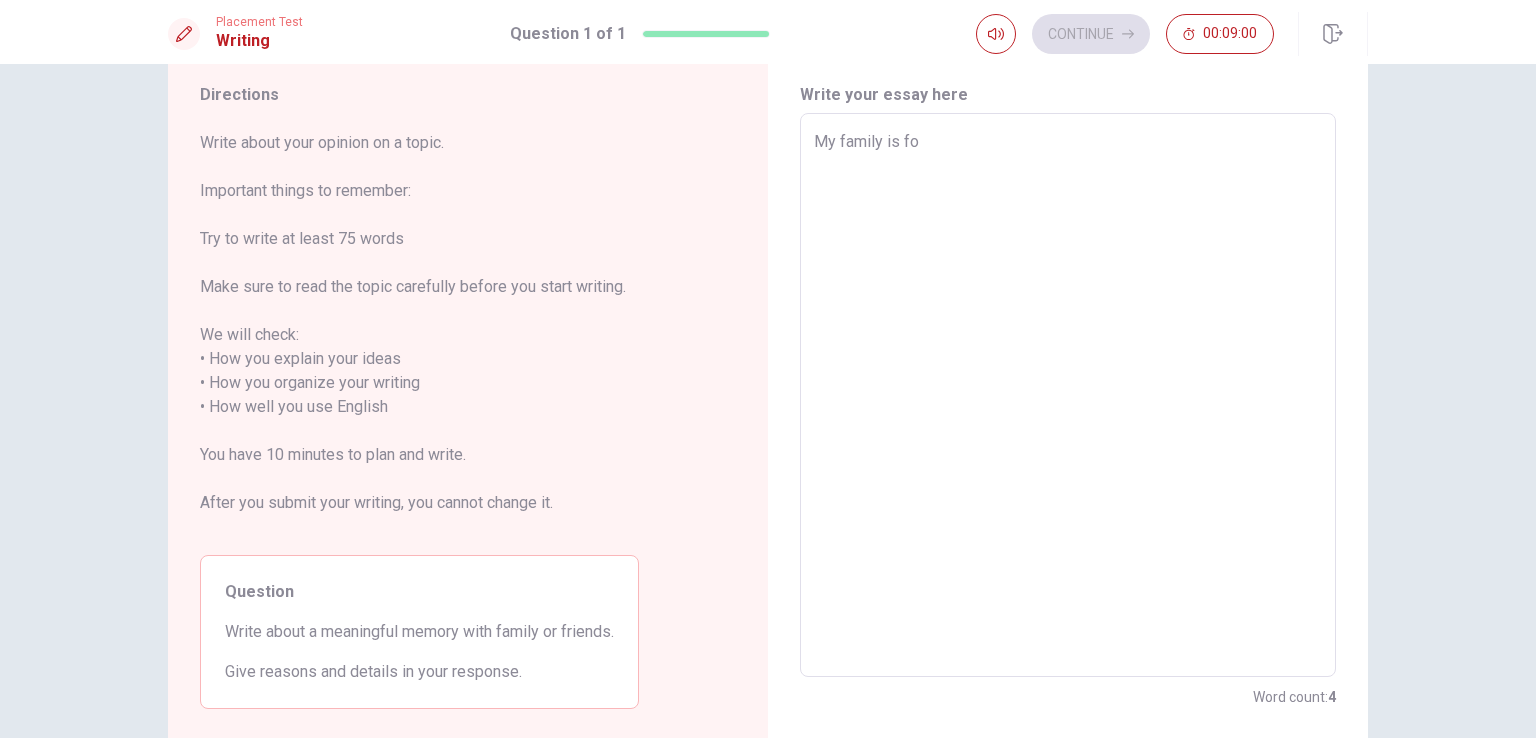 type on "x" 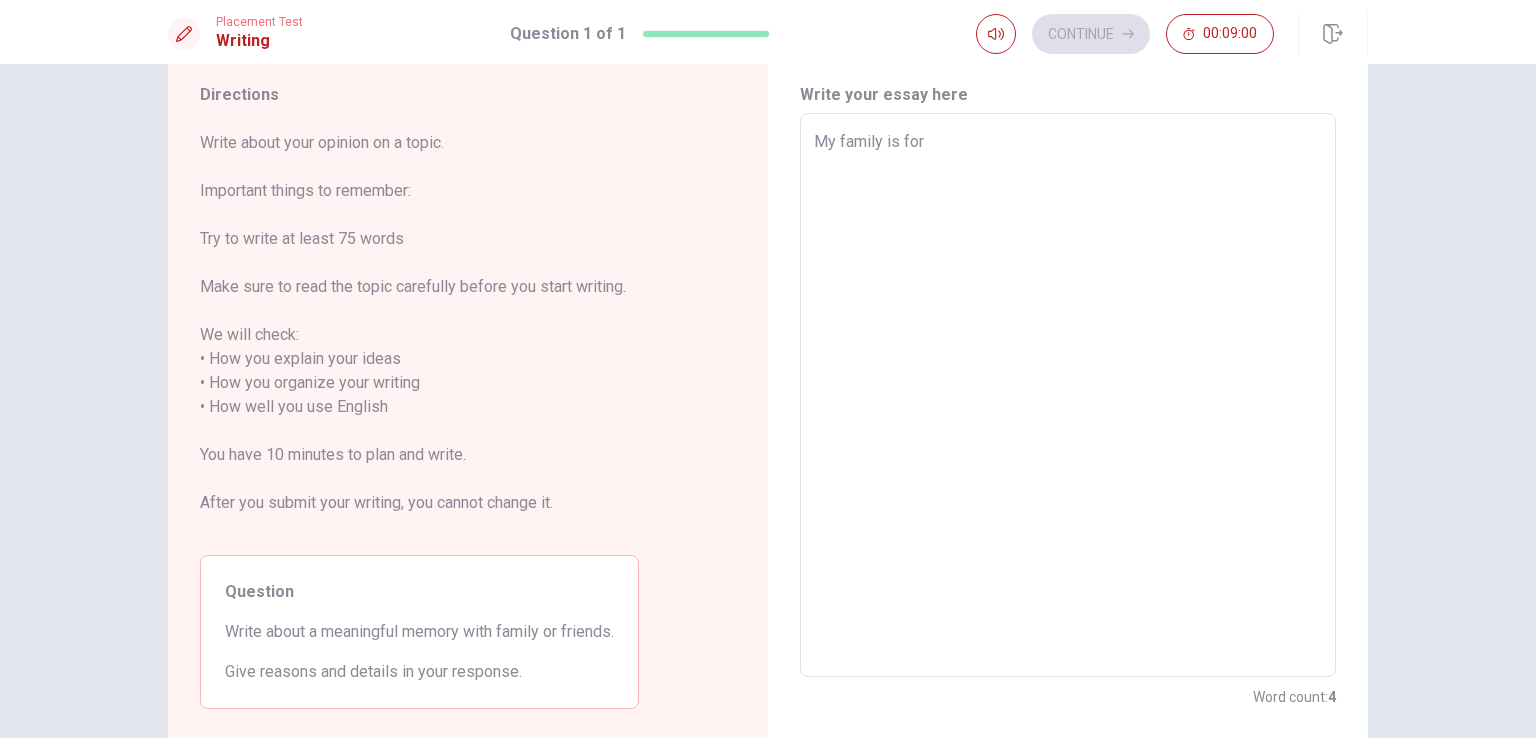 type on "x" 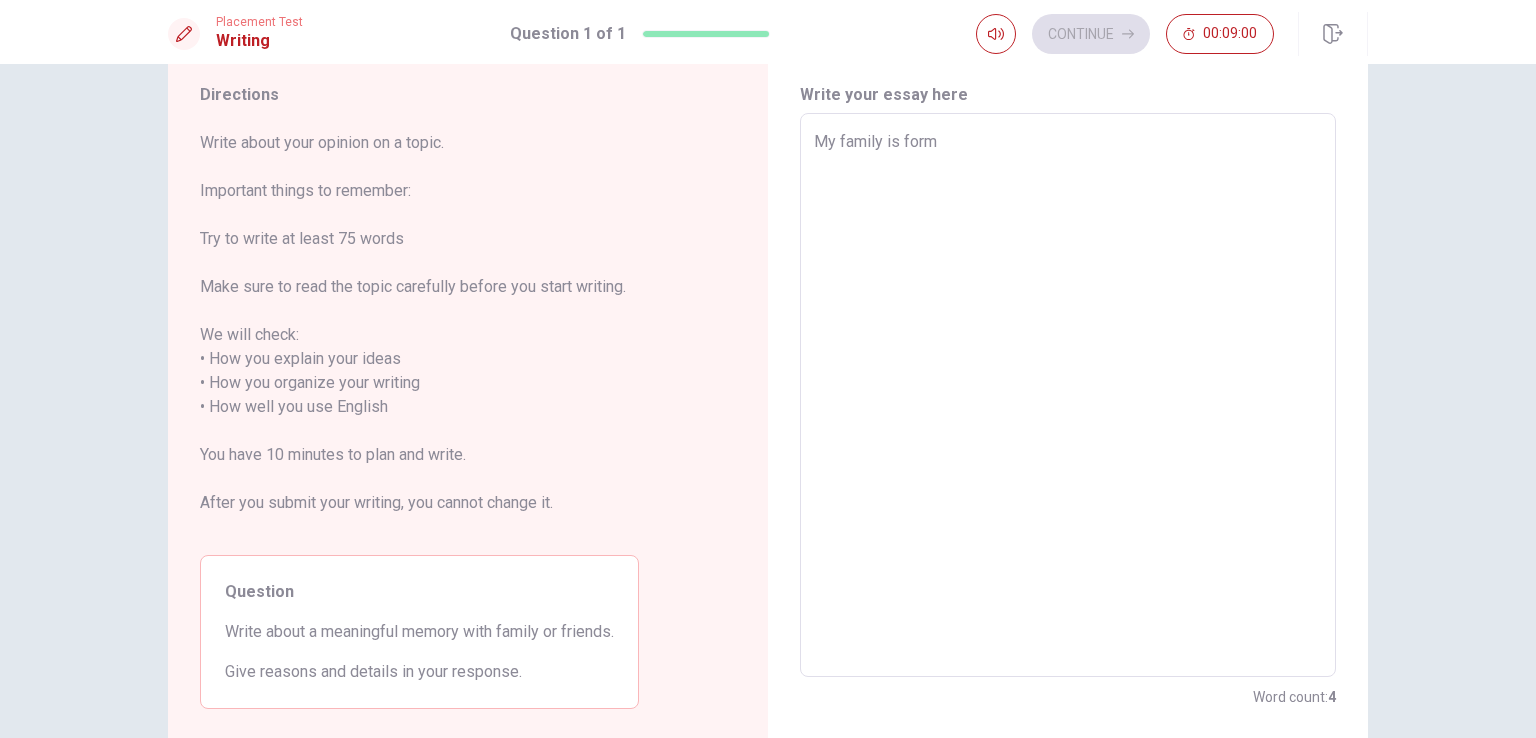 type on "x" 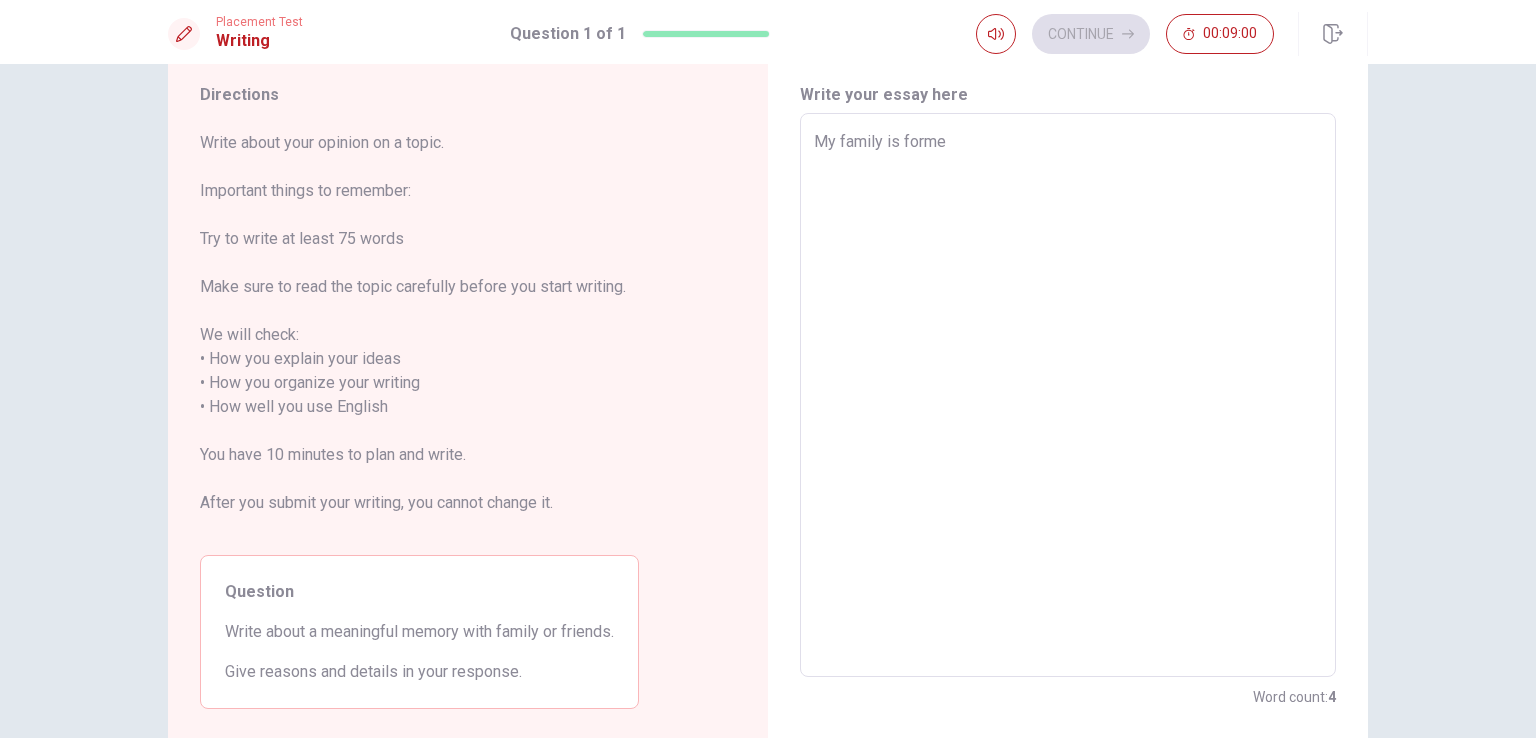 type on "x" 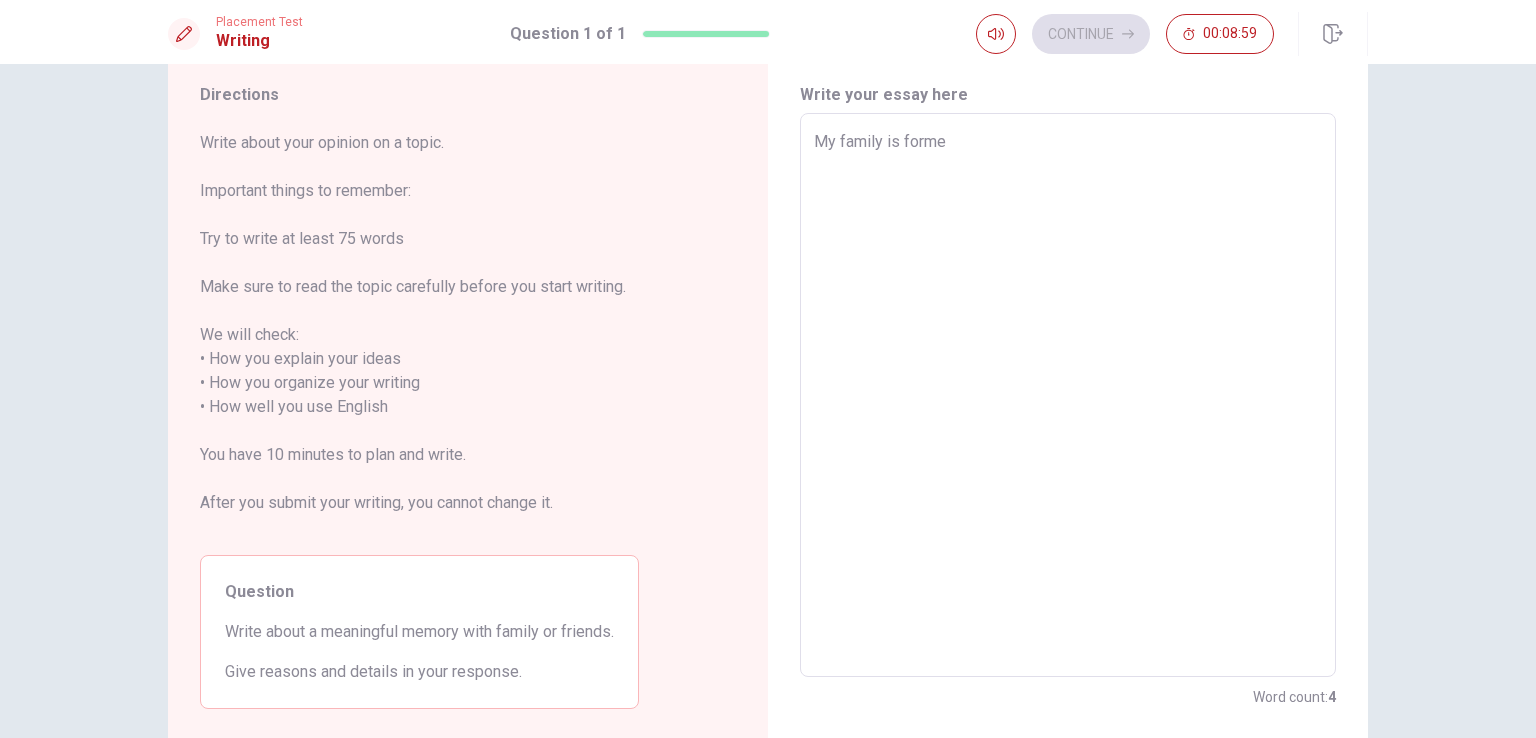 type on "My family is formed" 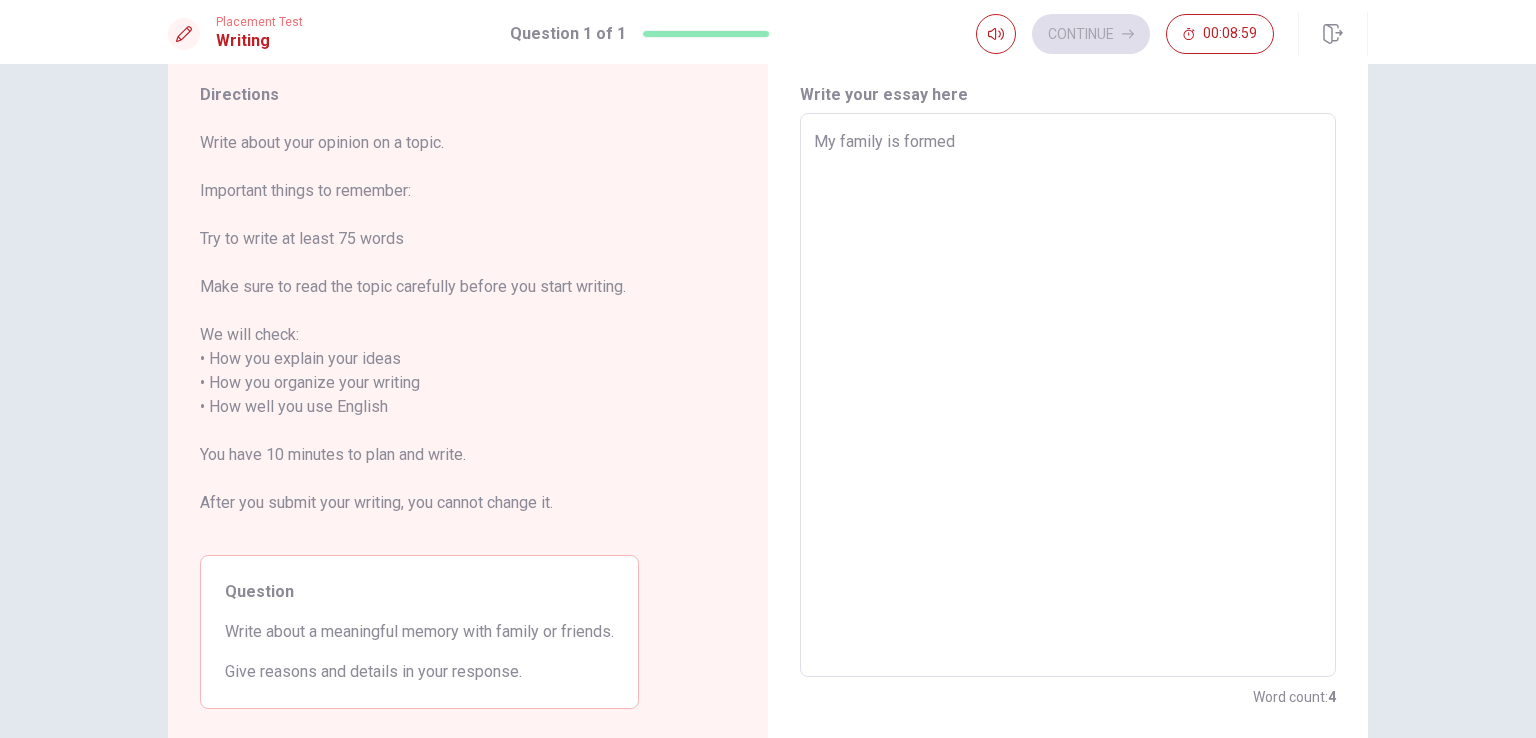 type on "x" 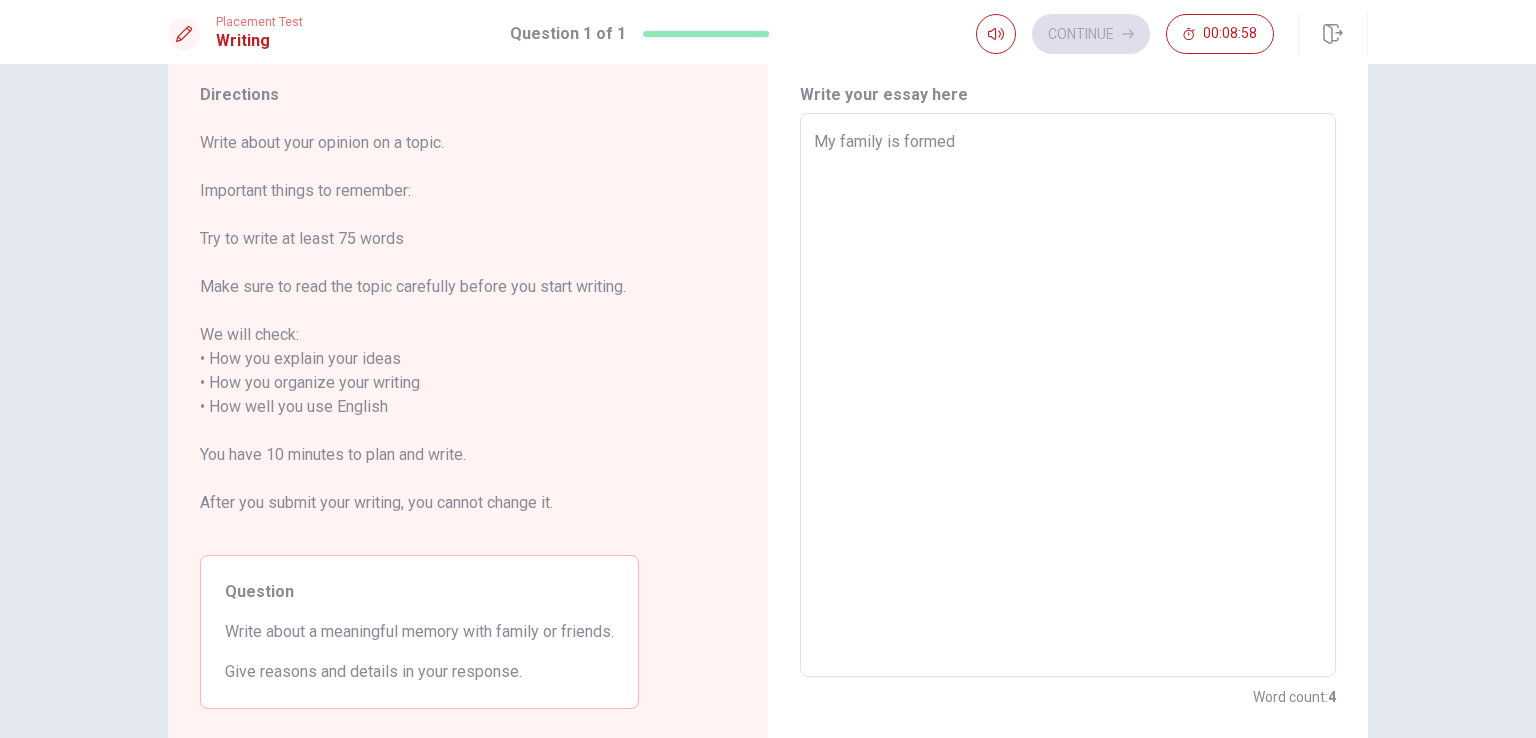 type on "My family is formed b" 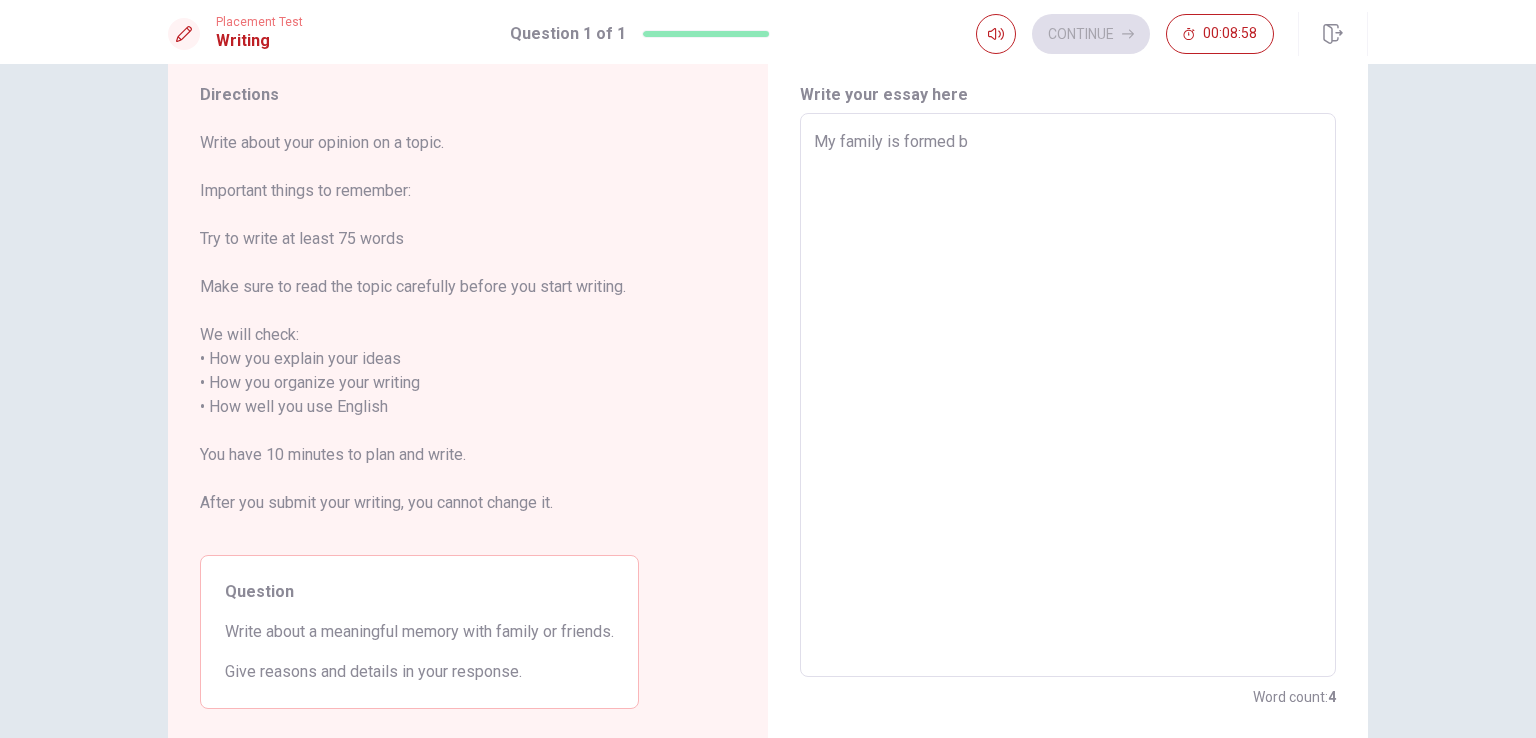 type on "x" 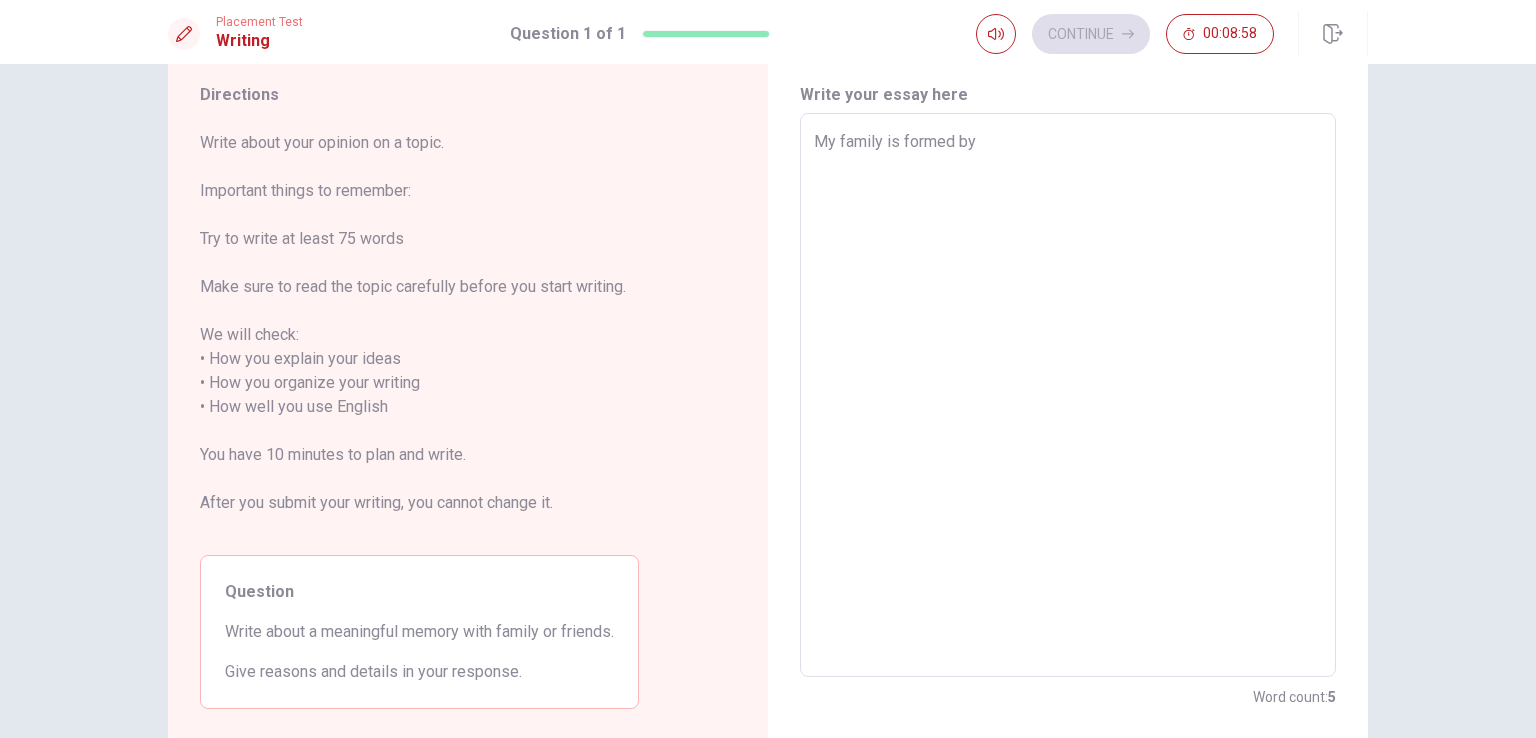 type on "x" 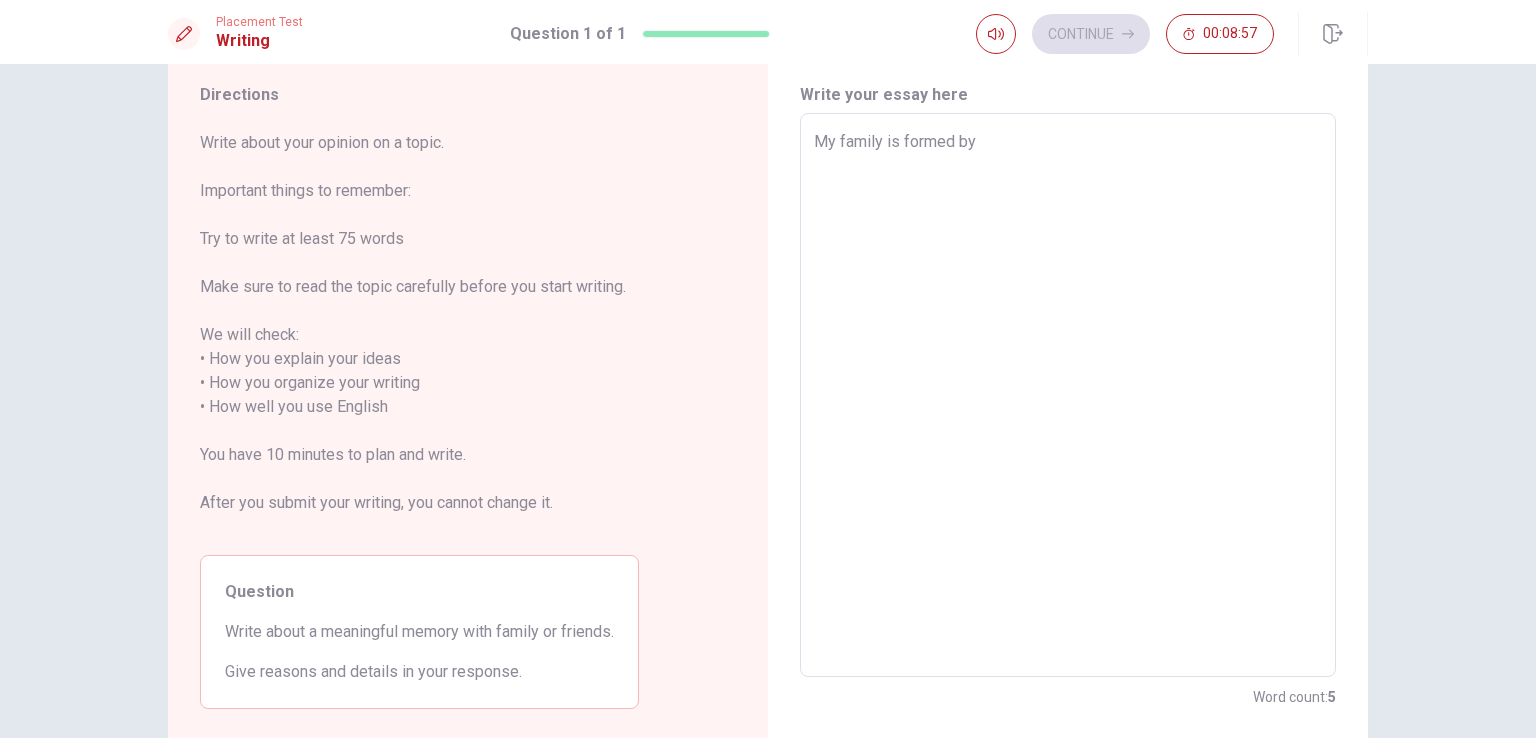 type on "My family is formed by m" 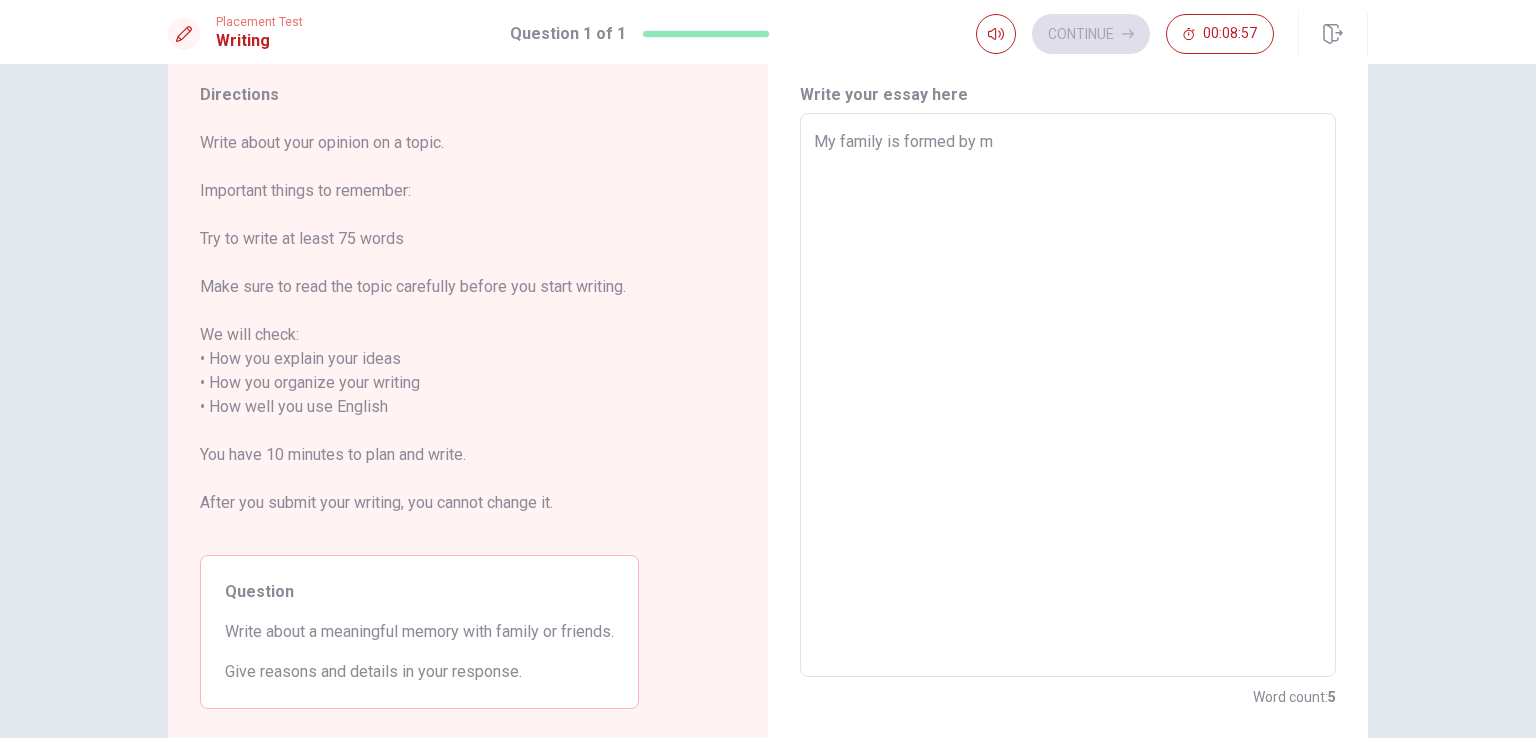 type on "x" 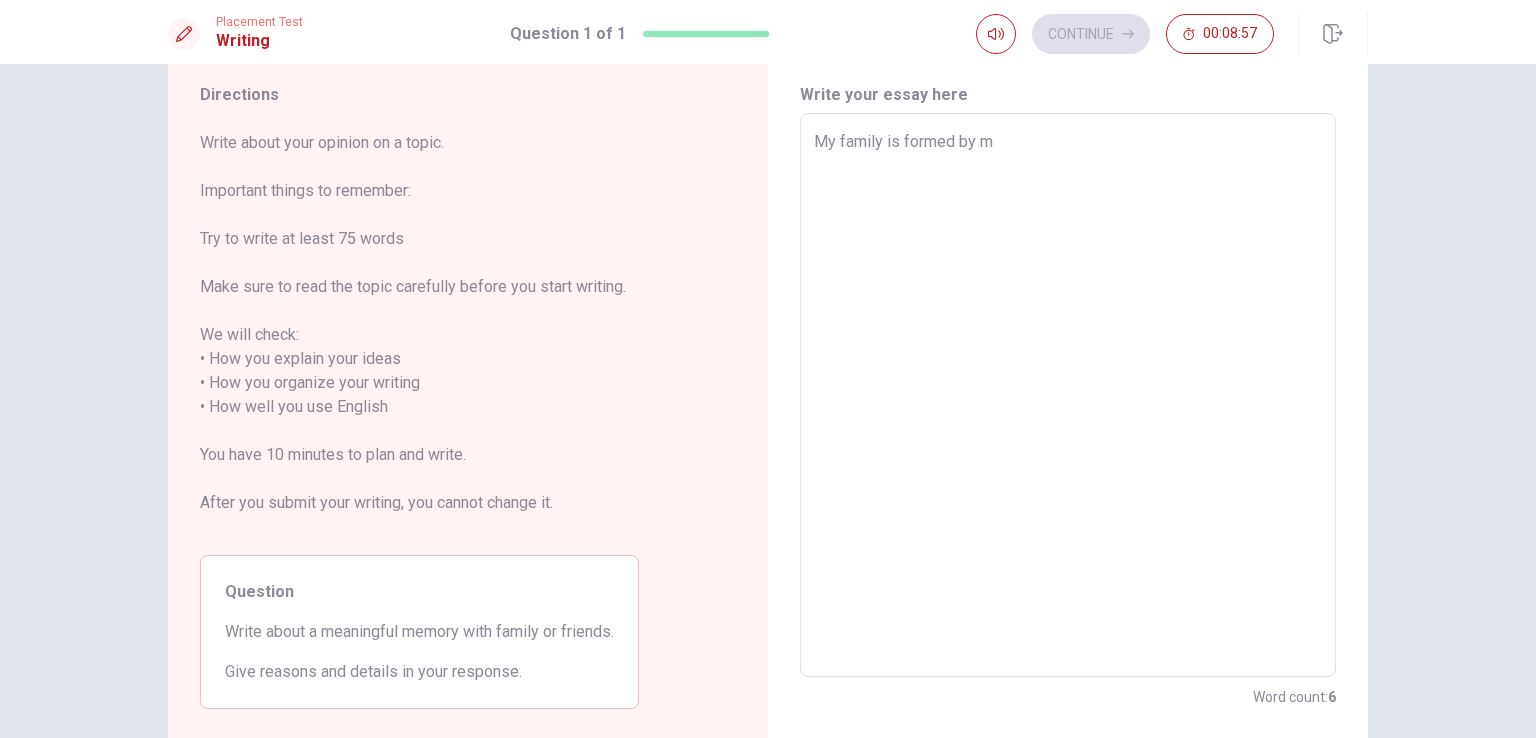 type on "My family is formed by me" 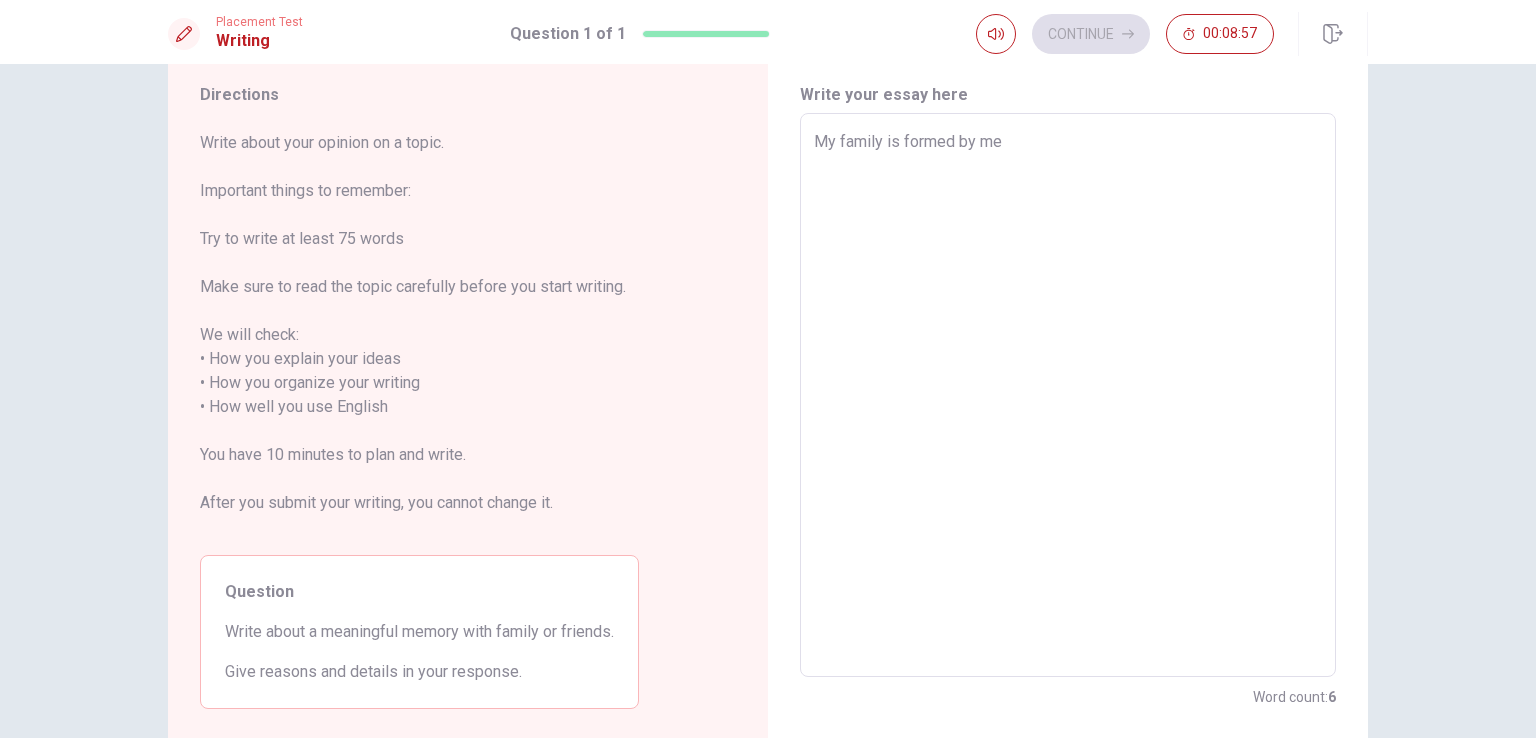 type on "x" 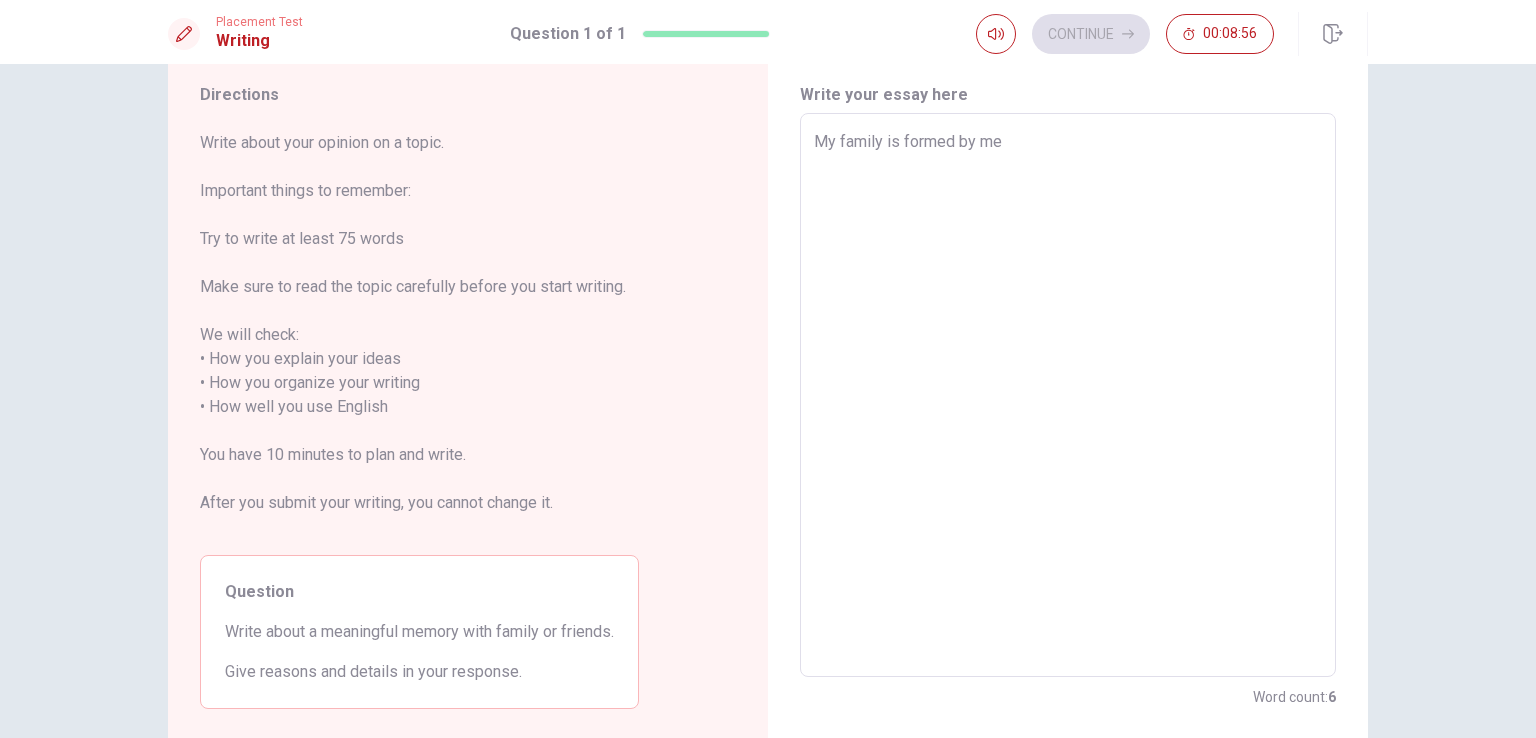 type on "My family is formed by me," 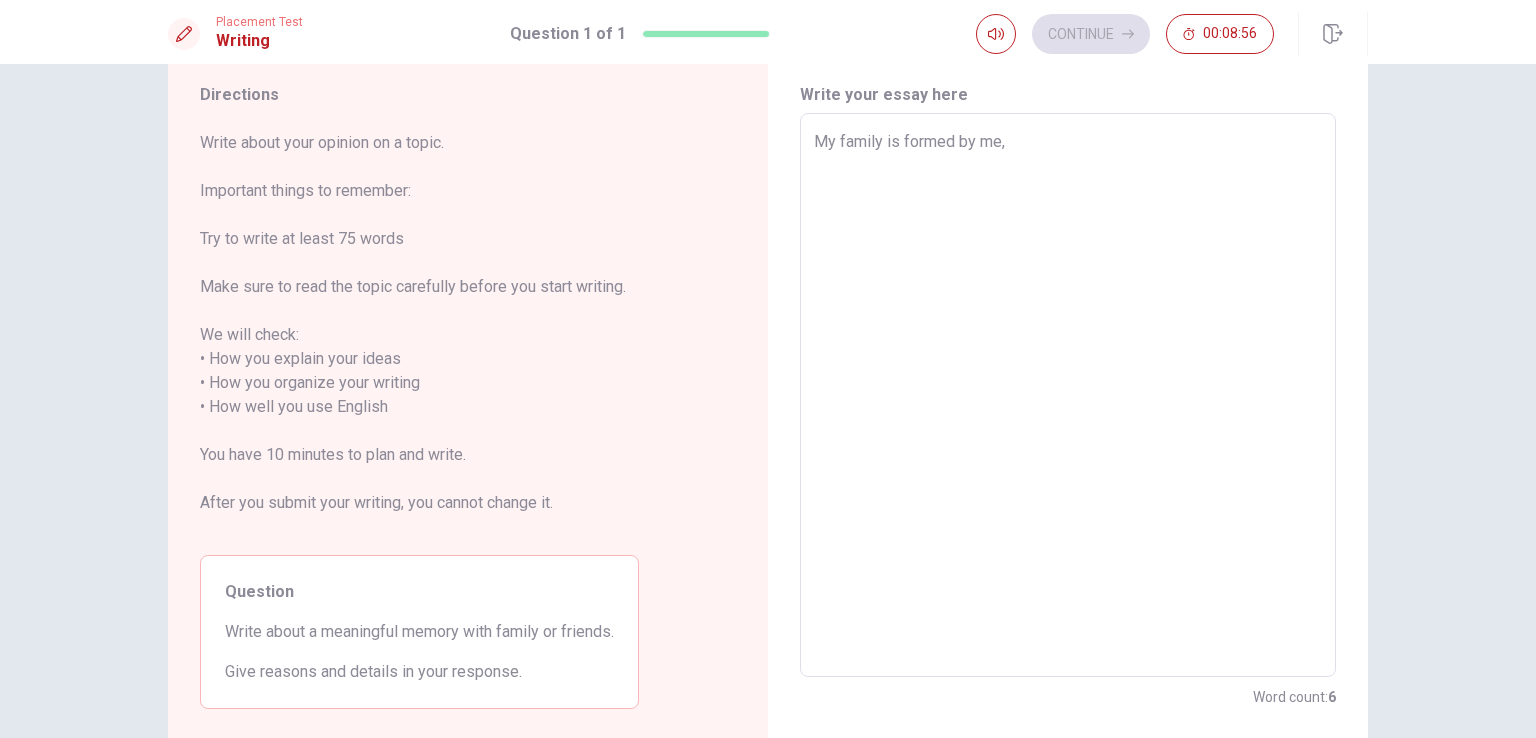 type on "x" 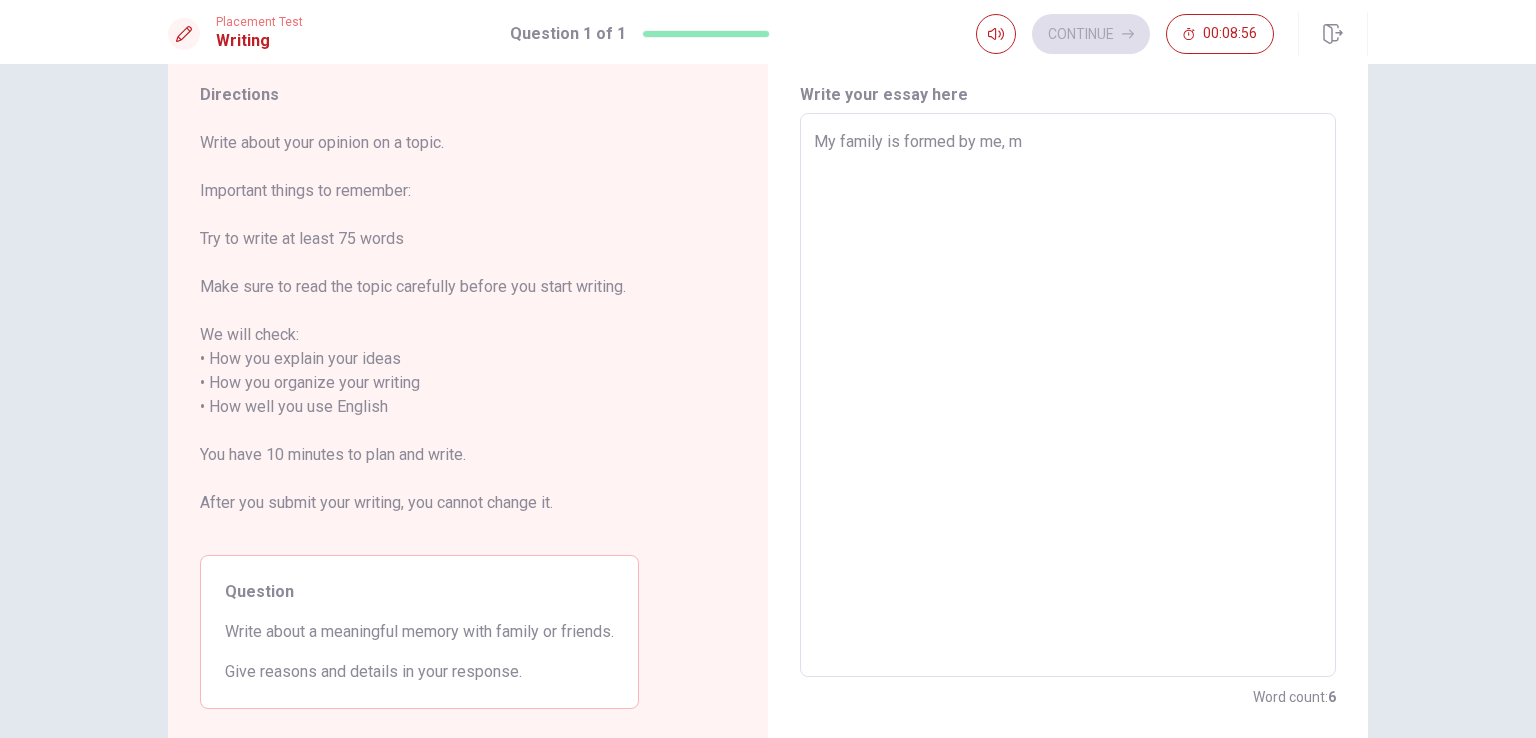 type on "x" 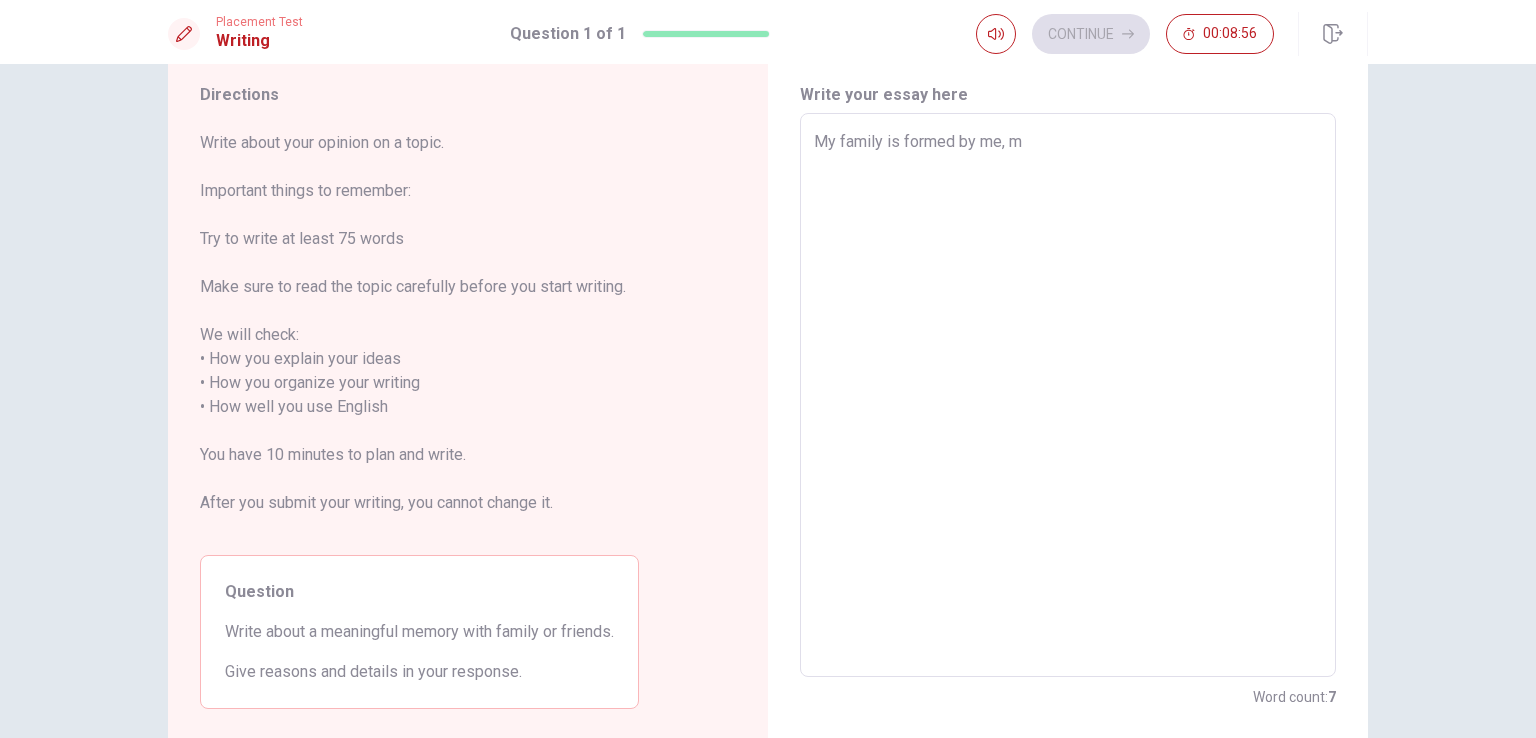 type on "My family is formed by me, my" 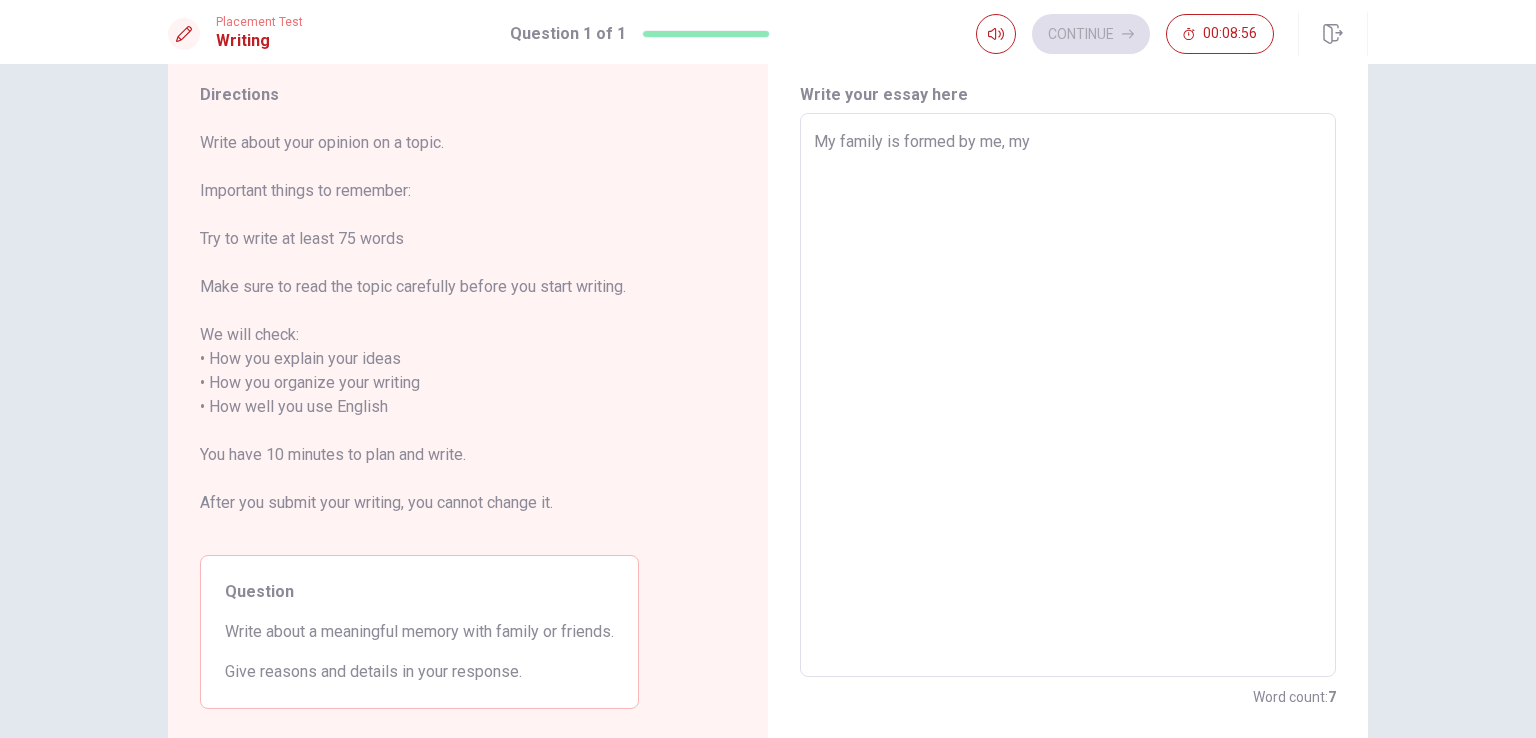 type on "x" 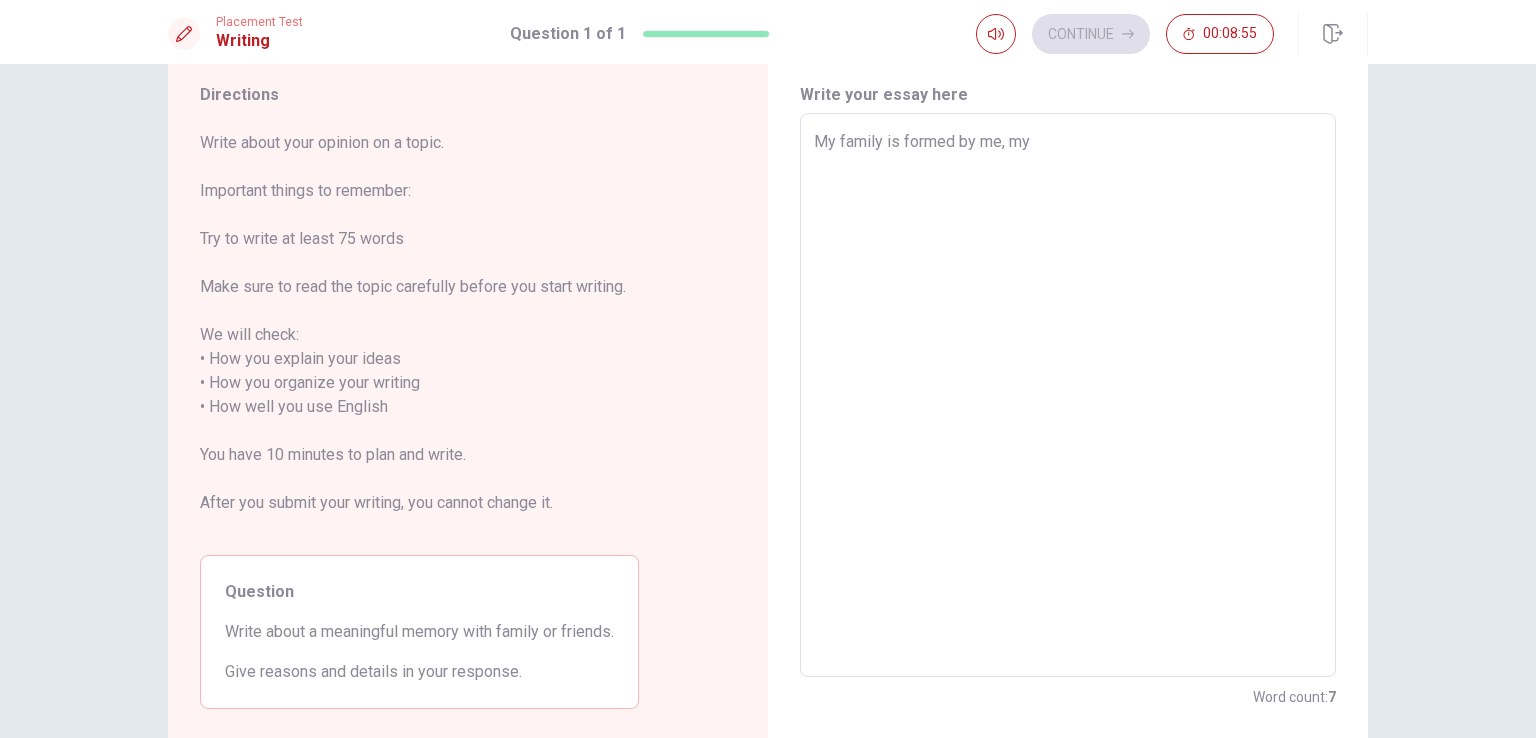type on "My family is formed by me, my d" 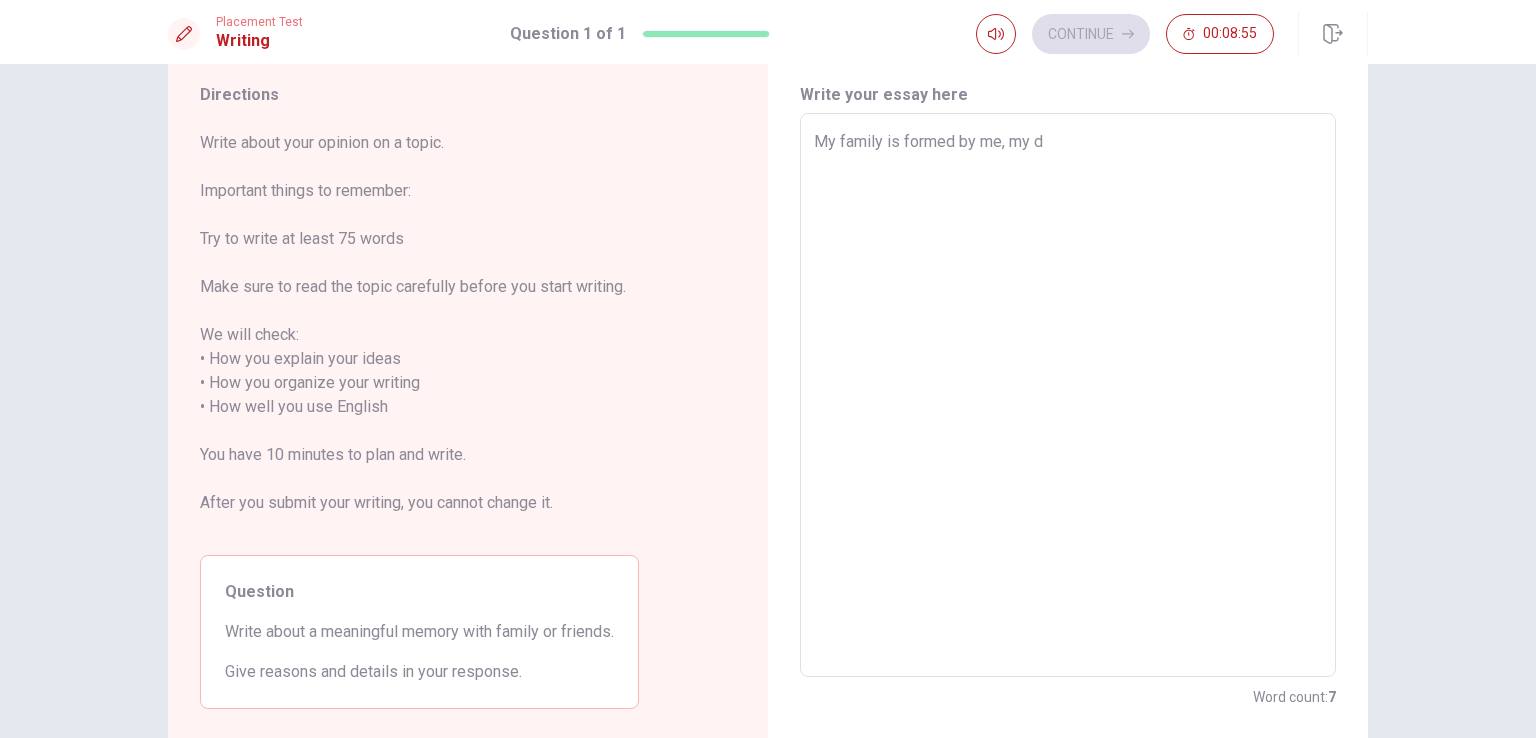 type on "x" 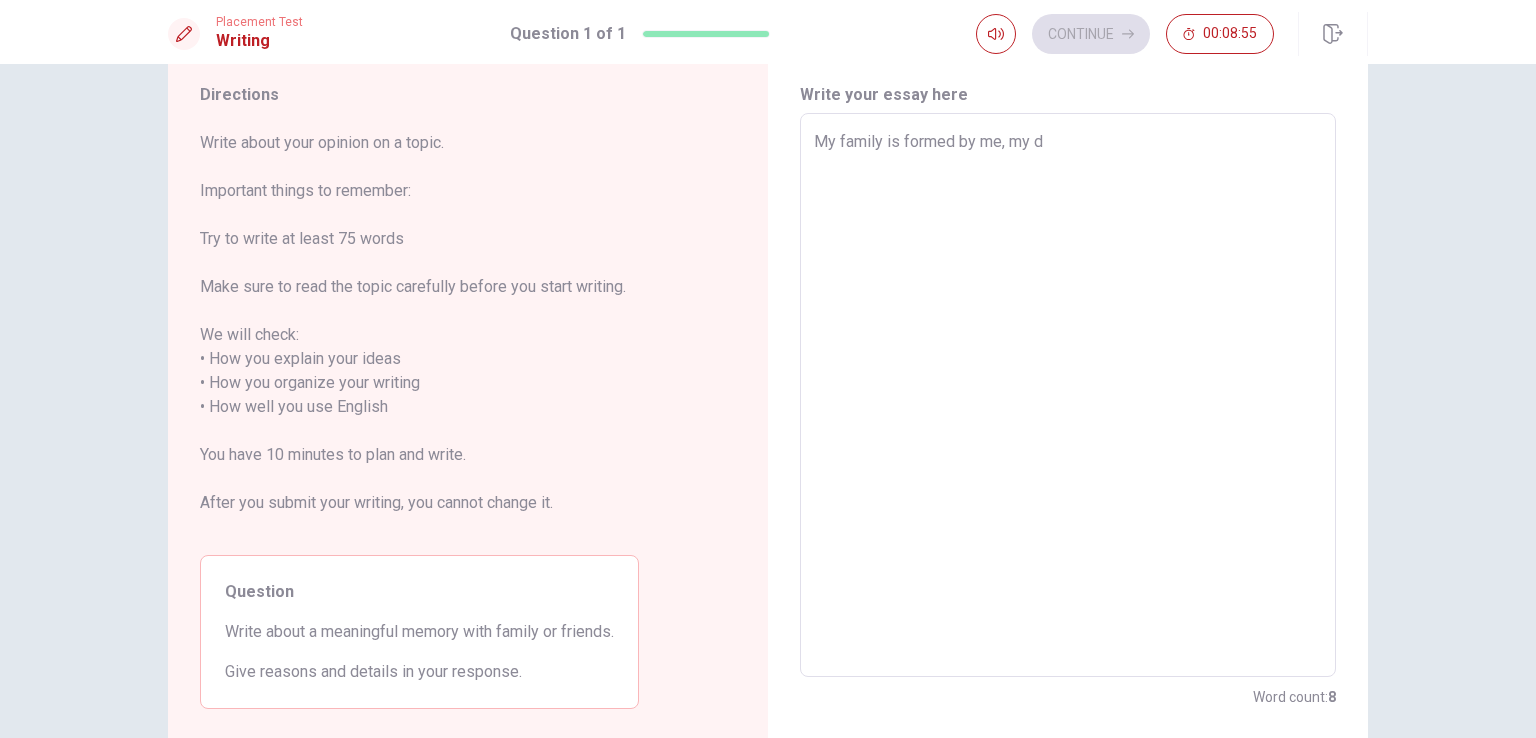 type on "My family is formed by me, my" 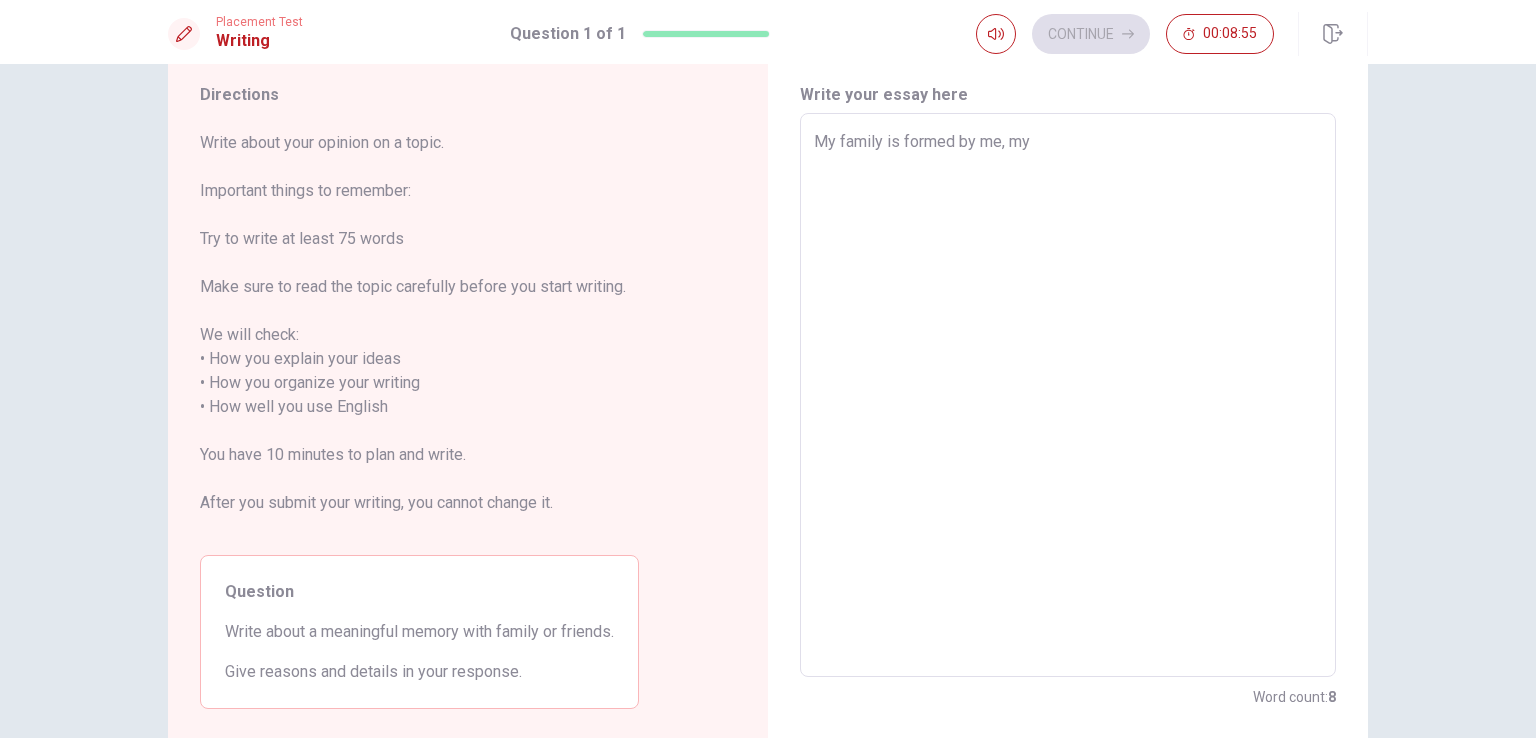 type on "x" 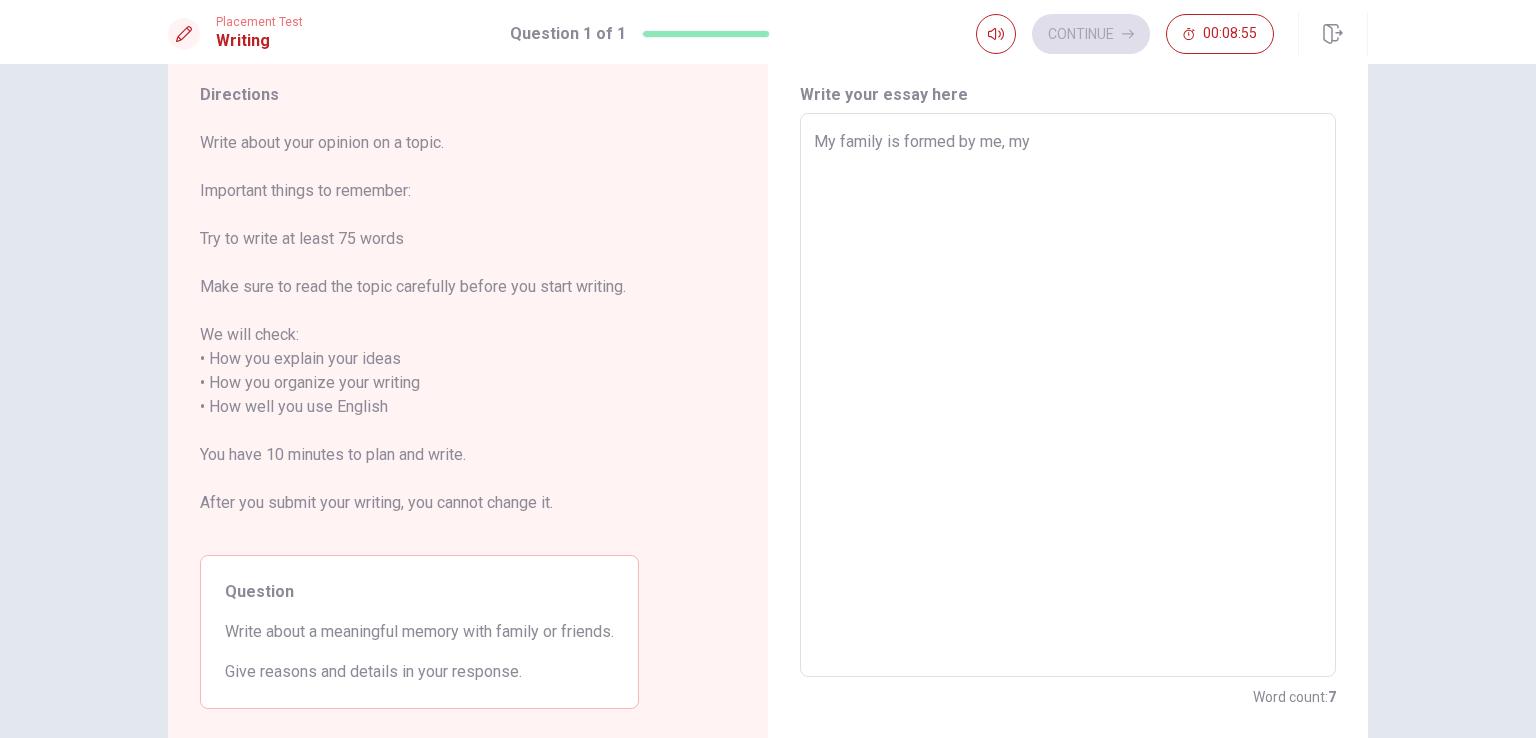 type on "My family is formed by me, my D" 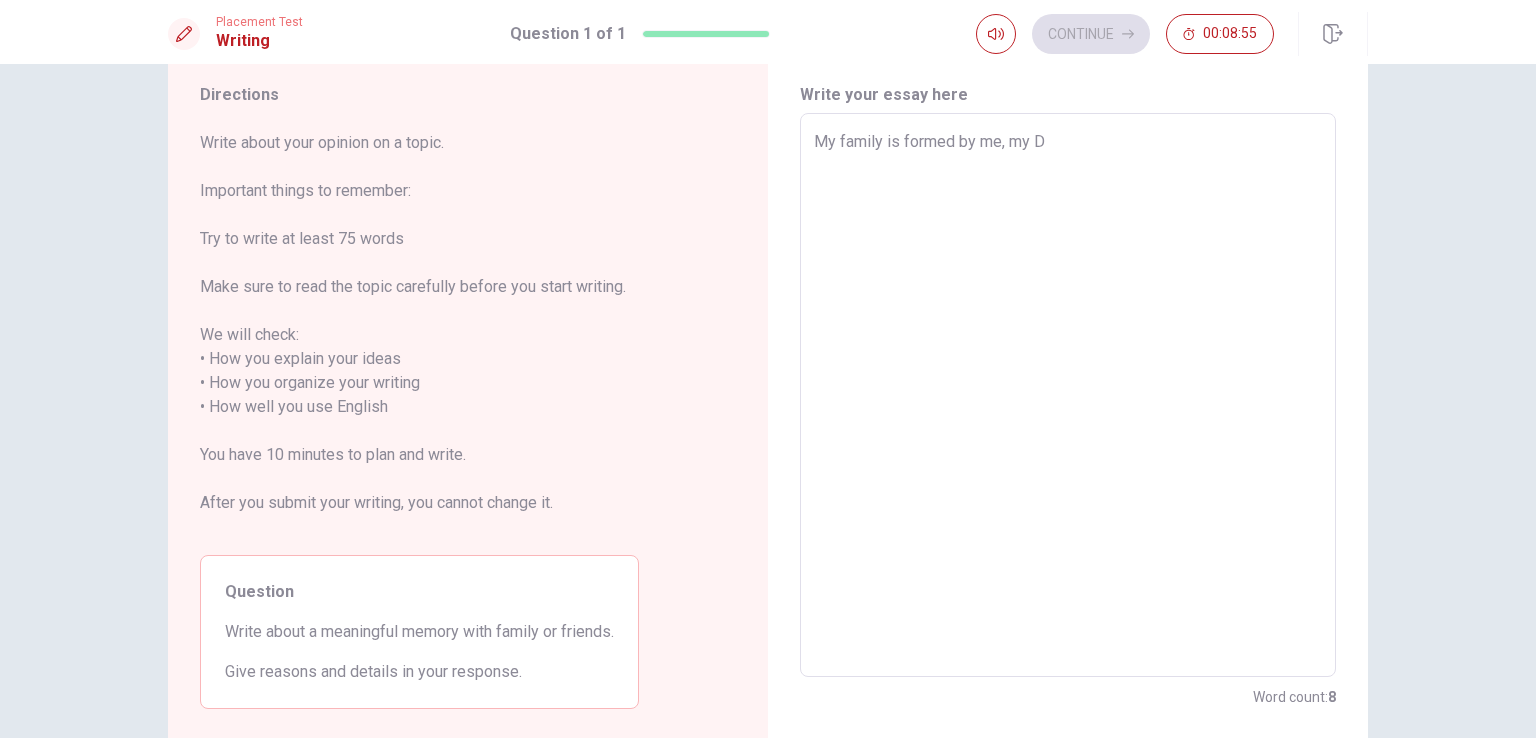 type on "x" 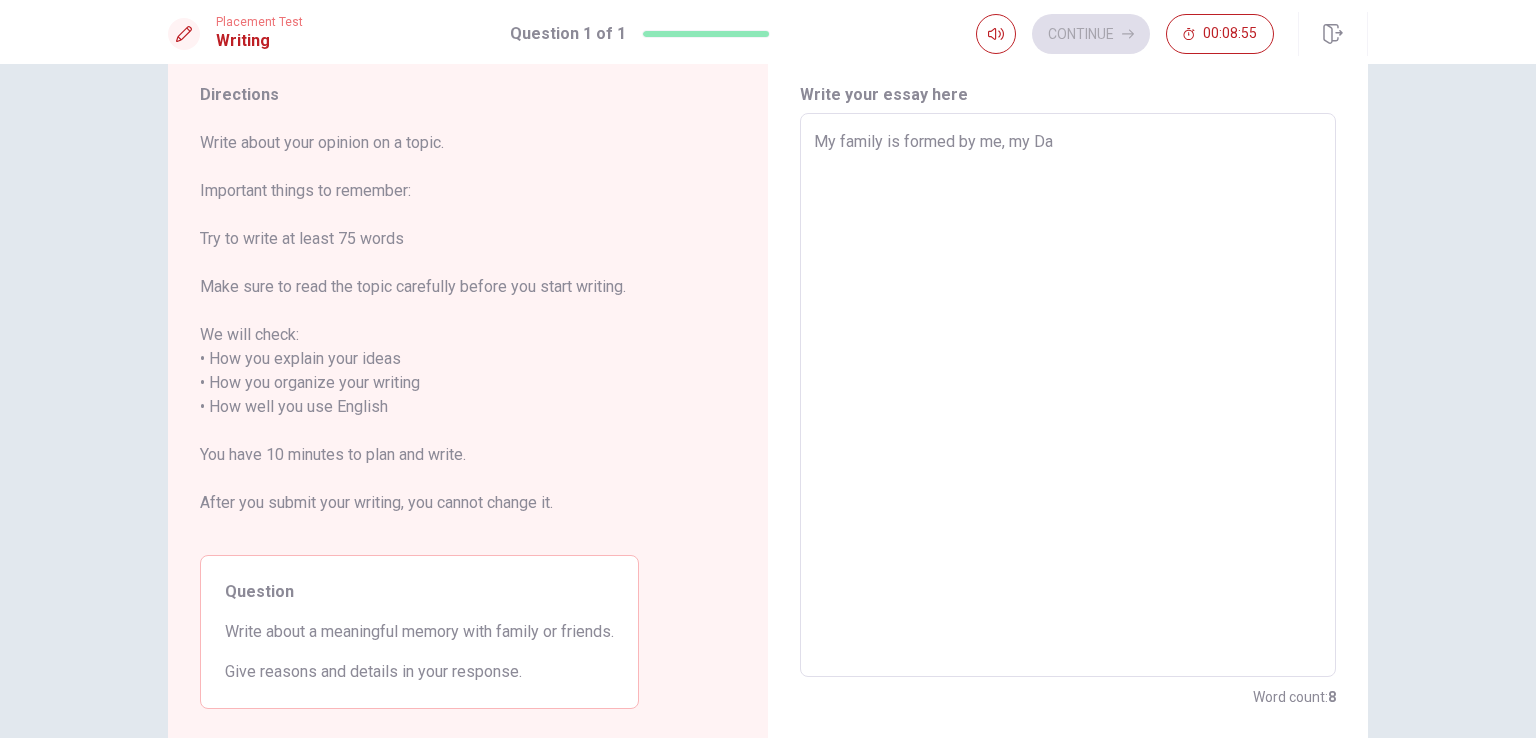 type on "x" 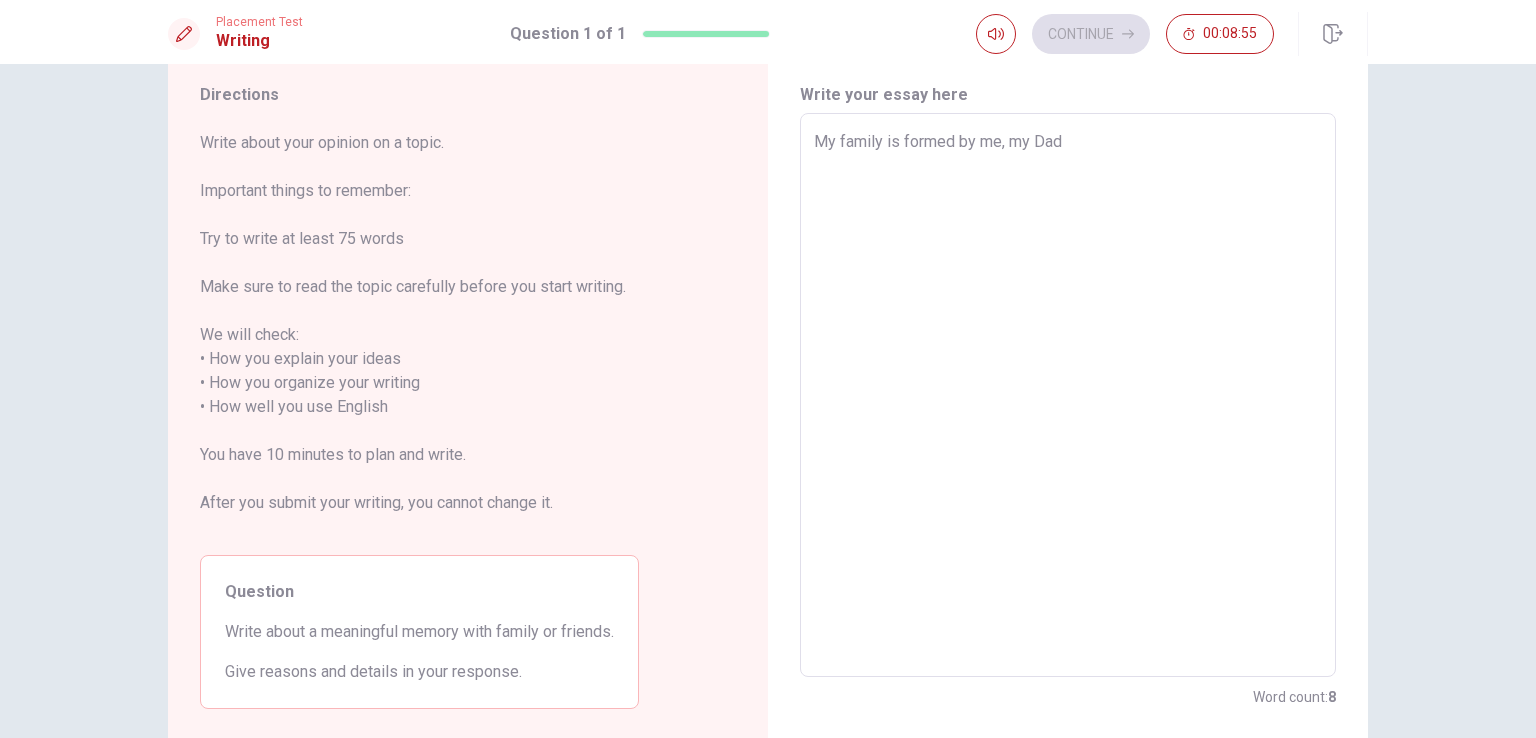 type on "x" 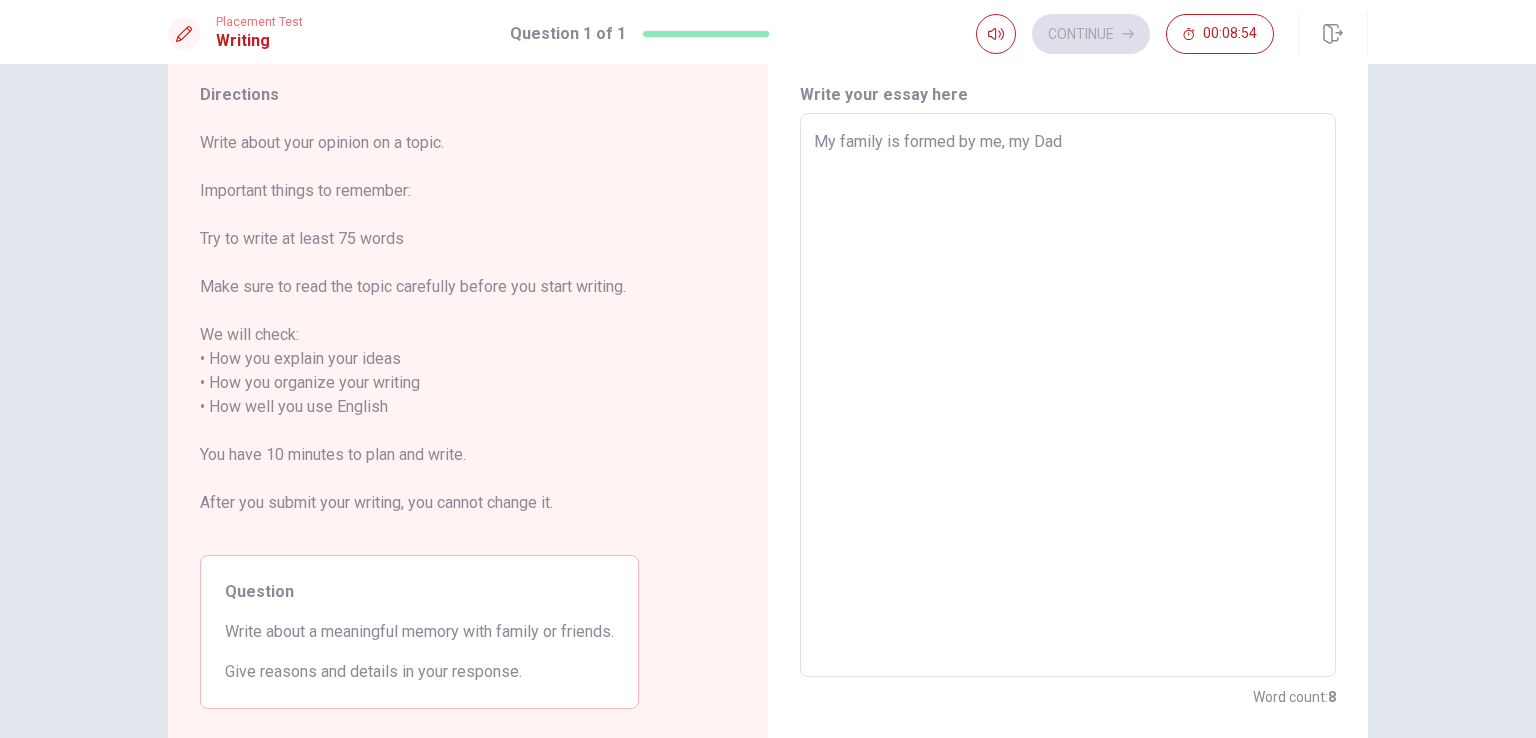 type on "My family is formed by me, my Dad" 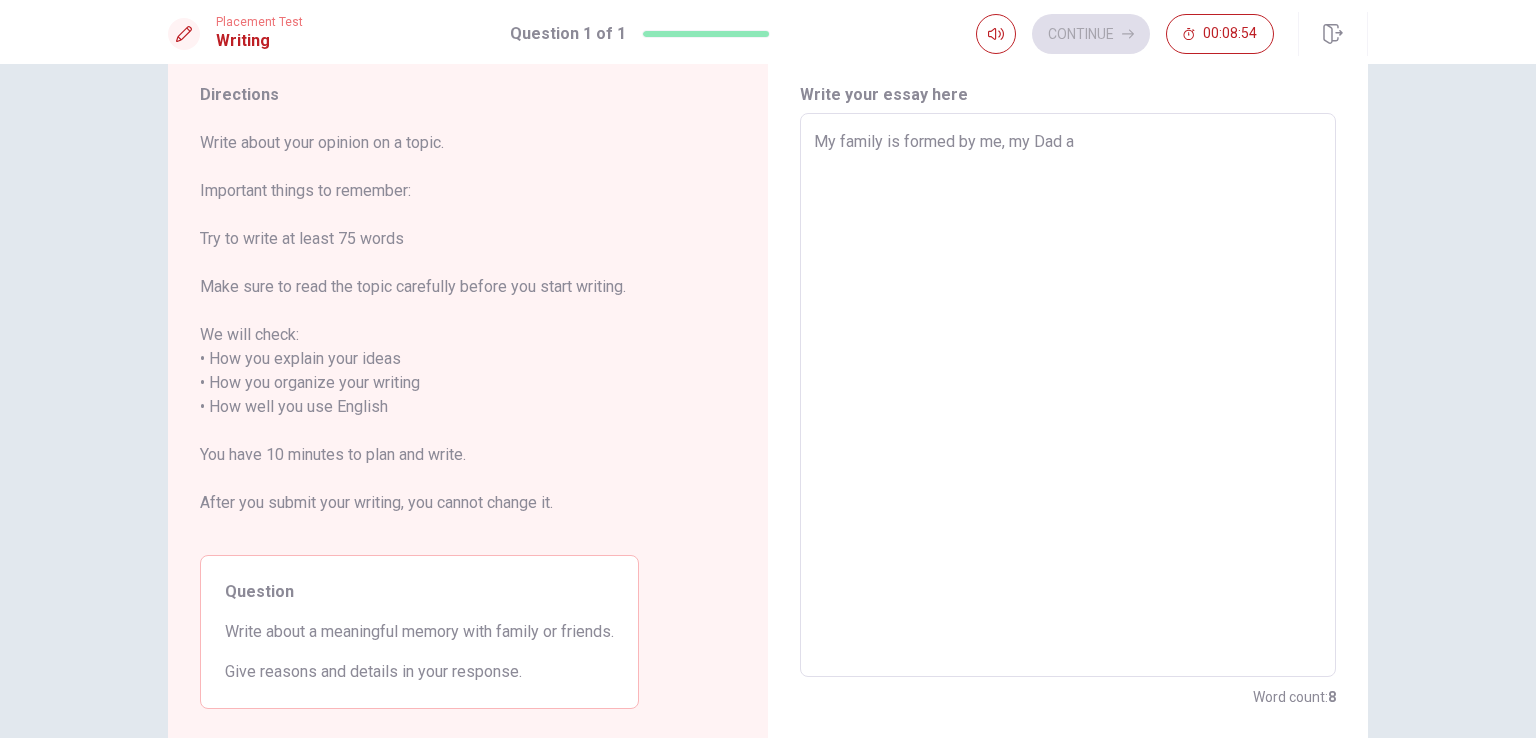 type on "x" 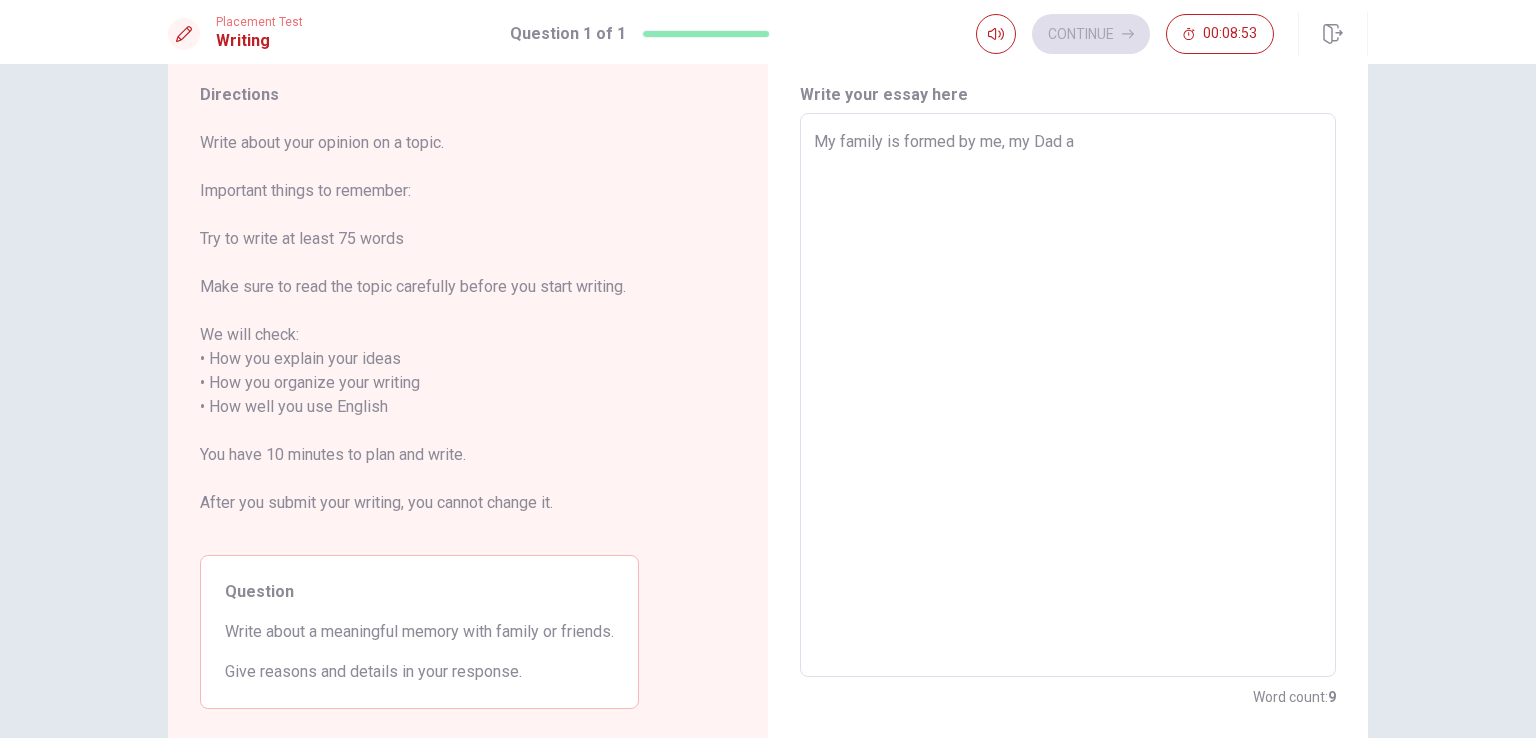 type on "My family is formed by me, my Dad an" 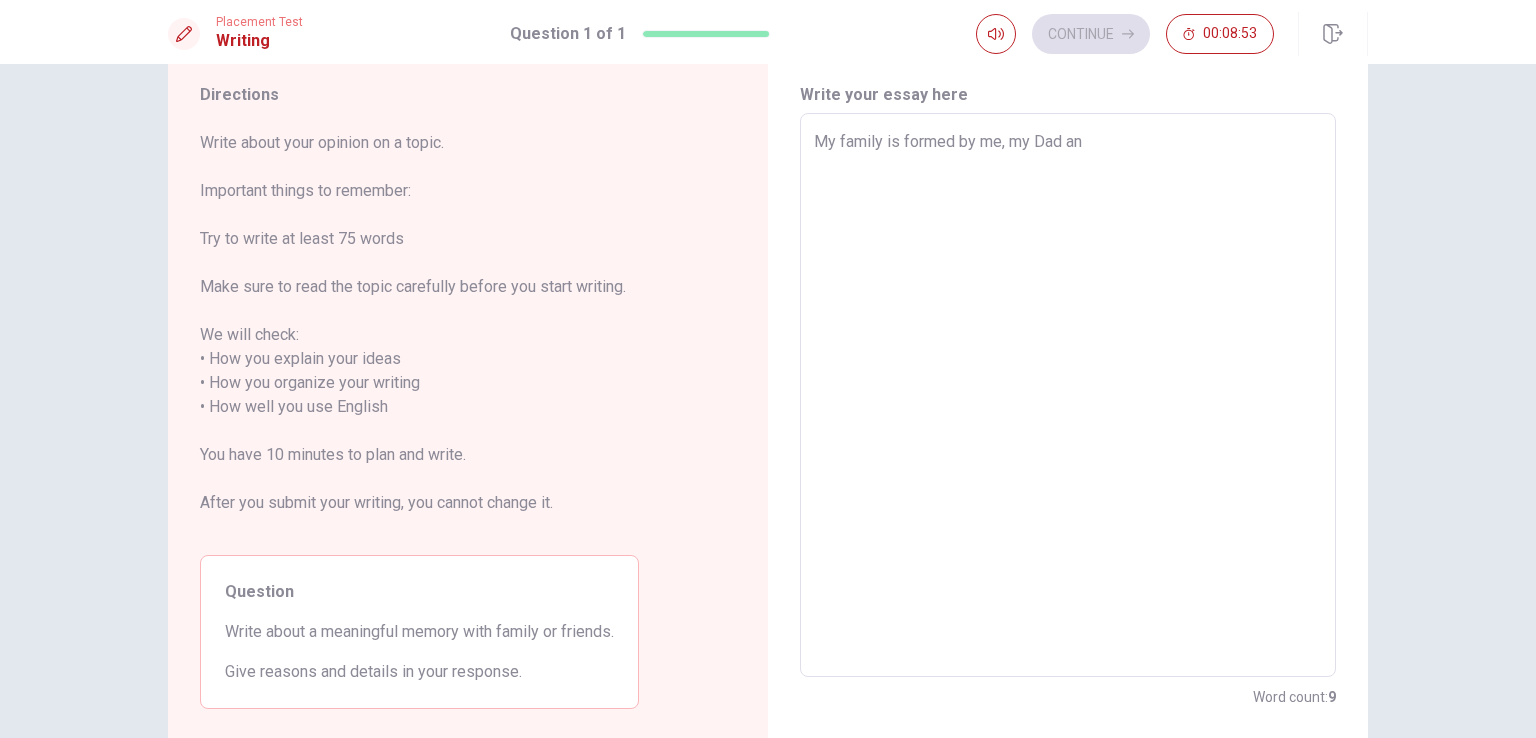 type on "My family is formed by me, my Dad and" 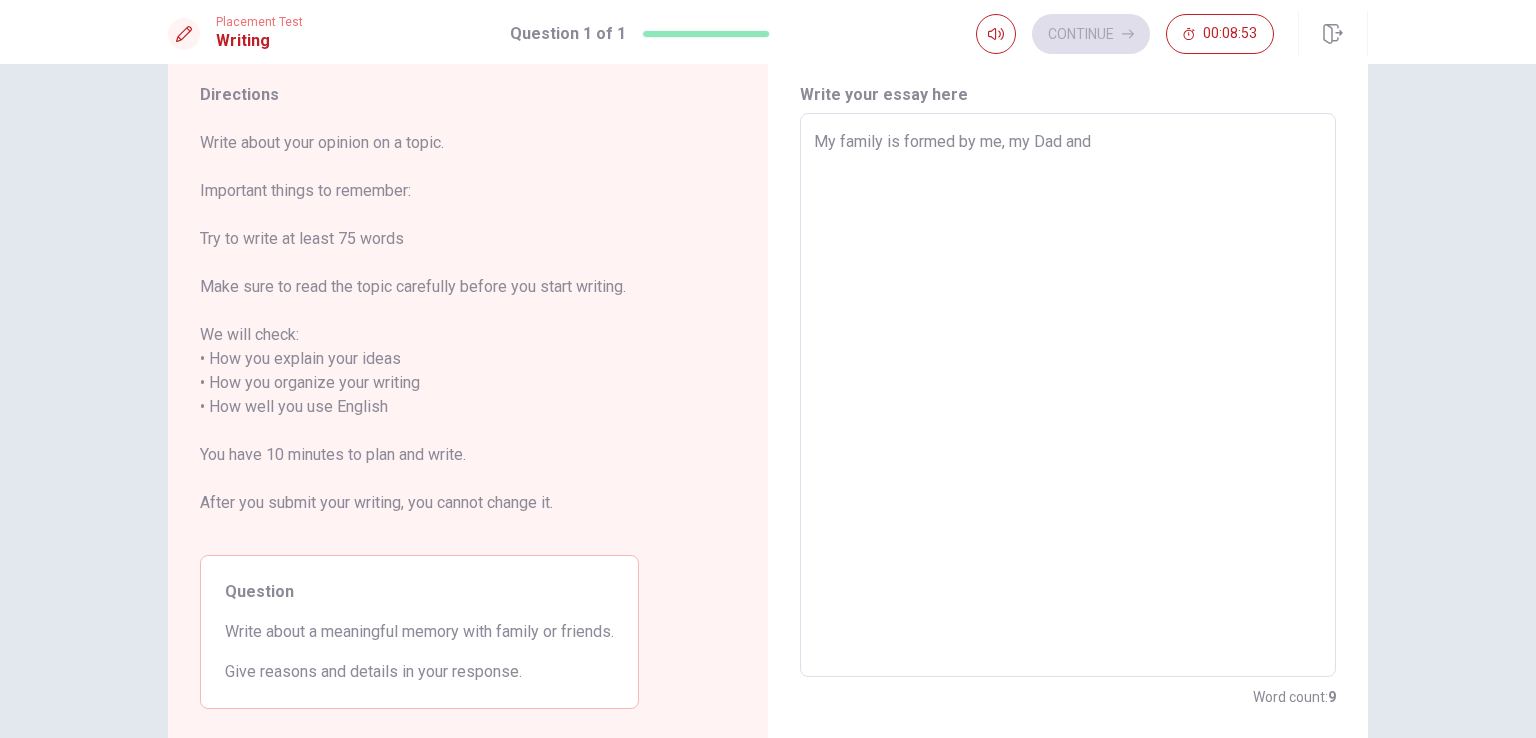 type on "x" 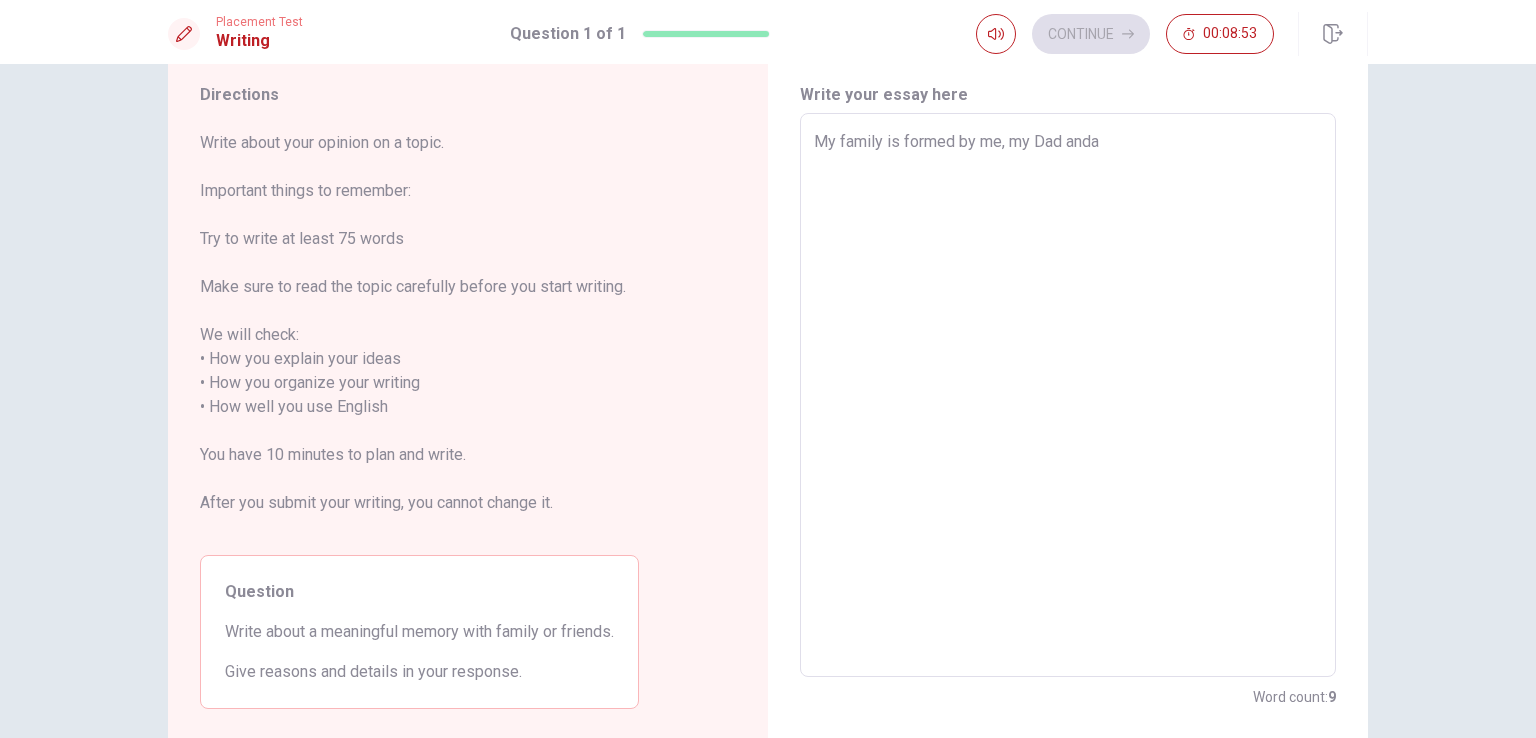 type on "x" 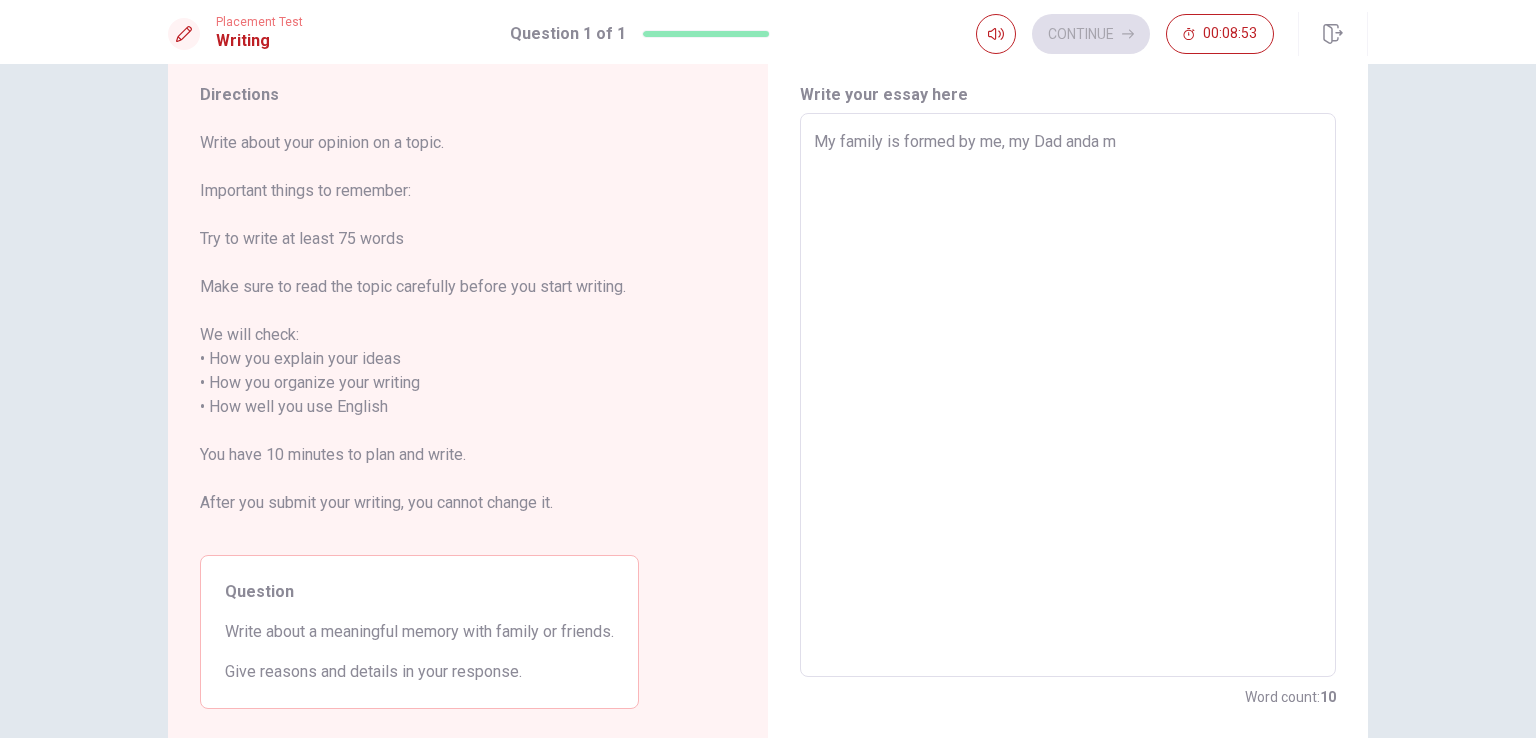 type on "x" 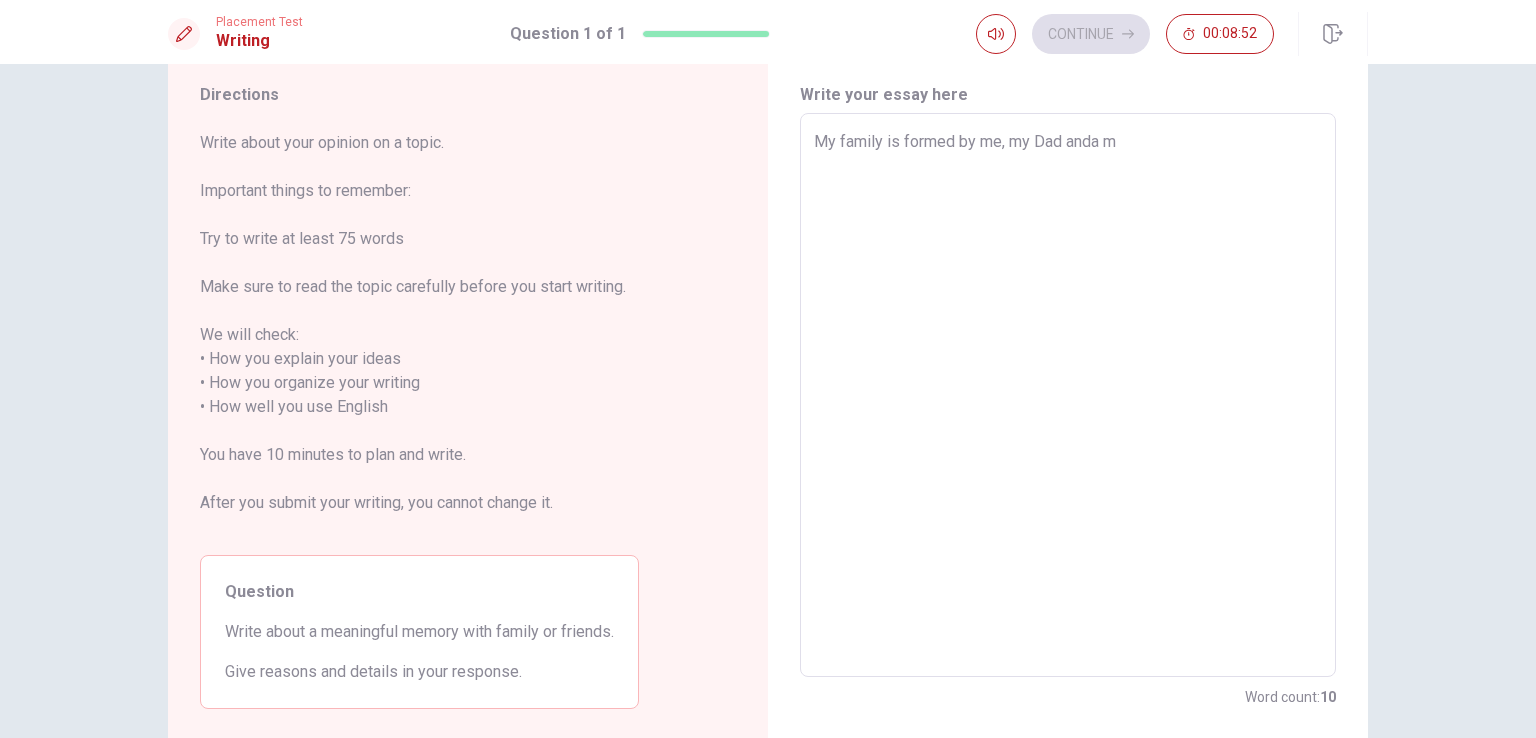 type on "My family is formed by me, my Dad anda my" 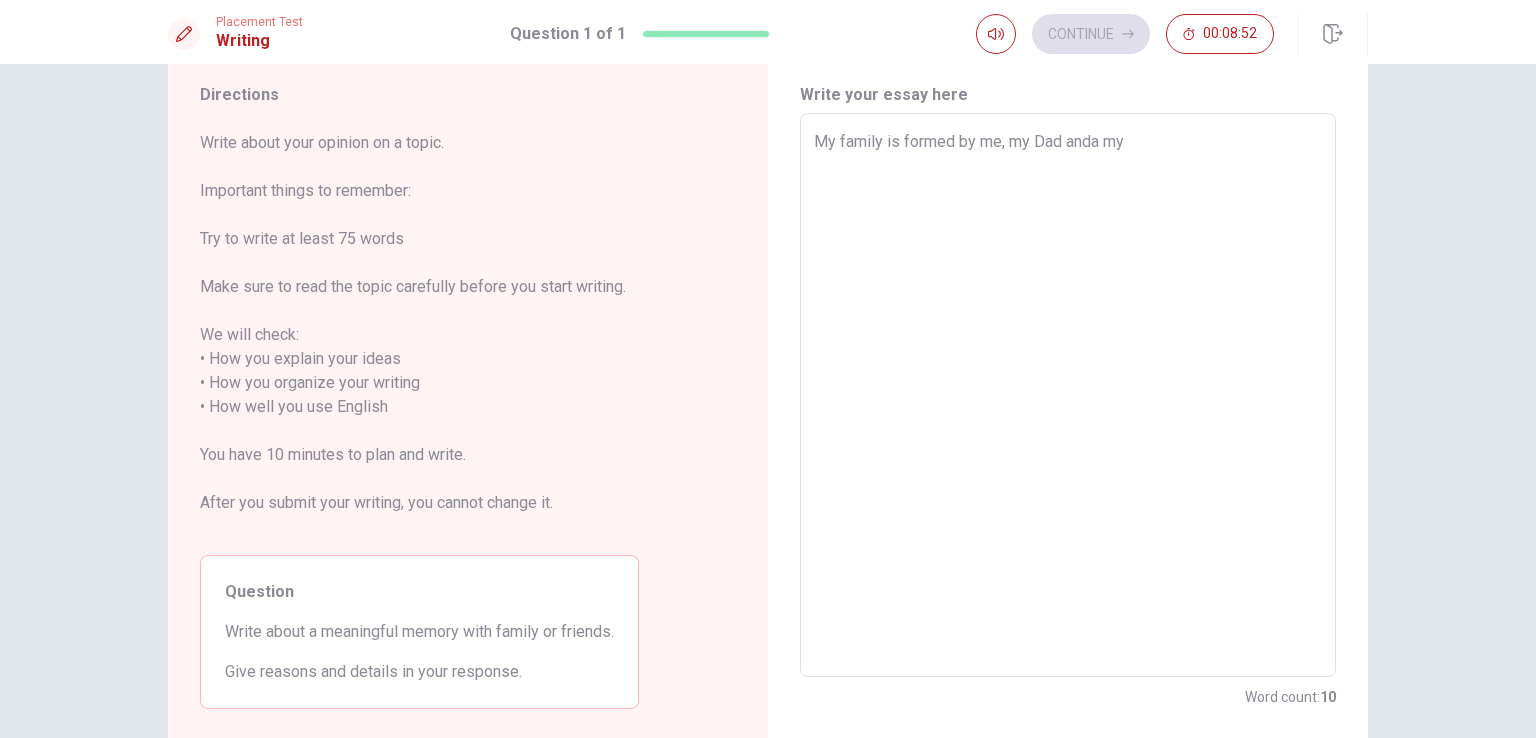 type on "x" 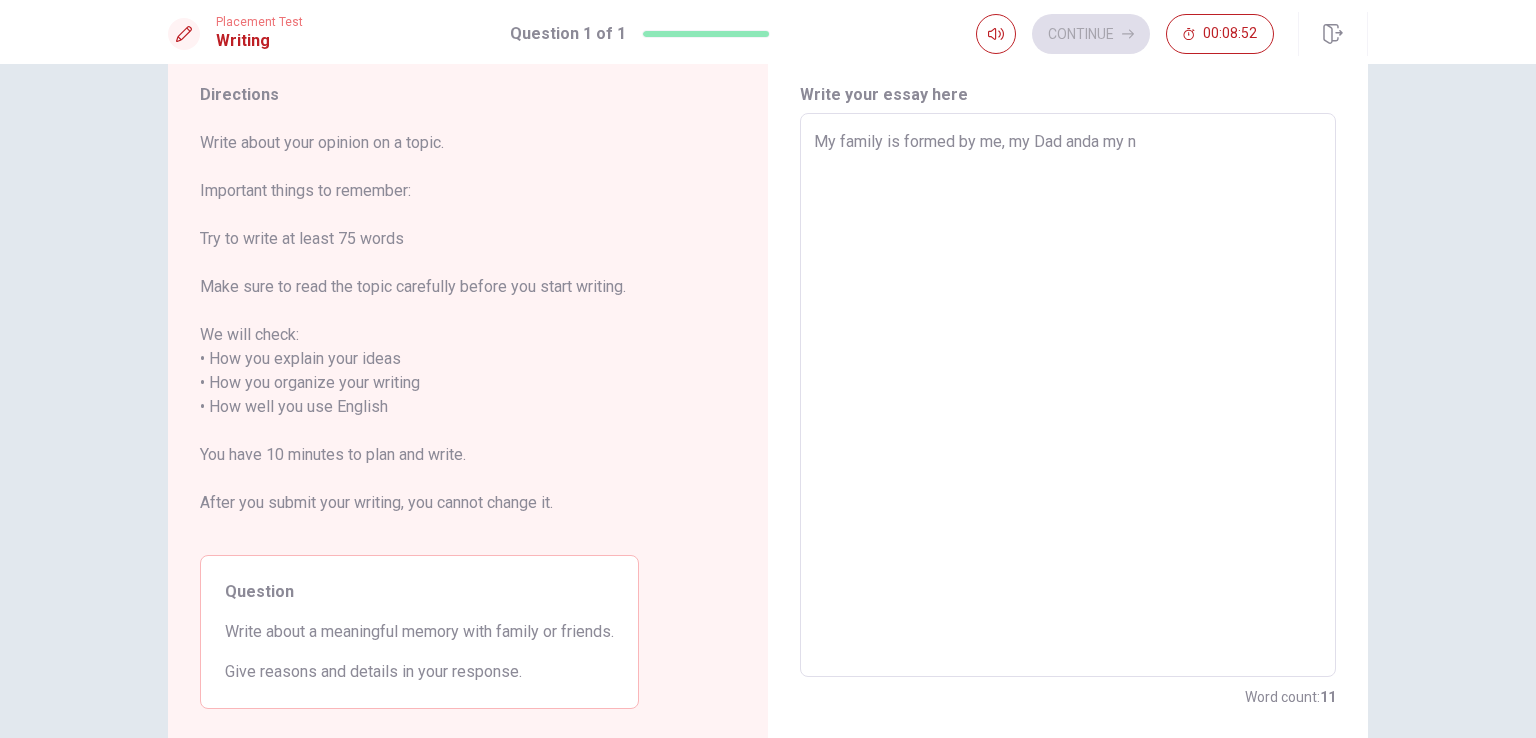 type on "x" 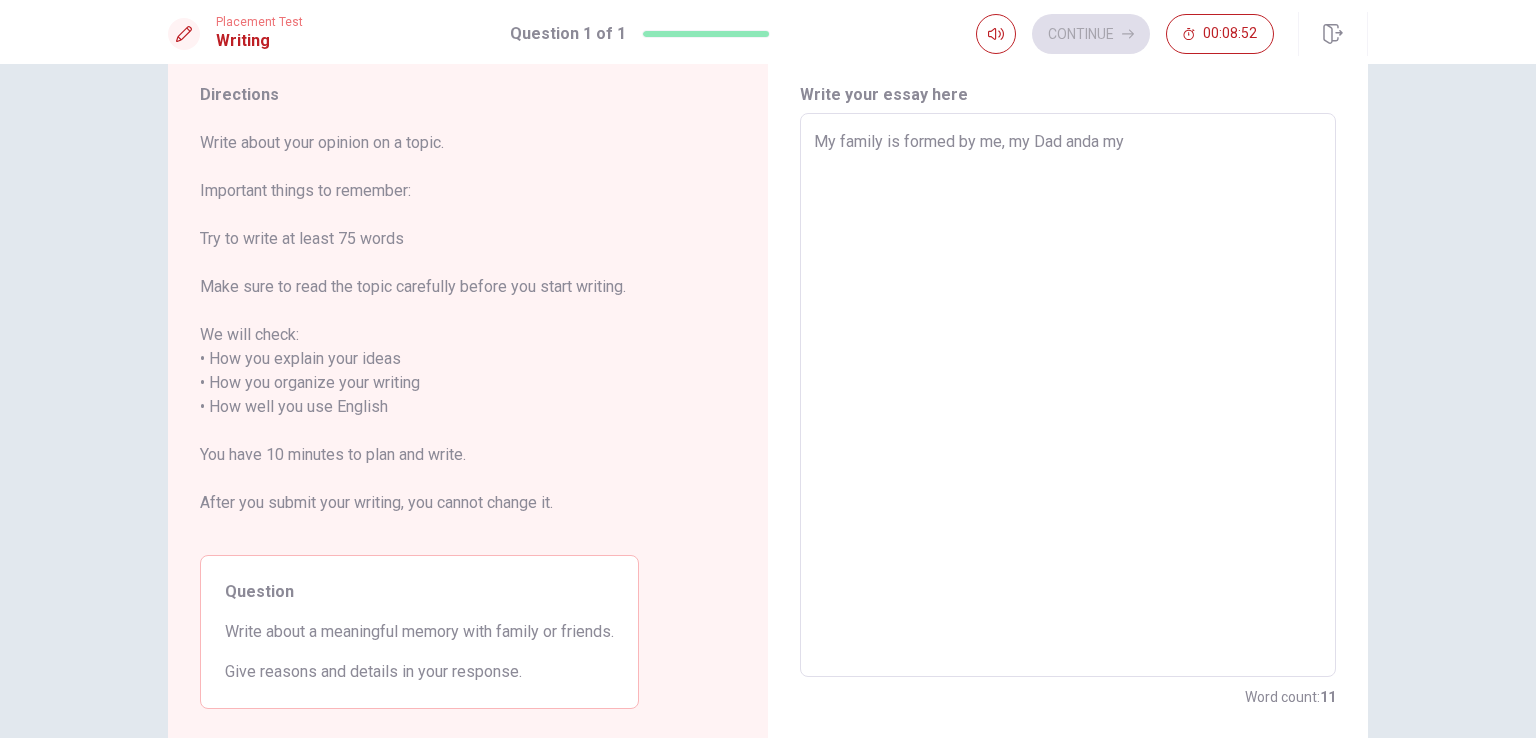 type on "x" 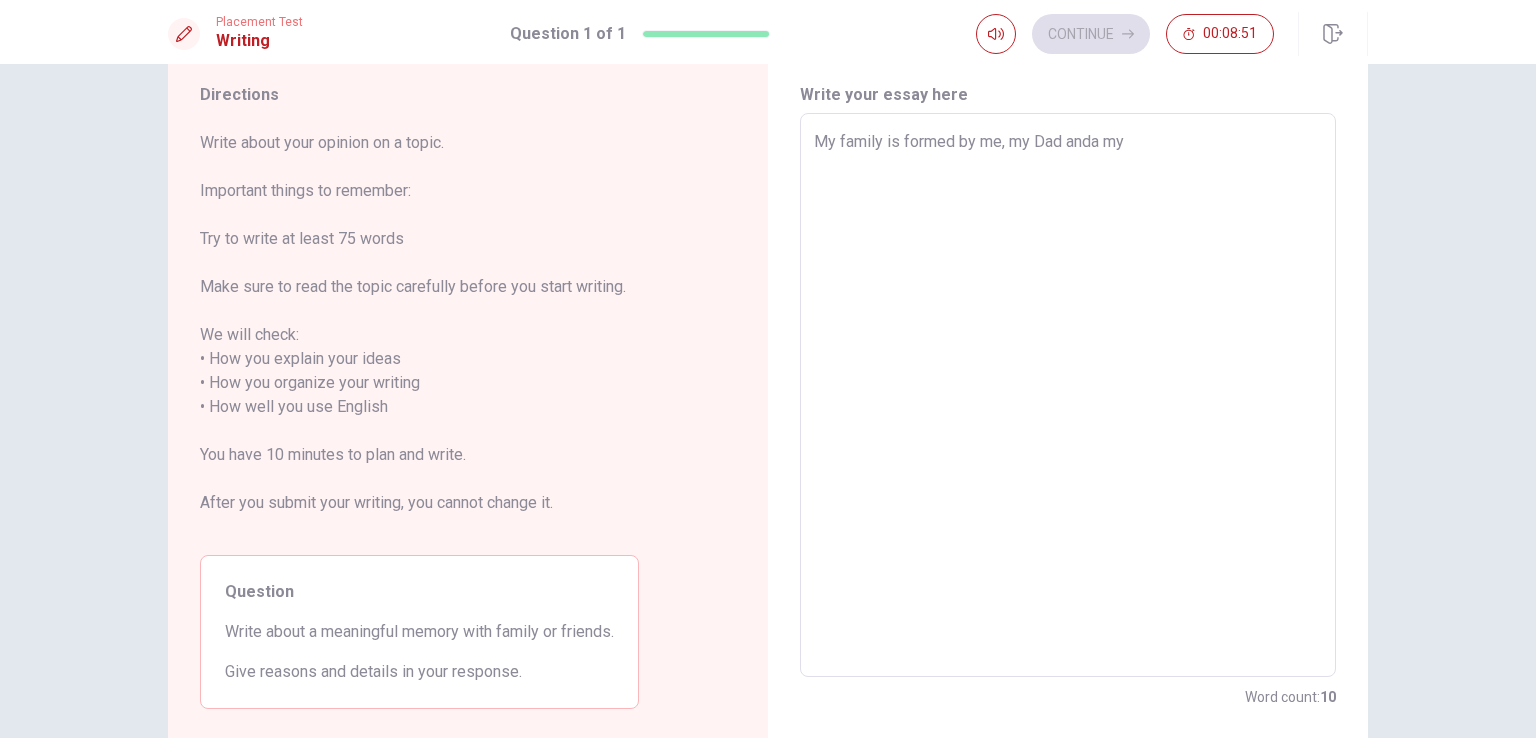 type on "My family is formed by me, my Dad anda my m" 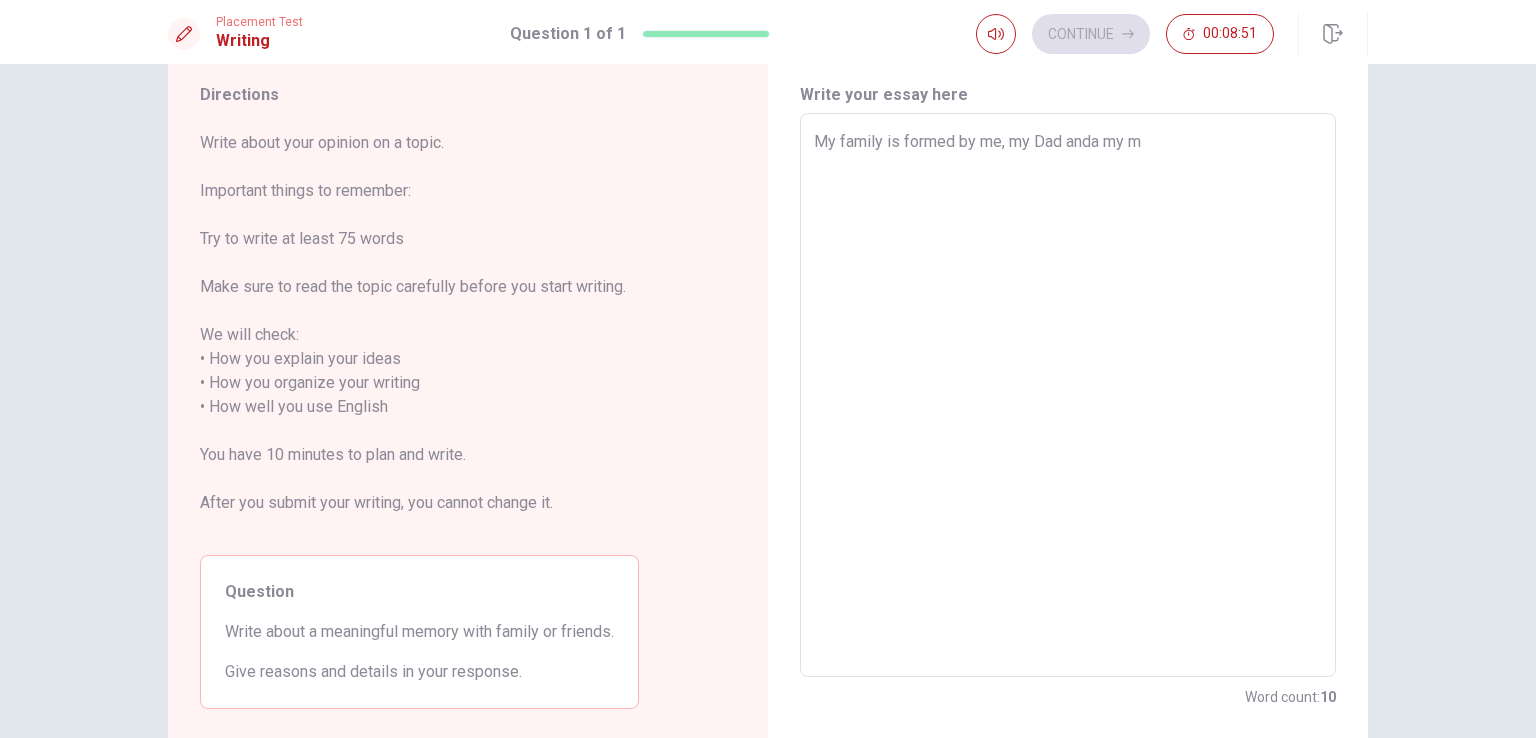 type on "x" 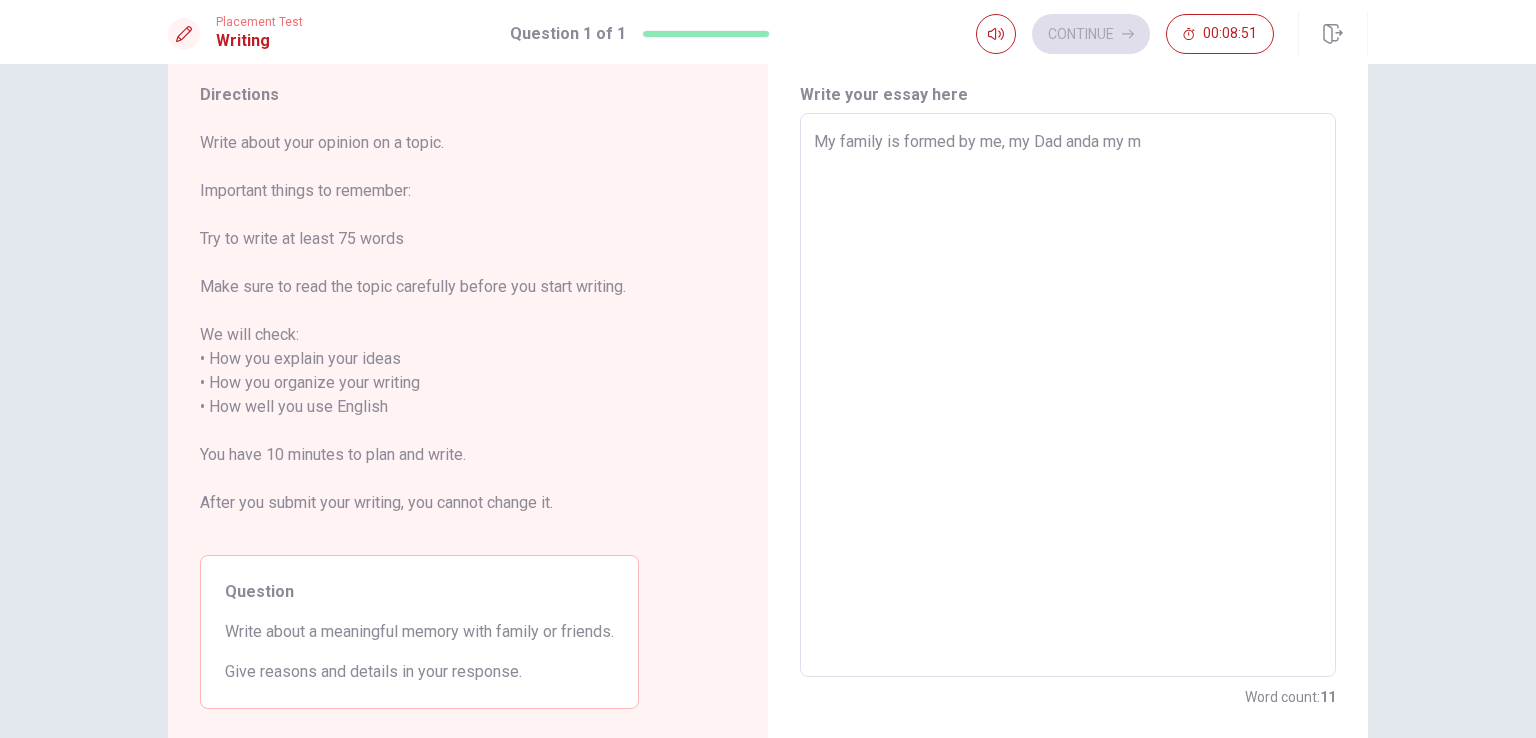 type on "My family is formed by me, my Dad anda my mo" 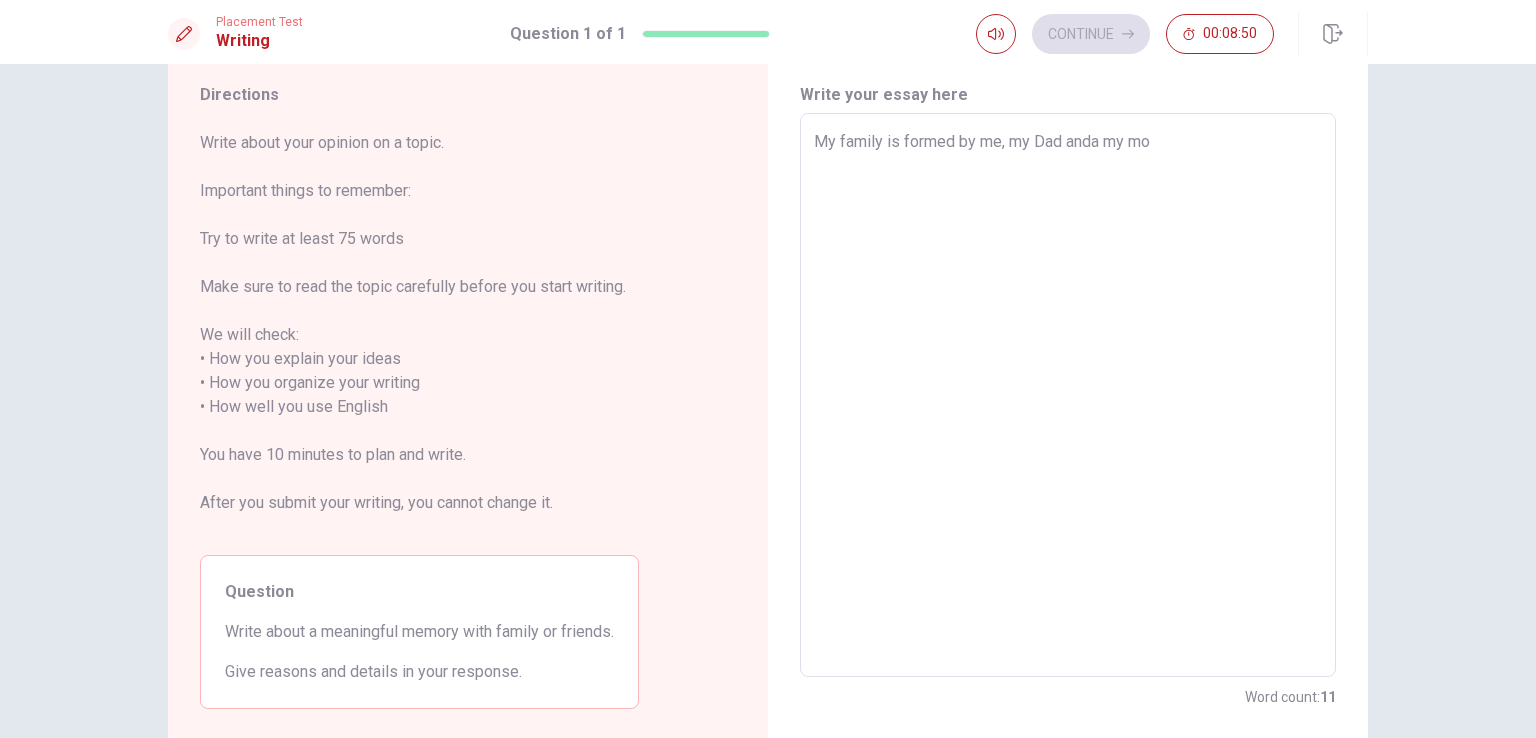 type on "x" 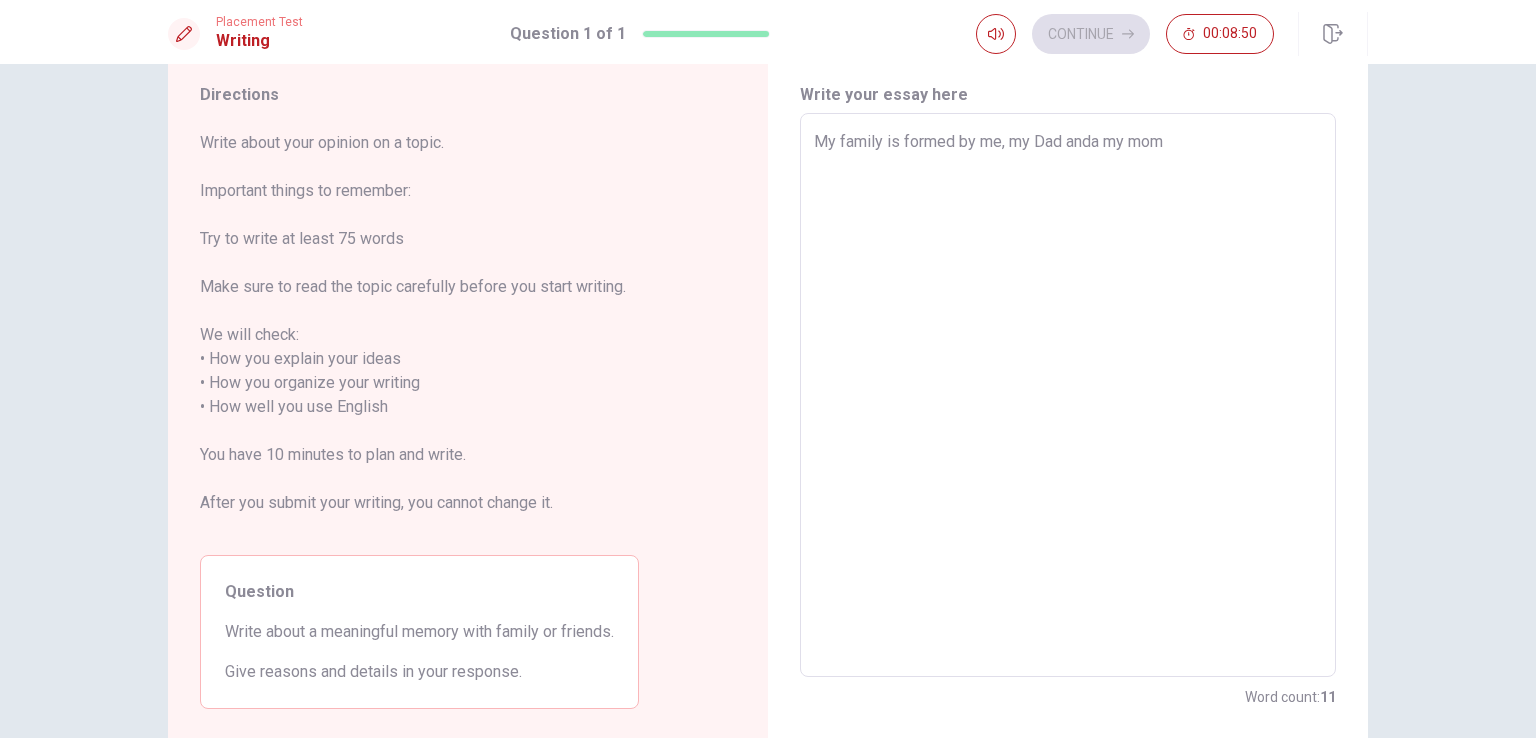 type on "x" 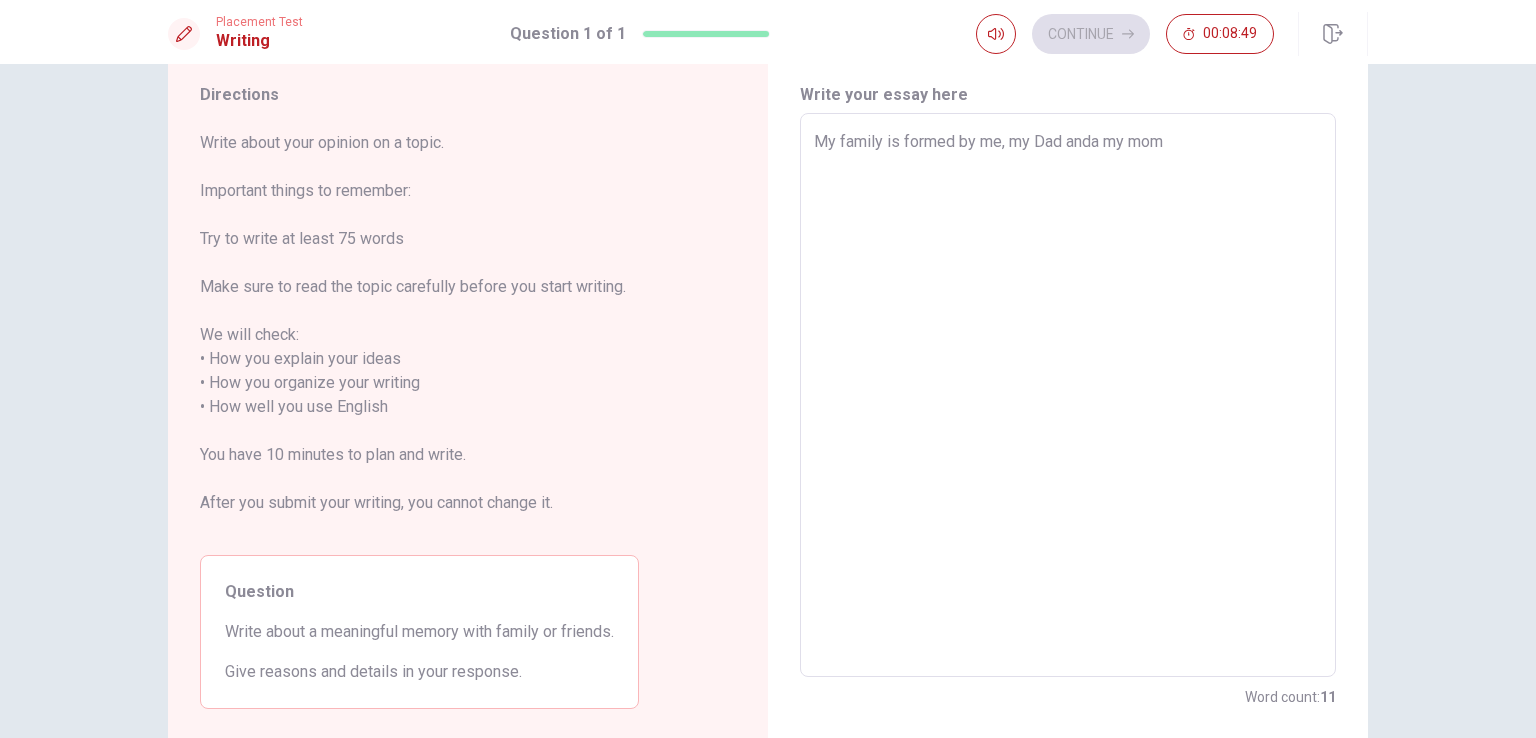type on "My family is formed by me, my Dad anda my mom," 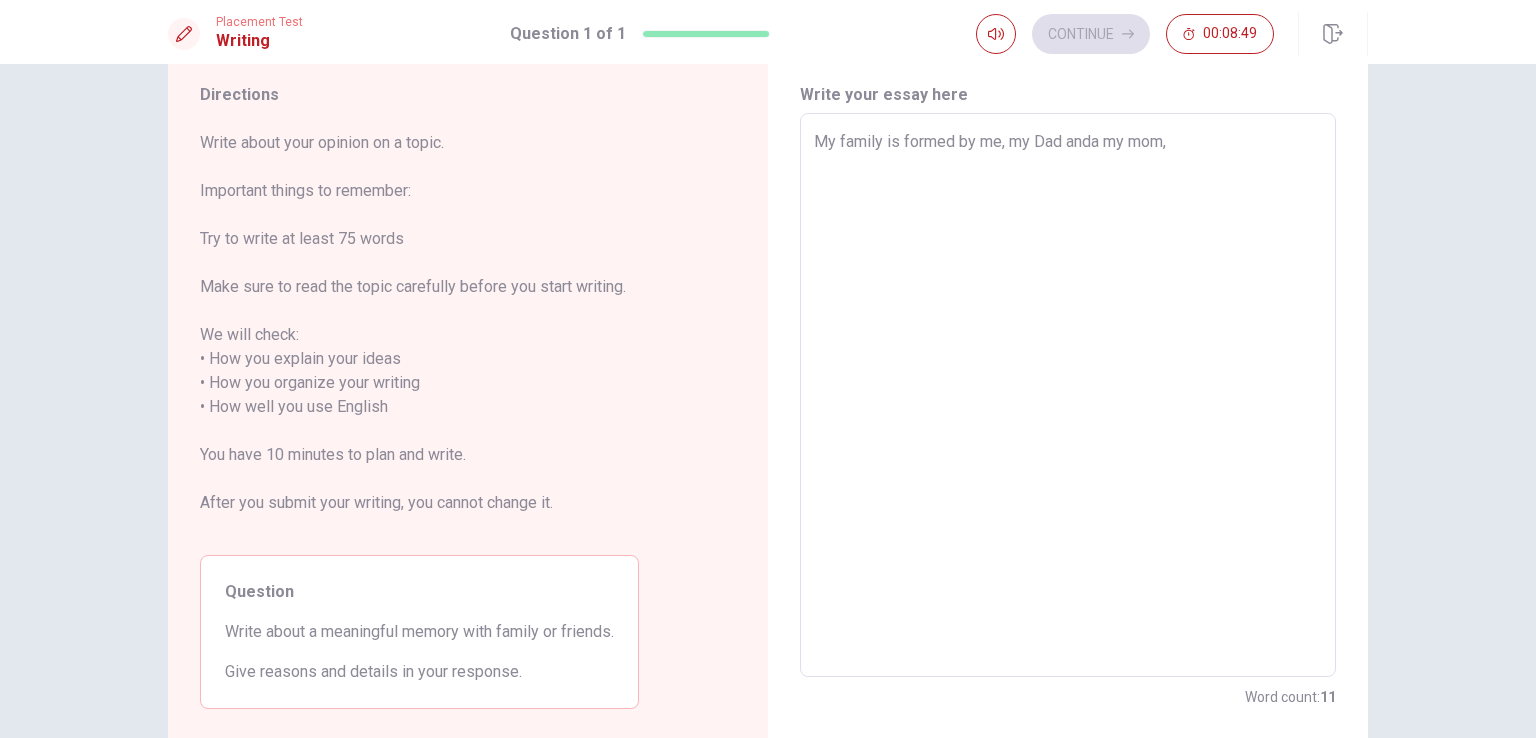type on "x" 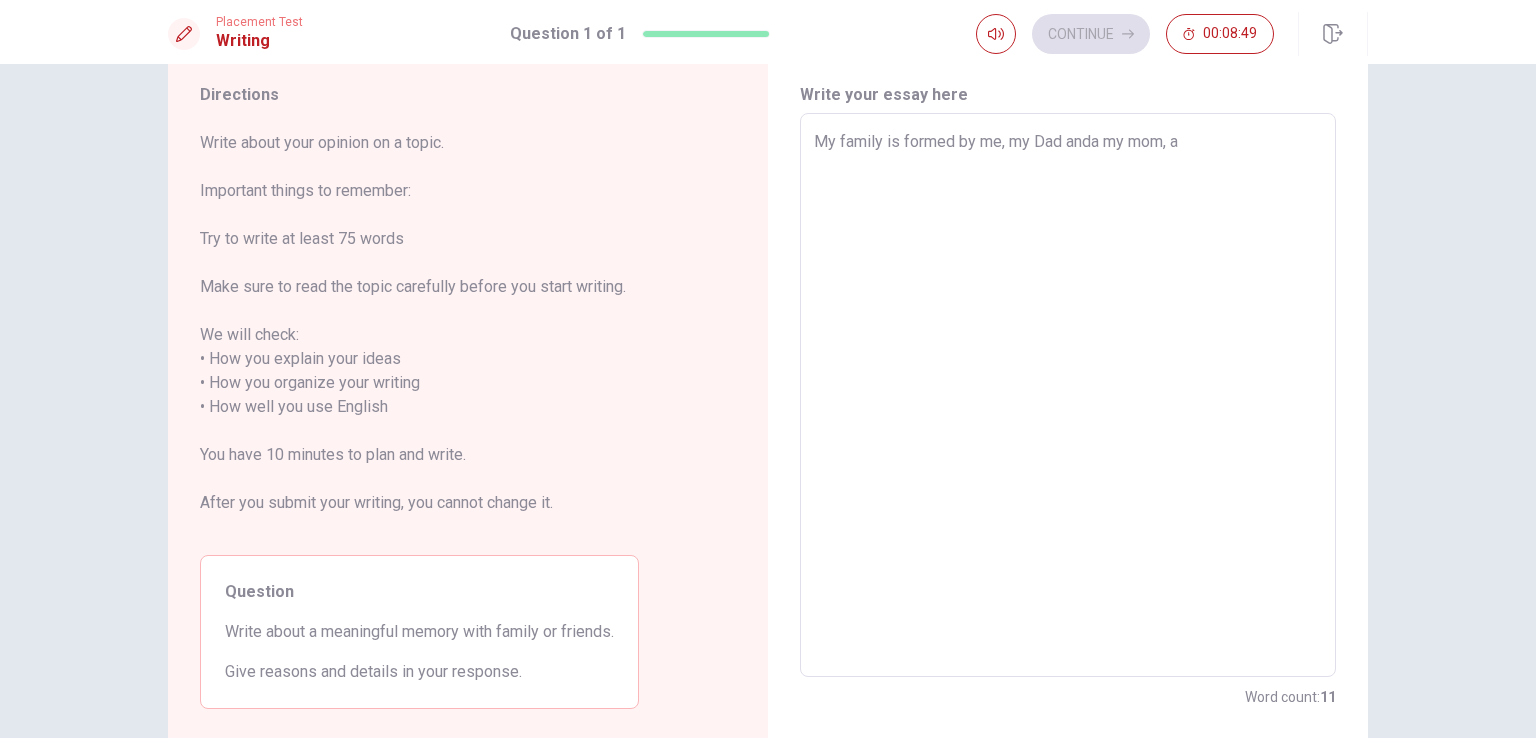 type on "x" 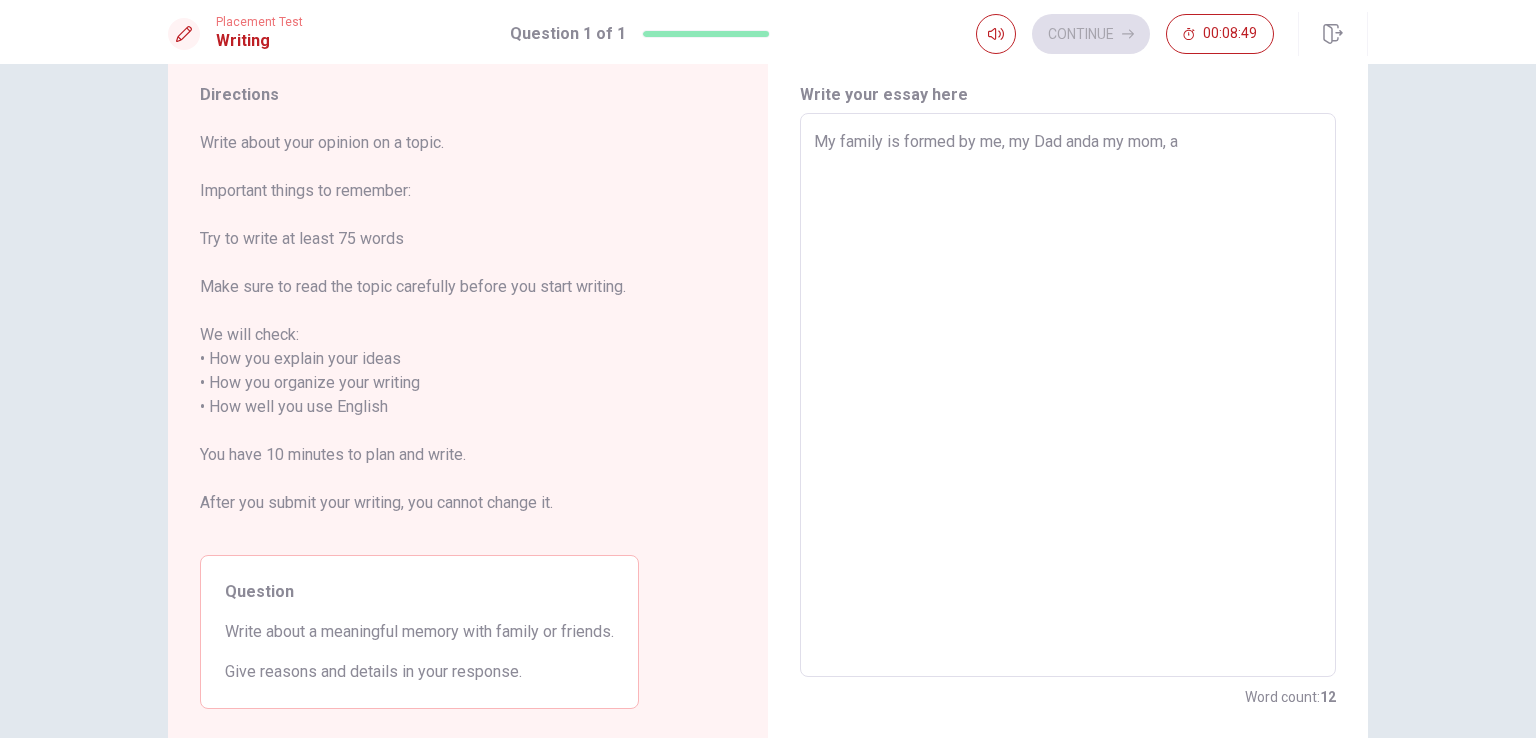 type on "My family is formed by me, my Dad anda my mom, an" 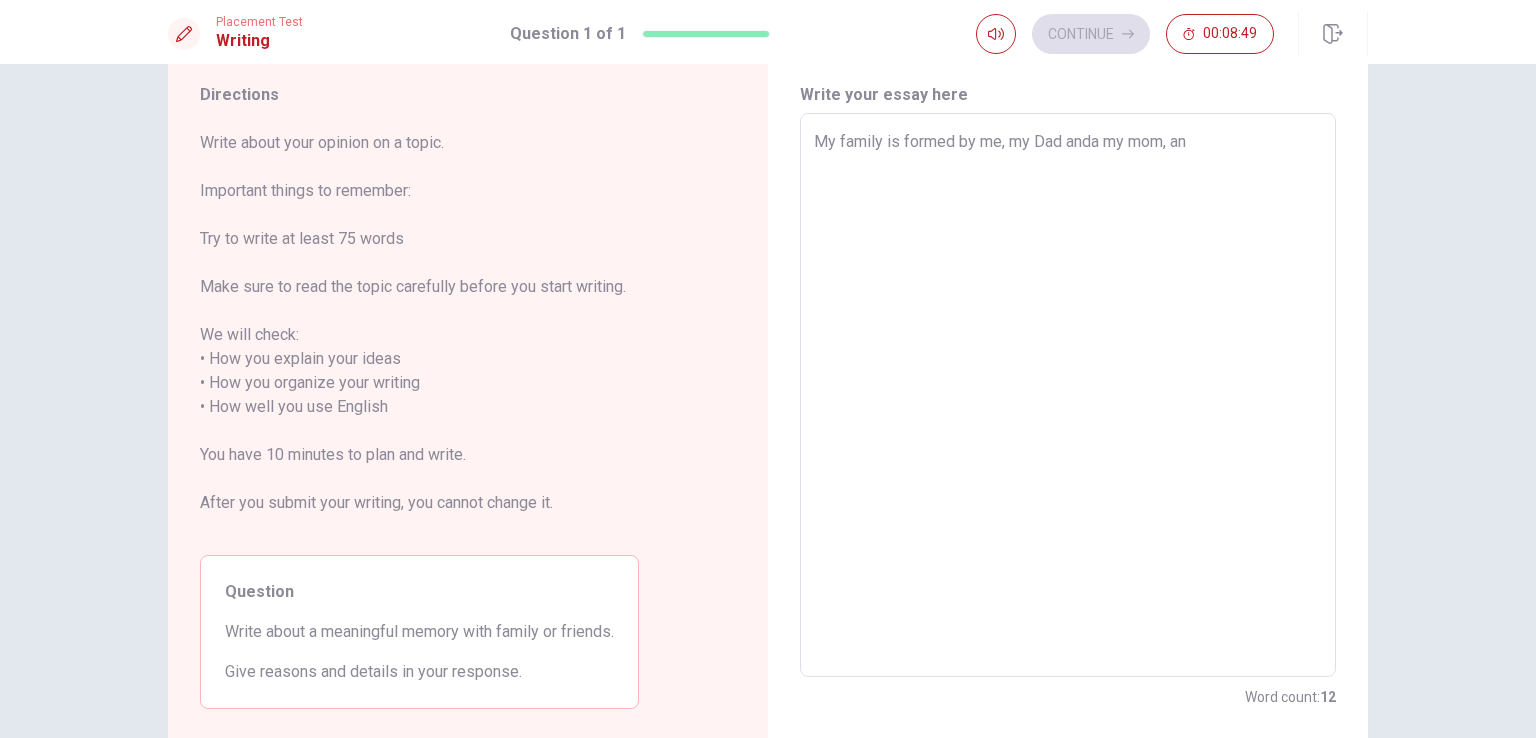 type on "x" 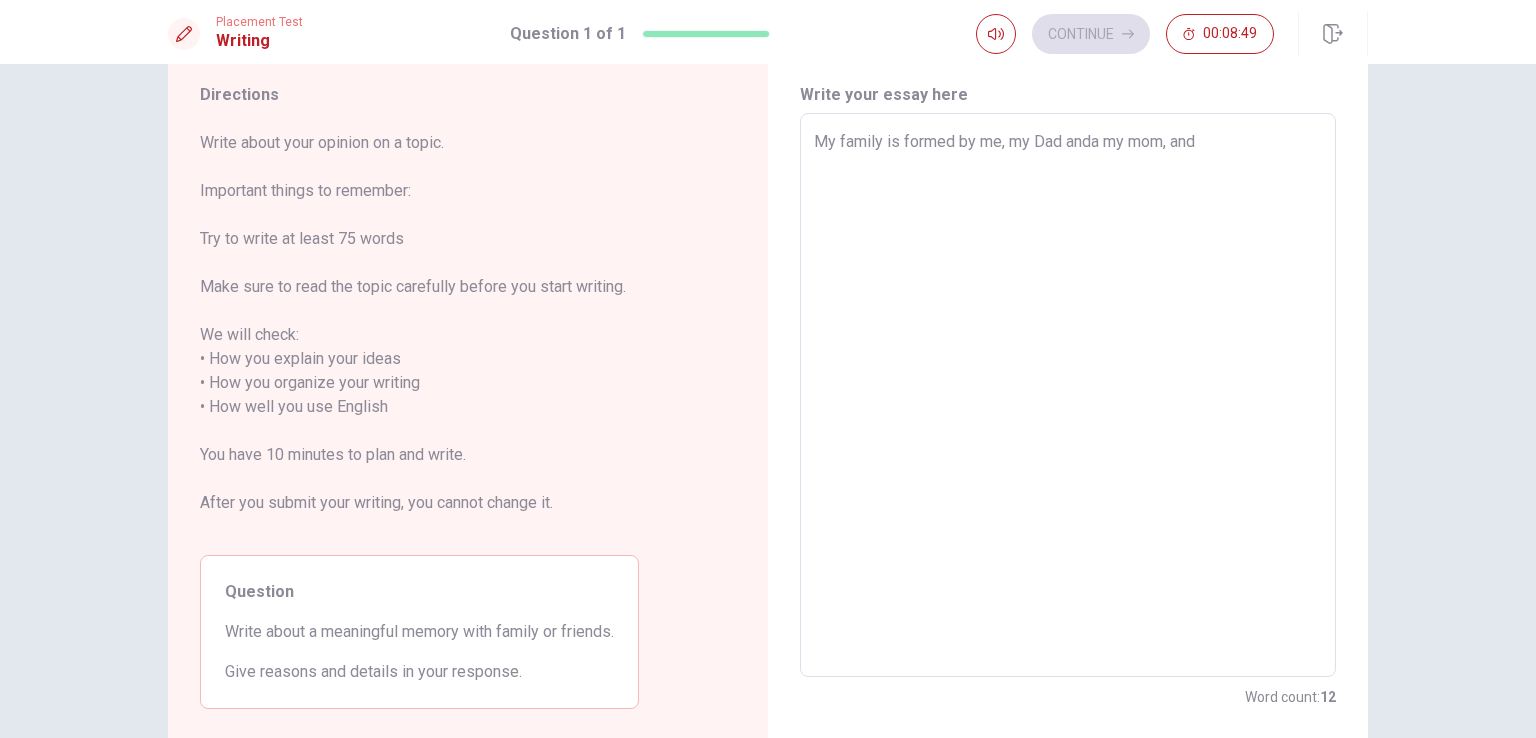 type on "x" 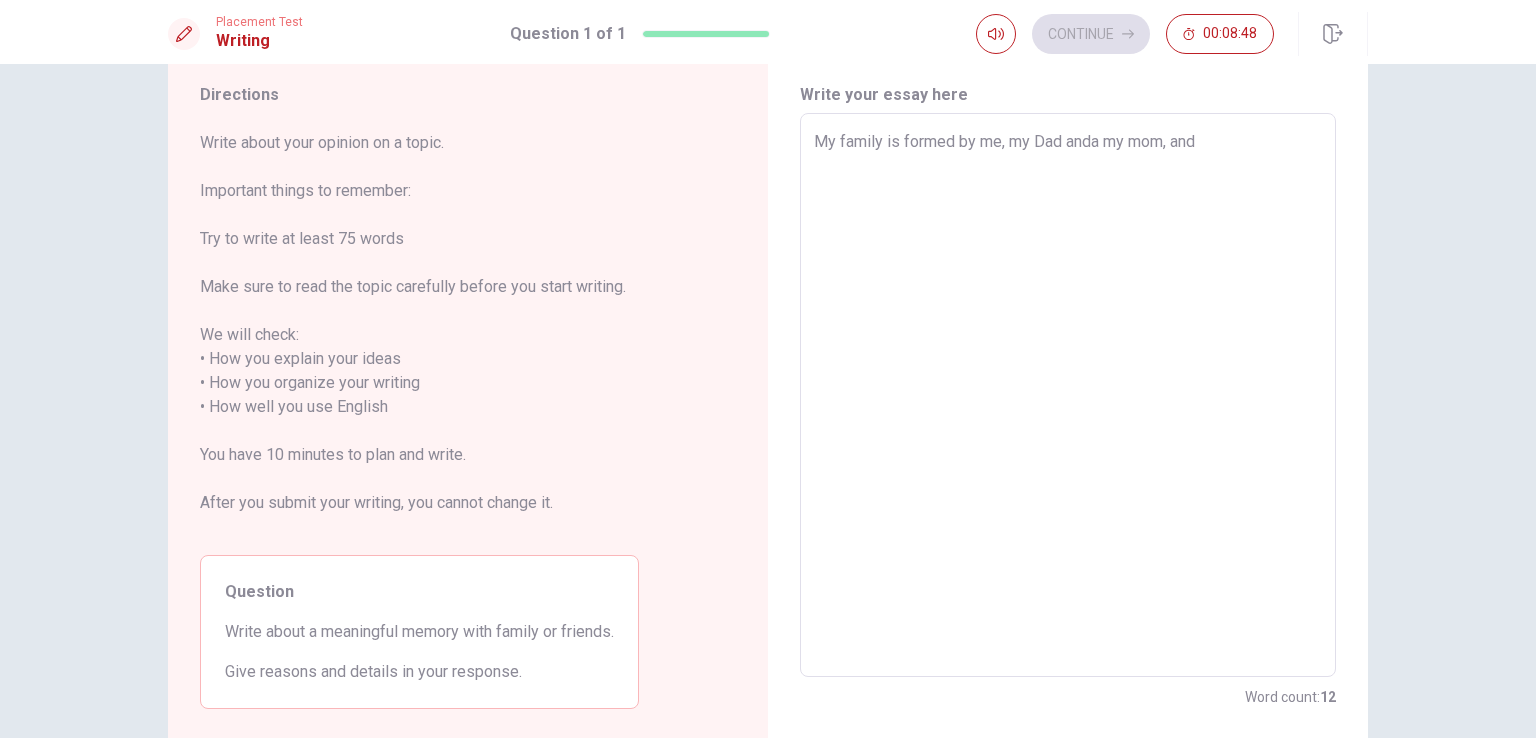 type on "x" 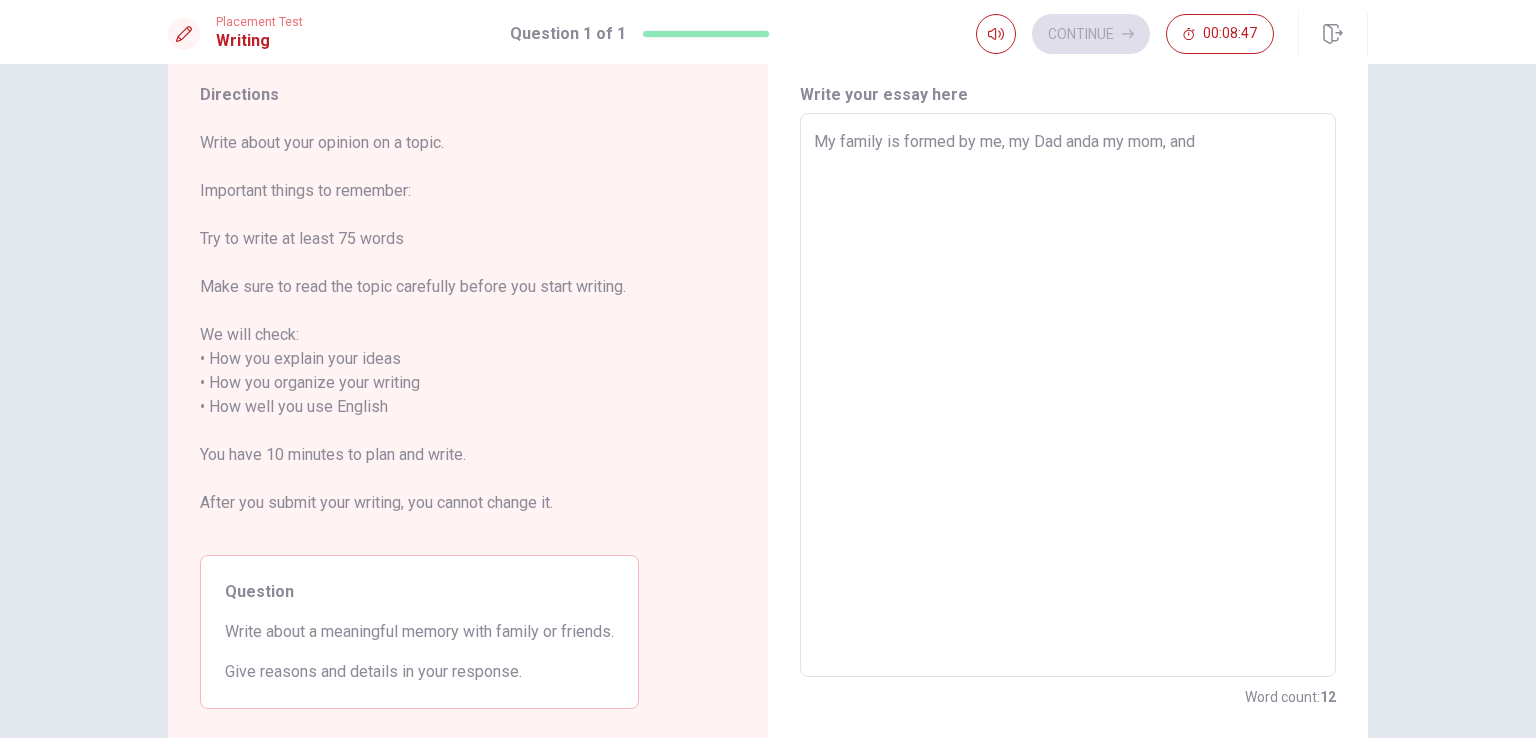 type on "My family is formed by me, my Dad anda my mom, and n" 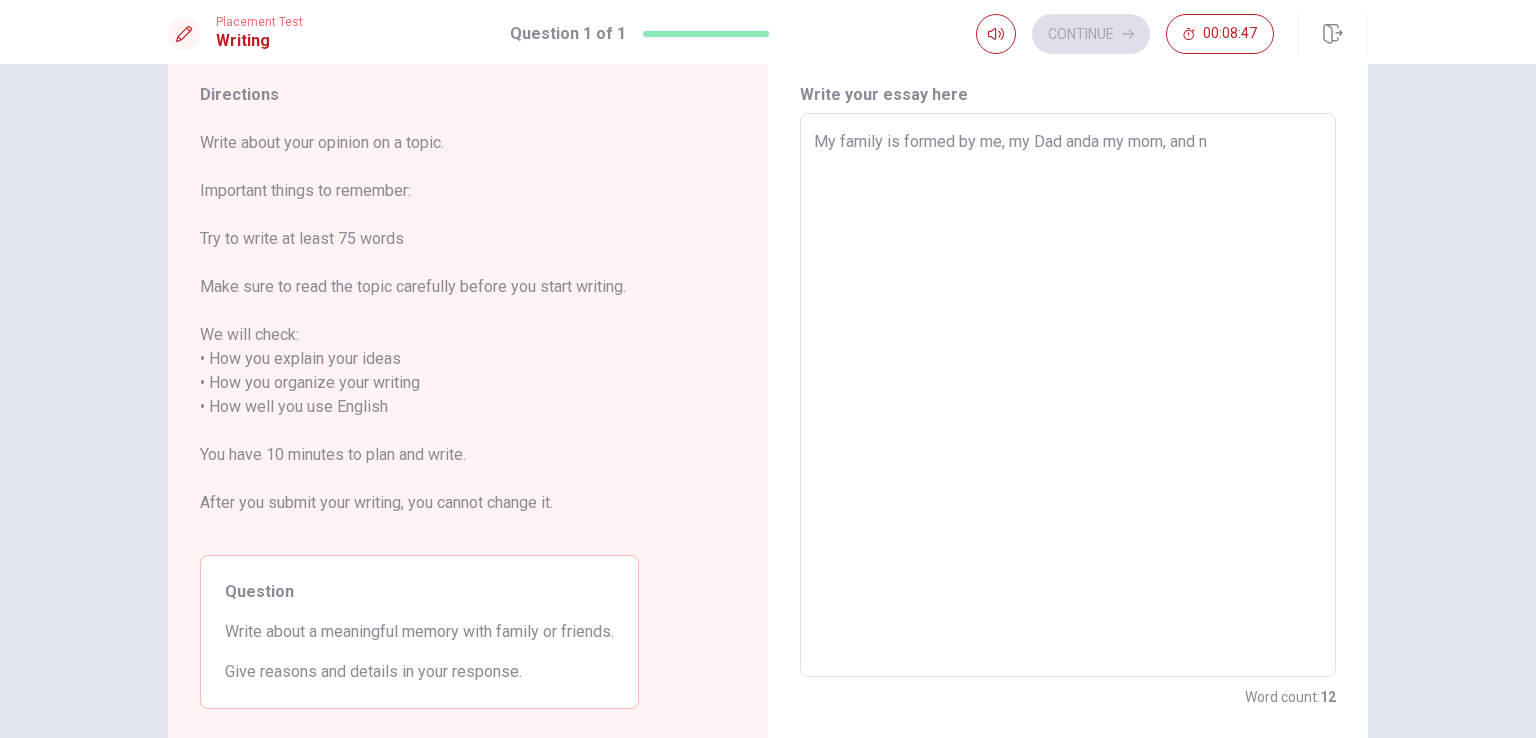 type on "x" 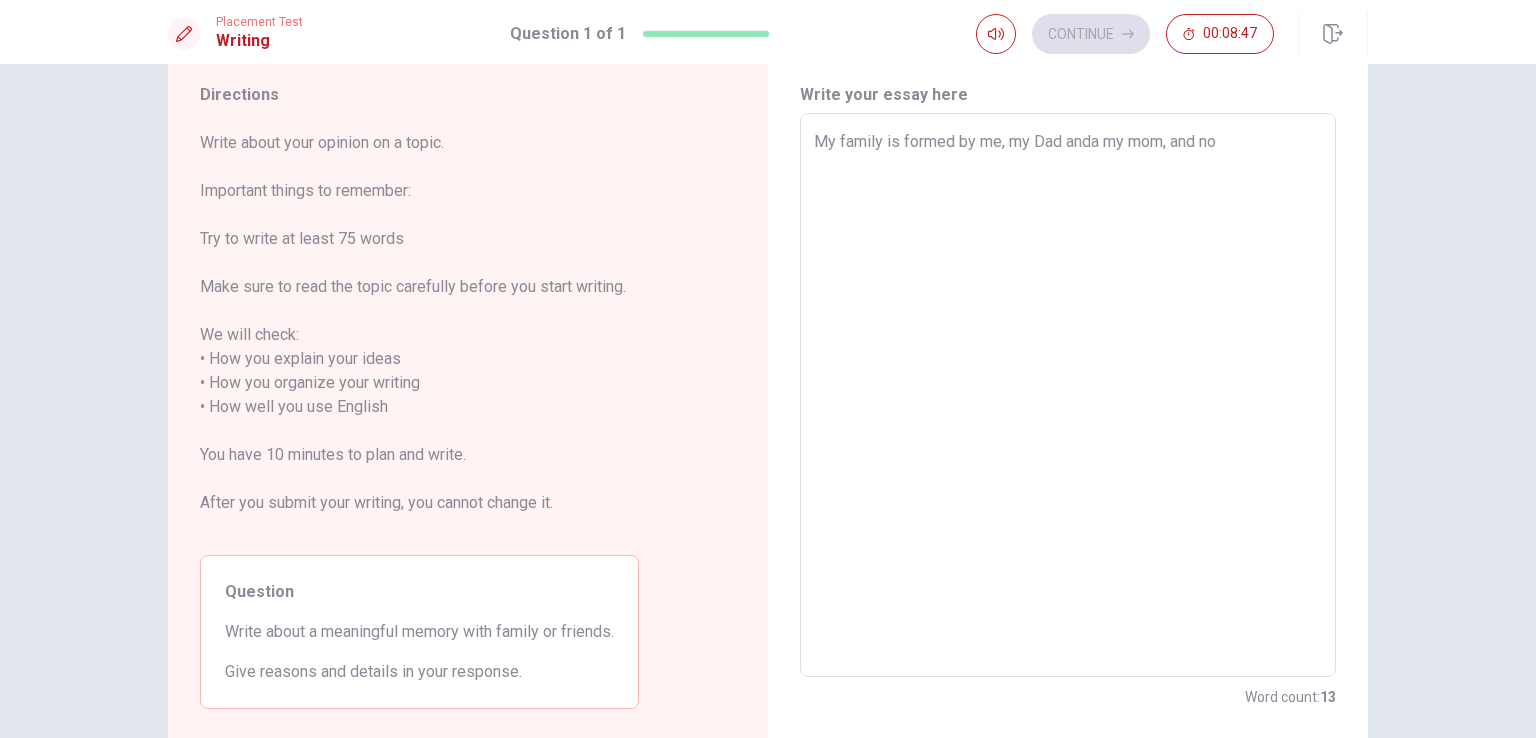type on "x" 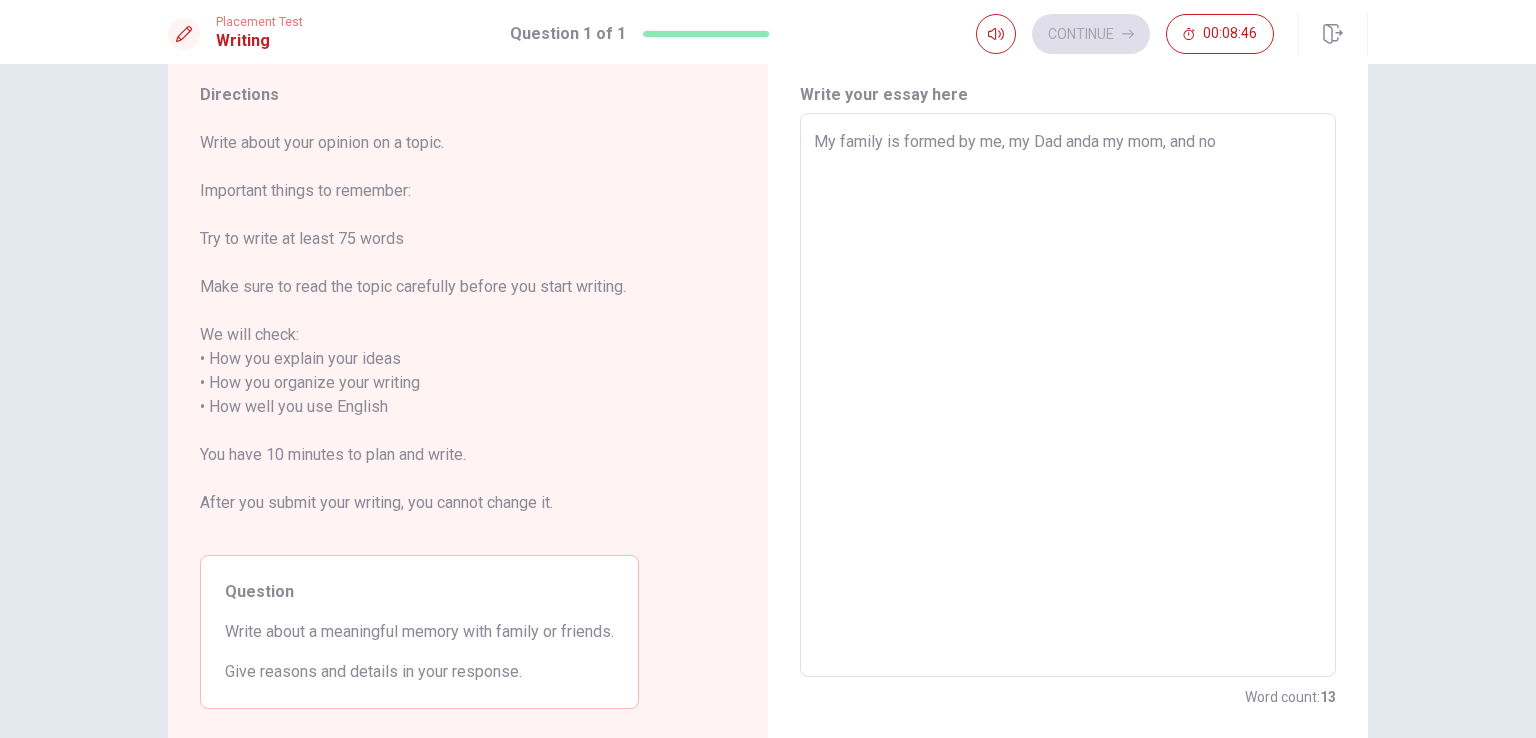 type on "My family is formed by me, my Dad anda my mom, and now" 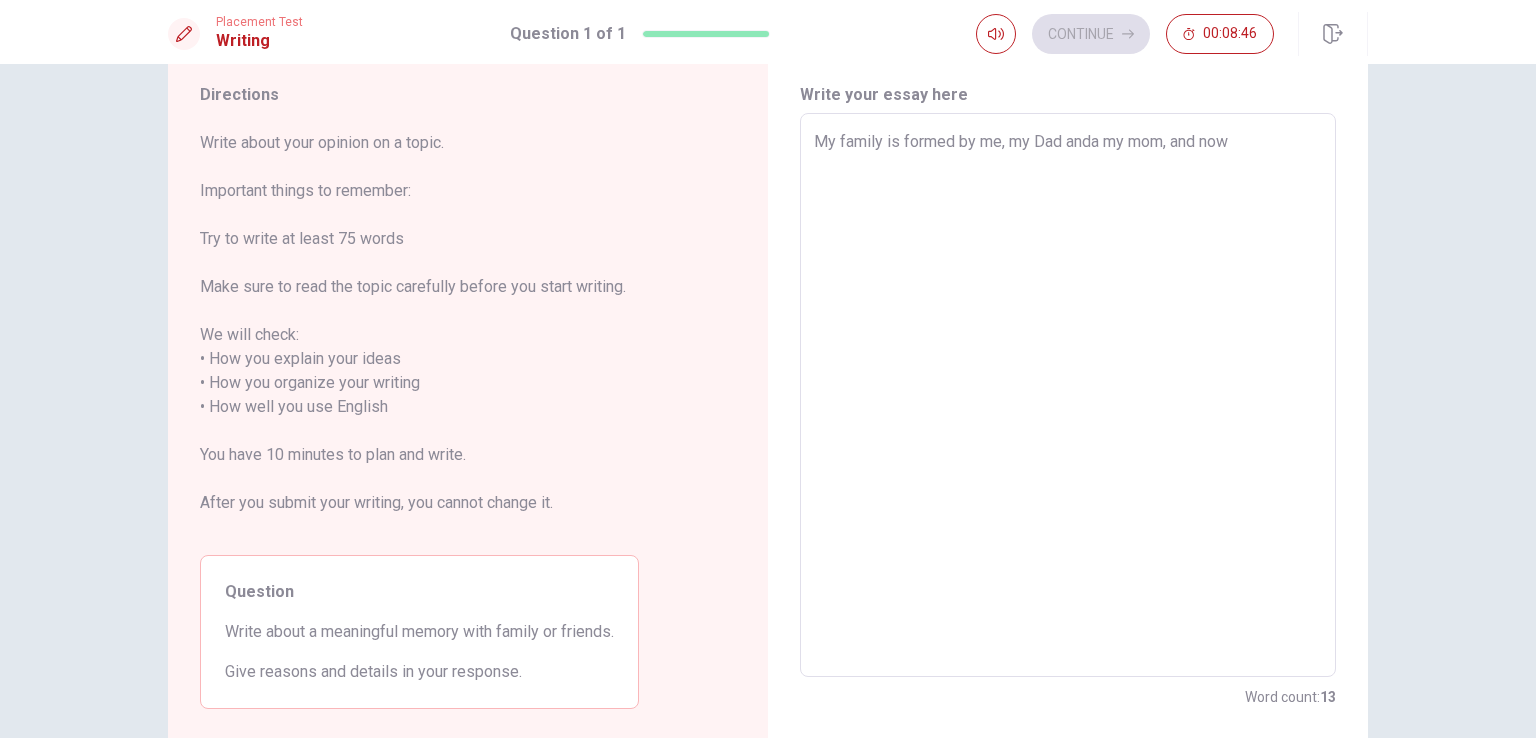type on "x" 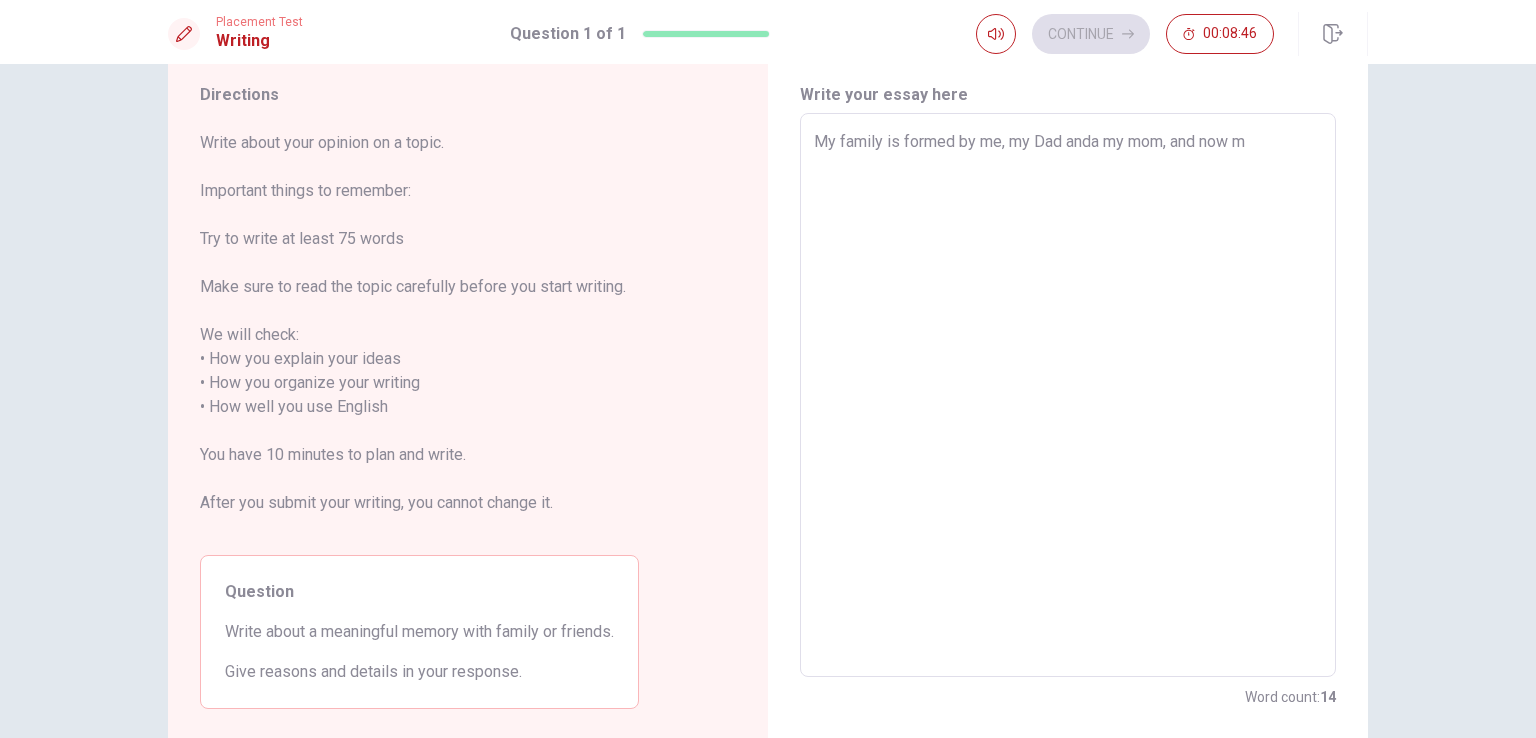 type on "x" 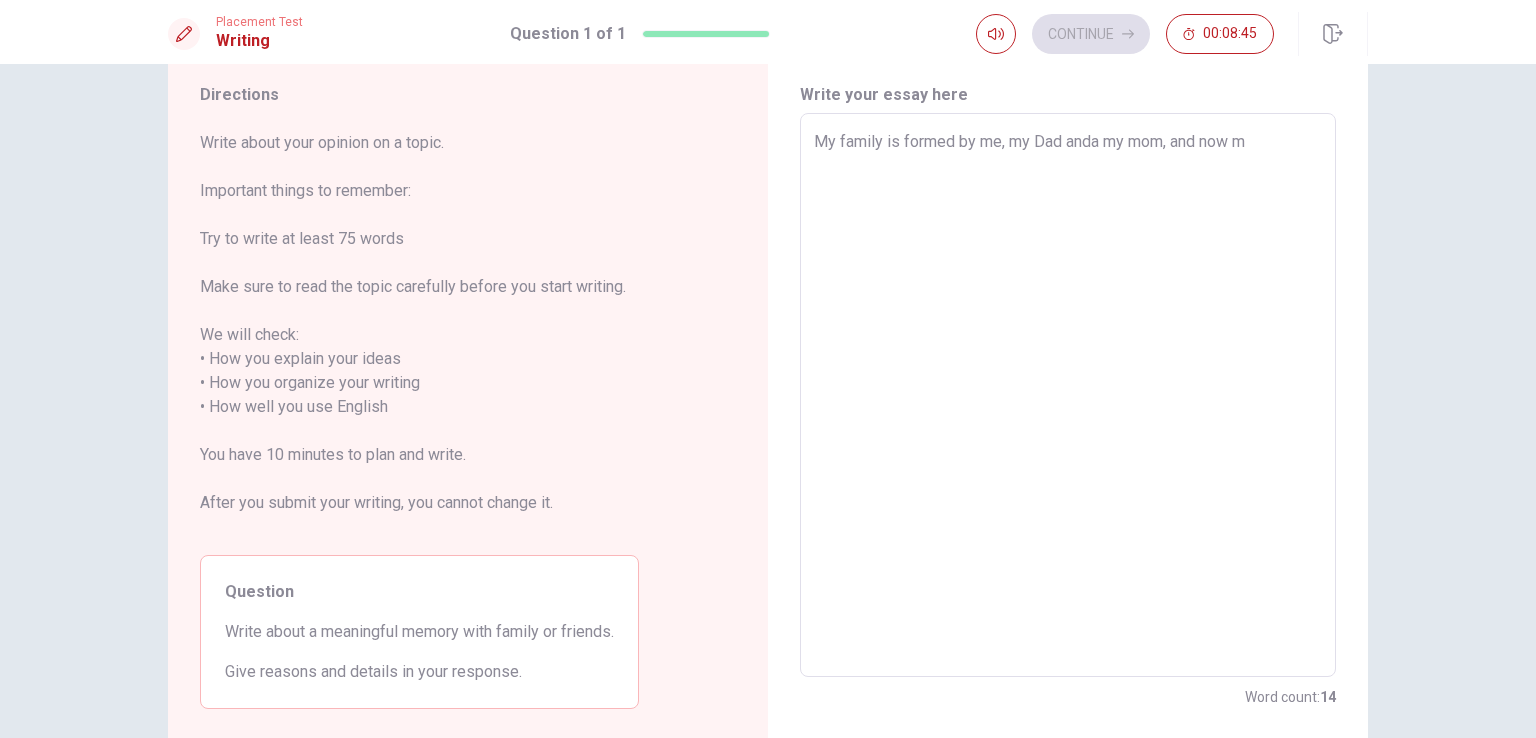 type on "My family is formed by me, my Dad anda my mom, and now my" 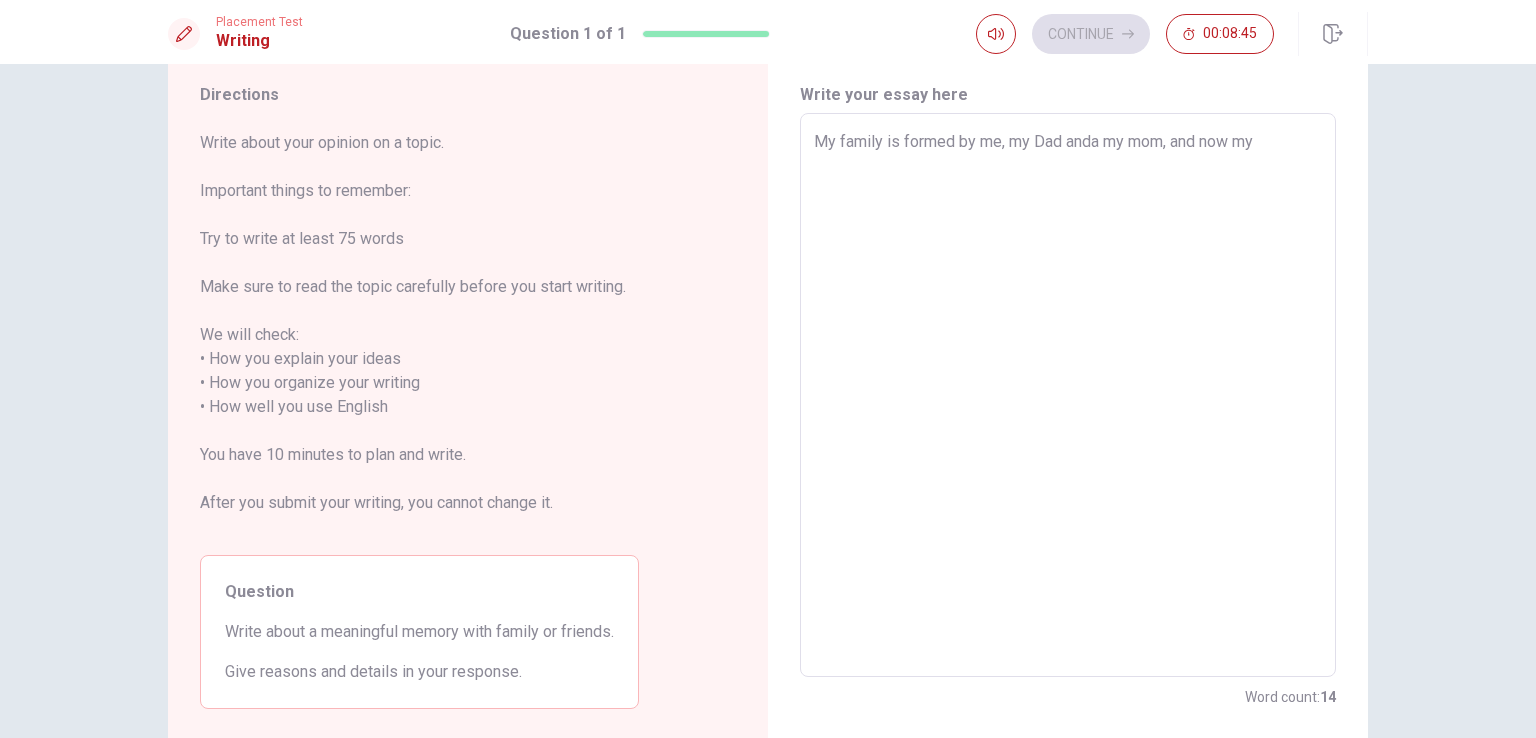type on "x" 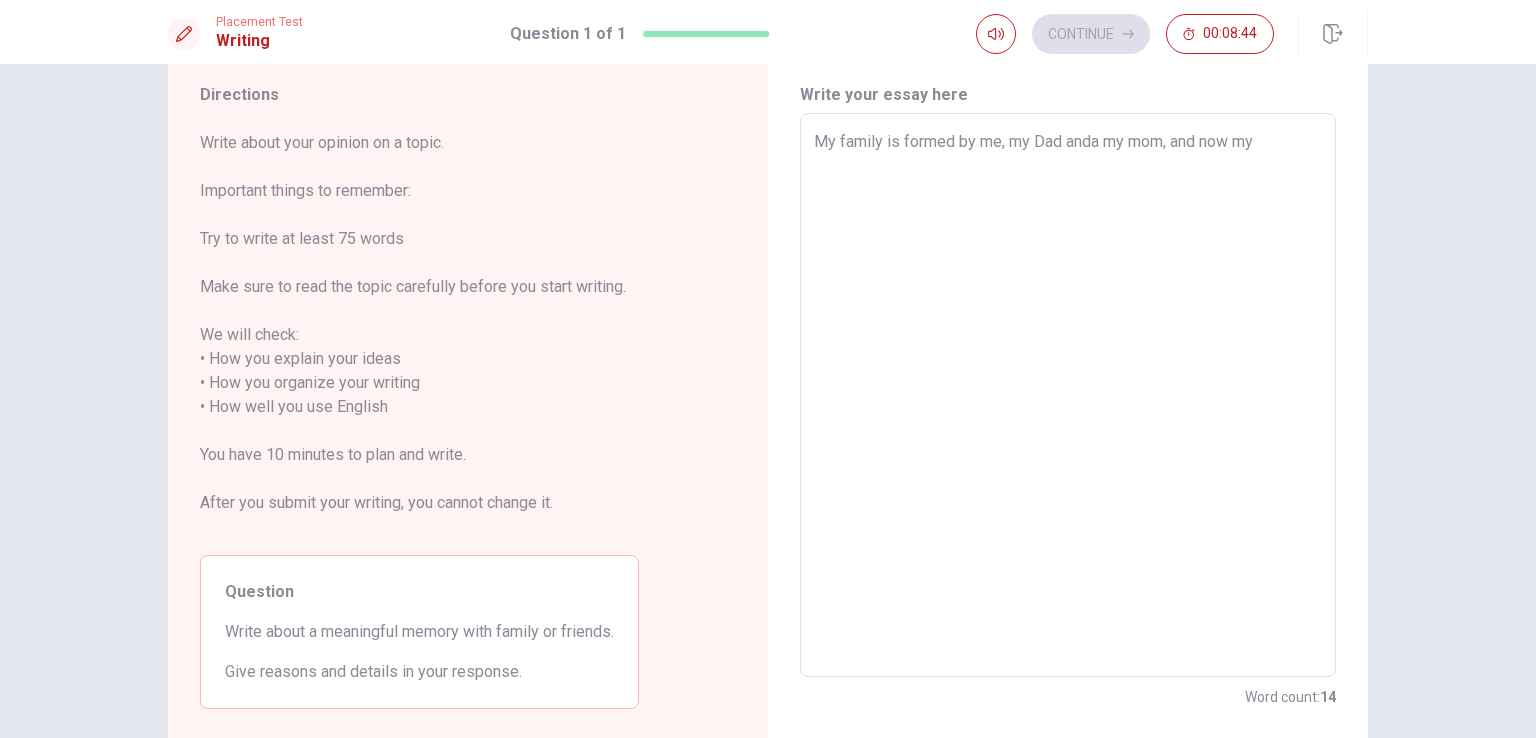 type on "My family is formed by me, my Dad anda my mom, and now my b" 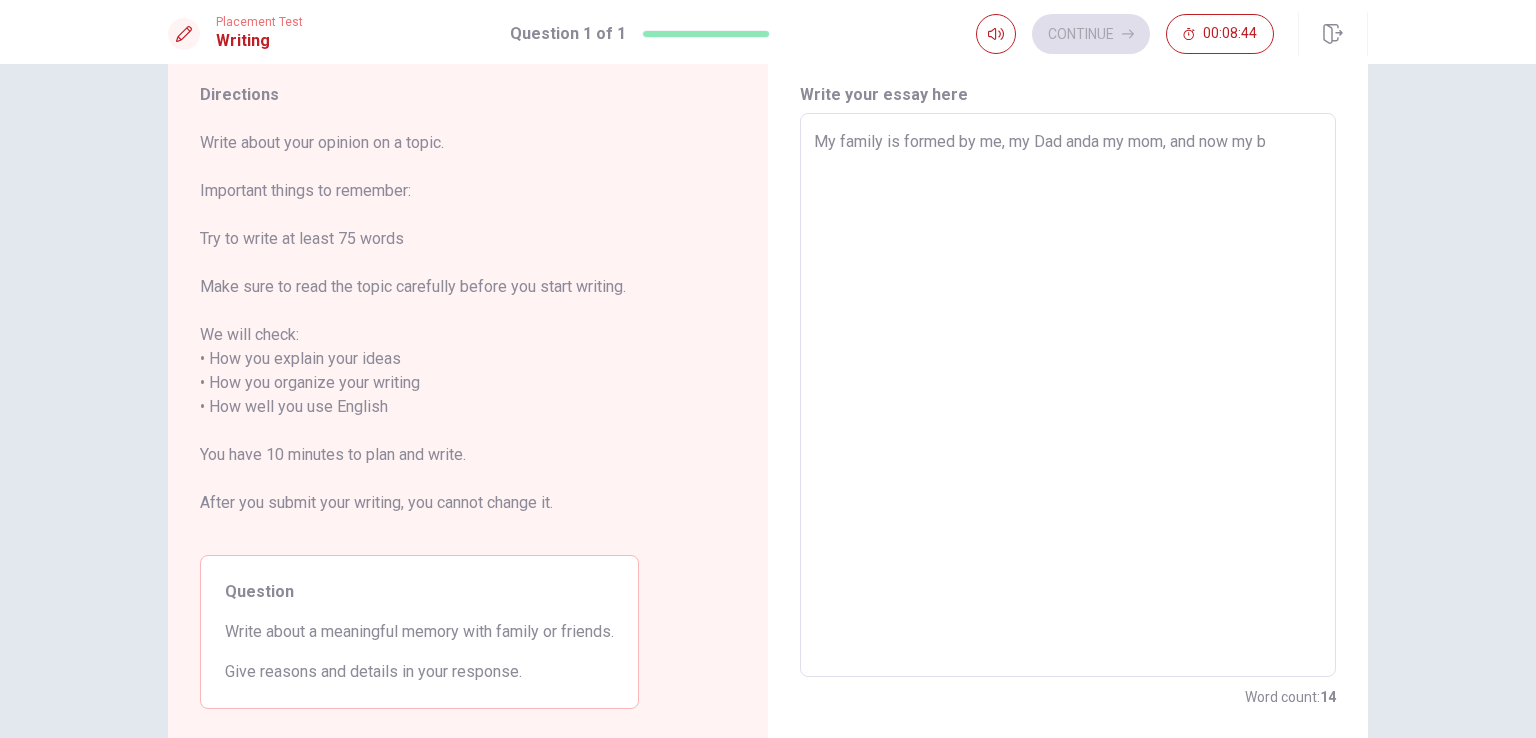 type on "x" 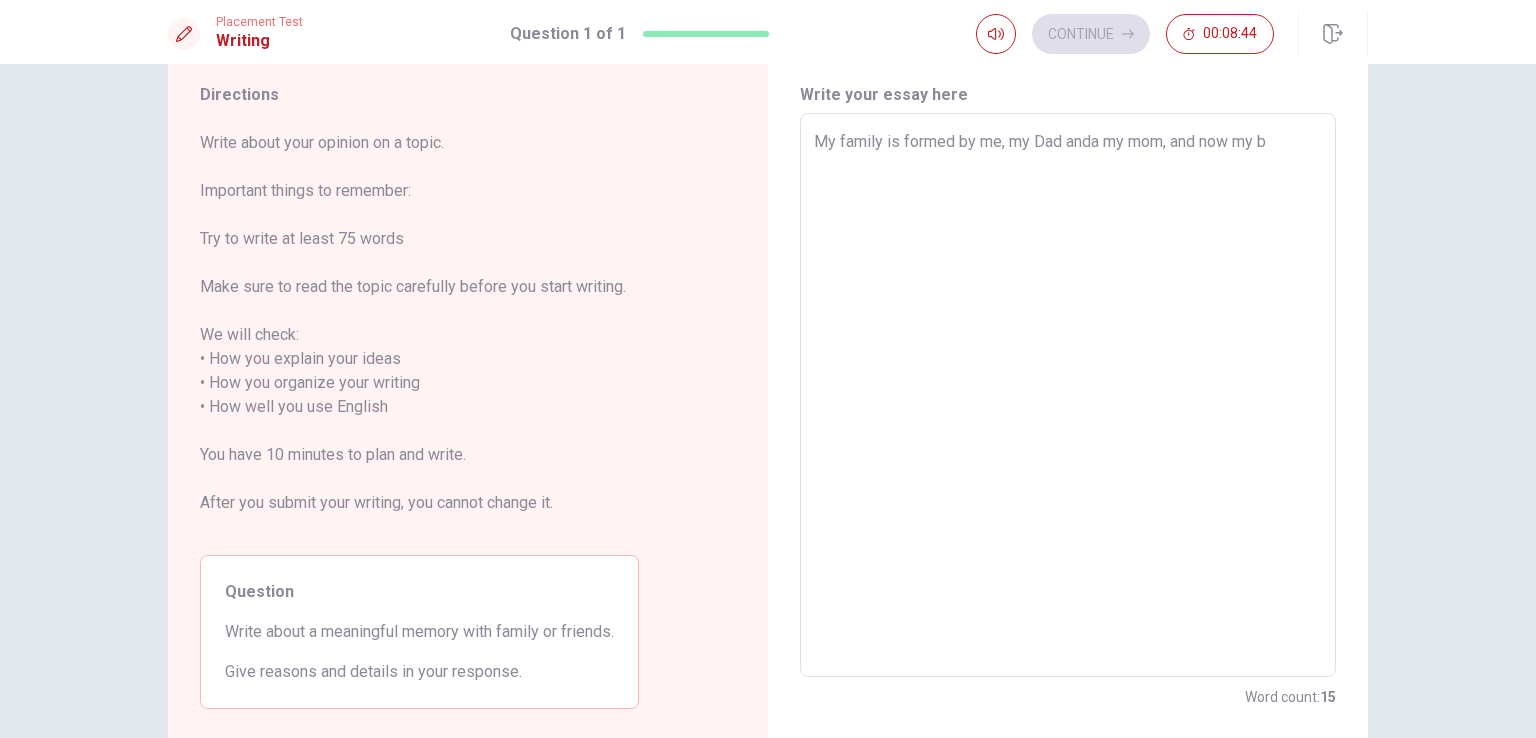 type on "My family is formed by me, my Dad anda my mom, and now my bo" 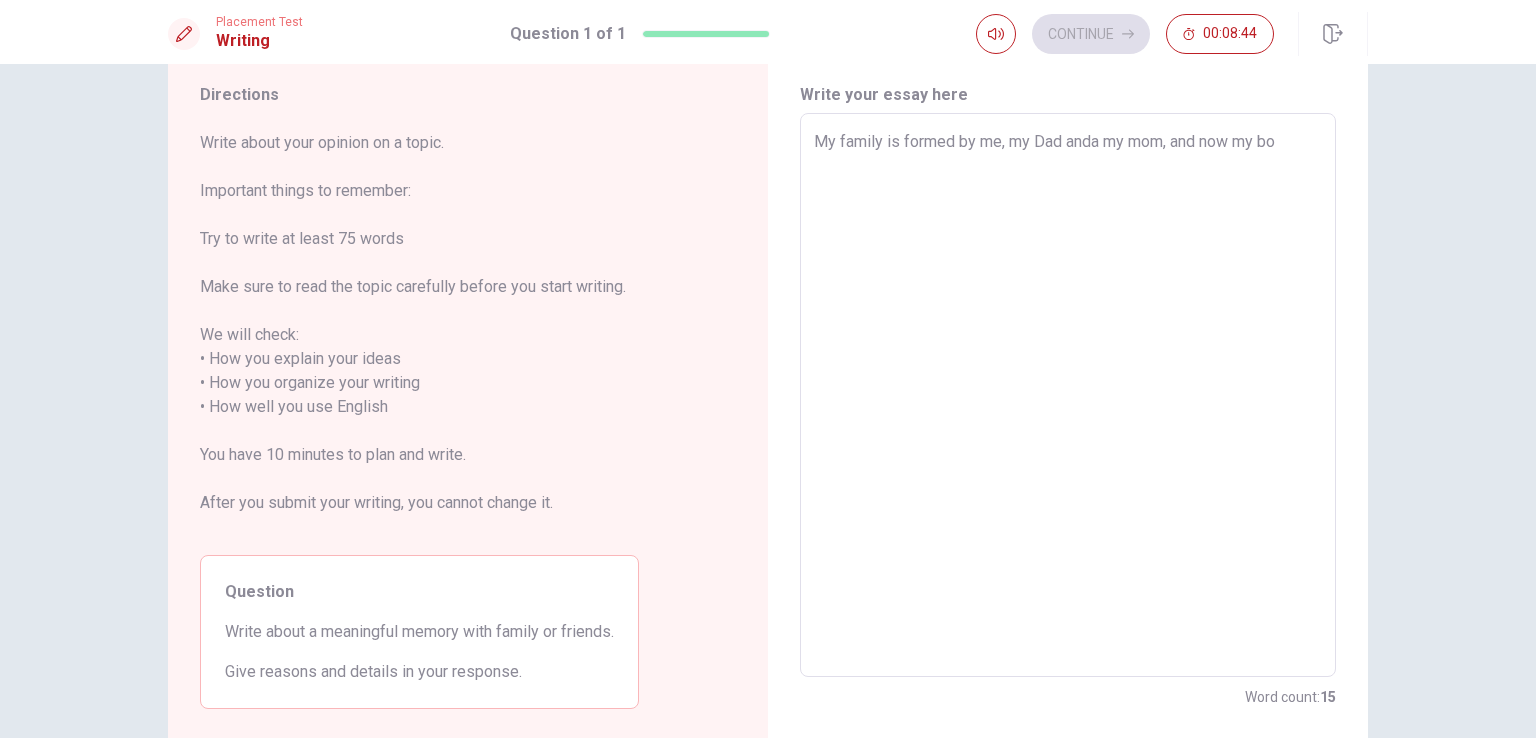 type on "x" 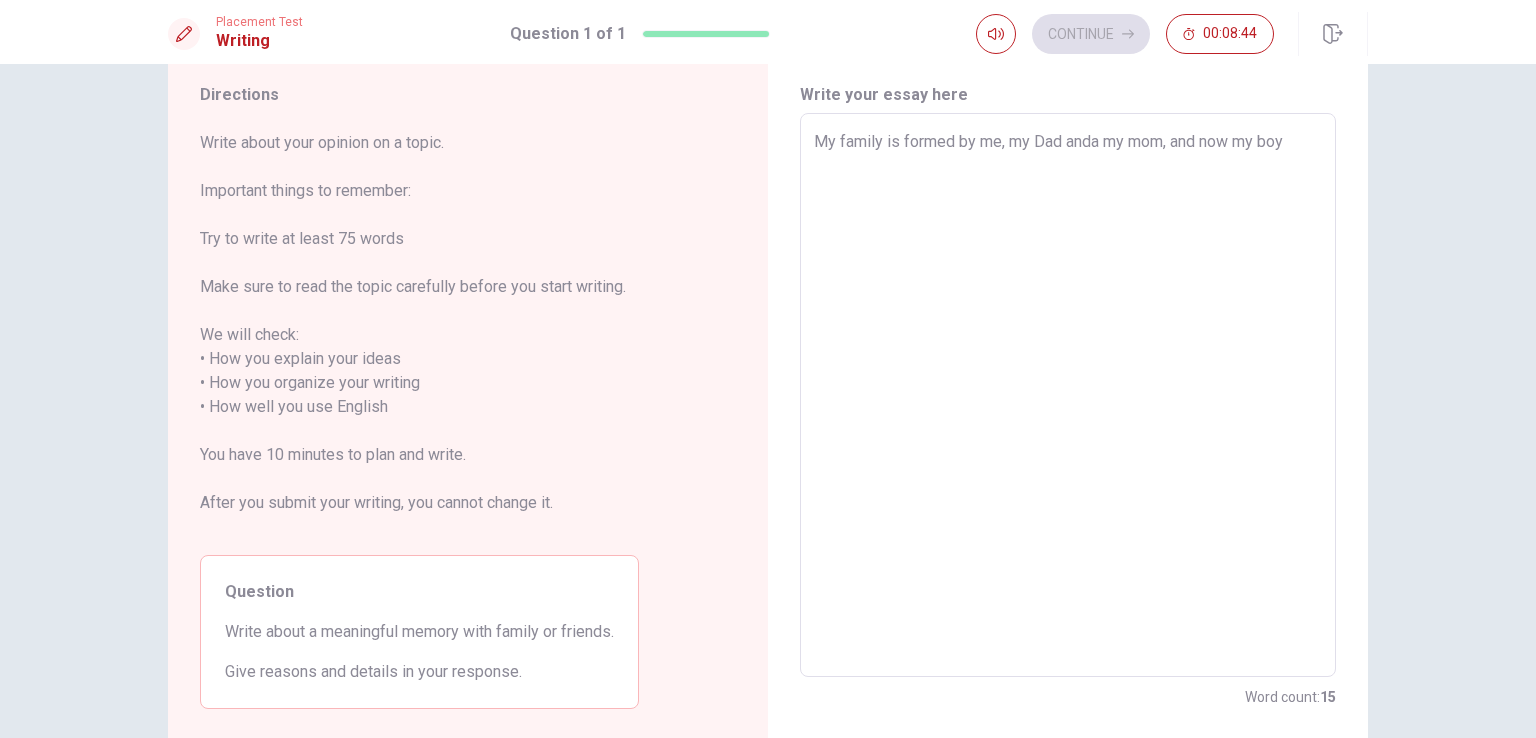 type on "x" 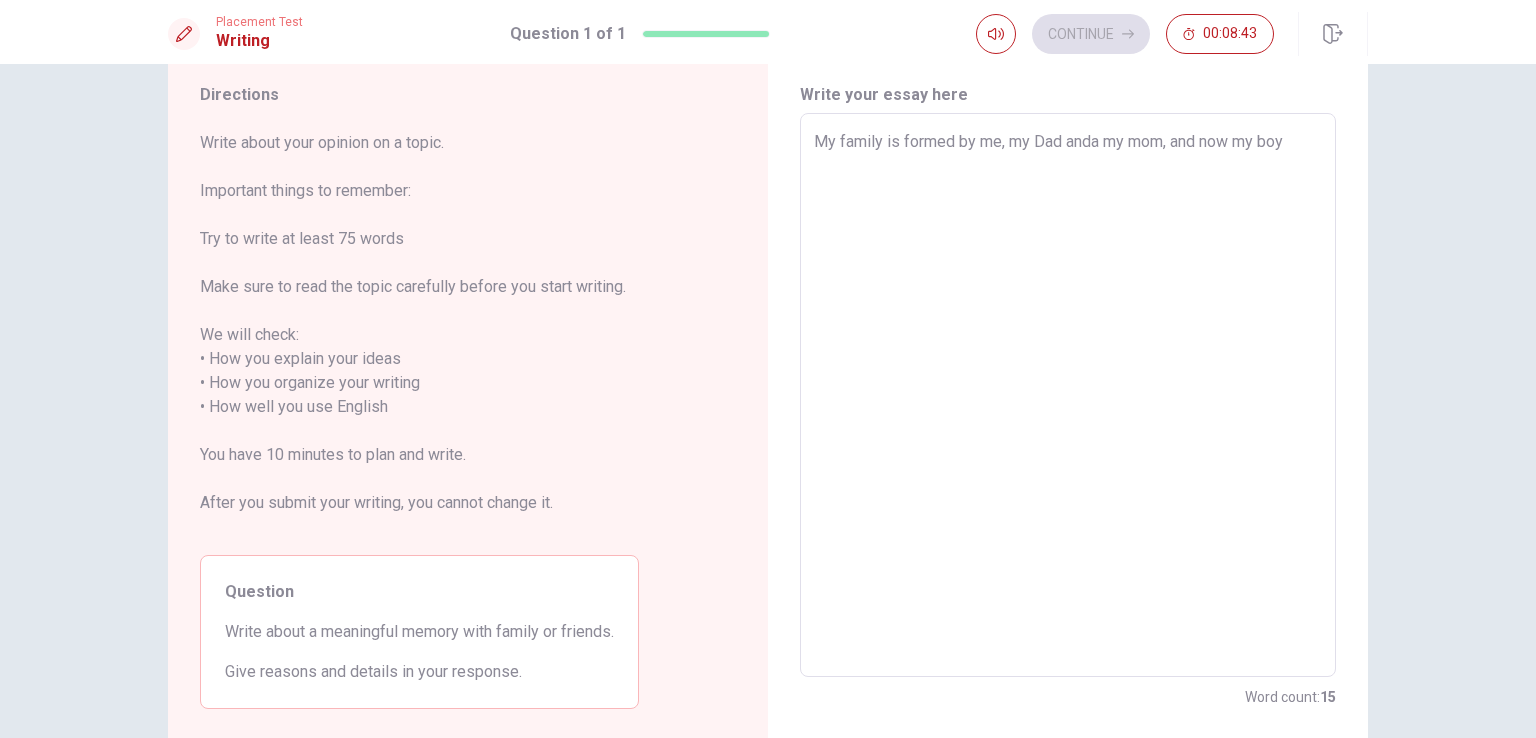 type on "My family is formed by me, my Dad anda my mom, and now my boy f" 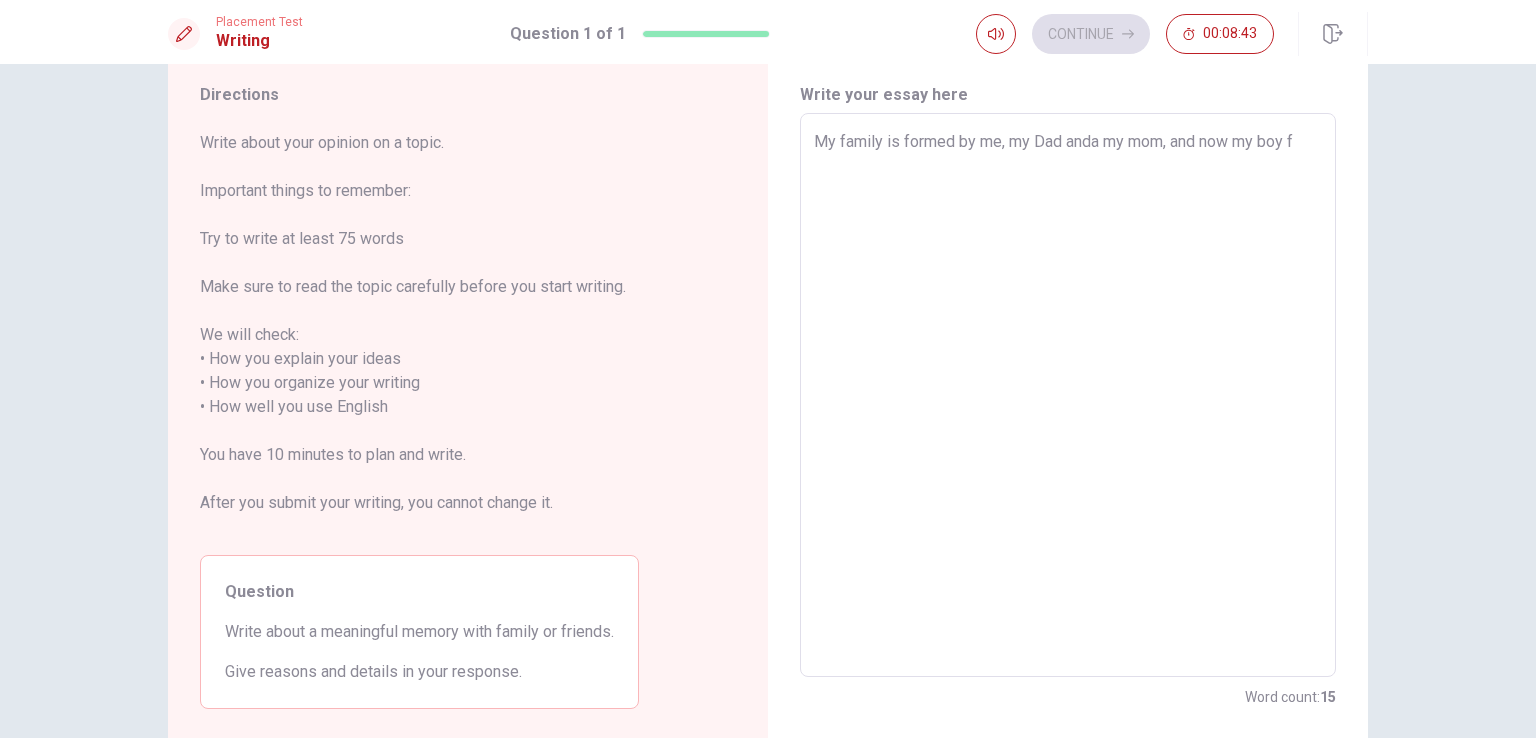 type on "x" 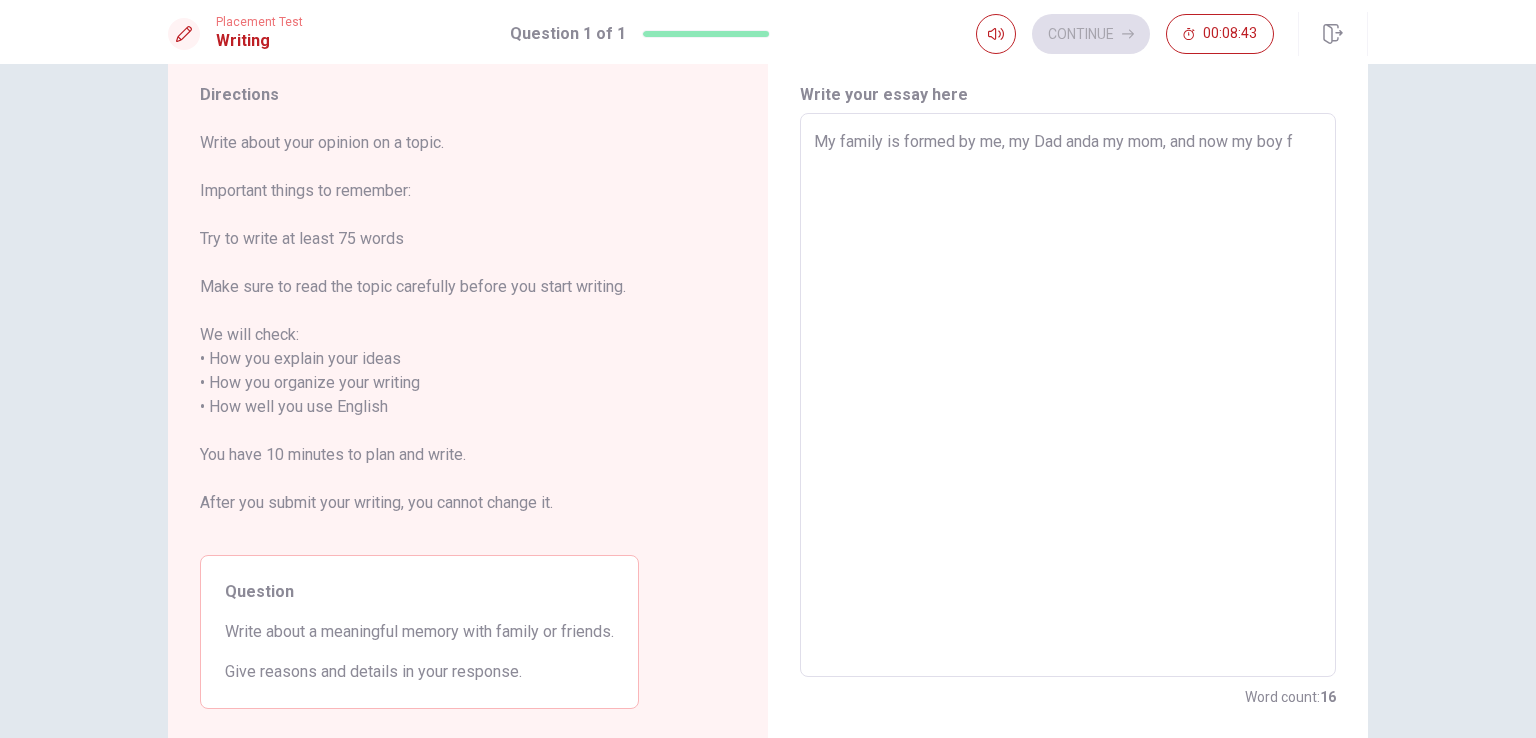 type on "My family is formed by me, my Dad anda my mom, and now my boy" 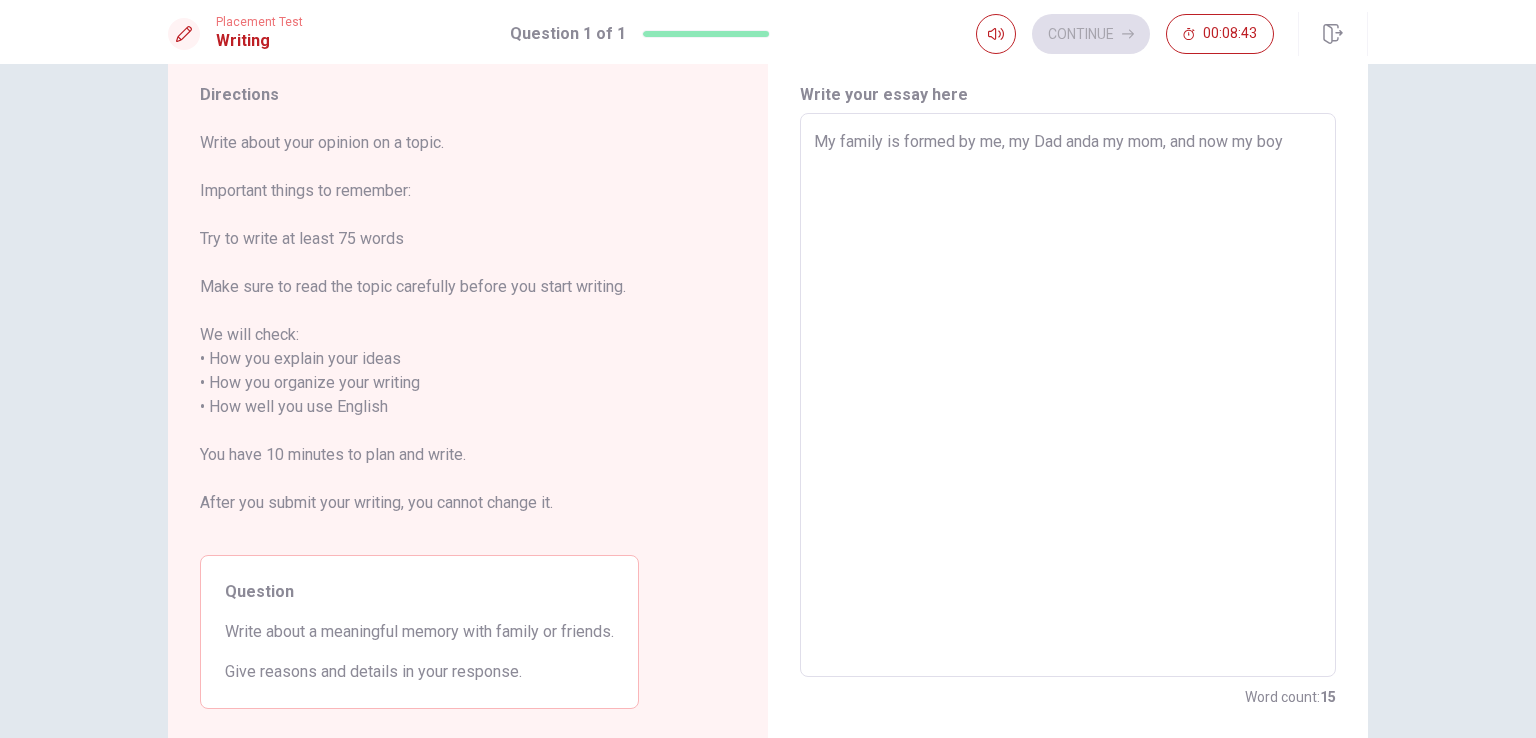 type on "x" 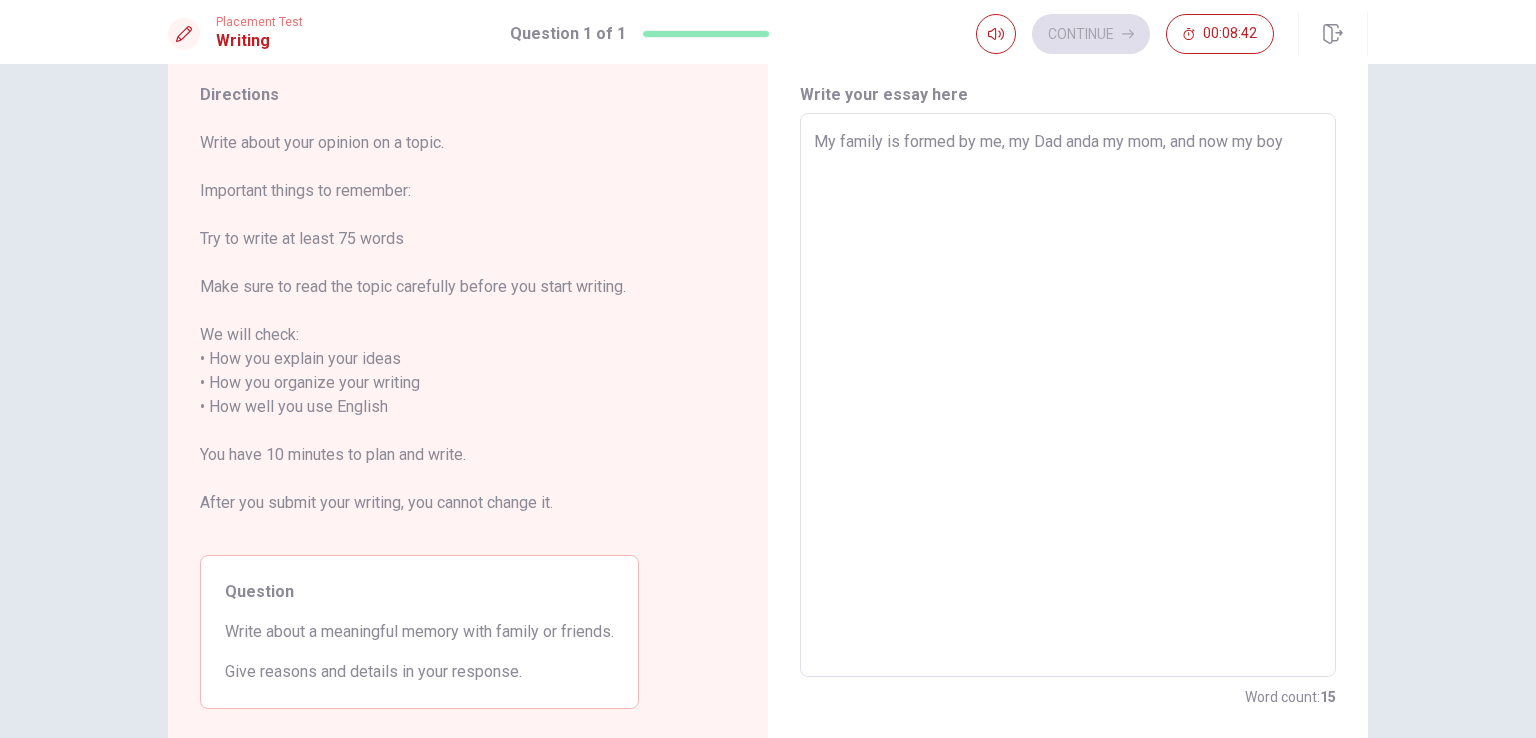type on "My family is formed by me, my Dad anda my mom, and now my boy" 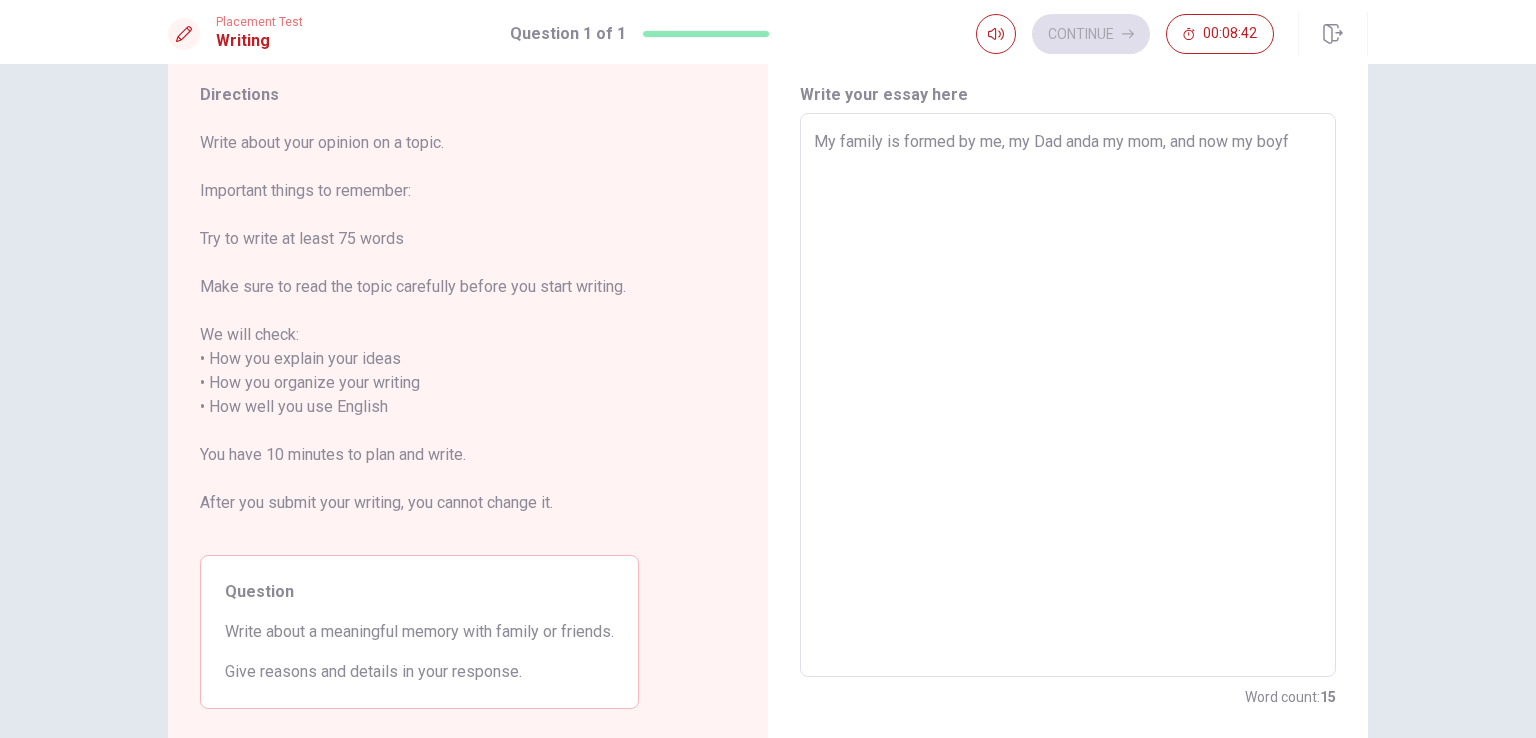 type on "x" 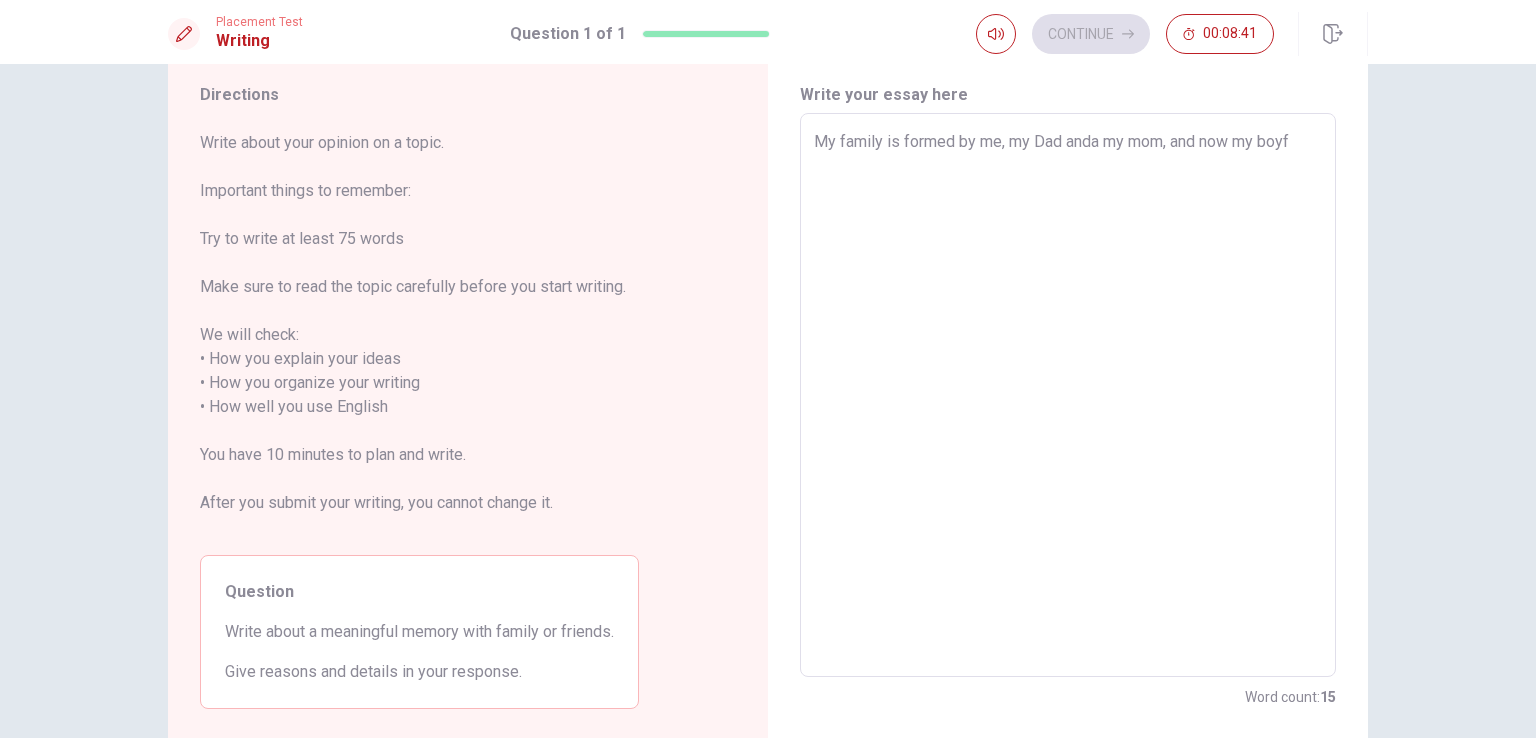 type on "My family is formed by me, my Dad anda my mom, and now my boyfr" 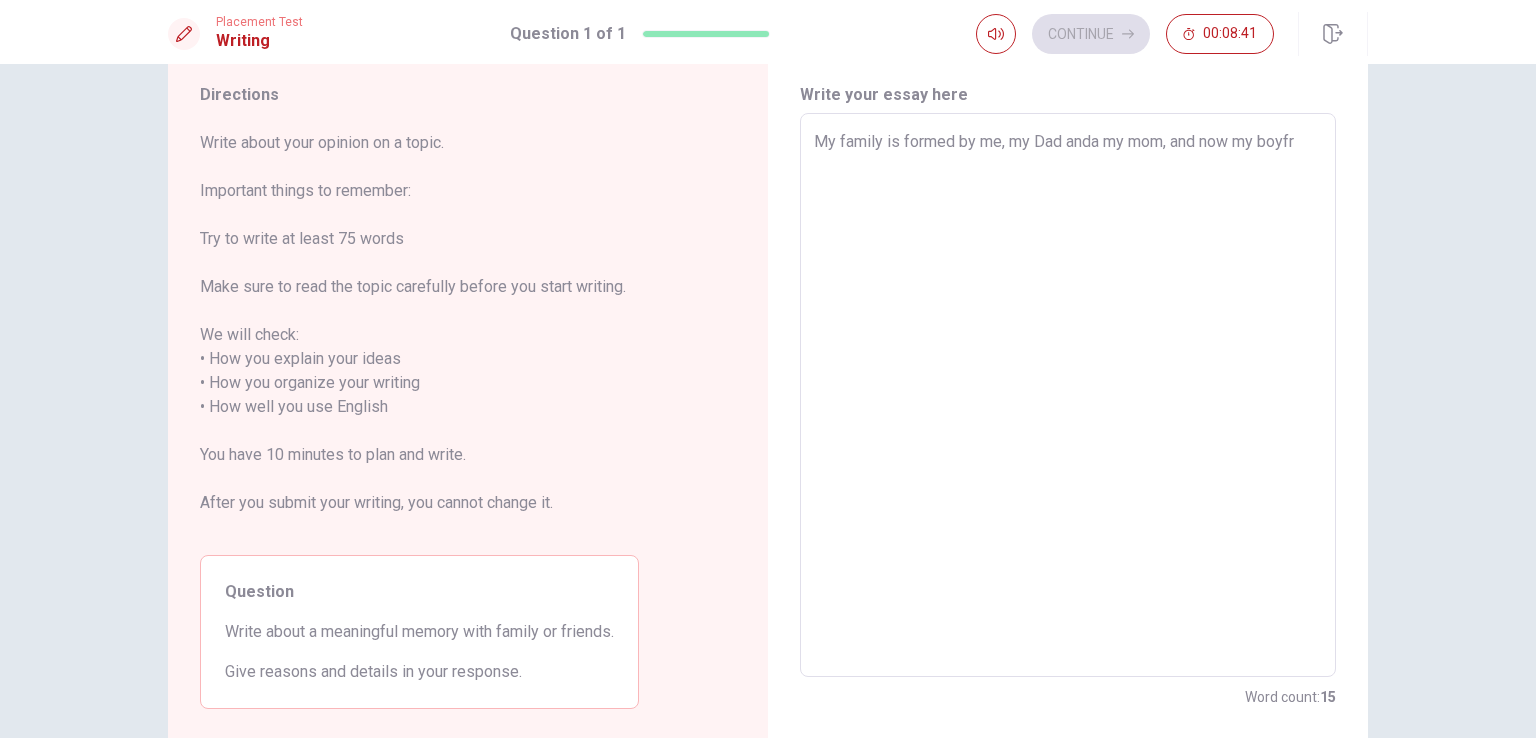 type on "x" 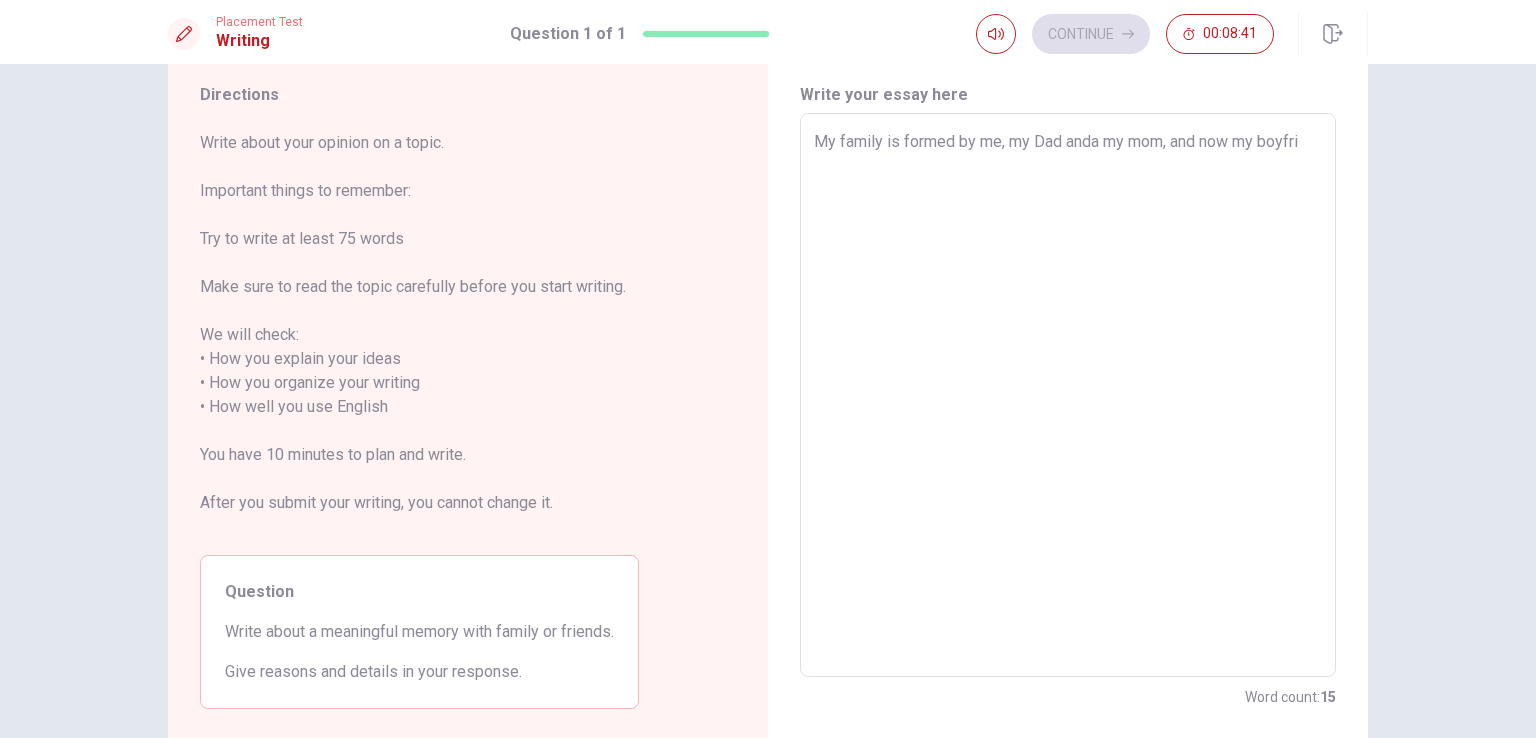 type on "x" 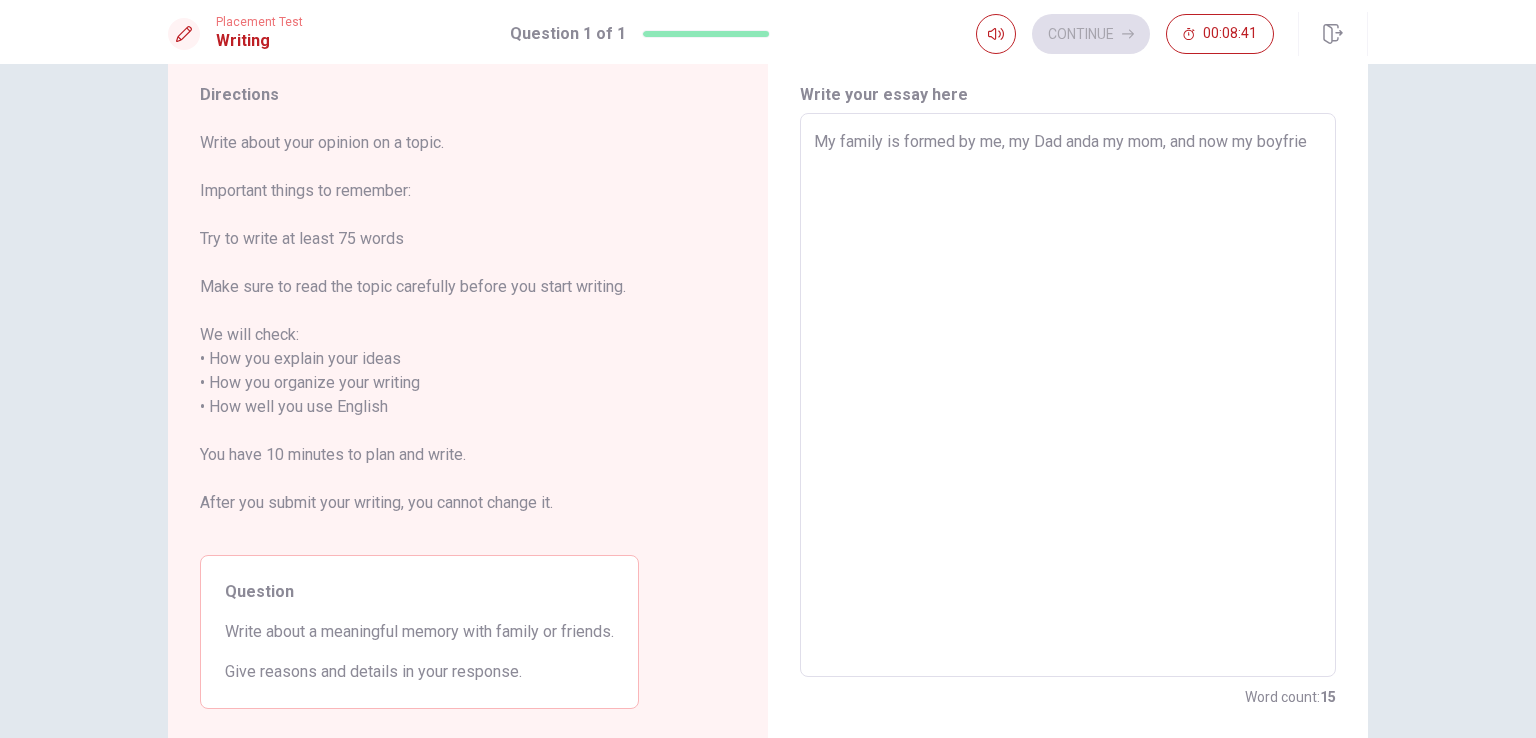 type on "x" 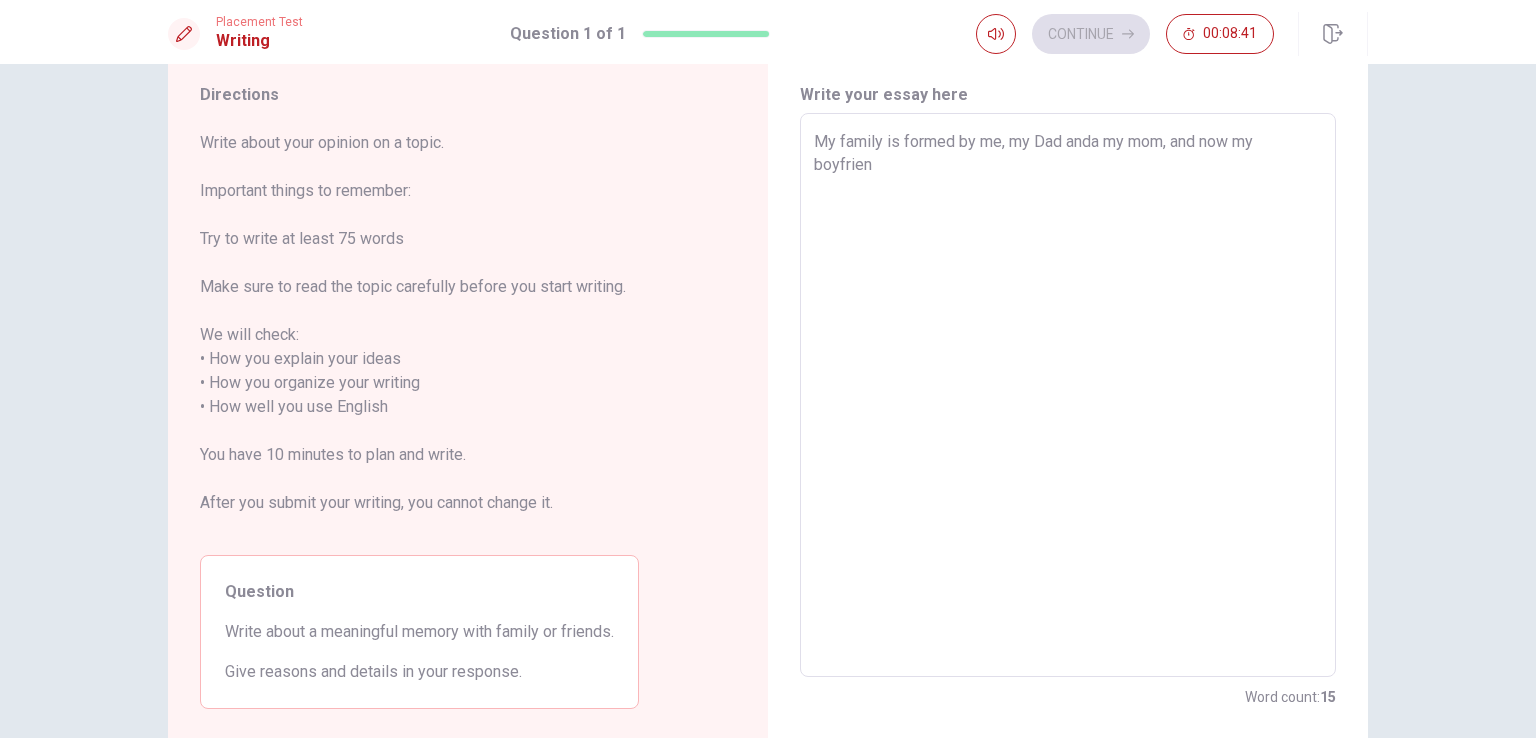 type on "x" 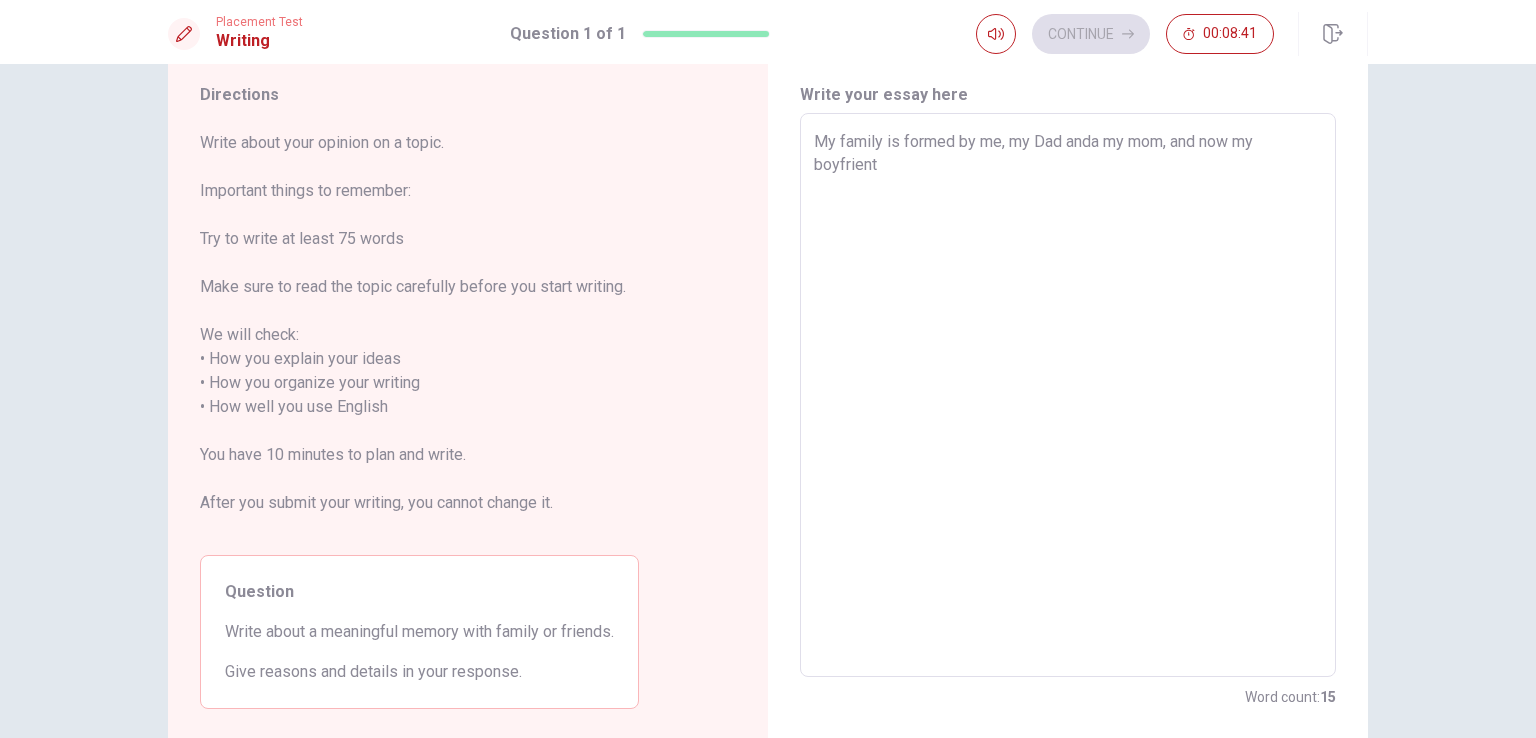 type on "x" 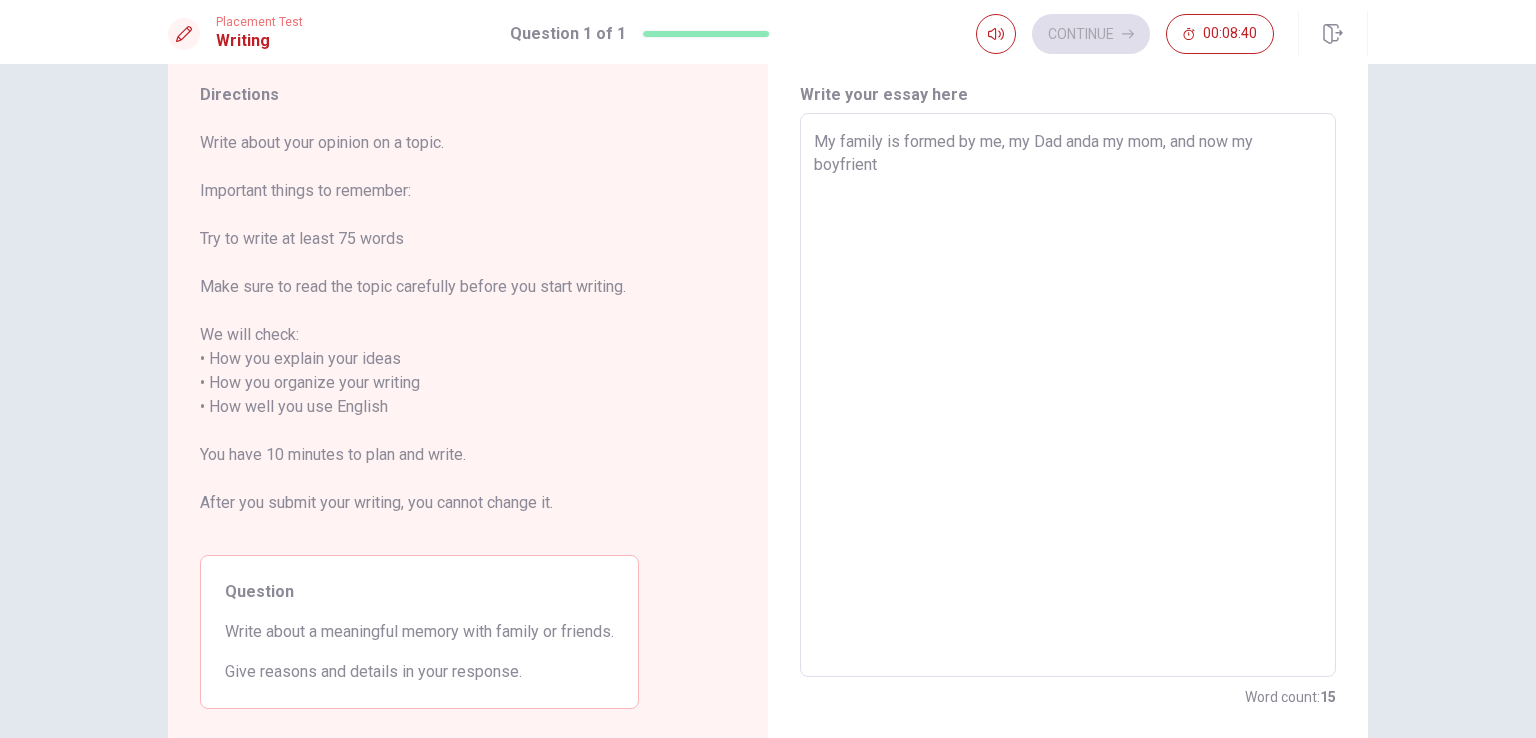 type on "My family is formed by me, my Dad anda my mom, and now my boyfrien" 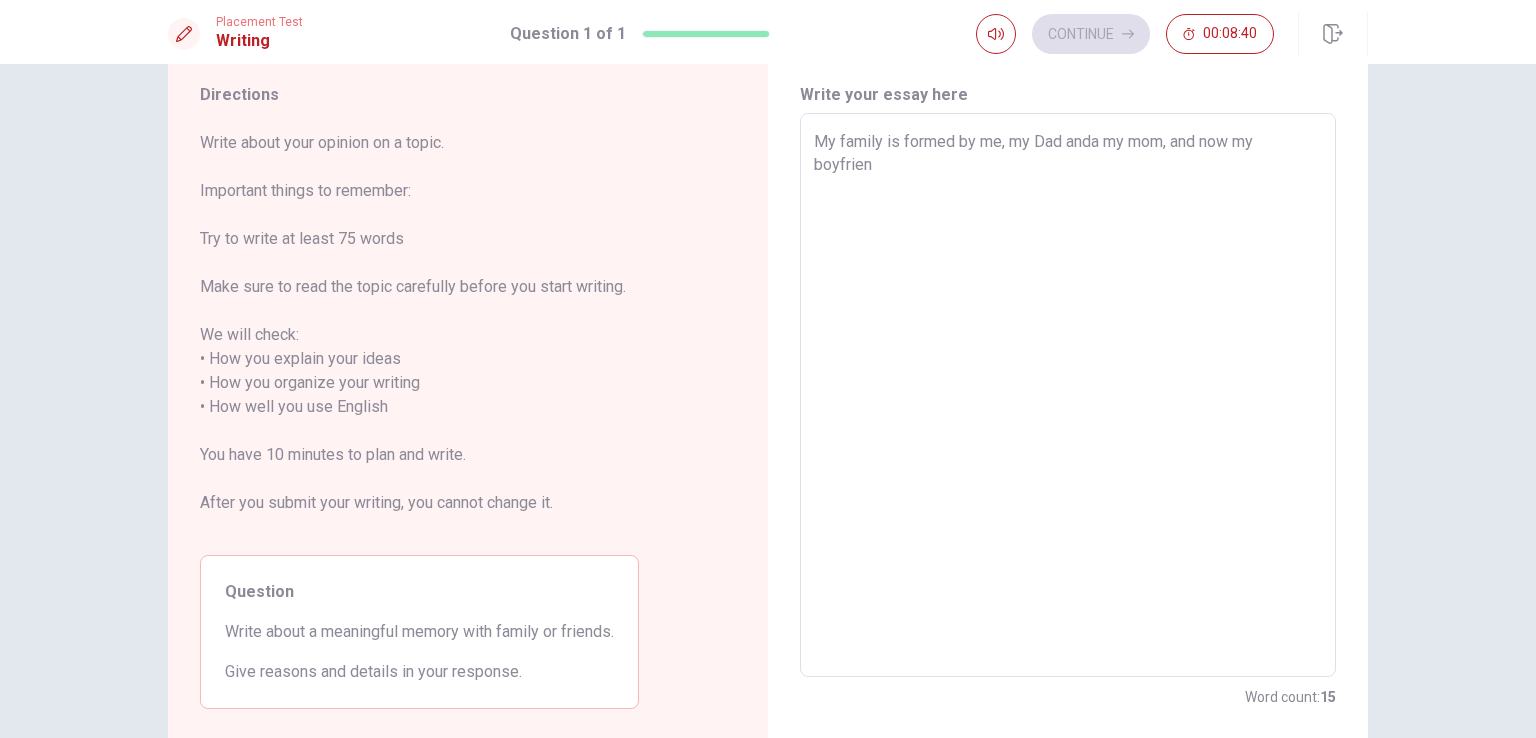 type on "x" 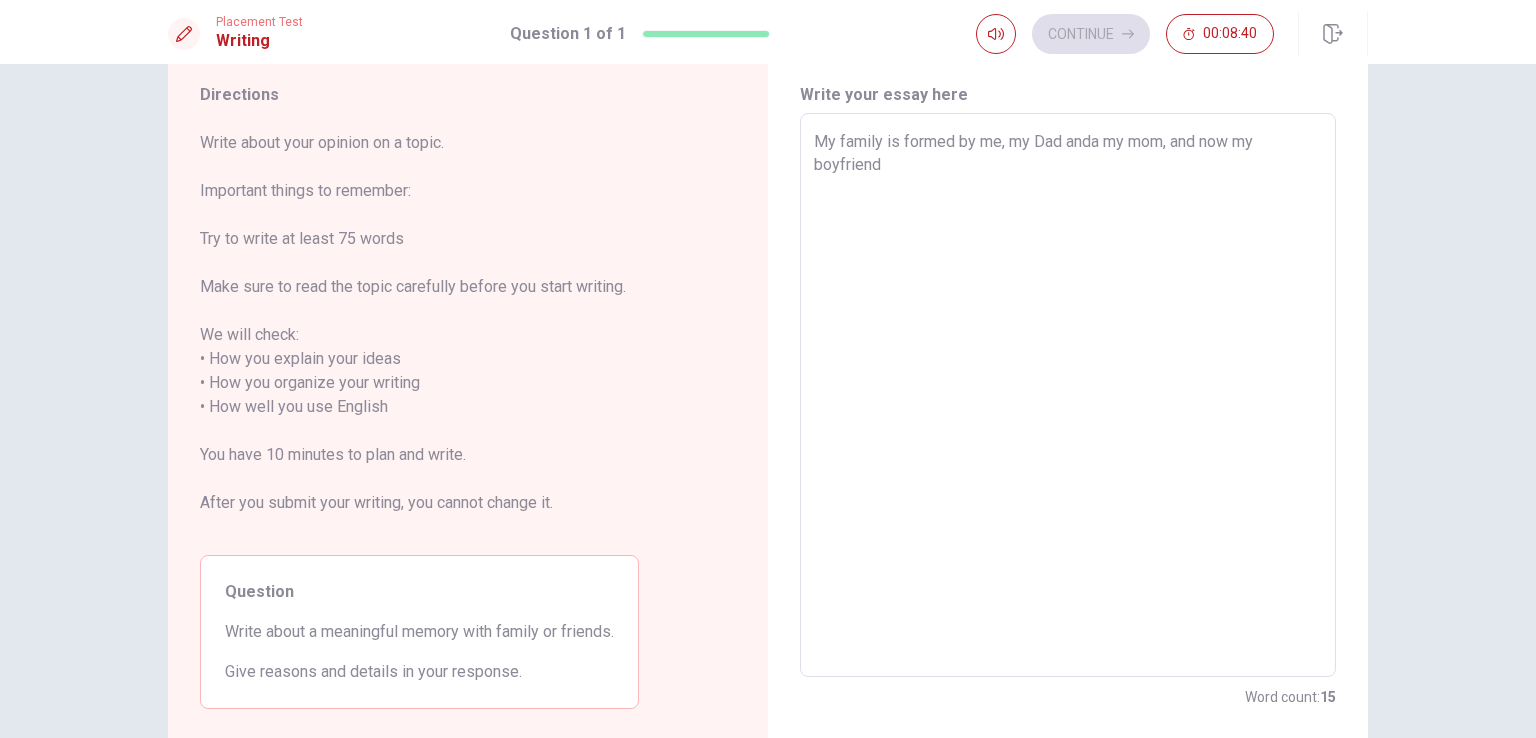 type on "x" 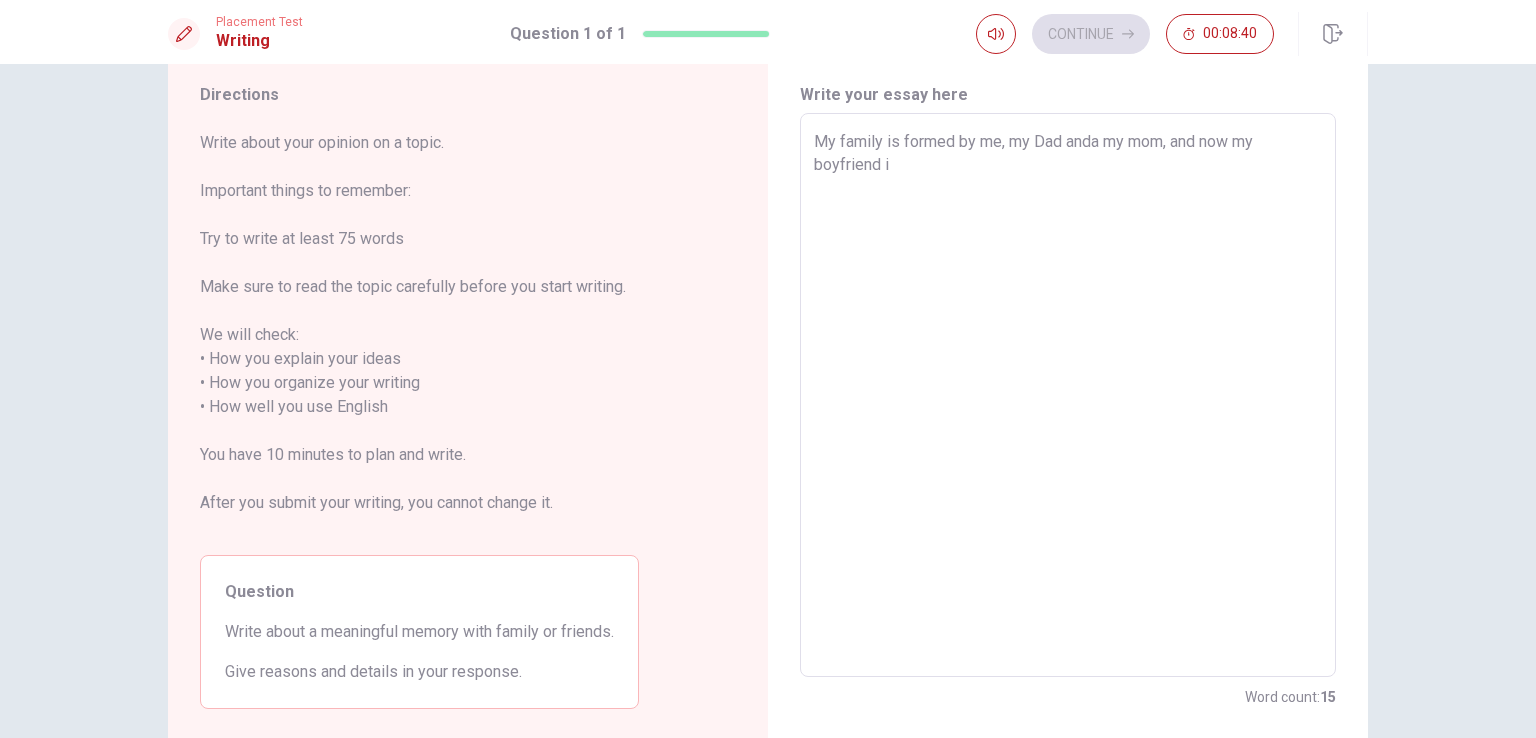 type on "x" 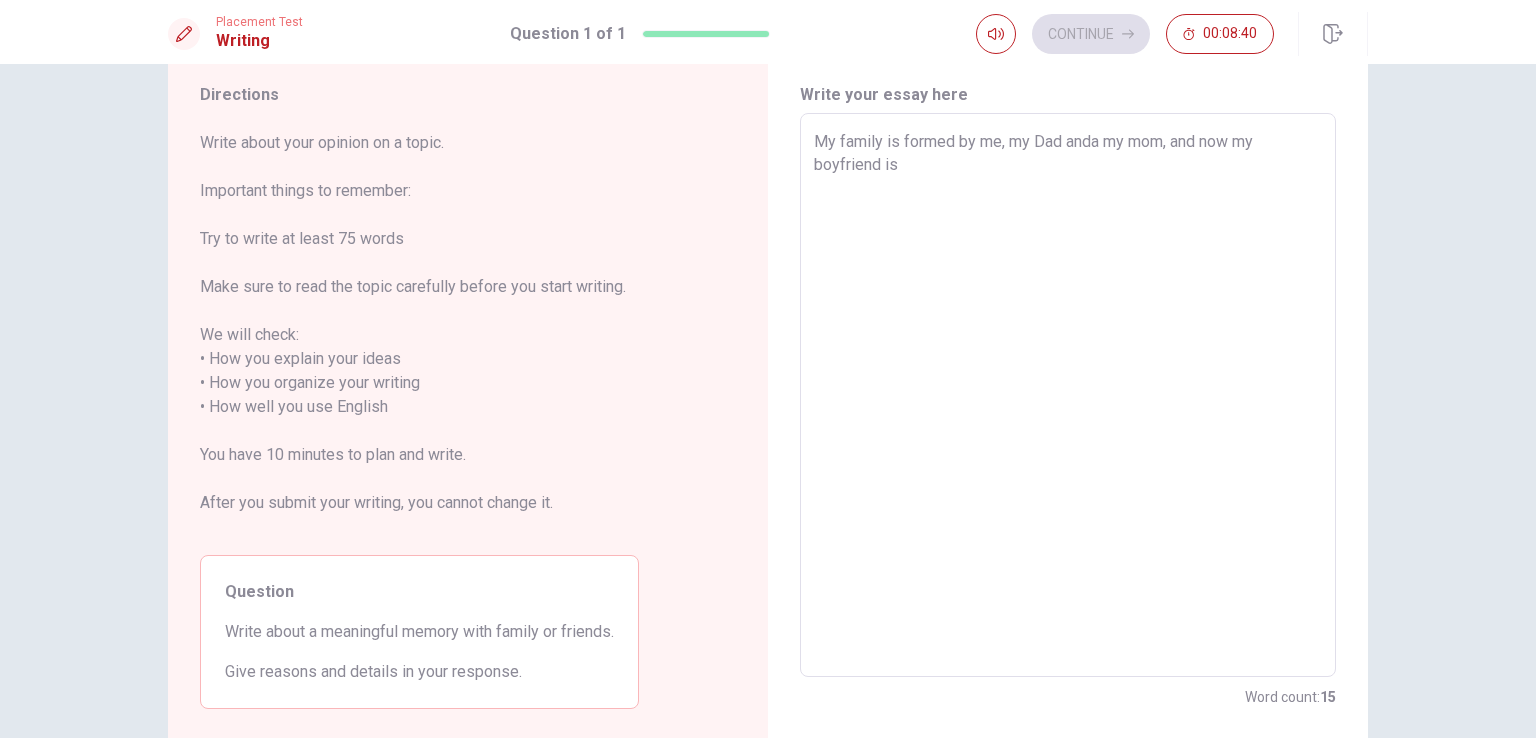 type on "x" 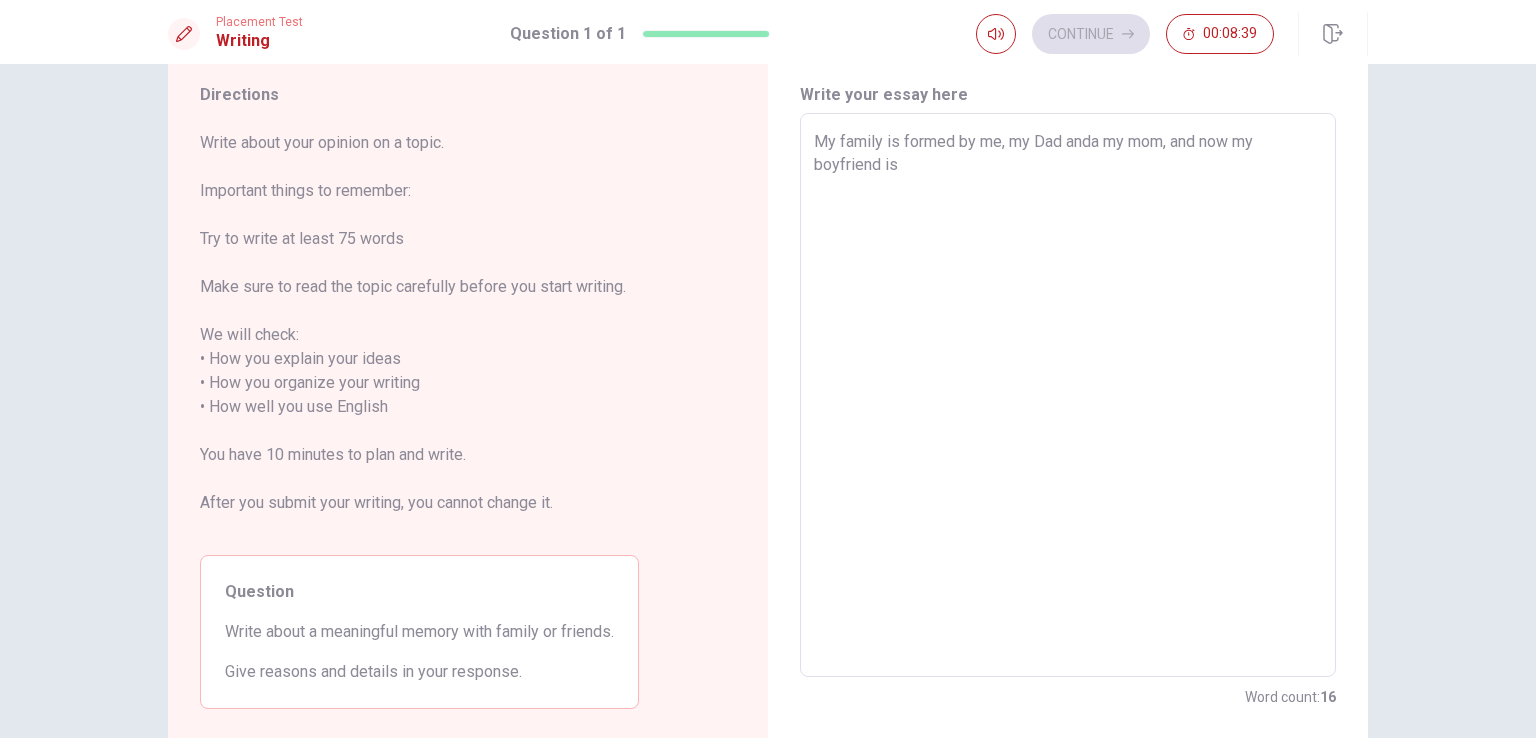 type on "My family is formed by me, my Dad anda my mom, and now my boyfriend is" 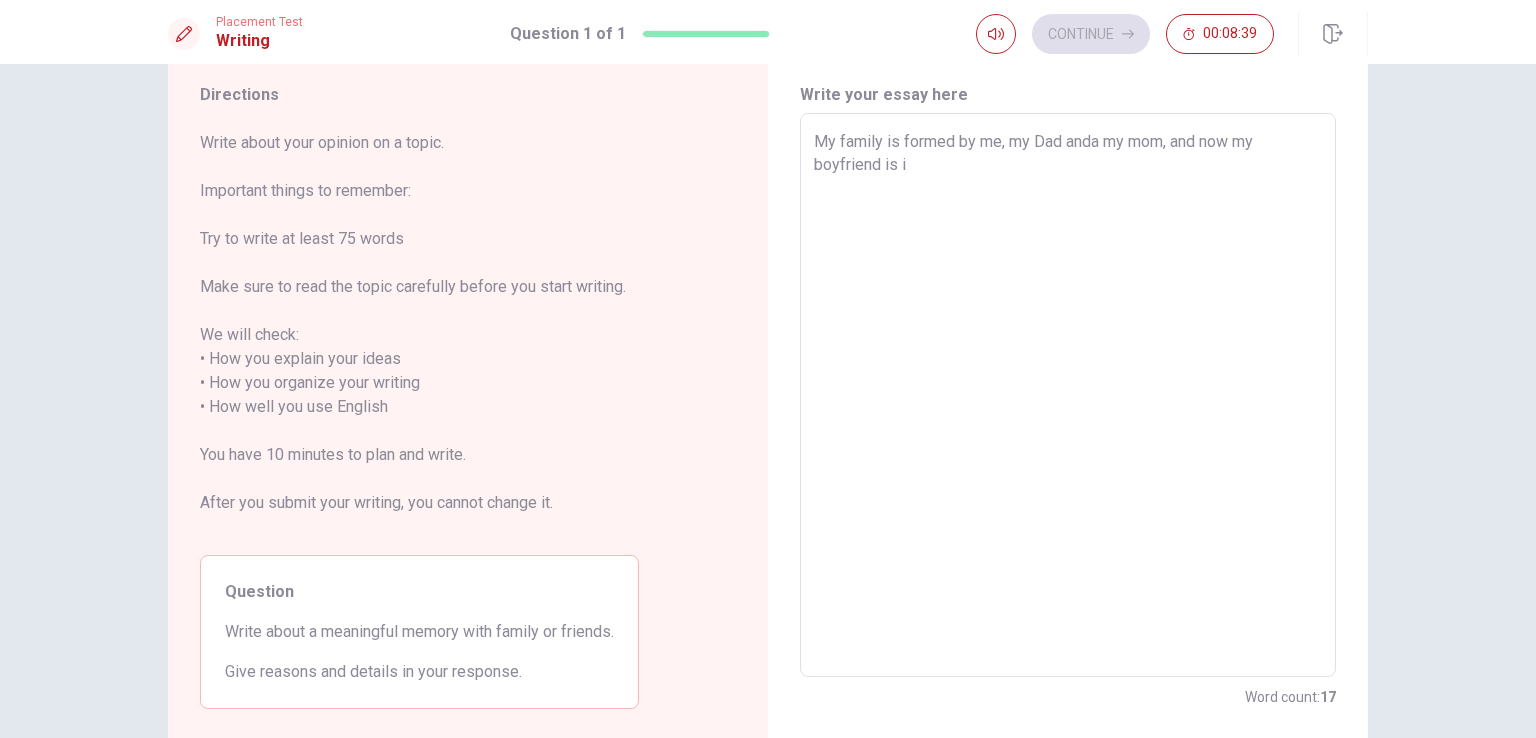 type on "x" 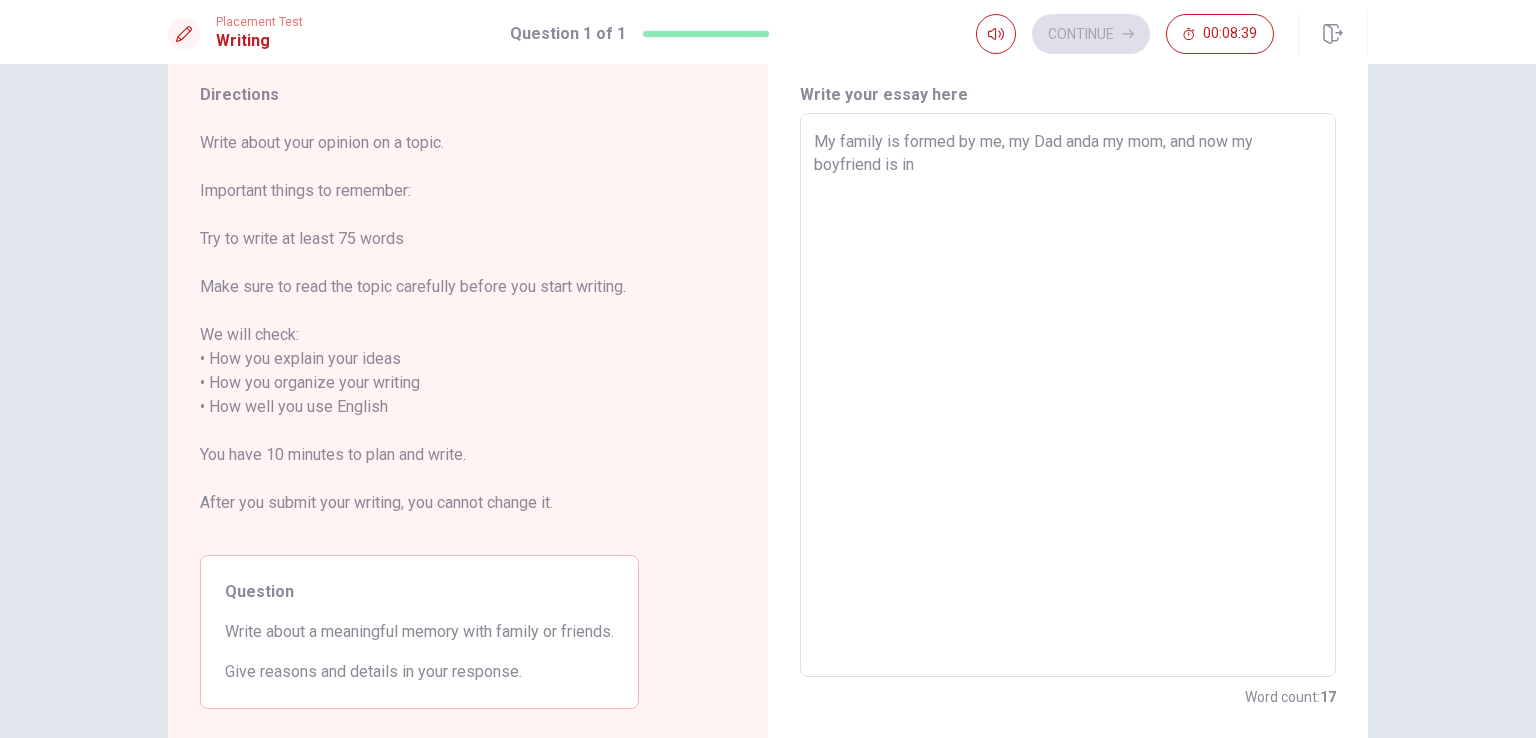 type on "x" 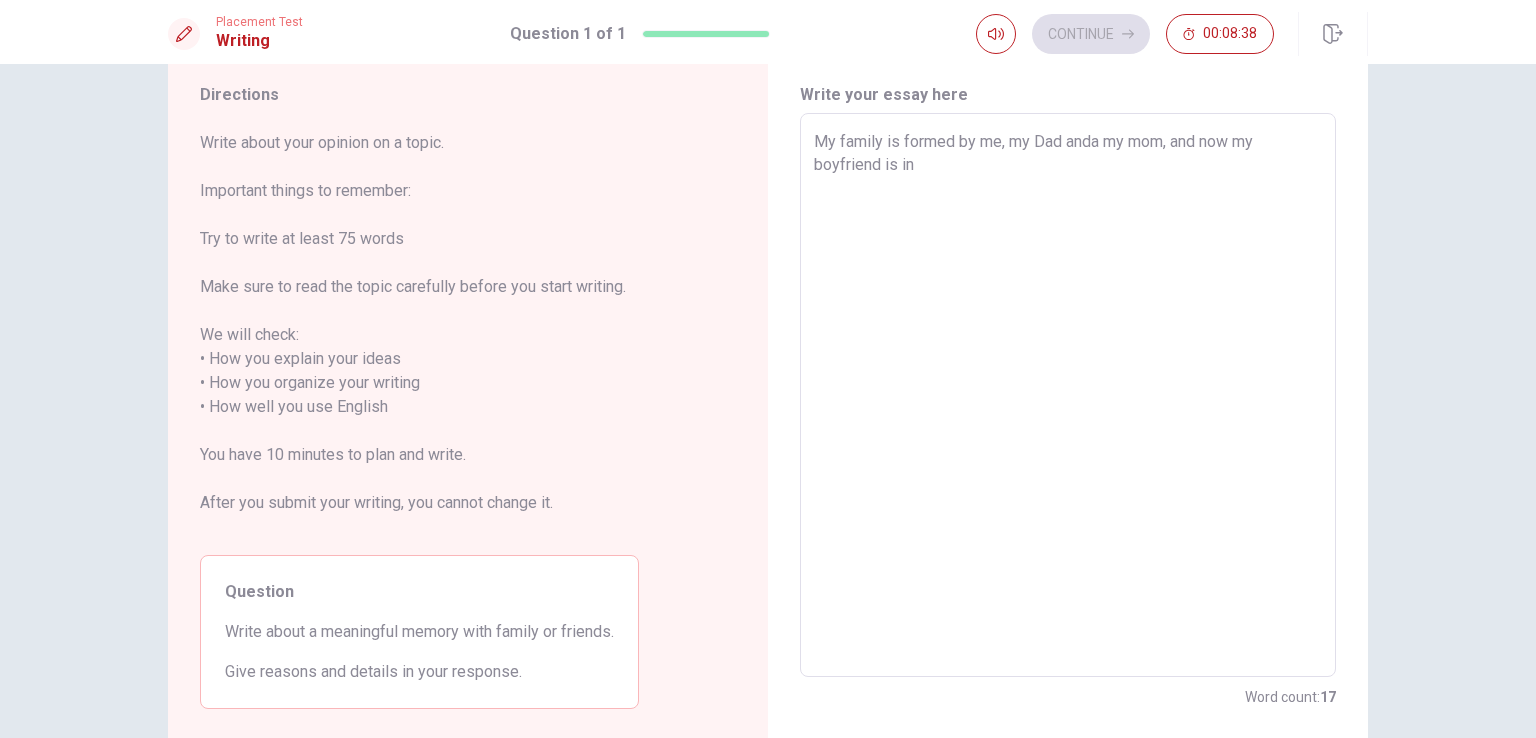 type on "My family is formed by me, my Dad anda my mom, and now my boyfriend is inc" 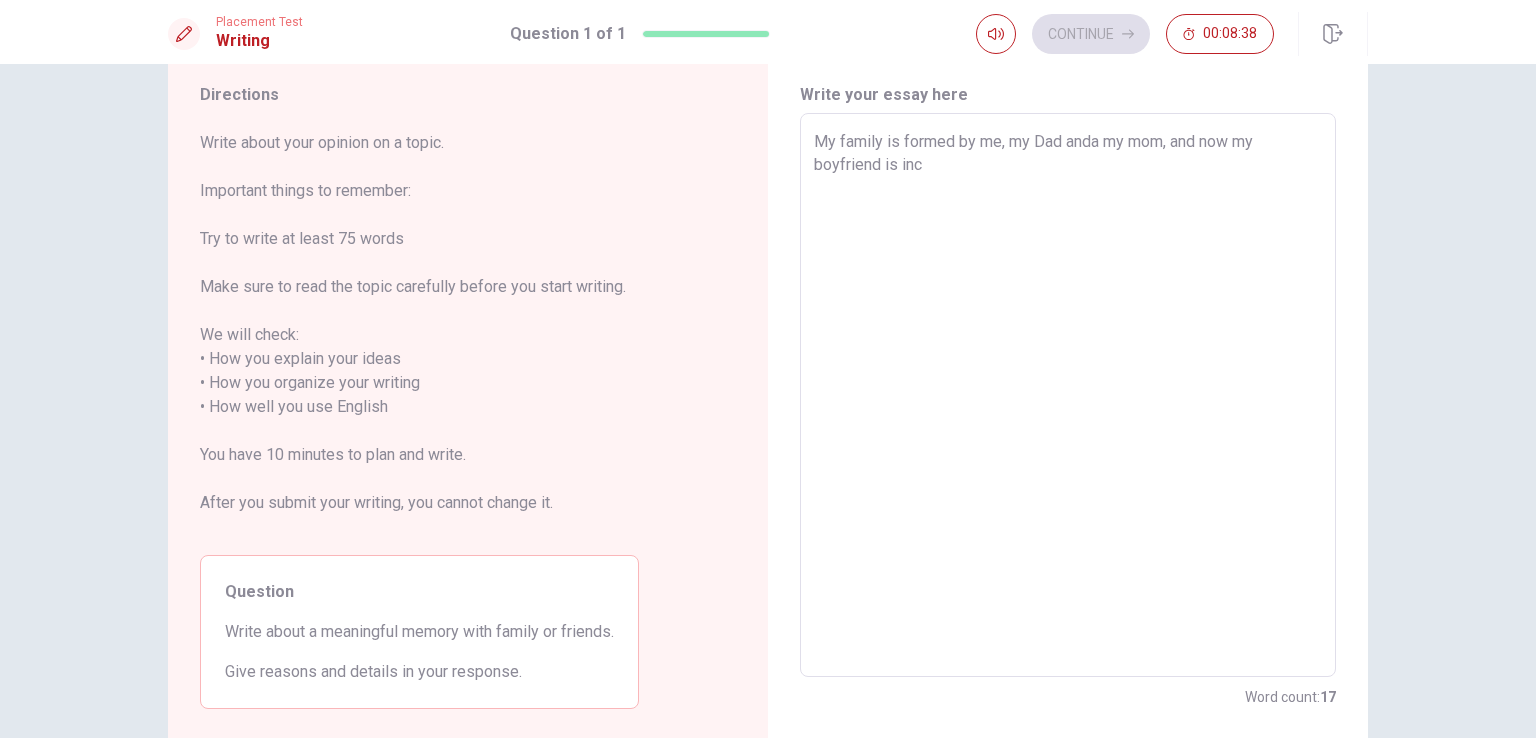 type on "x" 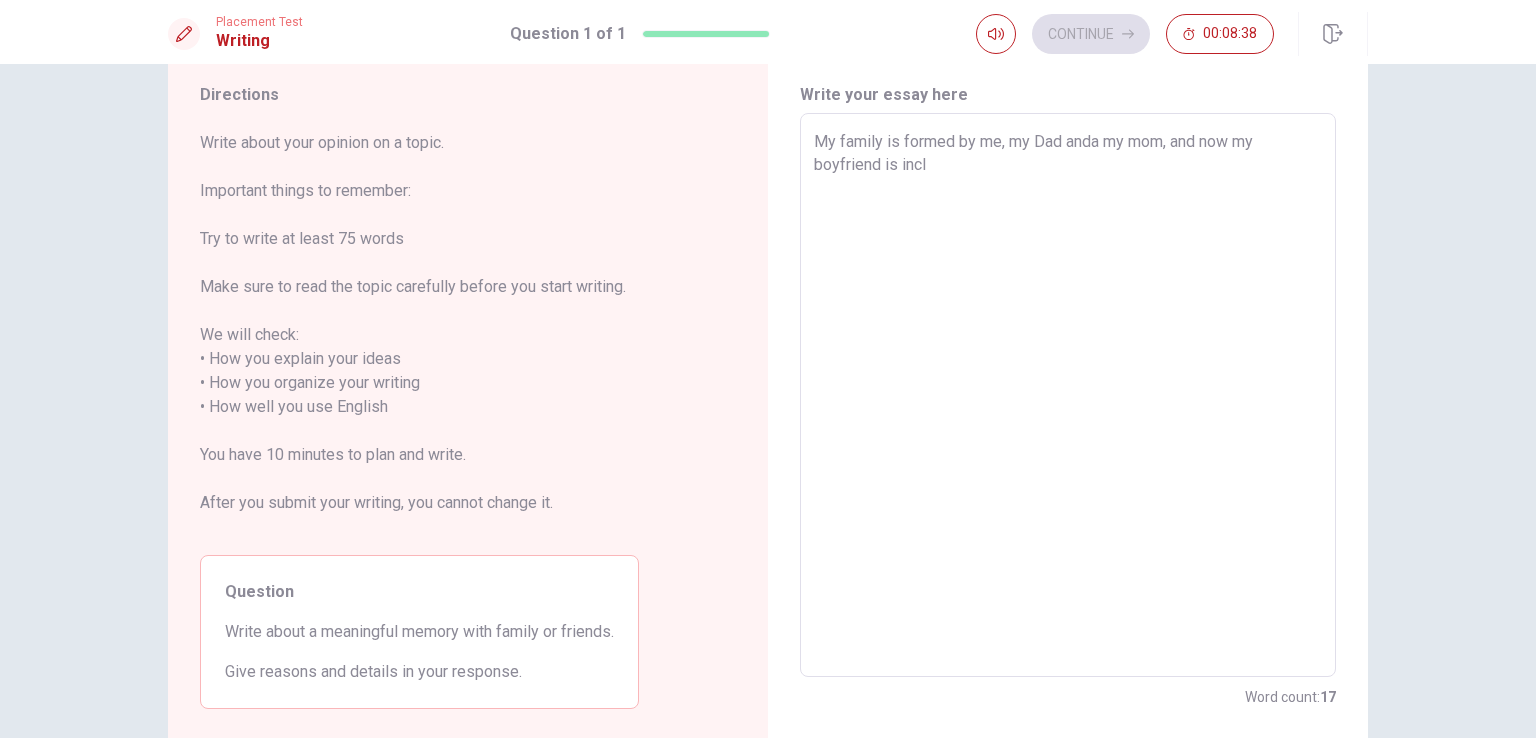 type on "x" 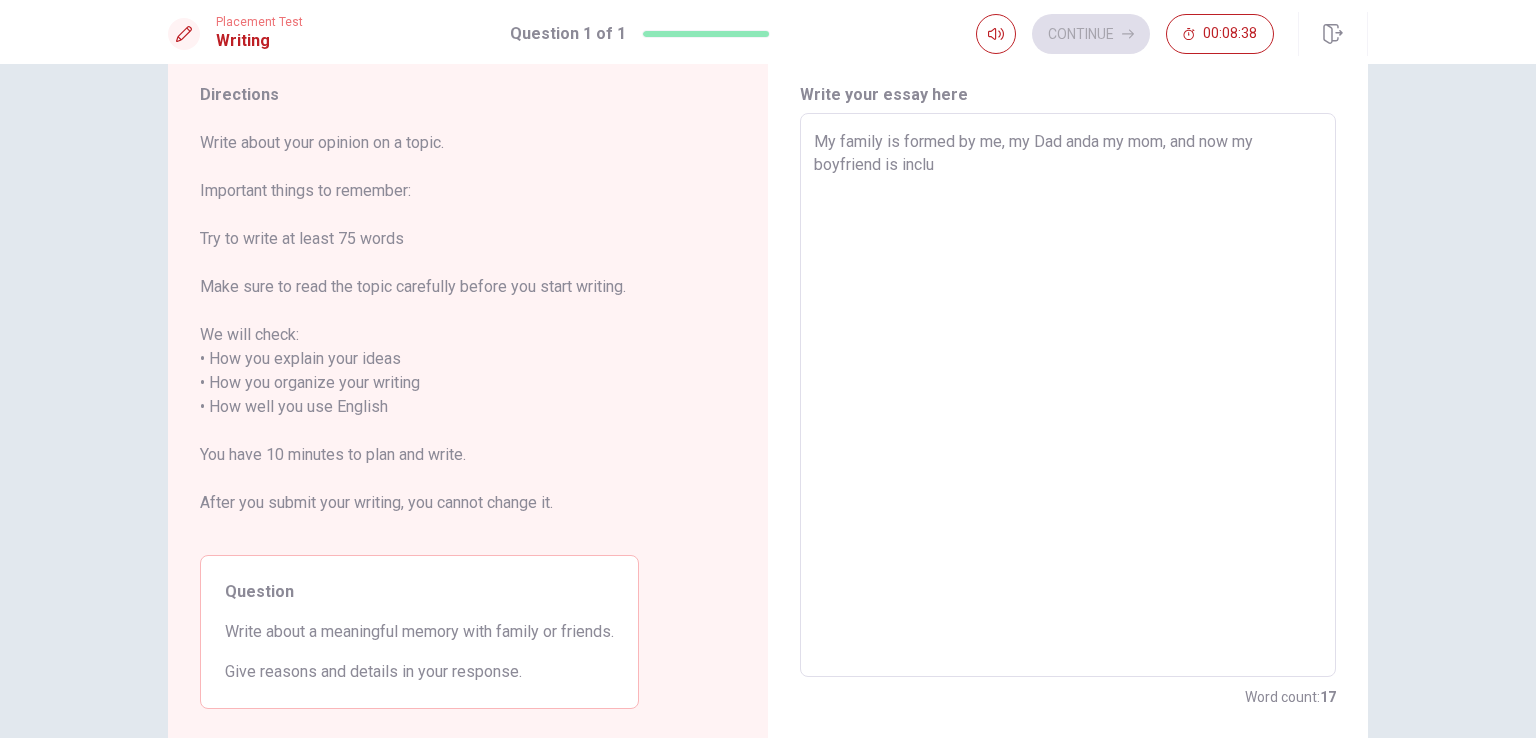 type on "x" 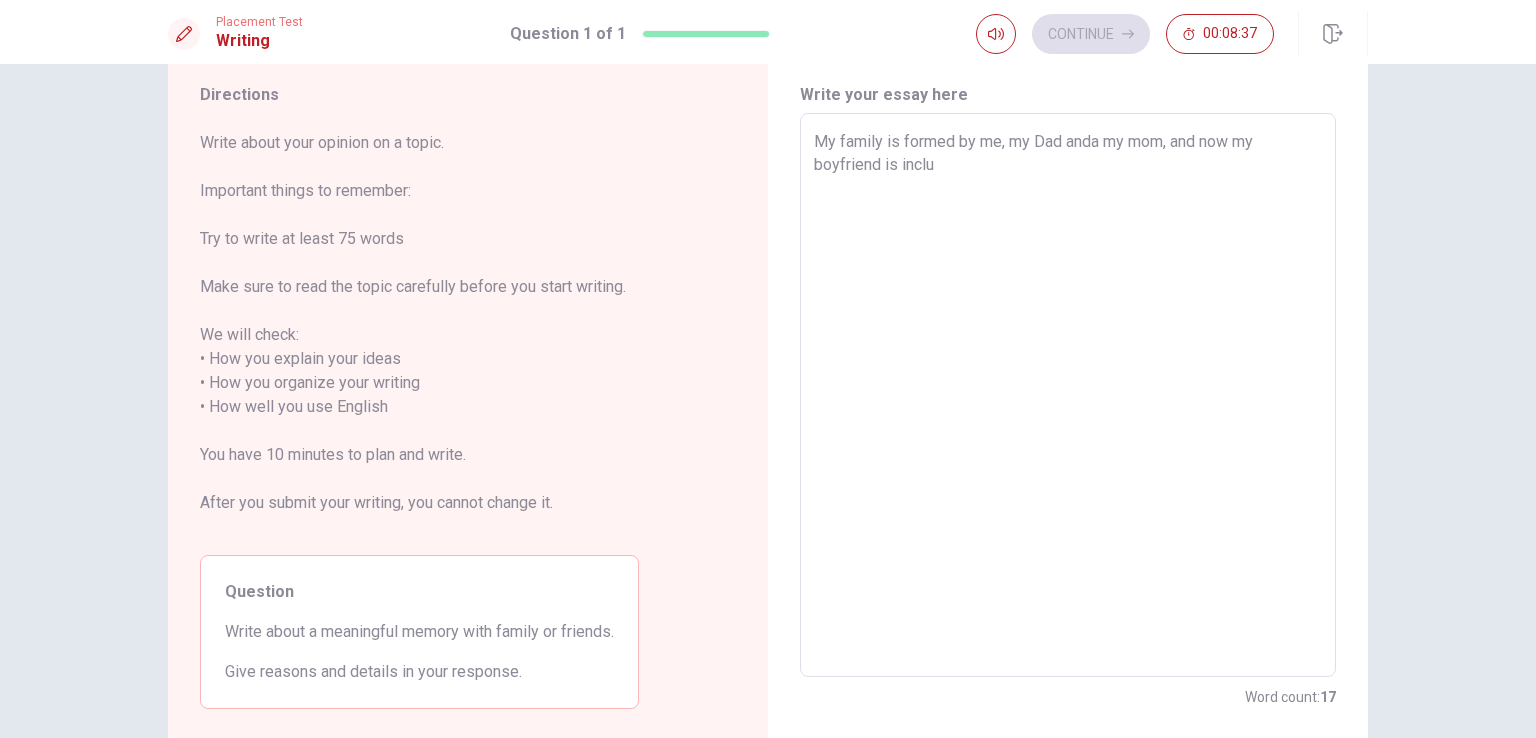 type on "My family is formed by me, my Dad anda my mom, and now my boyfriend is includ" 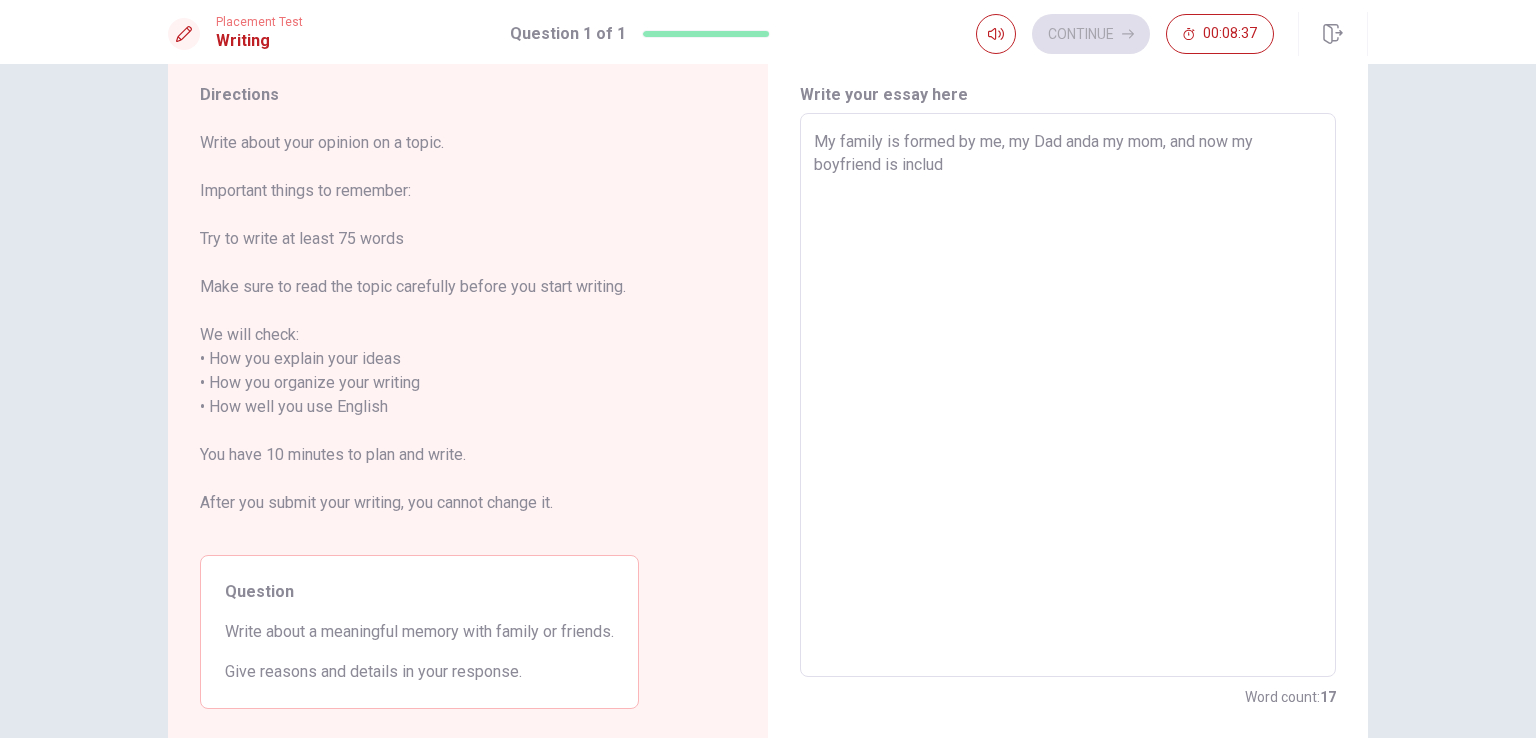 type on "x" 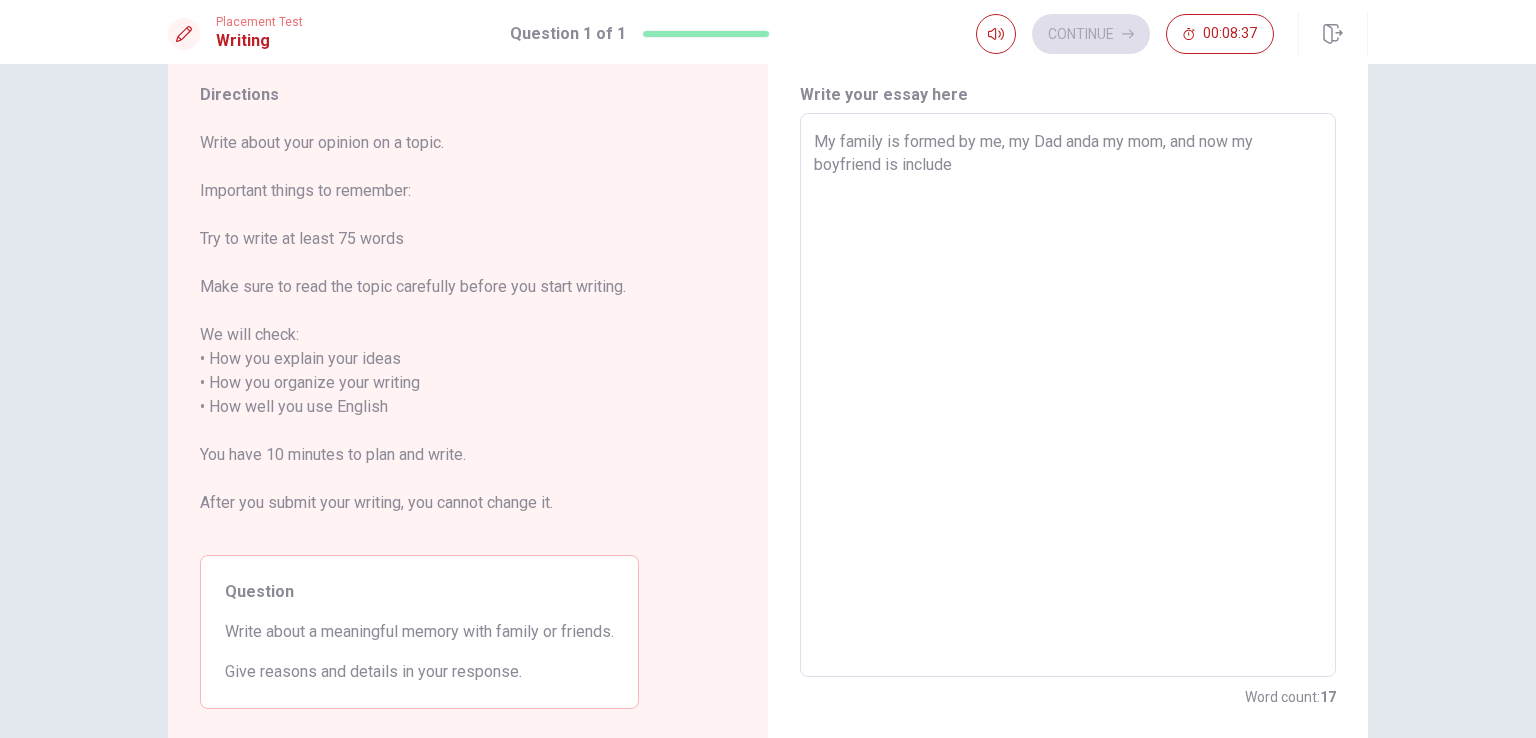 type on "x" 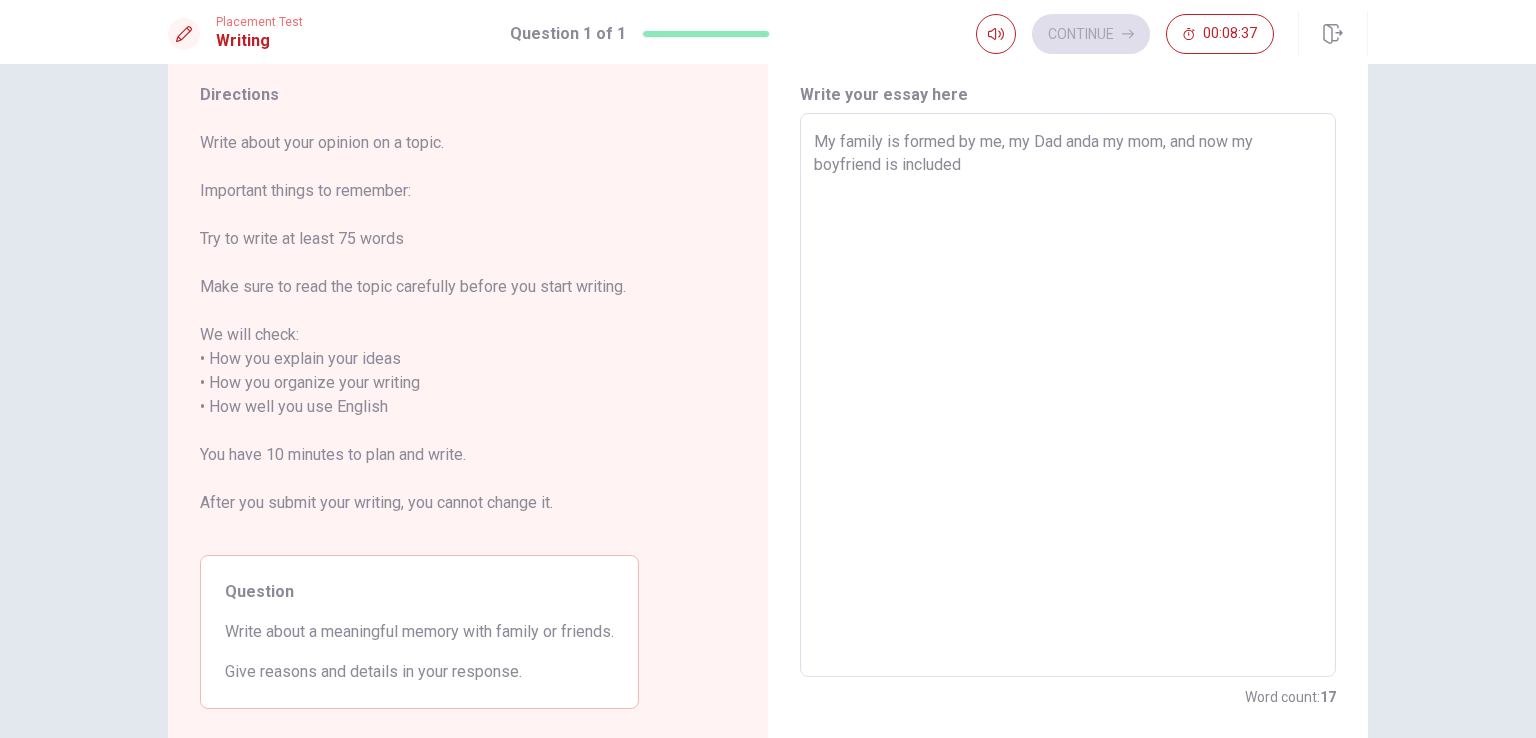 type on "x" 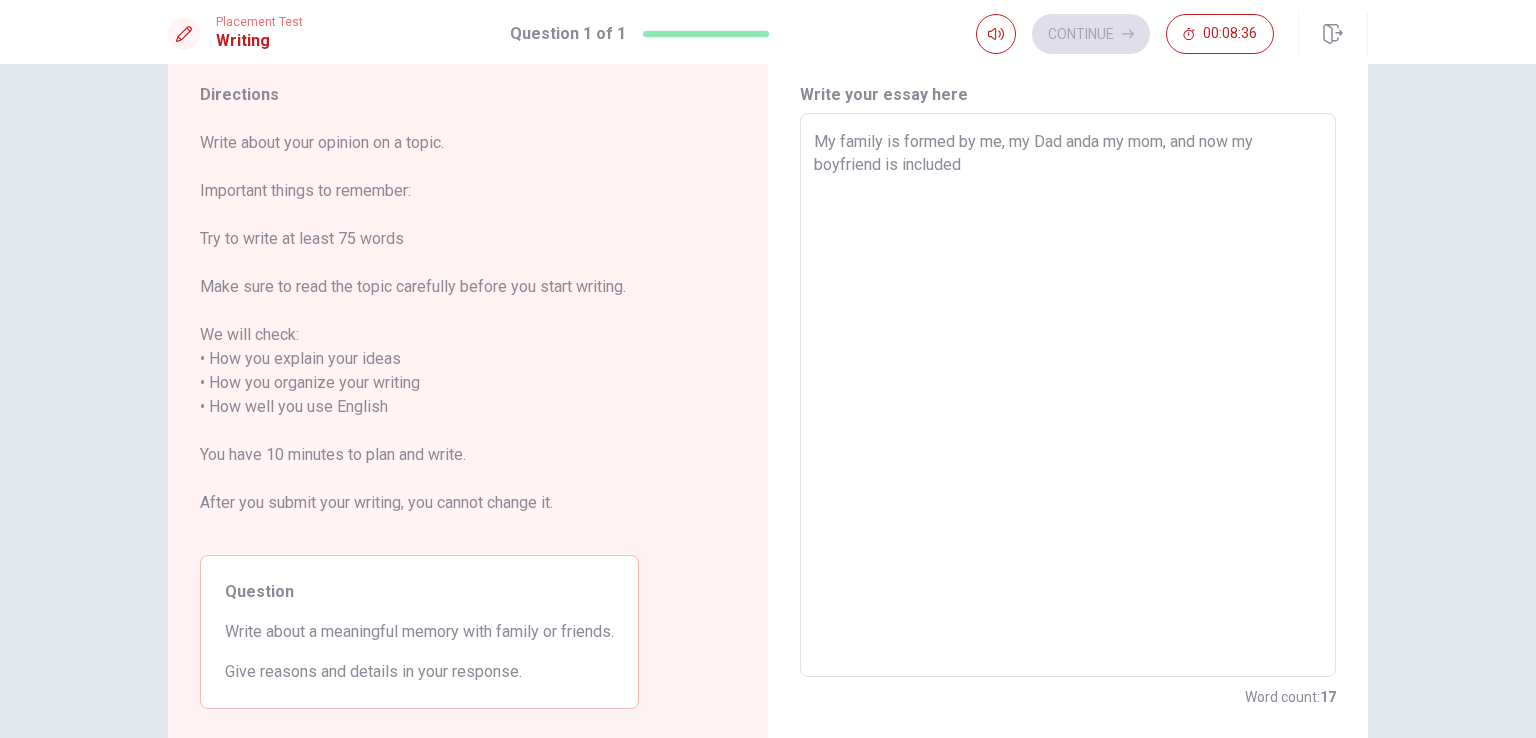 type on "My family is formed by me, my Dad anda my mom, and now my boyfriend is included t" 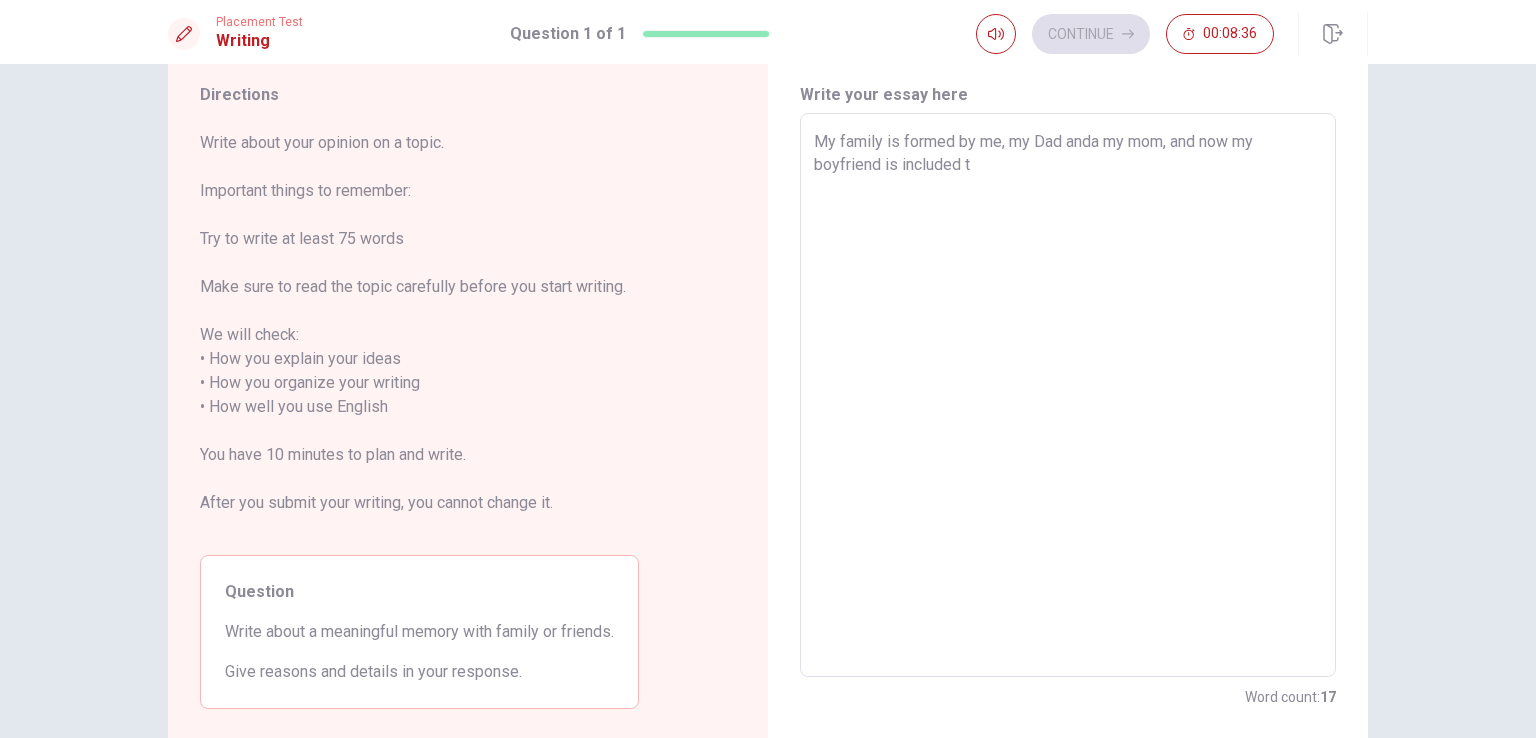 type on "x" 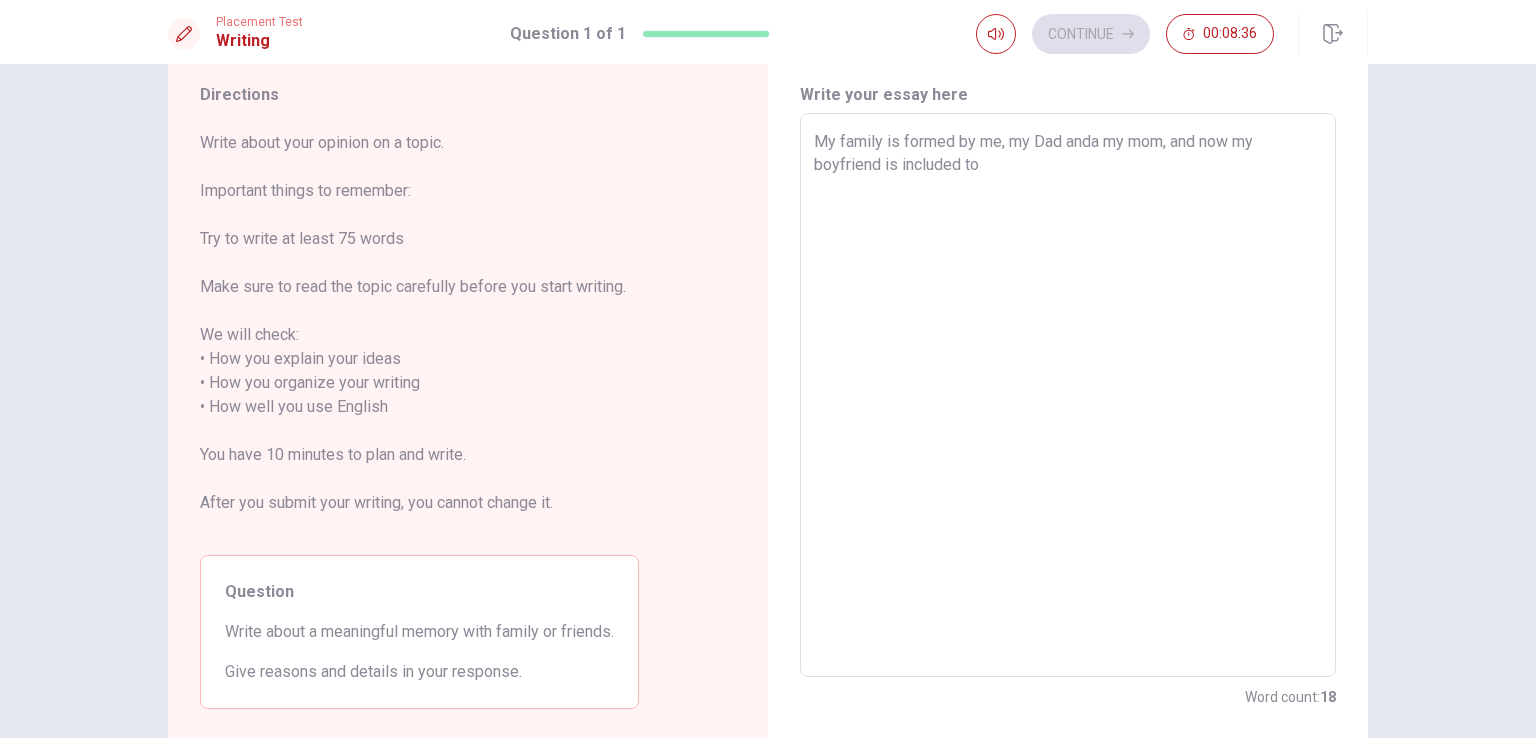 type on "x" 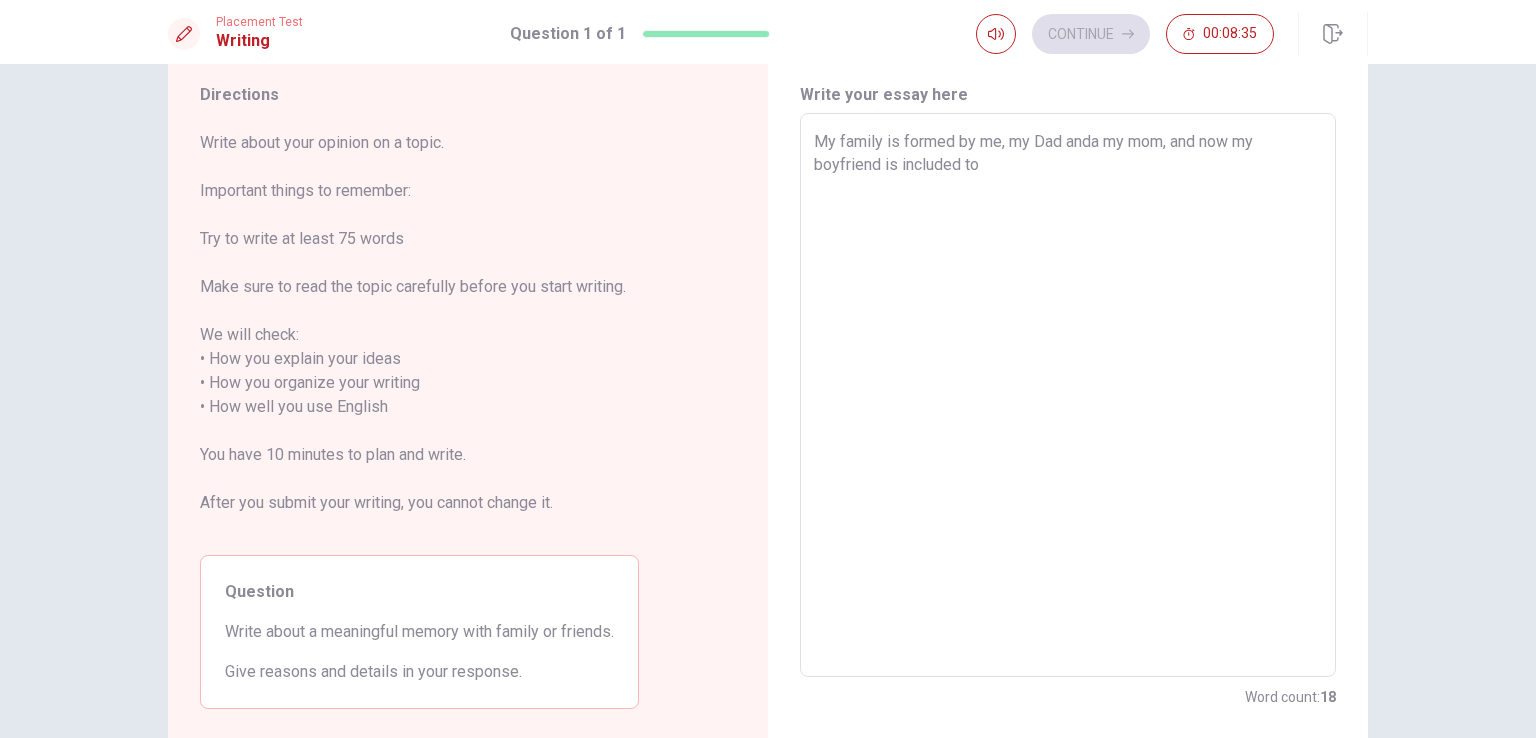 type on "My family is formed by me, my Dad anda my mom, and now my boyfriend is included to." 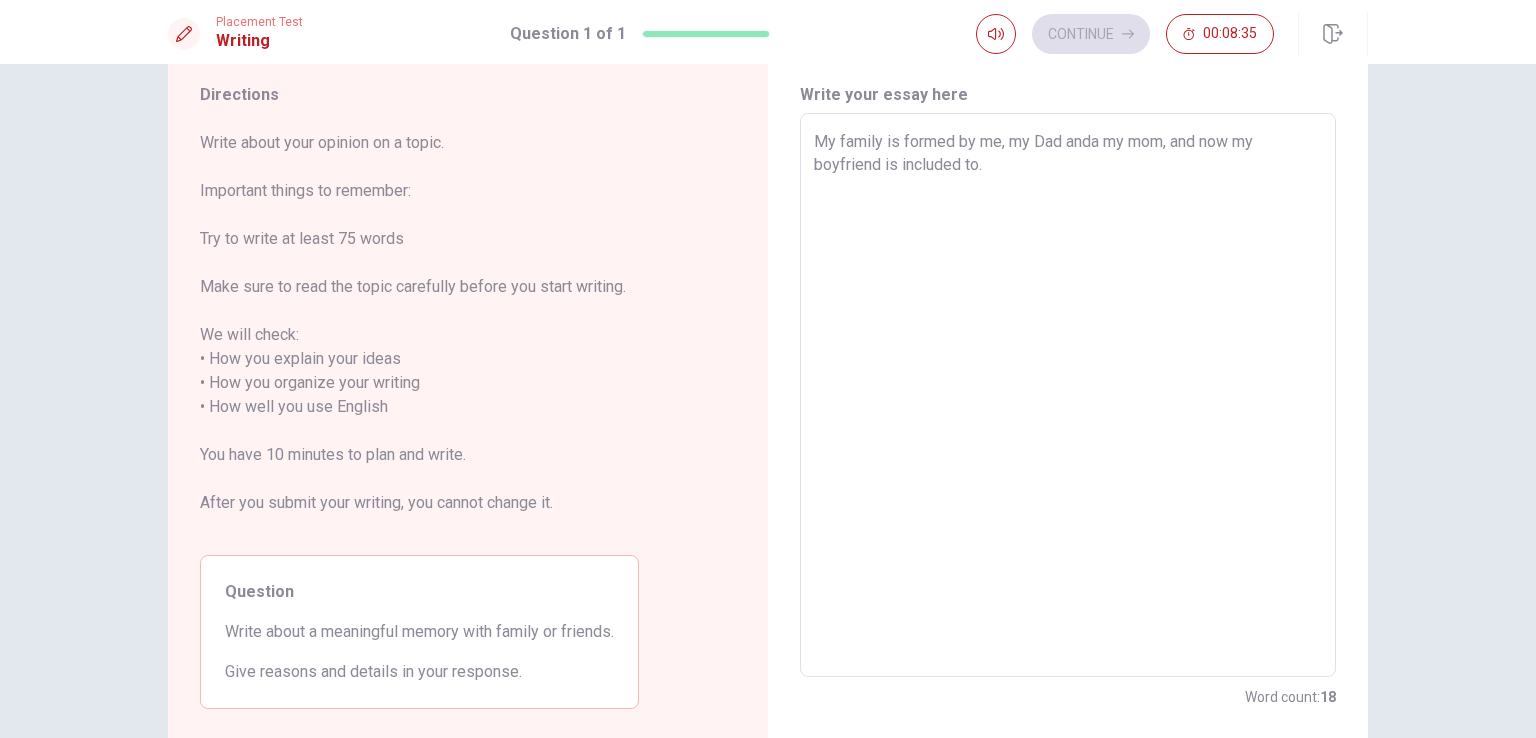 type on "x" 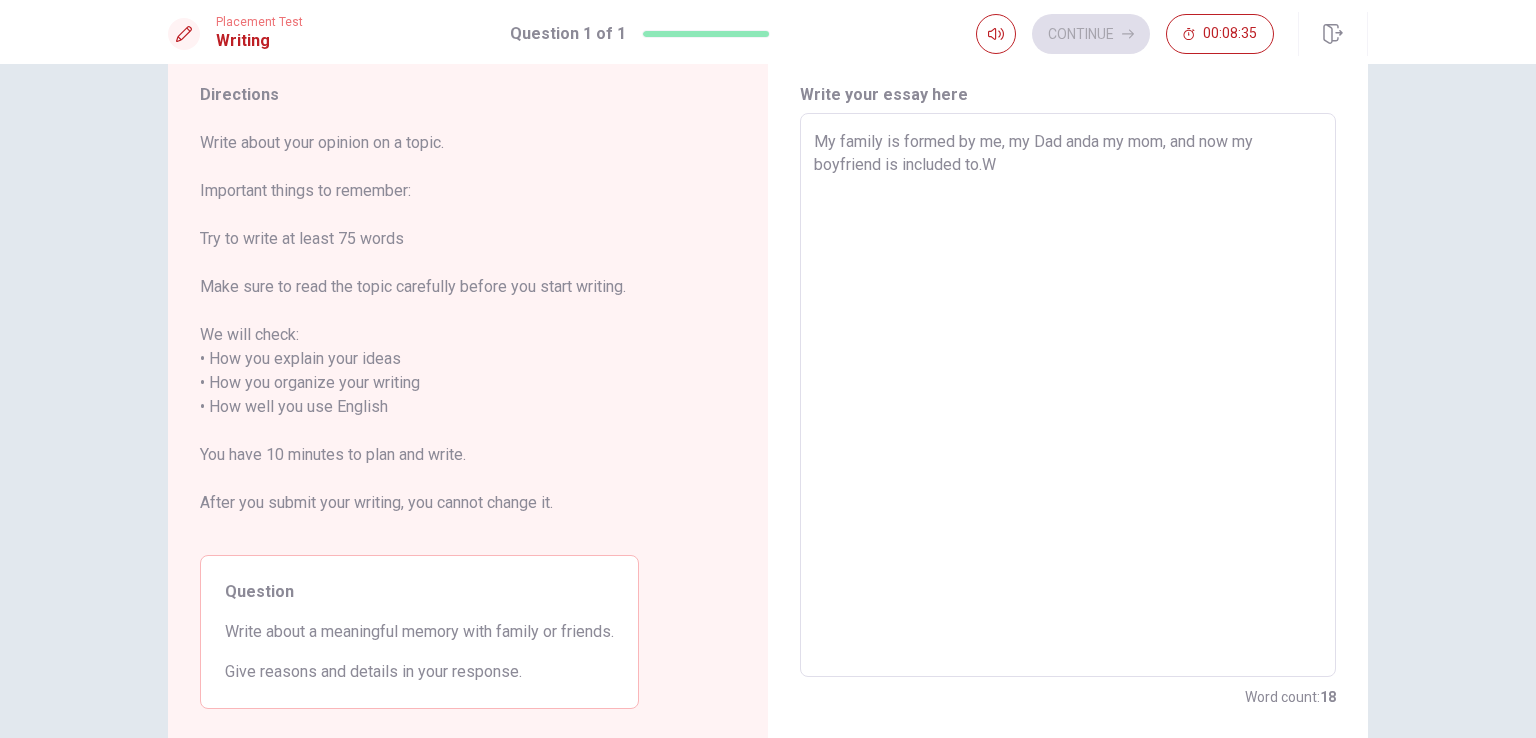 type on "x" 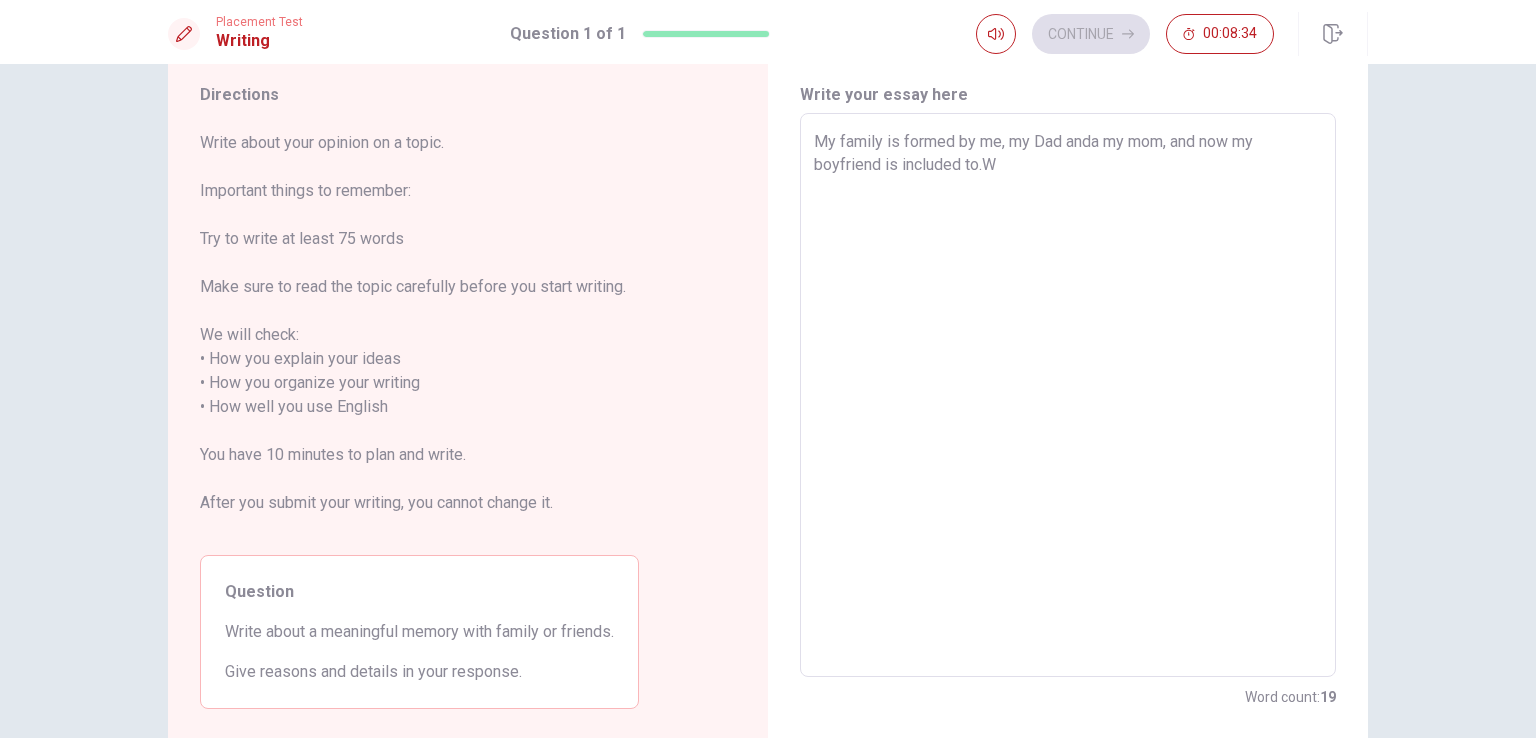 type on "My family is formed by me, my Dad anda my mom, and now my boyfriend is included to.We" 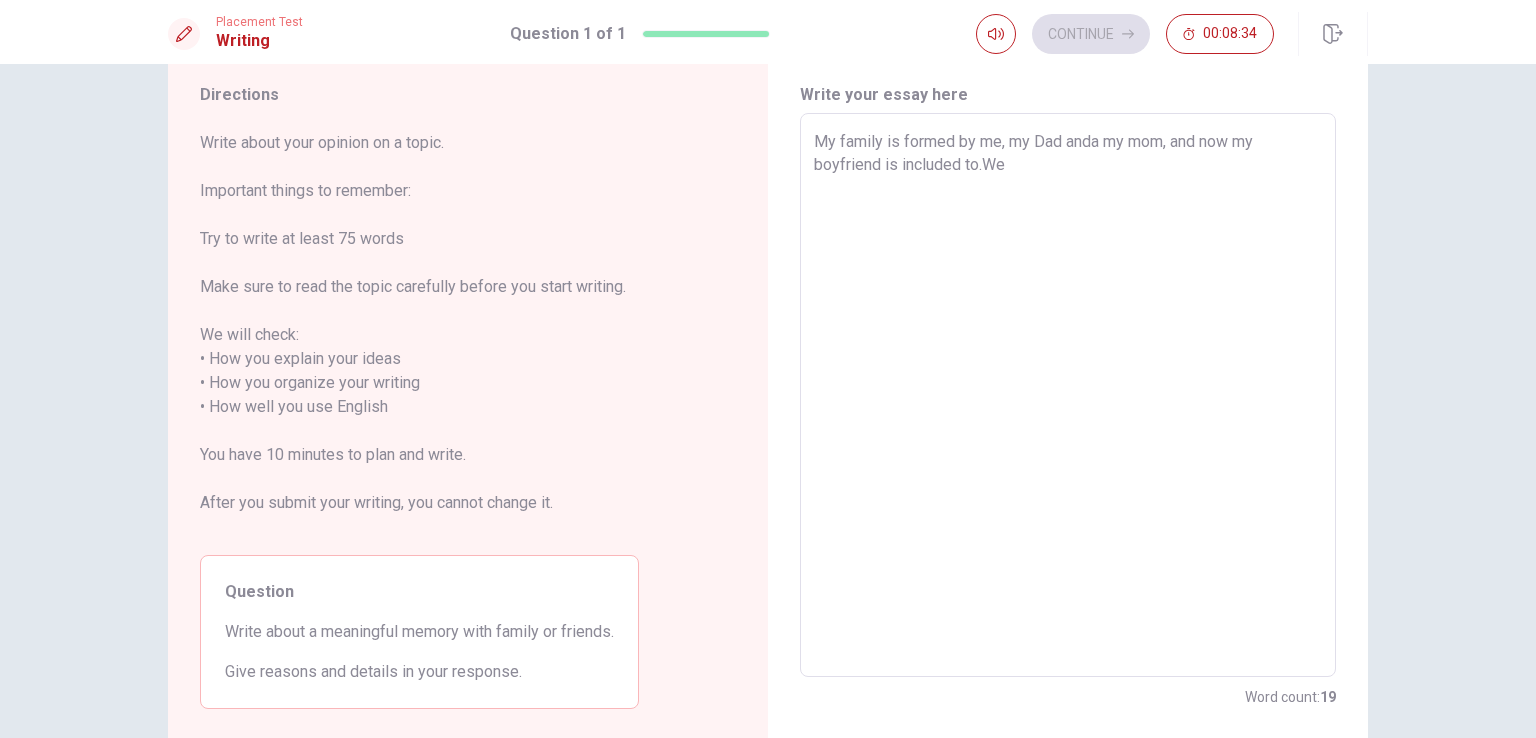 type on "x" 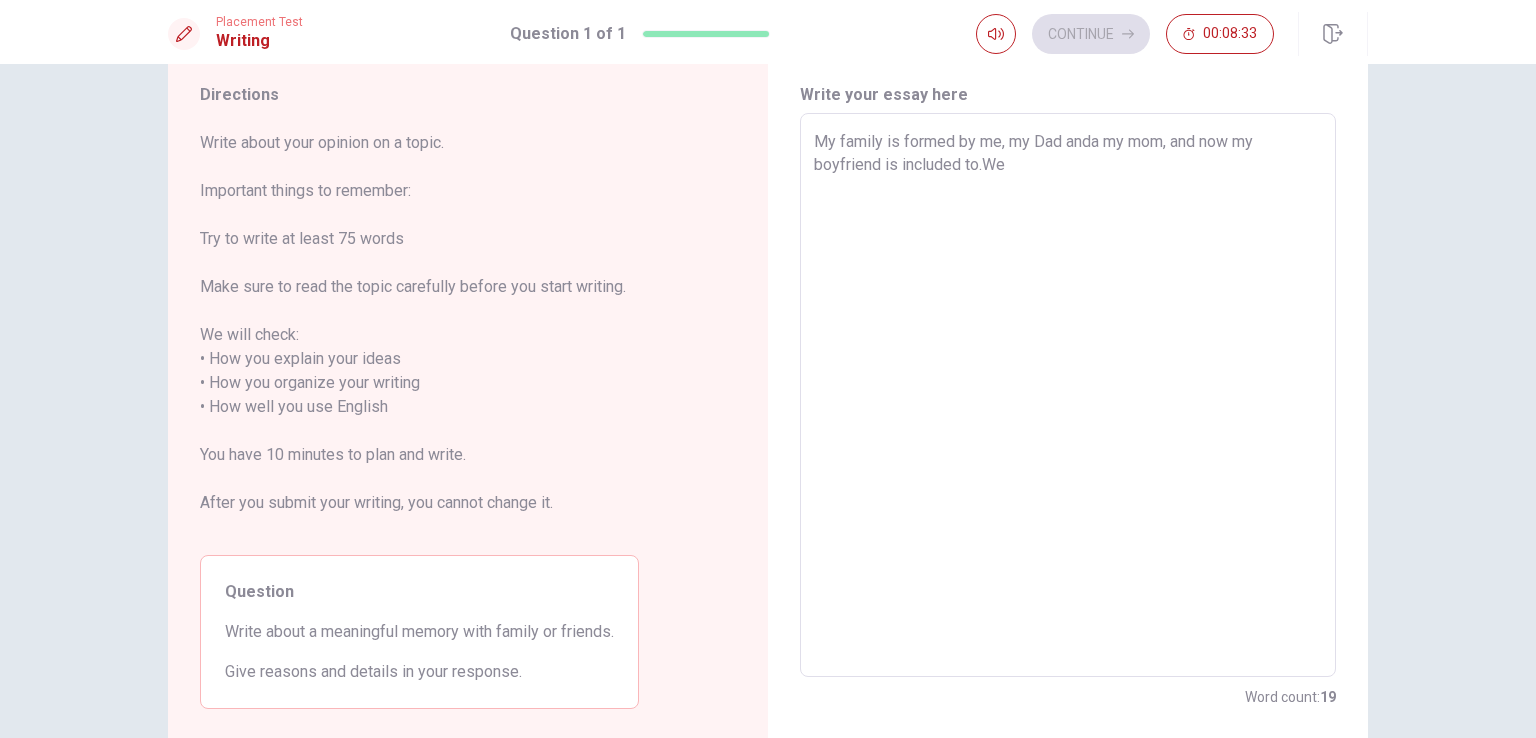type on "My family is formed by me, my Dad anda my mom, and now my boyfriend is included to.We p" 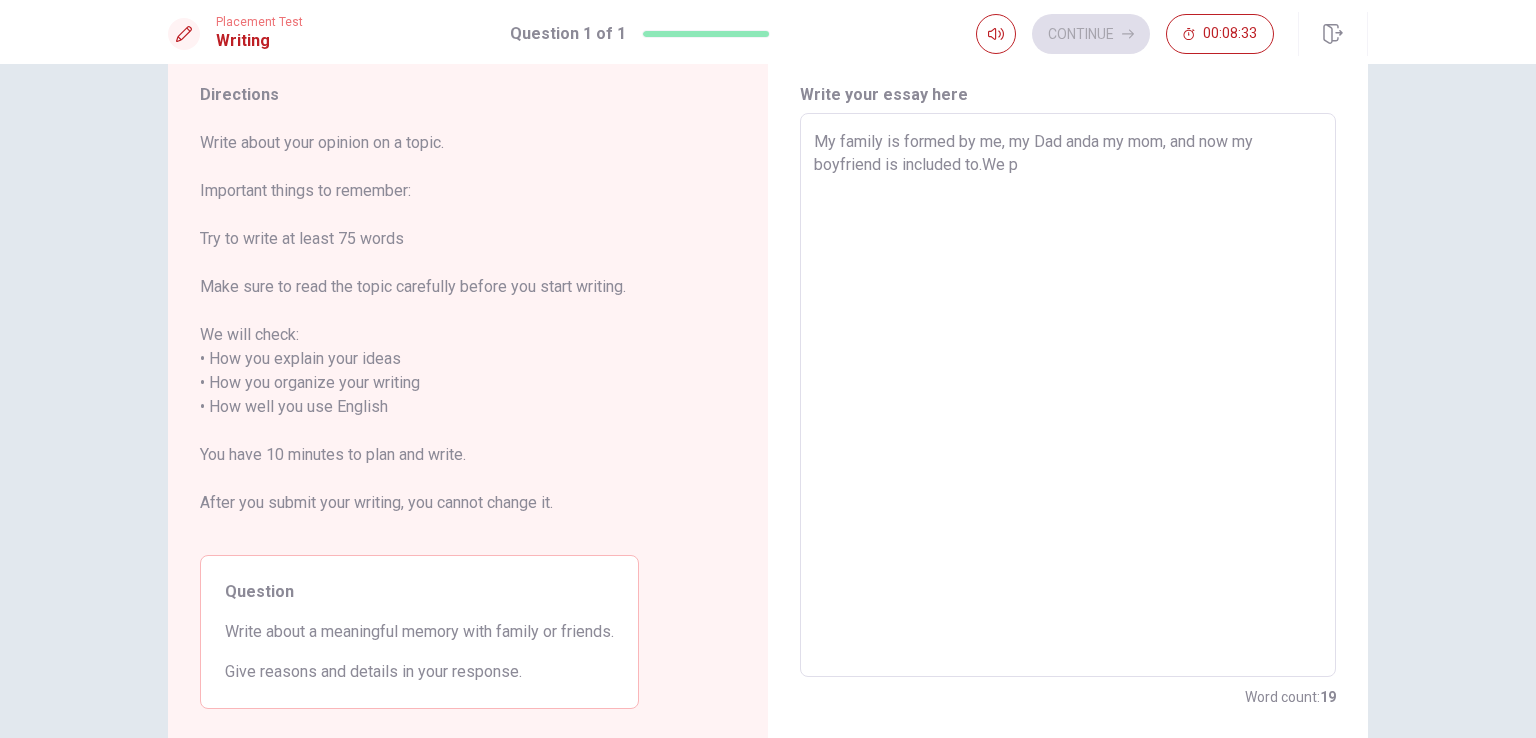type on "x" 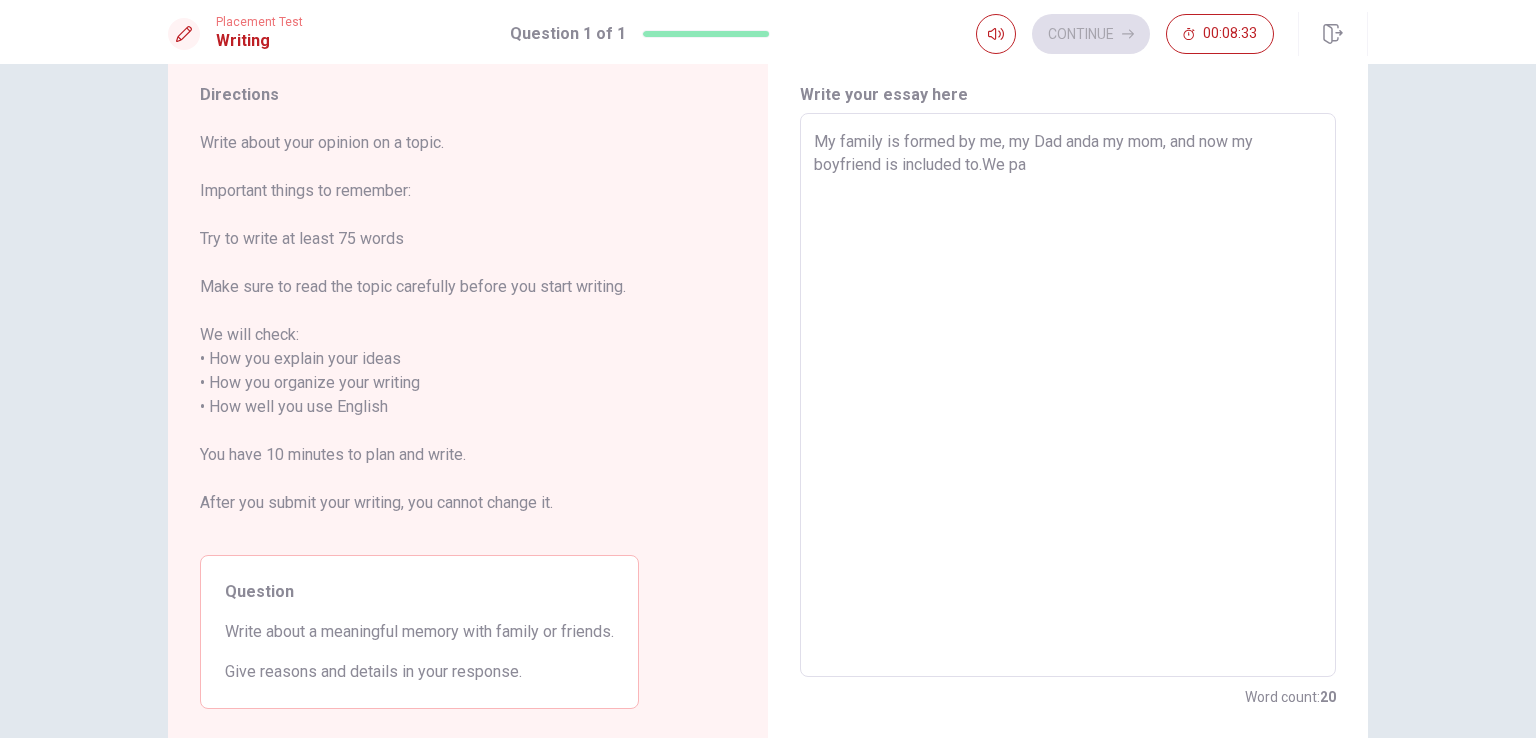 type on "x" 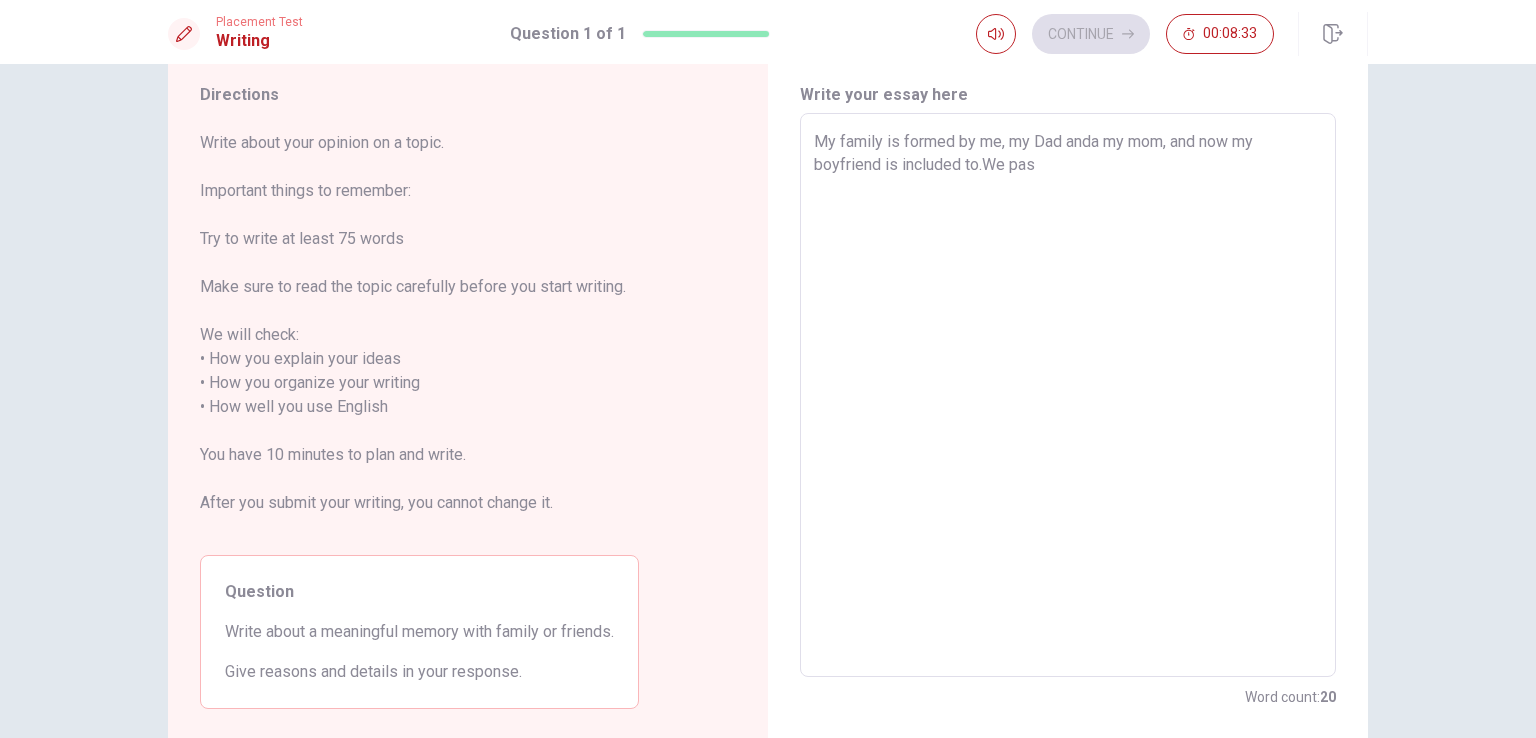 type 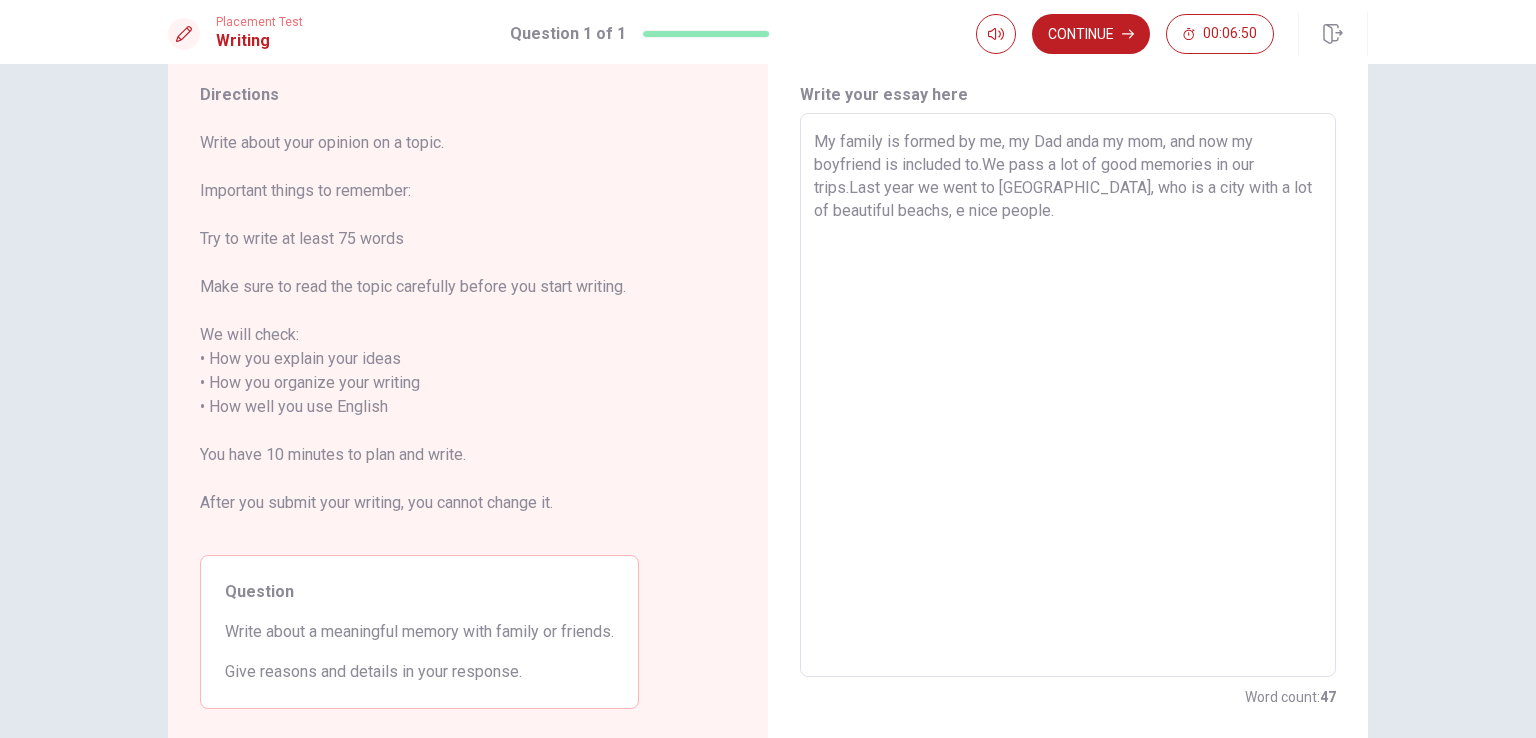 click on "My family is formed by me, my Dad anda my mom, and now my boyfriend is included to.We pass a lot of good memories in our trips.Last year we went to [GEOGRAPHIC_DATA], who is a city with a lot of beautiful beachs, e nice people." at bounding box center (1068, 395) 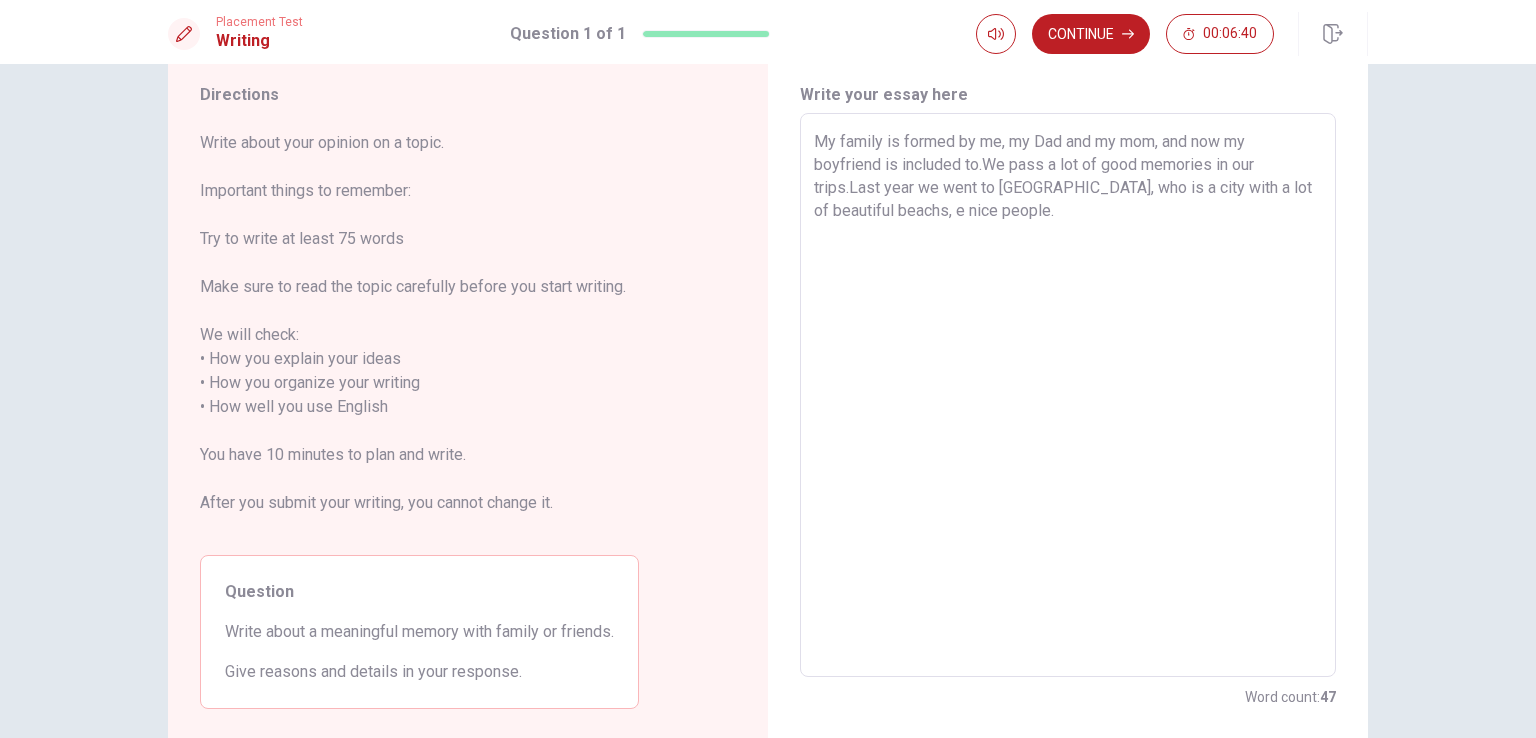 click on "My family is formed by me, my Dad and my mom, and now my boyfriend is included to.We pass a lot of good memories in our trips.Last year we went to [GEOGRAPHIC_DATA], who is a city with a lot of beautiful beachs, e nice people." at bounding box center [1068, 395] 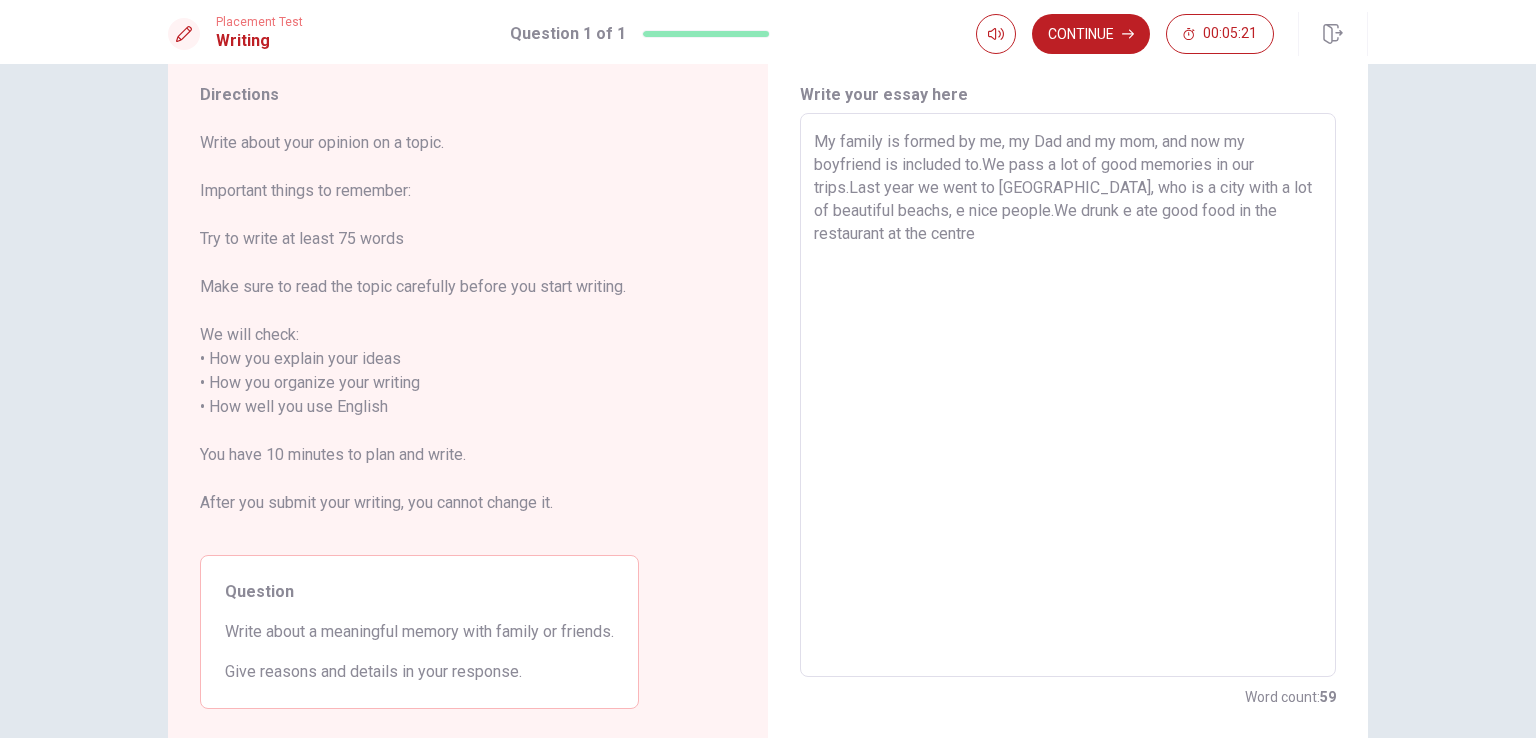 click on "My family is formed by me, my Dad and my mom, and now my boyfriend is included to.We pass a lot of good memories in our trips.Last year we went to [GEOGRAPHIC_DATA], who is a city with a lot of beautiful beachs, e nice people.We drunk e ate good food in the restaurant at the centre" at bounding box center [1068, 395] 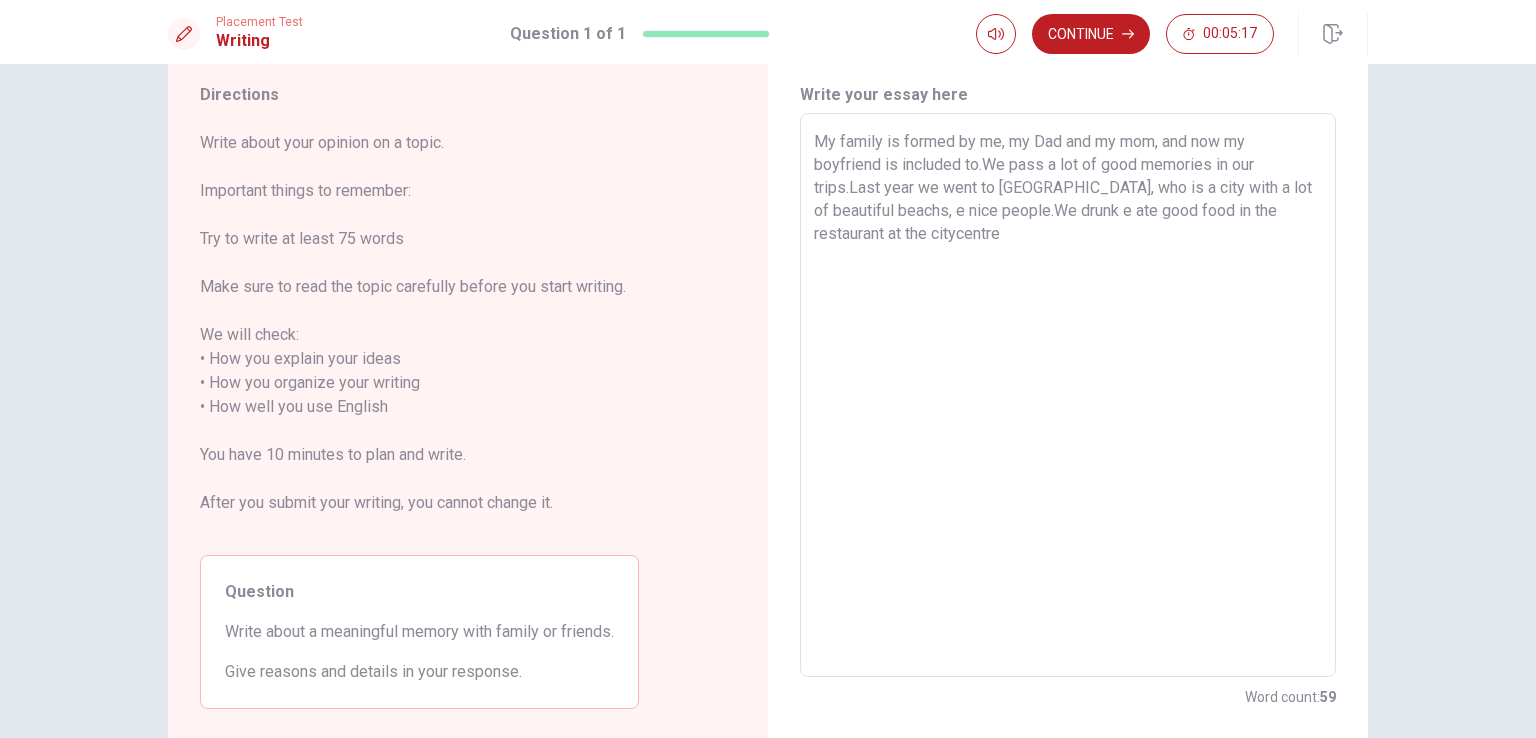 click on "My family is formed by me, my Dad and my mom, and now my boyfriend is included to.We pass a lot of good memories in our trips.Last year we went to [GEOGRAPHIC_DATA], who is a city with a lot of beautiful beachs, e nice people.We drunk e ate good food in the restaurant at the citycentre" at bounding box center [1068, 395] 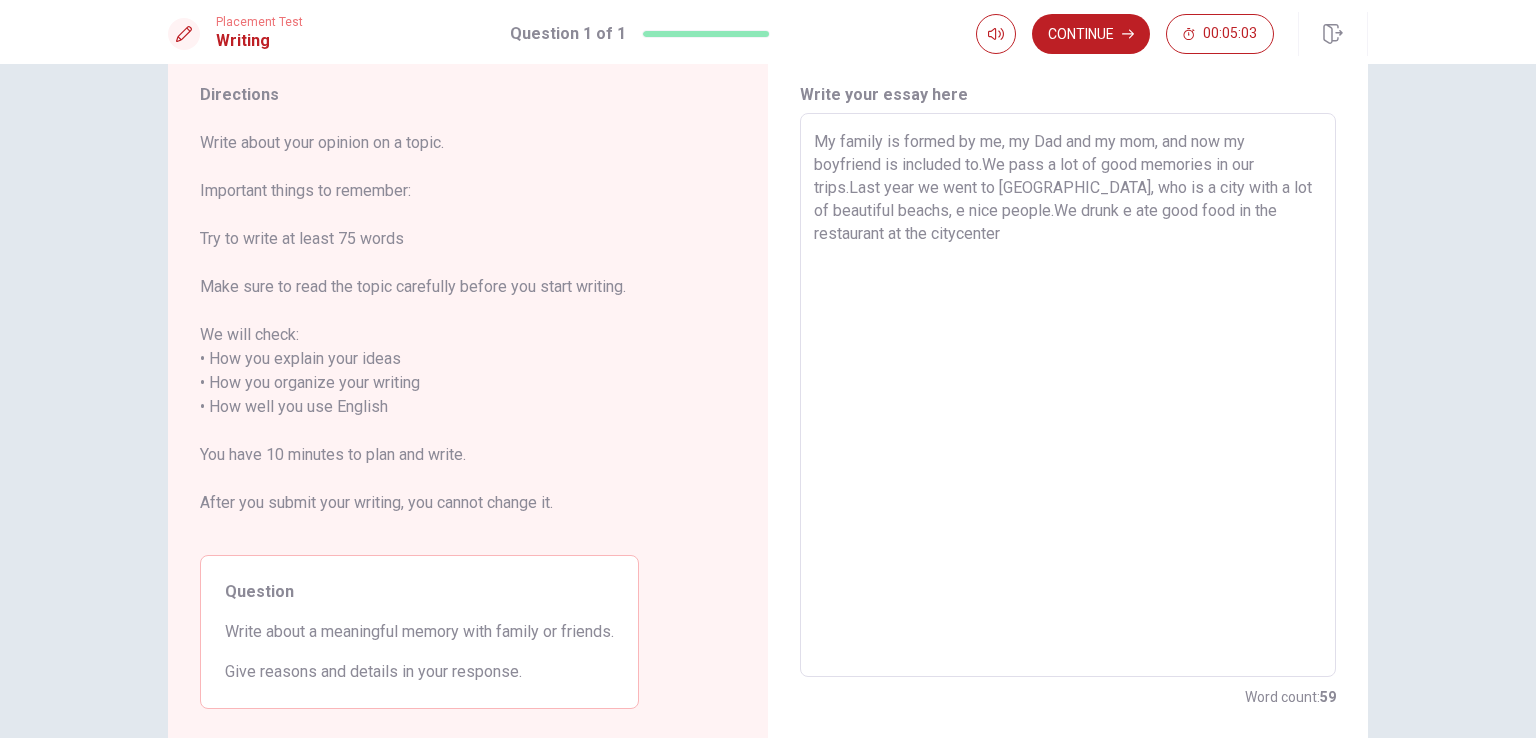 click on "My family is formed by me, my Dad and my mom, and now my boyfriend is included to.We pass a lot of good memories in our trips.Last year we went to [GEOGRAPHIC_DATA], who is a city with a lot of beautiful beachs, e nice people.We drunk e ate good food in the restaurant at the citycenter" at bounding box center (1068, 395) 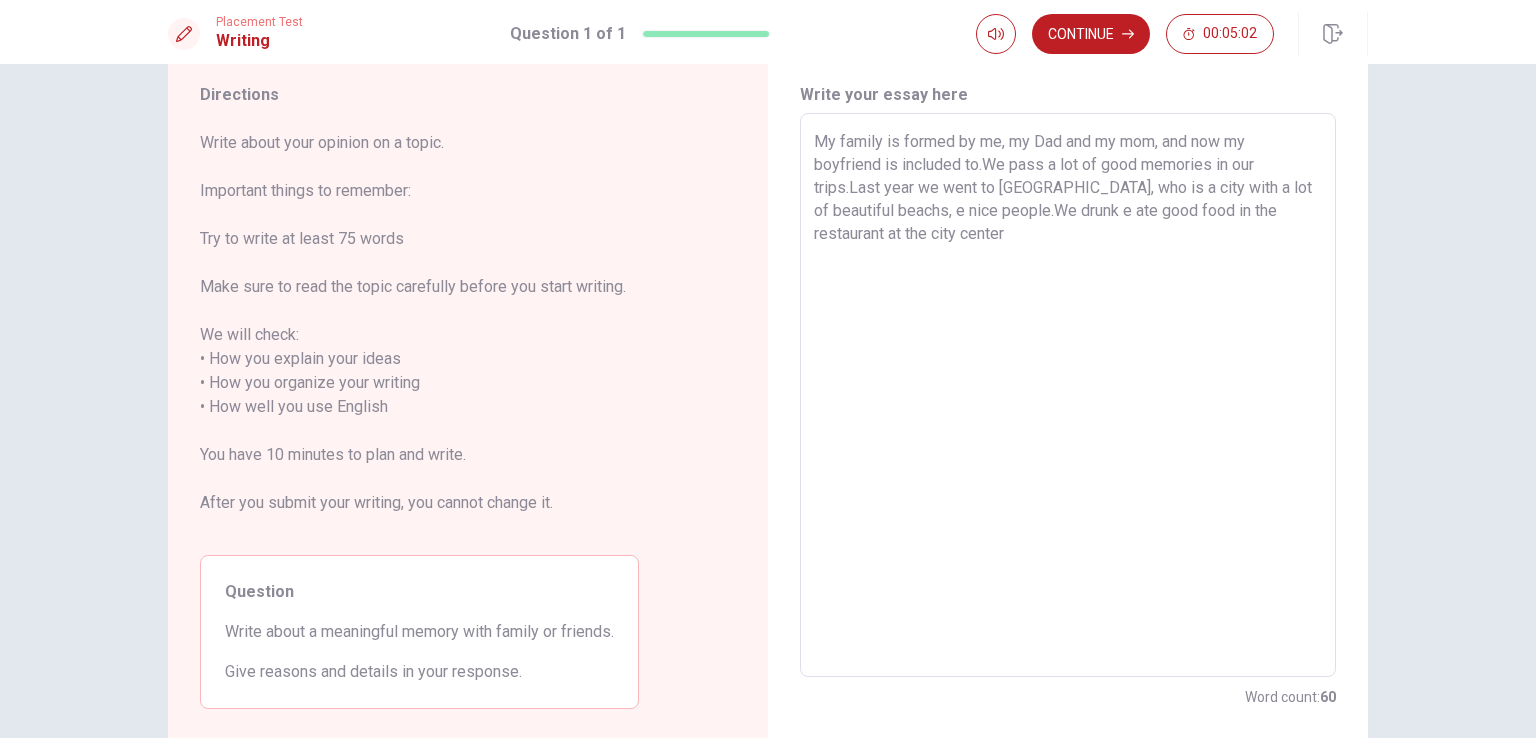 click on "My family is formed by me, my Dad and my mom, and now my boyfriend is included to.We pass a lot of good memories in our trips.Last year we went to [GEOGRAPHIC_DATA], who is a city with a lot of beautiful beachs, e nice people.We drunk e ate good food in the restaurant at the city center" at bounding box center (1068, 395) 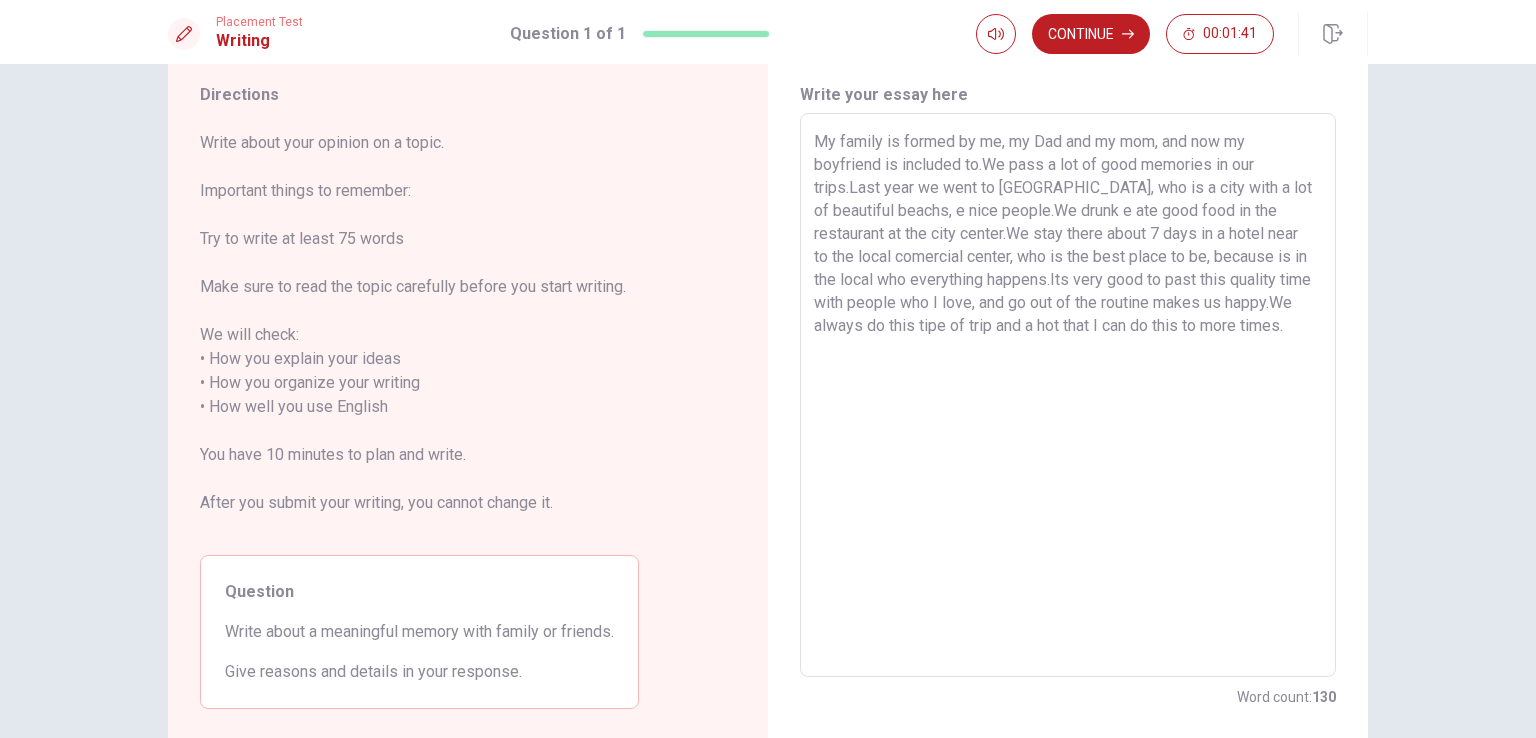 click on "My family is formed by me, my Dad and my mom, and now my boyfriend is included to.We pass a lot of good memories in our trips.Last year we went to [GEOGRAPHIC_DATA], who is a city with a lot of beautiful beachs, e nice people.We drunk e ate good food in the restaurant at the city center.We stay there about 7 days in a hotel near to the local comercial center, who is the best place to be, because is in the local who everything happens.Its very good to past this quality time with people who I love, and go out of the routine makes us happy.We always do this tipe of trip and a hot that I can do this to more times." at bounding box center (1068, 395) 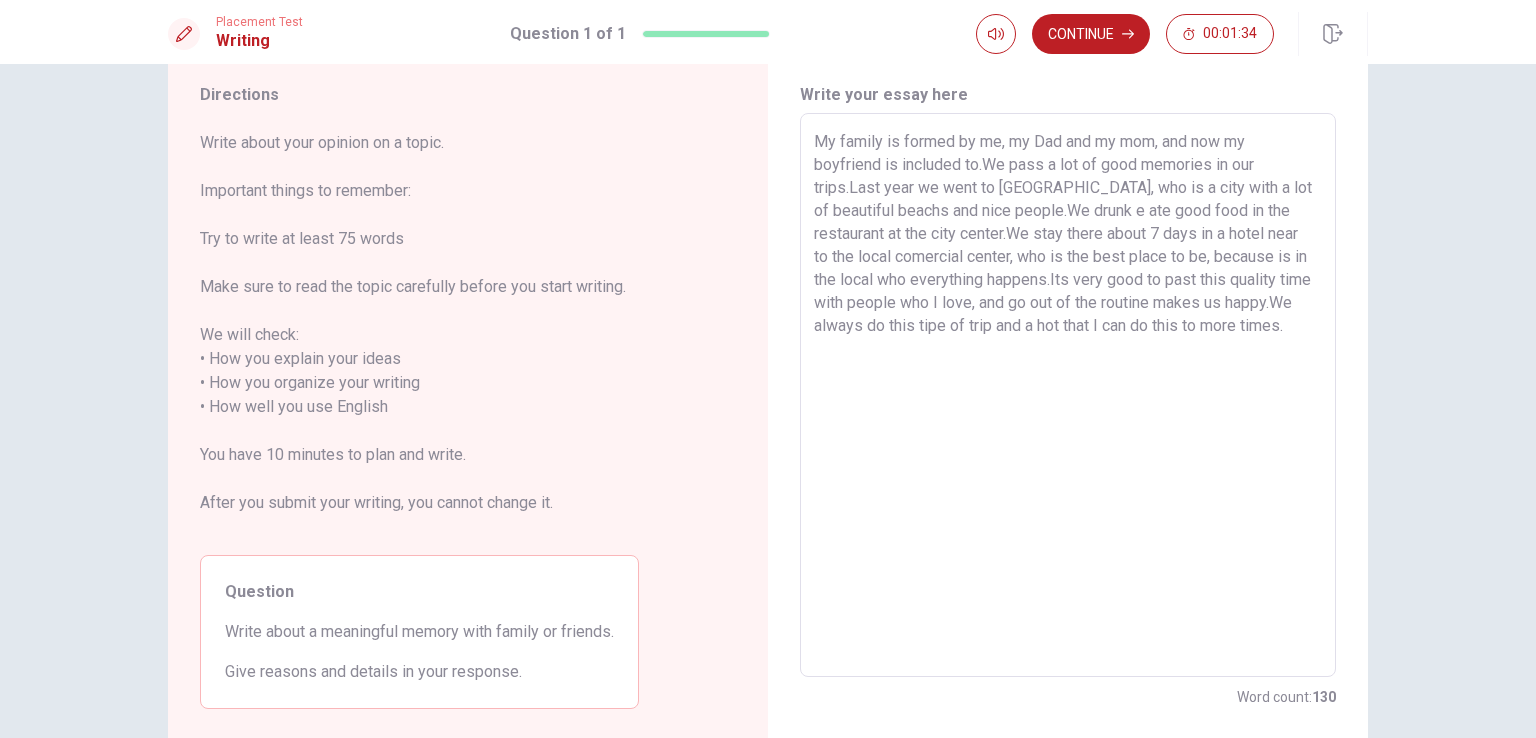 click on "My family is formed by me, my Dad and my mom, and now my boyfriend is included to.We pass a lot of good memories in our trips.Last year we went to [GEOGRAPHIC_DATA], who is a city with a lot of beautiful beachs and nice people.We drunk e ate good food in the restaurant at the city center.We stay there about 7 days in a hotel near to the local comercial center, who is the best place to be, because is in the local who everything happens.Its very good to past this quality time with people who I love, and go out of the routine makes us happy.We always do this tipe of trip and a hot that I can do this to more times." at bounding box center [1068, 395] 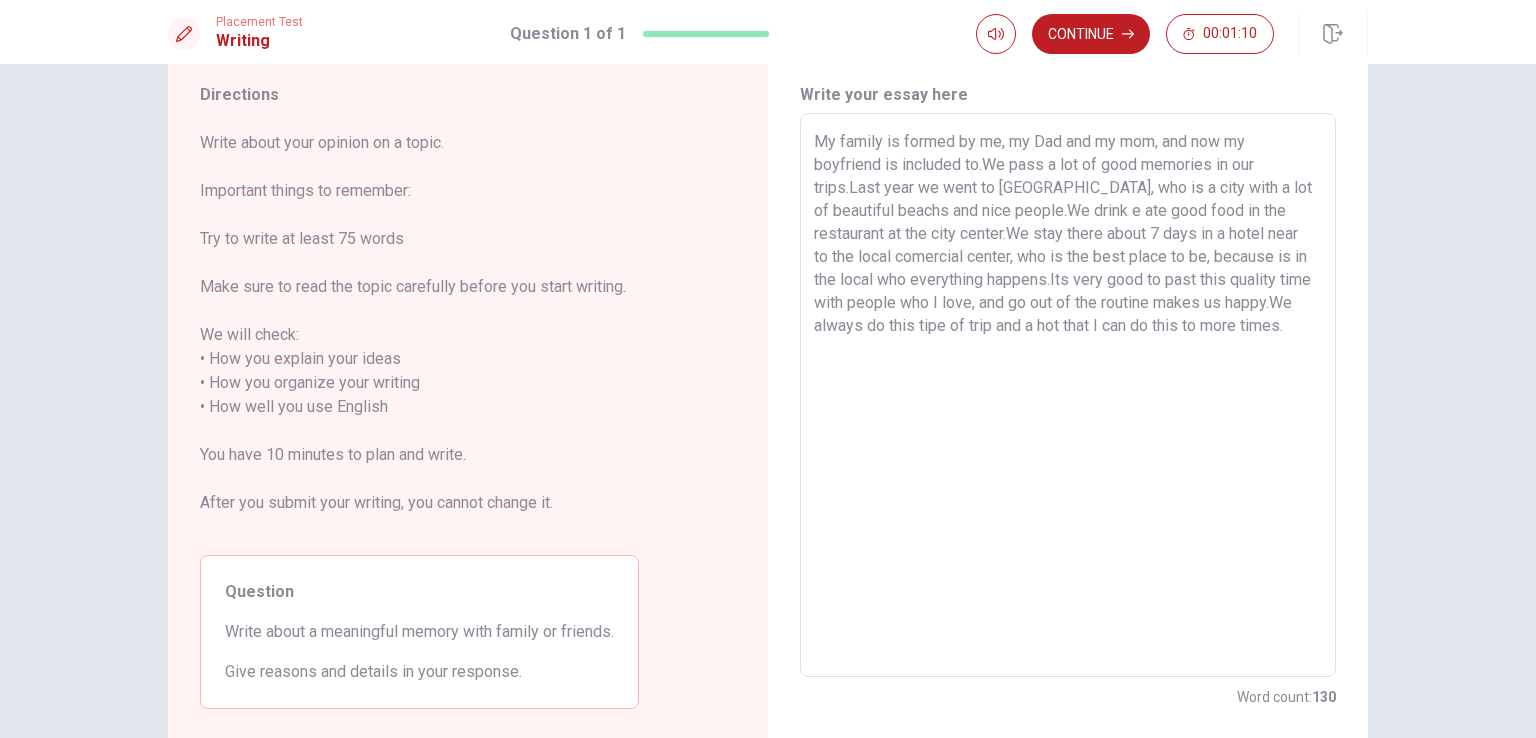 click on "My family is formed by me, my Dad and my mom, and now my boyfriend is included to.We pass a lot of good memories in our trips.Last year we went to [GEOGRAPHIC_DATA], who is a city with a lot of beautiful beachs and nice people.We drink e ate good food in the restaurant at the city center.We stay there about 7 days in a hotel near to the local comercial center, who is the best place to be, because is in the local who everything happens.Its very good to past this quality time with people who I love, and go out of the routine makes us happy.We always do this tipe of trip and a hot that I can do this to more times." at bounding box center (1068, 395) 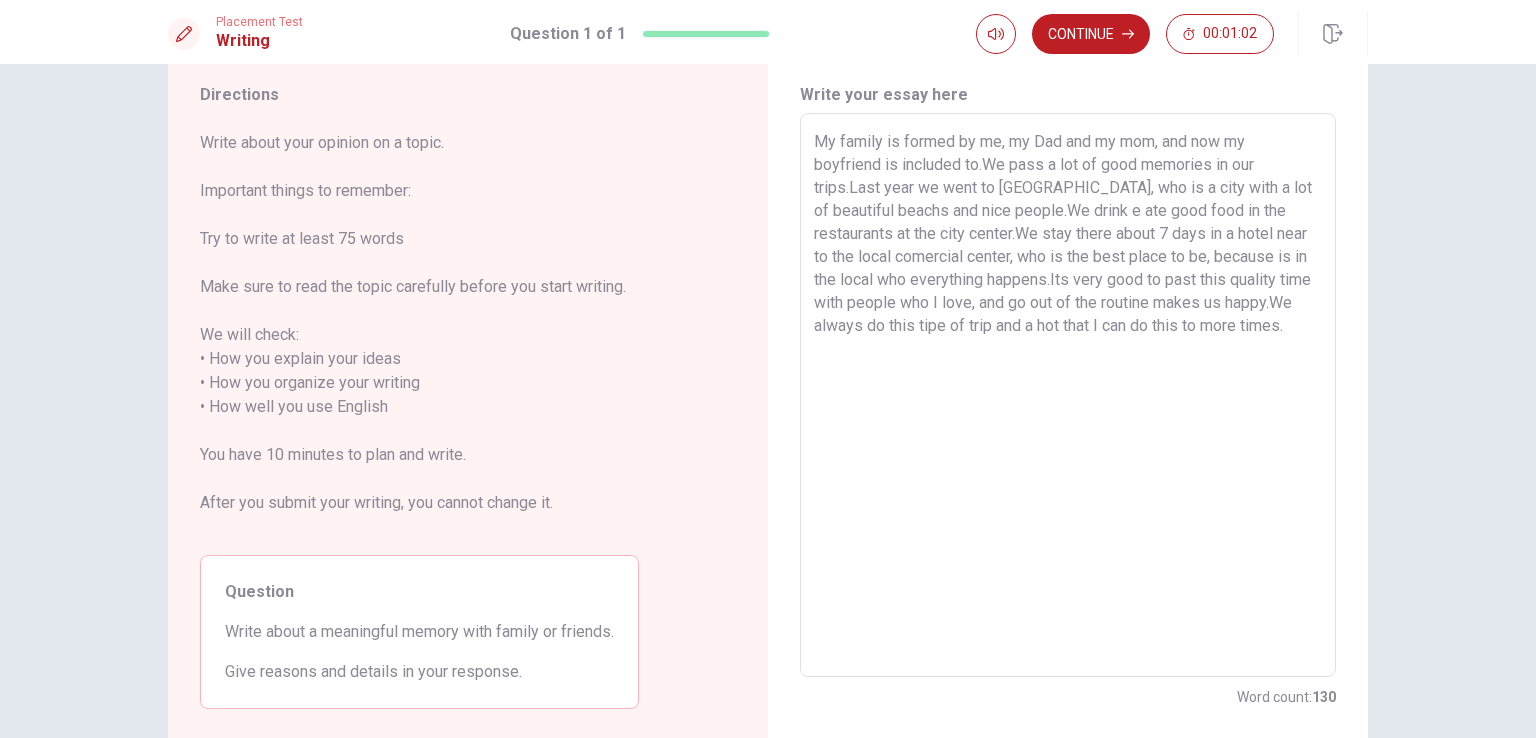 click on "My family is formed by me, my Dad and my mom, and now my boyfriend is included to.We pass a lot of good memories in our trips.Last year we went to [GEOGRAPHIC_DATA], who is a city with a lot of beautiful beachs and nice people.We drink e ate good food in the restaurants at the city center.We stay there about 7 days in a hotel near to the local comercial center, who is the best place to be, because is in the local who everything happens.Its very good to past this quality time with people who I love, and go out of the routine makes us happy.We always do this tipe of trip and a hot that I can do this to more times." at bounding box center (1068, 395) 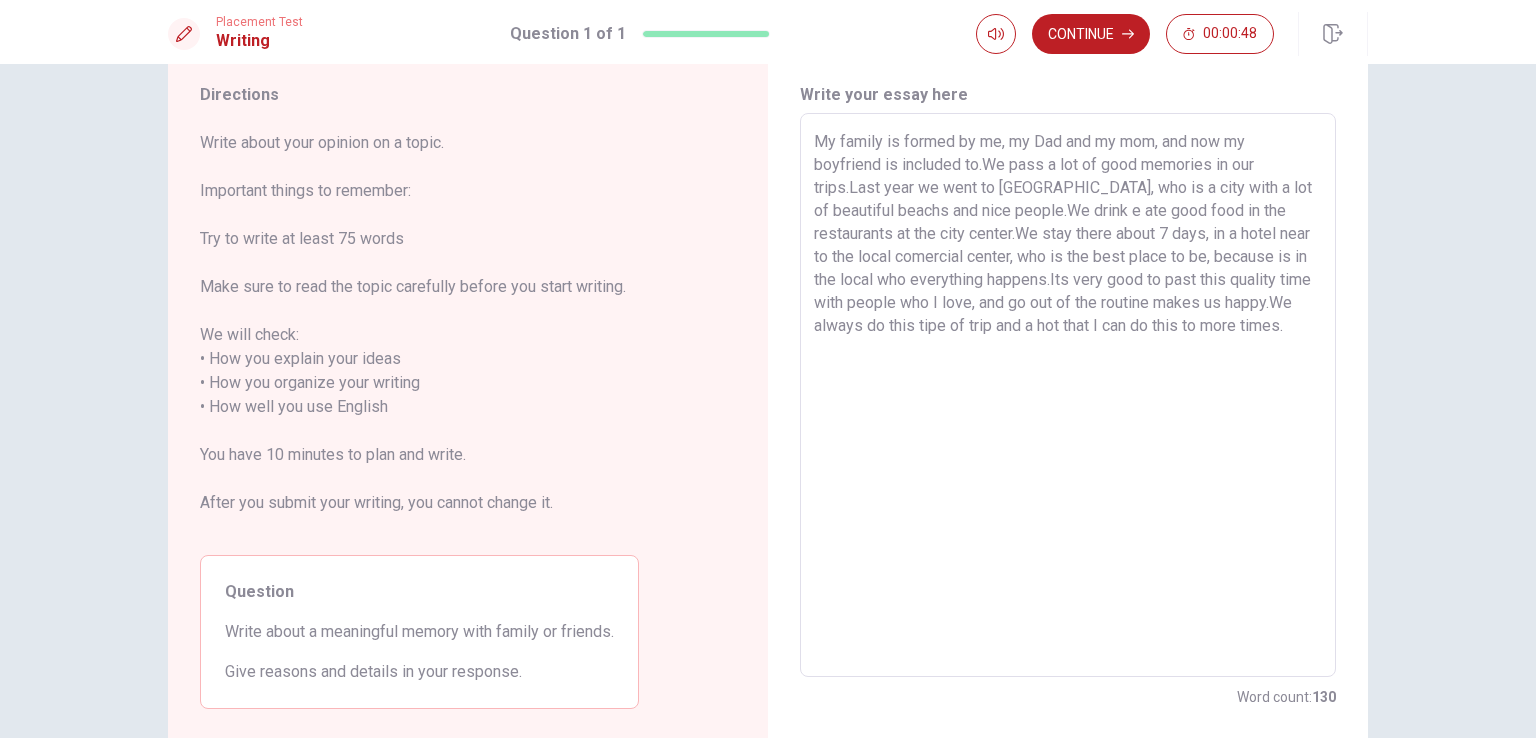 click on "My family is formed by me, my Dad and my mom, and now my boyfriend is included to.We pass a lot of good memories in our trips.Last year we went to [GEOGRAPHIC_DATA], who is a city with a lot of beautiful beachs and nice people.We drink e ate good food in the restaurants at the city center.We stay there about 7 days, in a hotel near to the local comercial center, who is the best place to be, because is in the local who everything happens.Its very good to past this quality time with people who I love, and go out of the routine makes us happy.We always do this tipe of trip and a hot that I can do this to more times." at bounding box center [1068, 395] 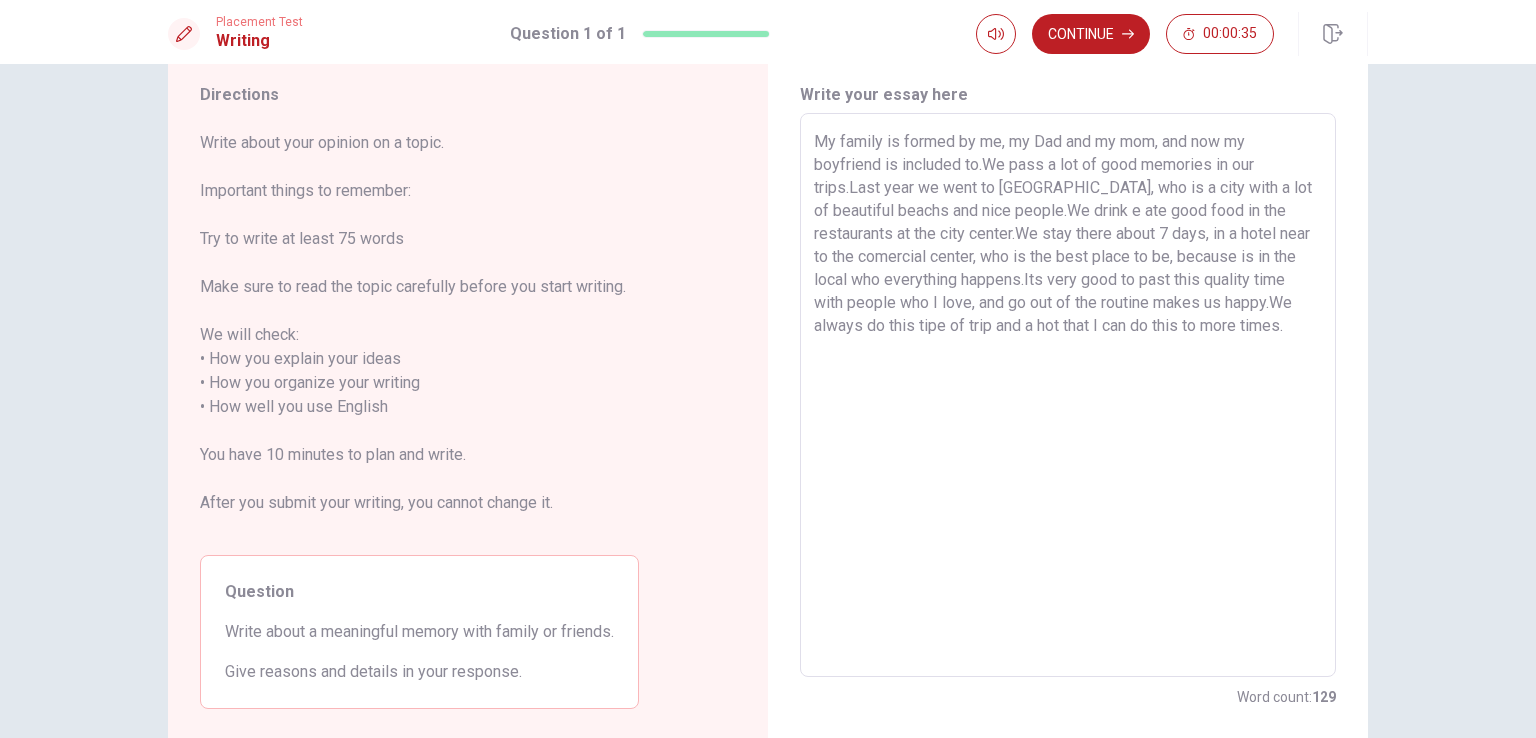click on "My family is formed by me, my Dad and my mom, and now my boyfriend is included to.We pass a lot of good memories in our trips.Last year we went to [GEOGRAPHIC_DATA], who is a city with a lot of beautiful beachs and nice people.We drink e ate good food in the restaurants at the city center.We stay there about 7 days, in a hotel near to the comercial center, who is the best place to be, because is in the local who everything happens.Its very good to past this quality time with people who I love, and go out of the routine makes us happy.We always do this tipe of trip and a hot that I can do this to more times." at bounding box center [1068, 395] 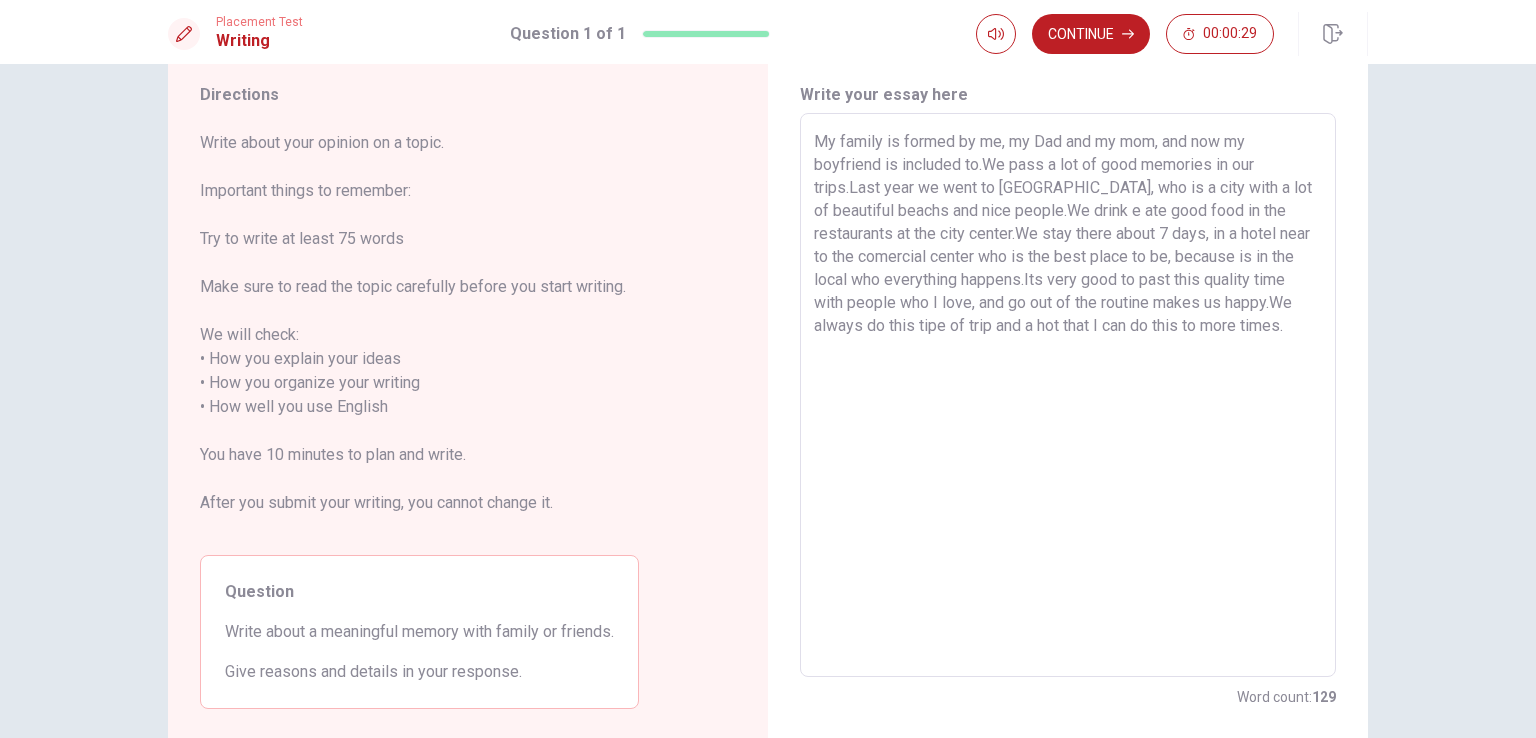drag, startPoint x: 1119, startPoint y: 257, endPoint x: 1107, endPoint y: 257, distance: 12 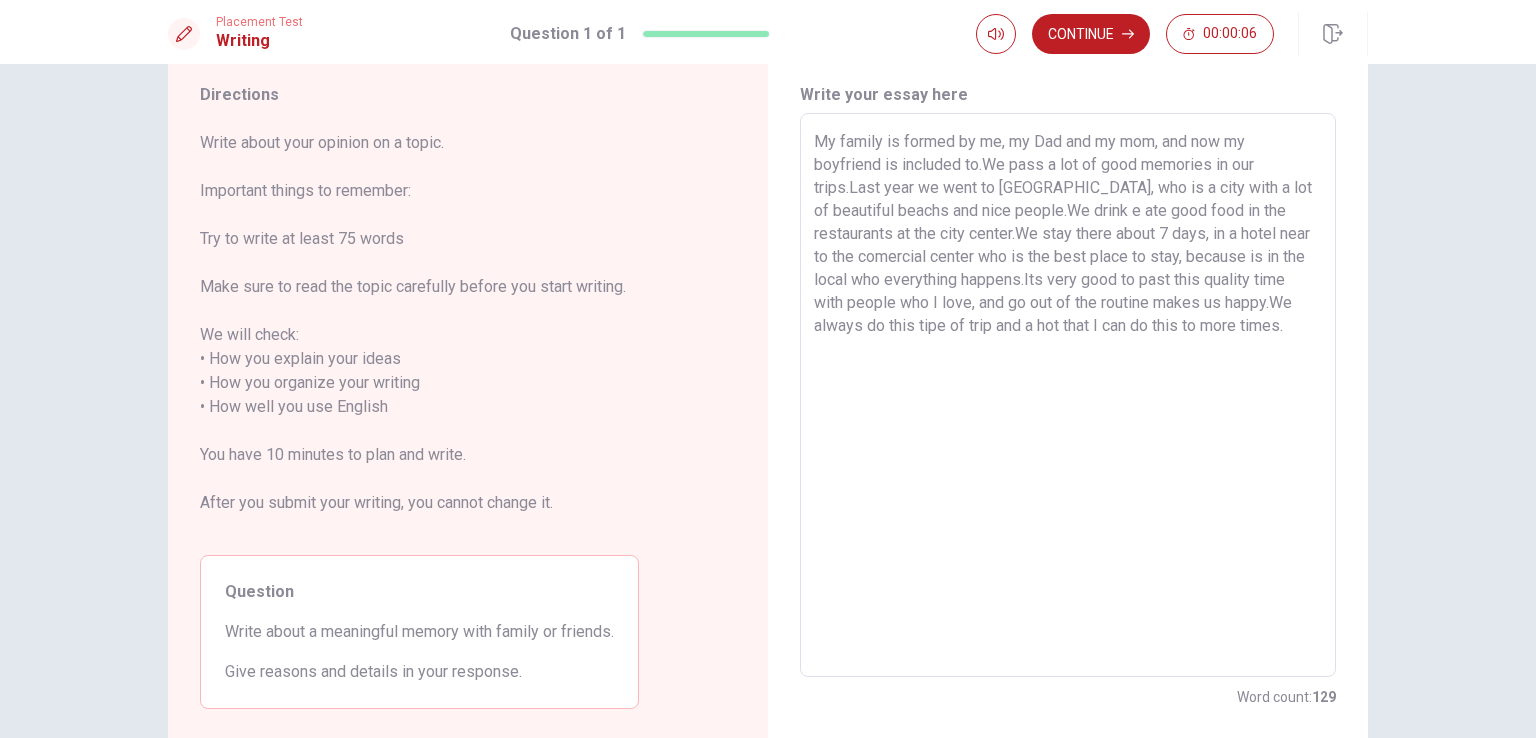 click on "My family is formed by me, my Dad and my mom, and now my boyfriend is included to.We pass a lot of good memories in our trips.Last year we went to [GEOGRAPHIC_DATA], who is a city with a lot of beautiful beachs and nice people.We drink e ate good food in the restaurants at the city center.We stay there about 7 days, in a hotel near to the comercial center who is the best place to stay, because is in the local who everything happens.Its very good to past this quality time with people who I love, and go out of the routine makes us happy.We always do this tipe of trip and a hot that I can do this to more times." at bounding box center [1068, 395] 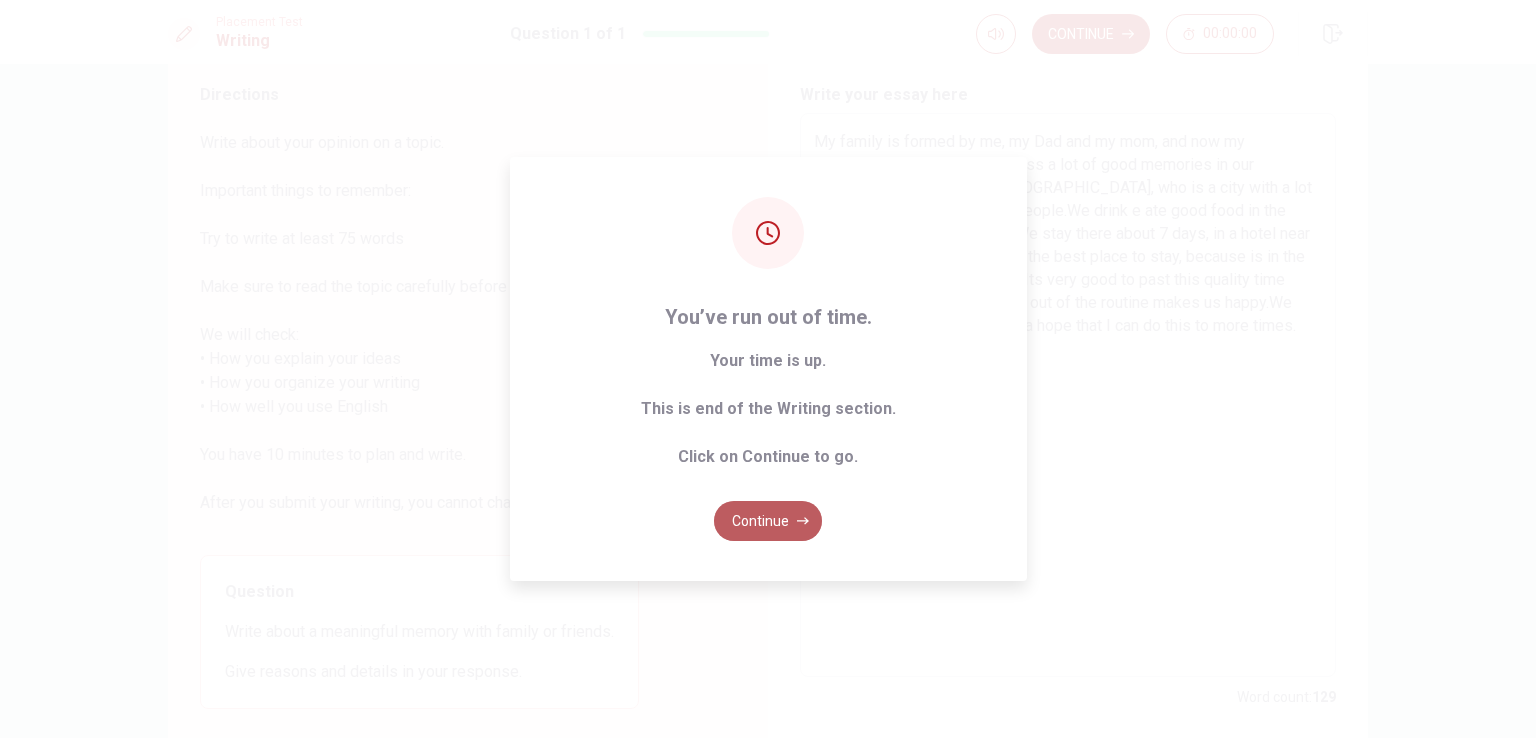 click on "Continue" at bounding box center [768, 521] 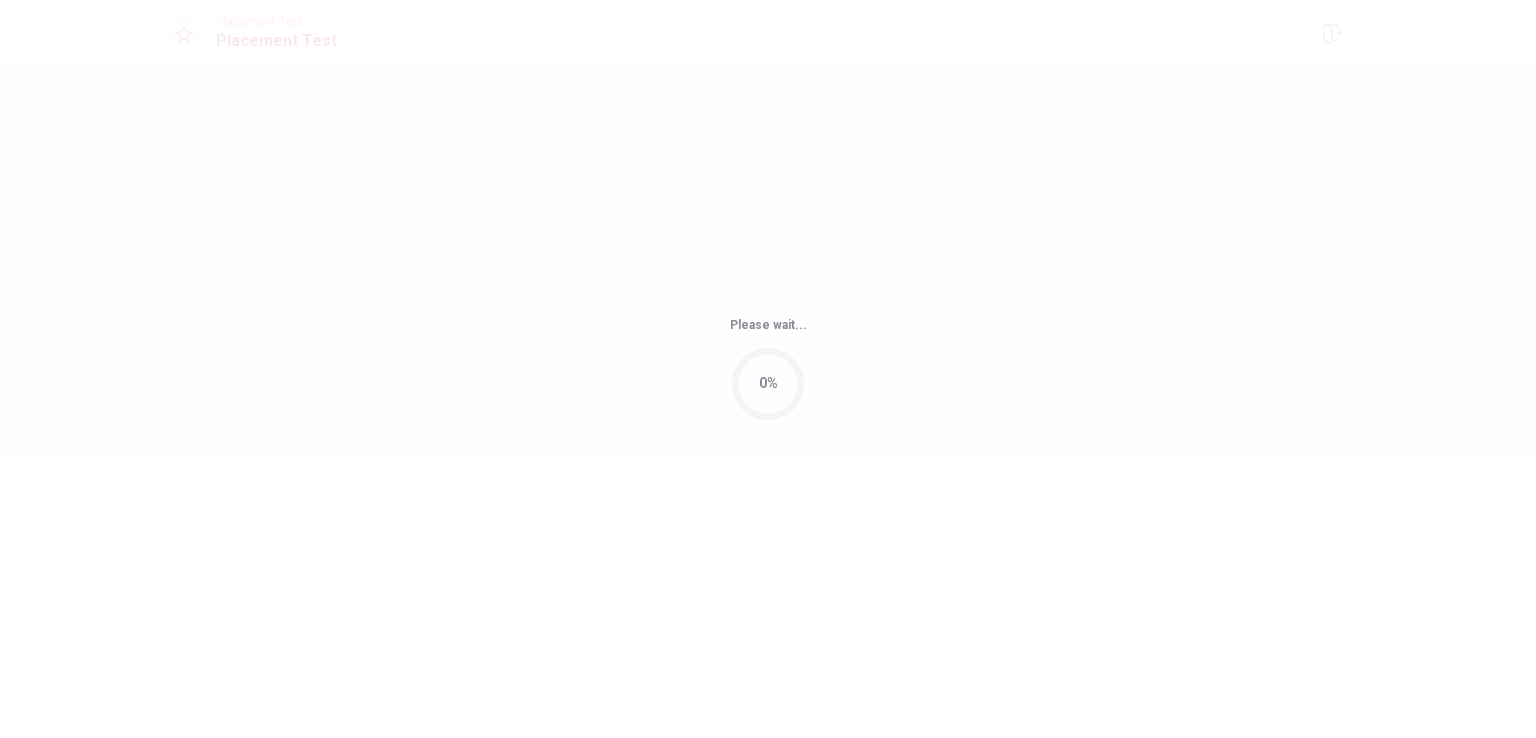 scroll, scrollTop: 0, scrollLeft: 0, axis: both 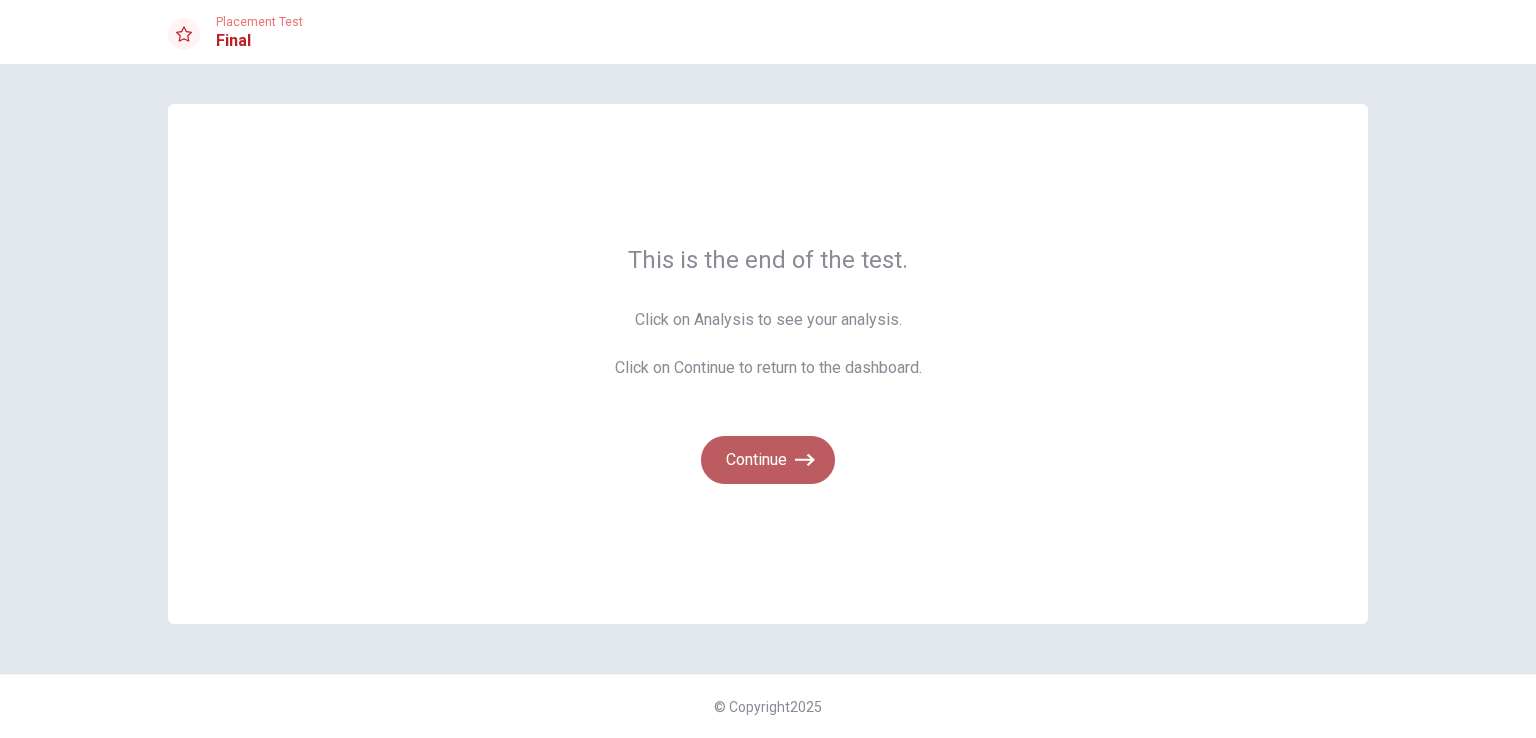 click on "Continue" at bounding box center [768, 460] 